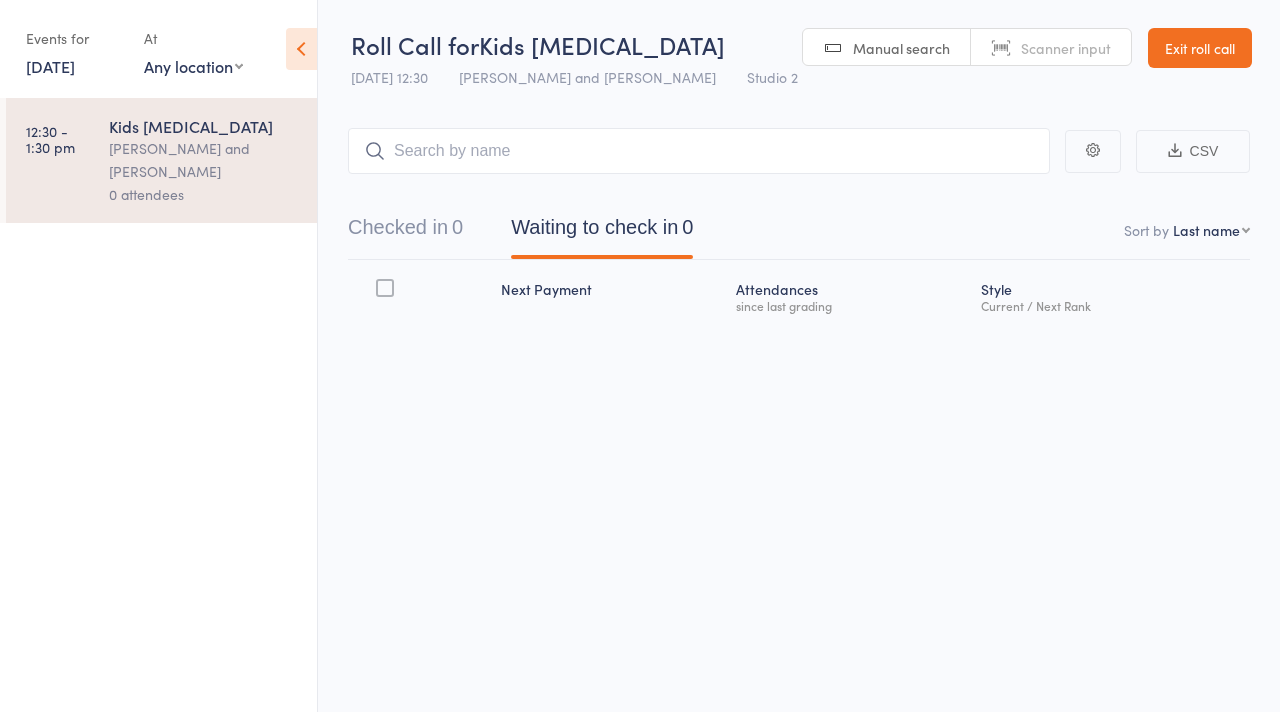 scroll, scrollTop: 0, scrollLeft: 0, axis: both 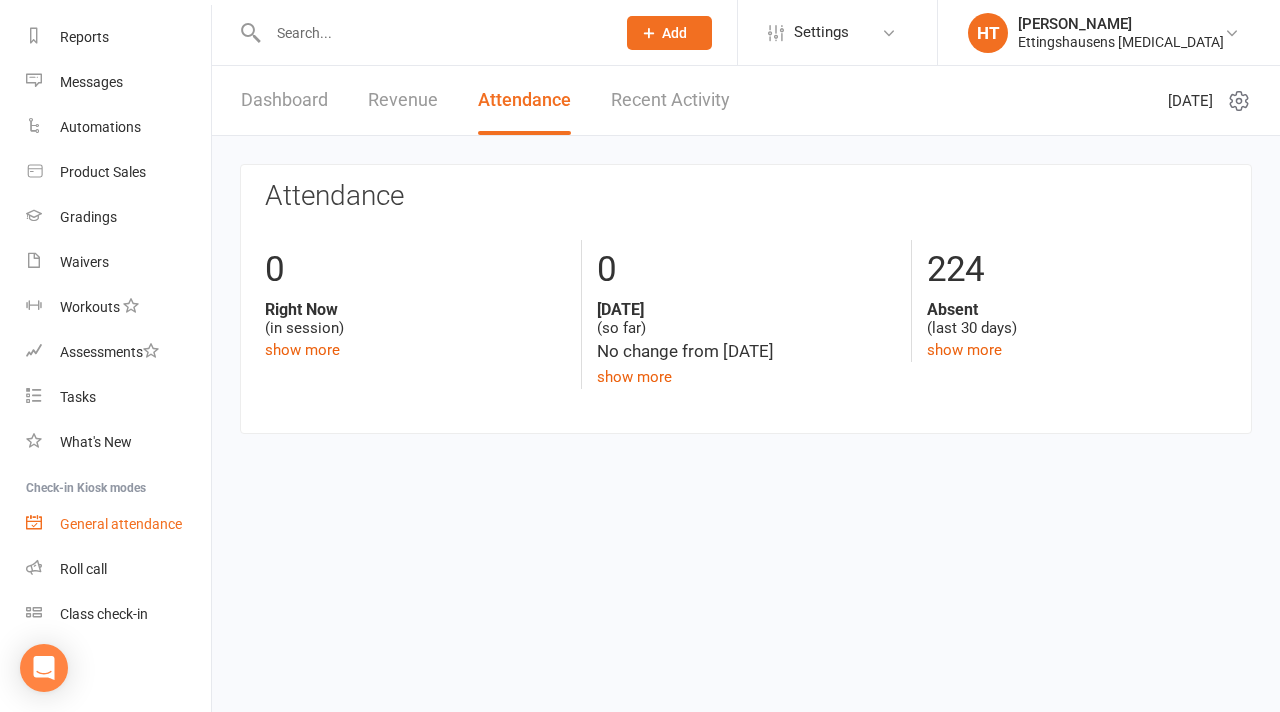 click on "General attendance" at bounding box center (118, 524) 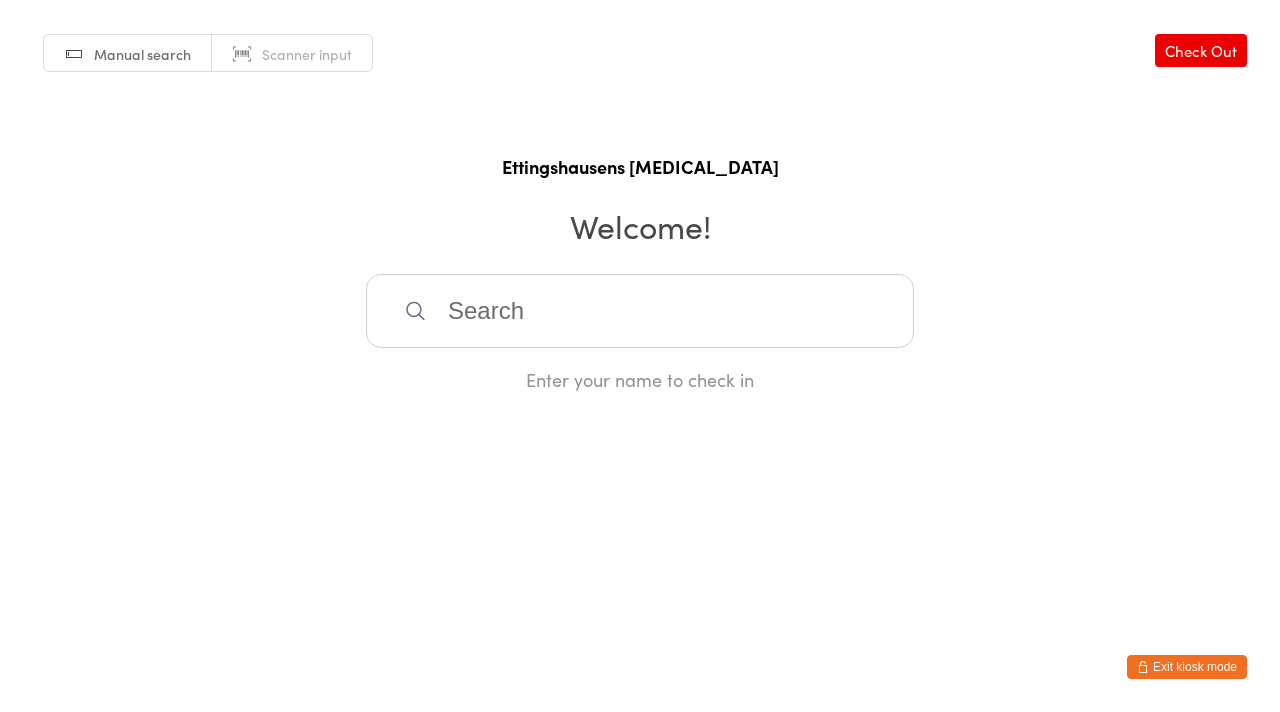 scroll, scrollTop: 0, scrollLeft: 0, axis: both 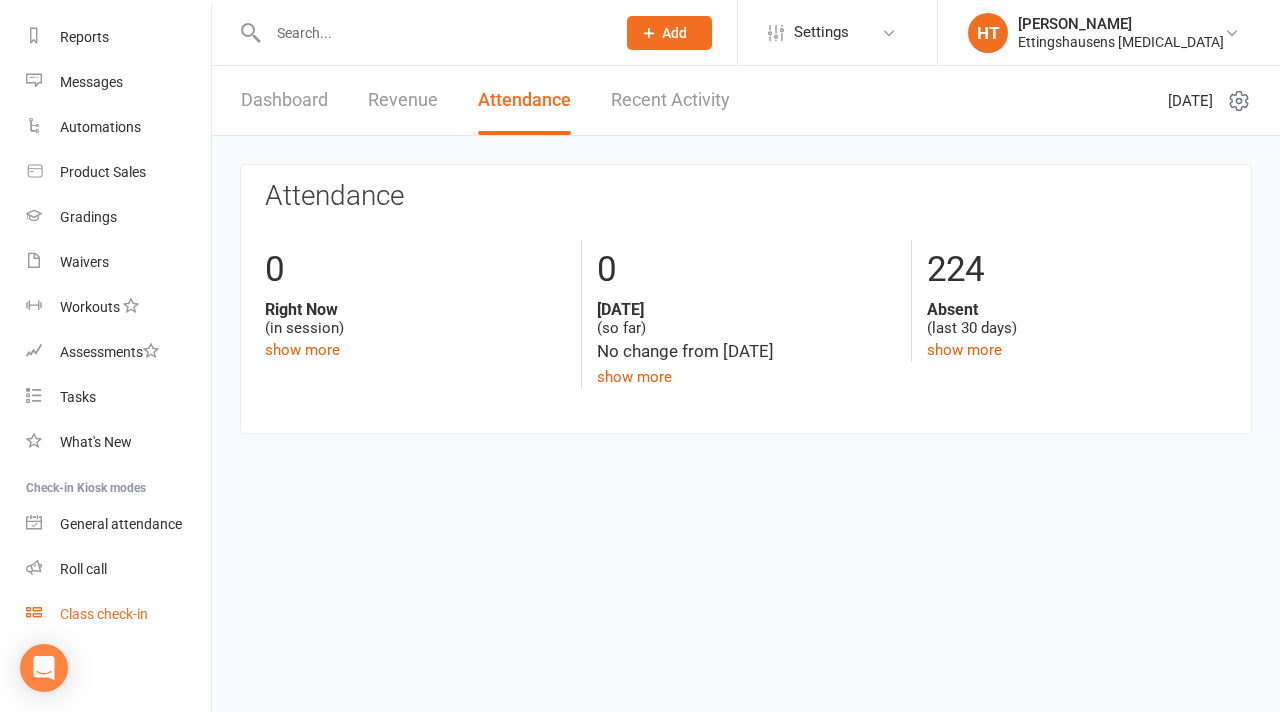 click on "Class check-in" at bounding box center [104, 614] 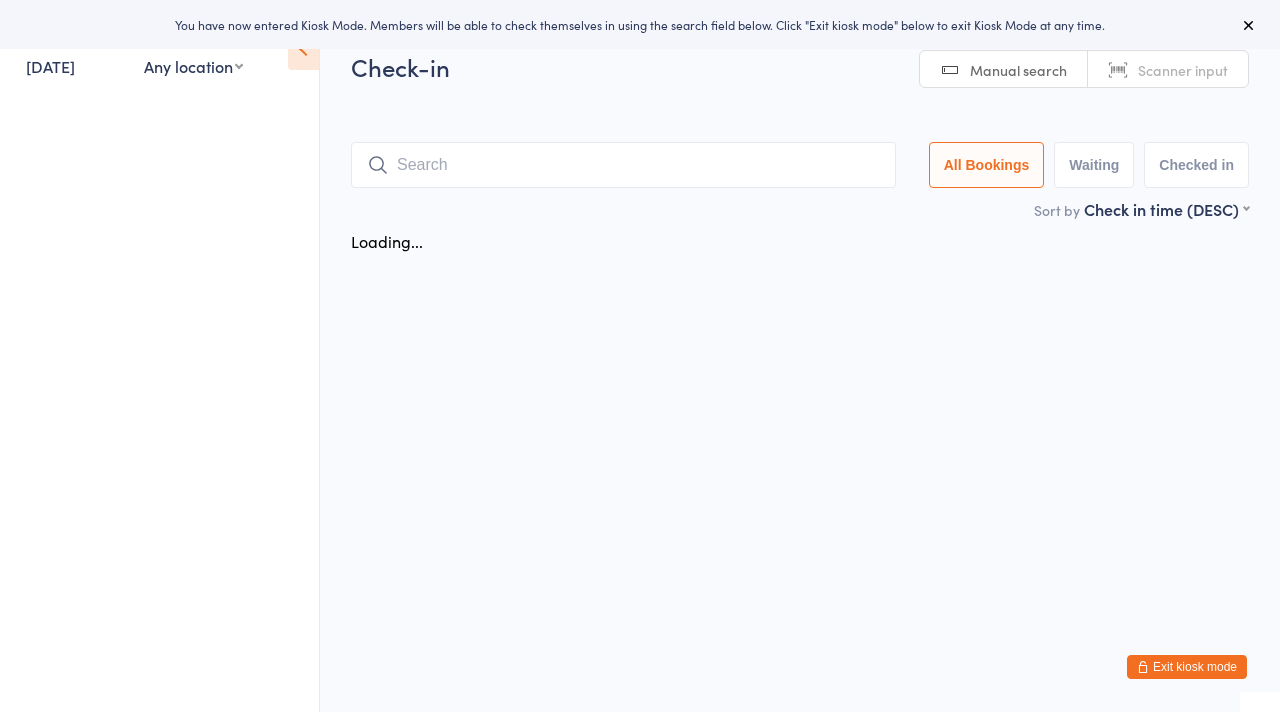 scroll, scrollTop: 0, scrollLeft: 0, axis: both 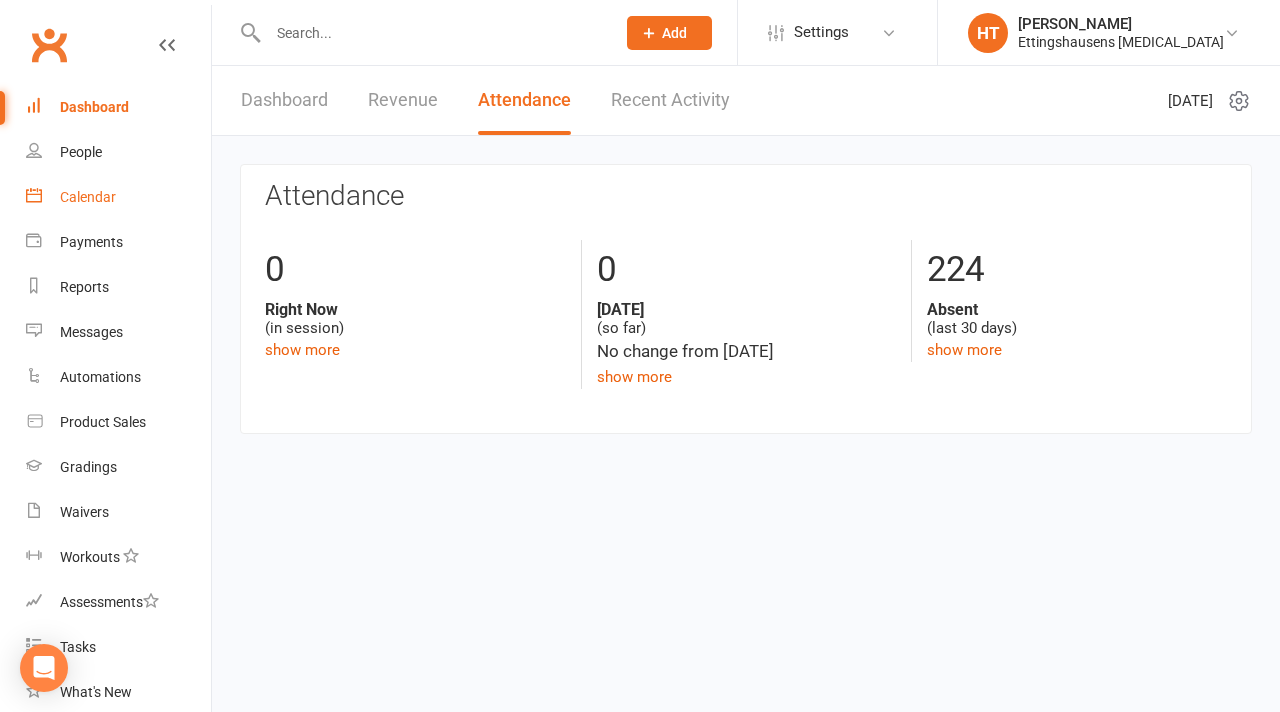 click on "Calendar" at bounding box center (118, 197) 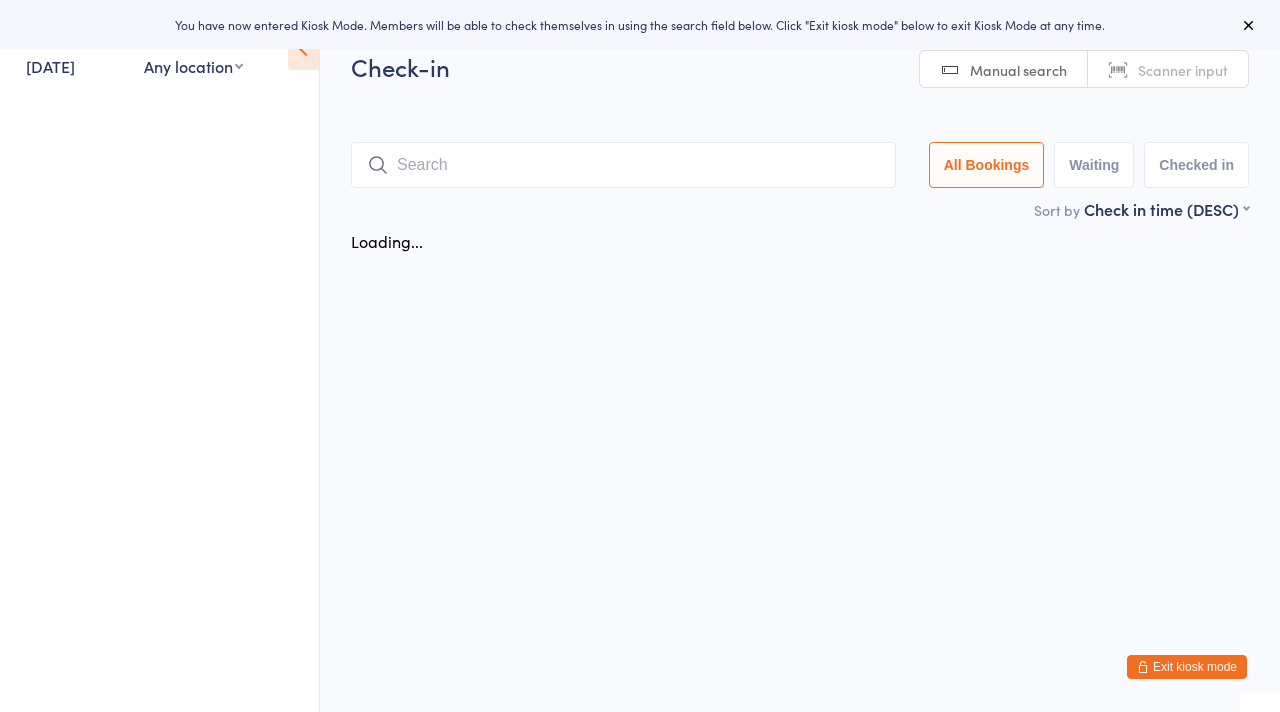 scroll, scrollTop: 0, scrollLeft: 0, axis: both 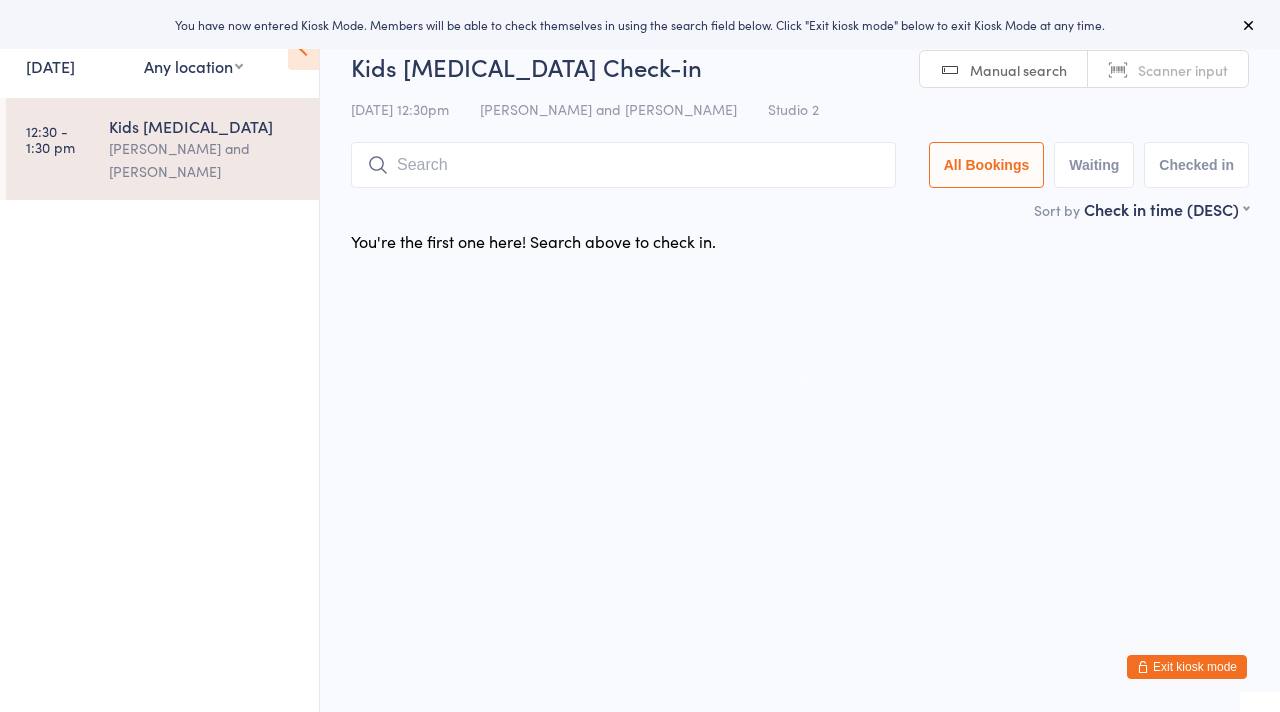 click at bounding box center [1249, 25] 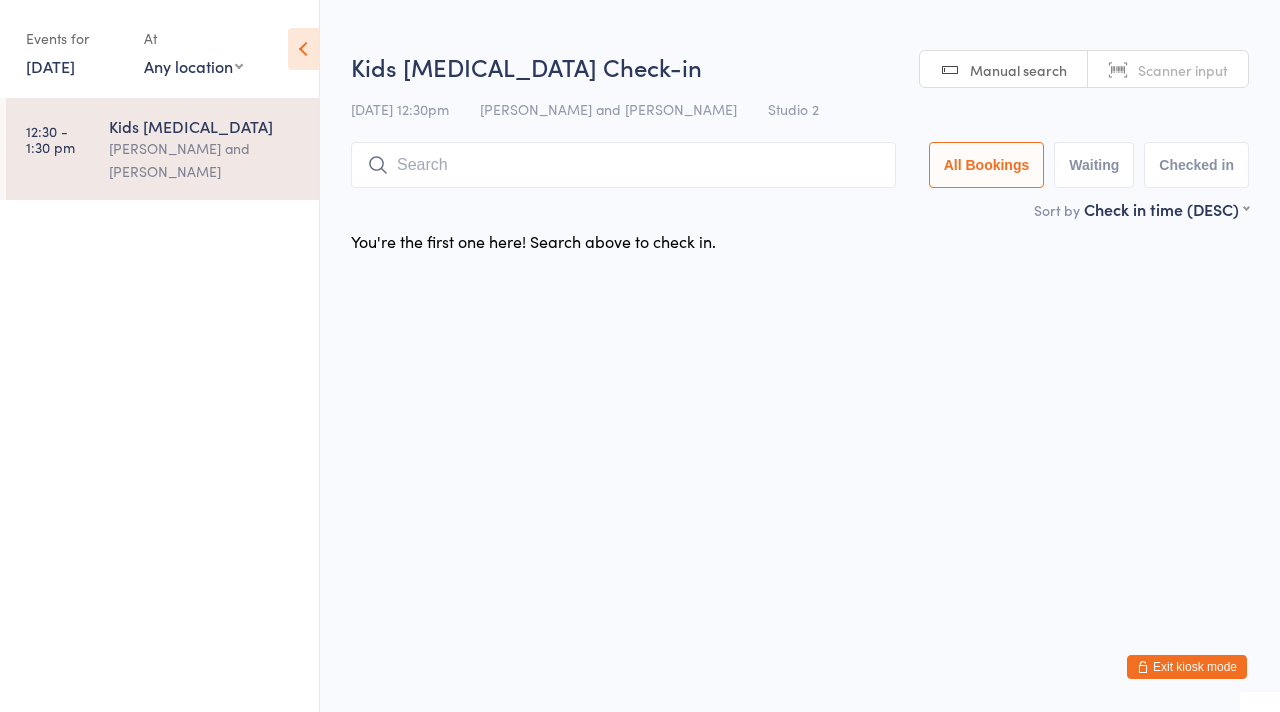 click at bounding box center (303, 49) 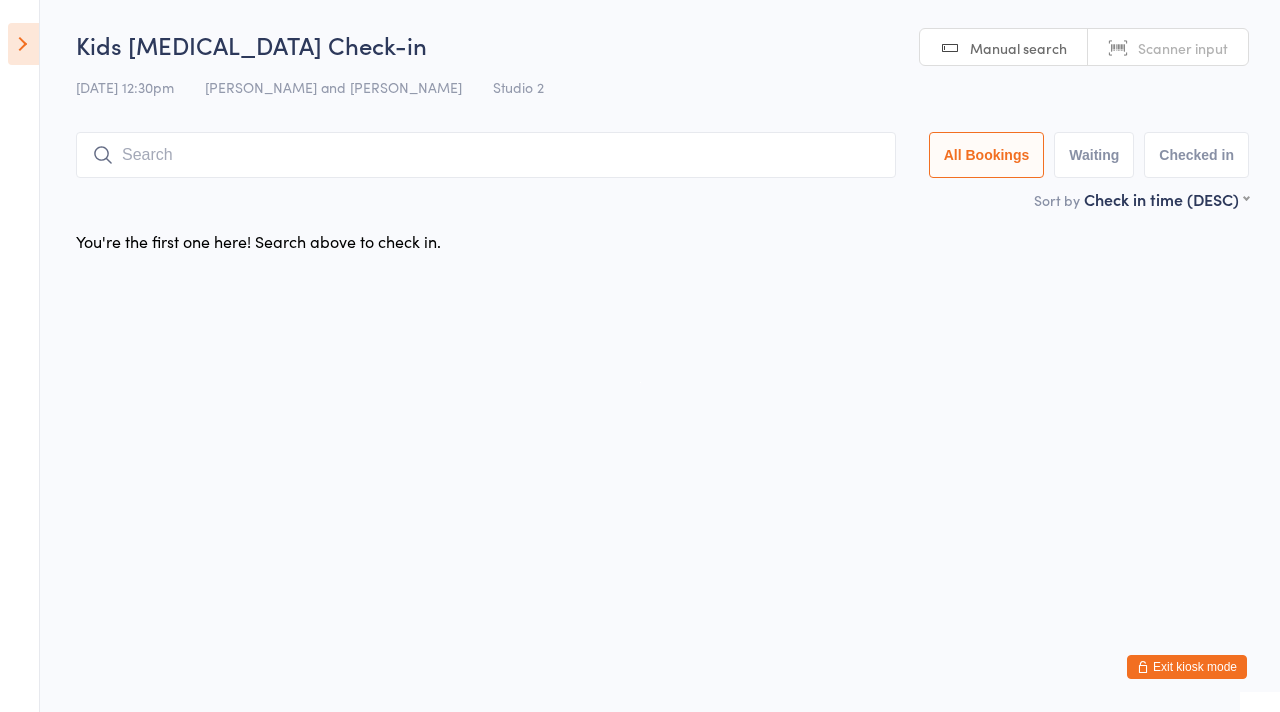 click at bounding box center [23, 44] 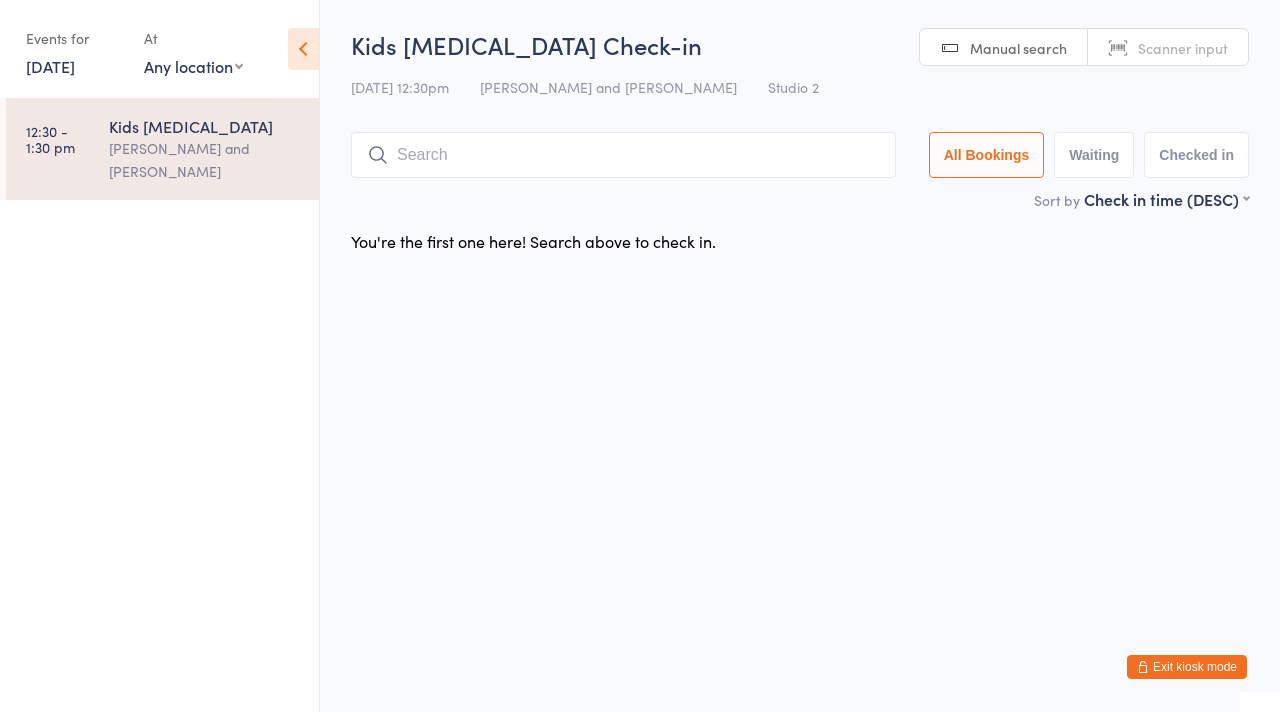 click on "12:30 - 1:30 pm Kids Martial arts Harry Tse and Sensei Tate" at bounding box center (162, 149) 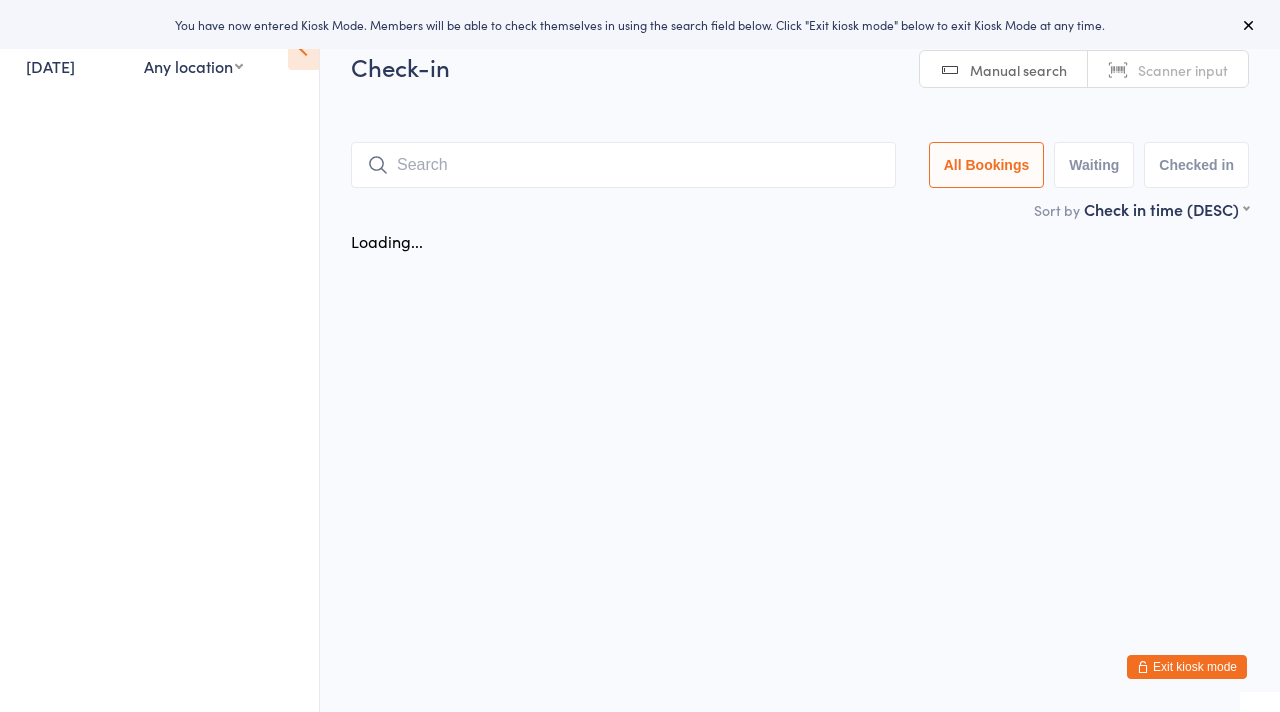 scroll, scrollTop: 0, scrollLeft: 0, axis: both 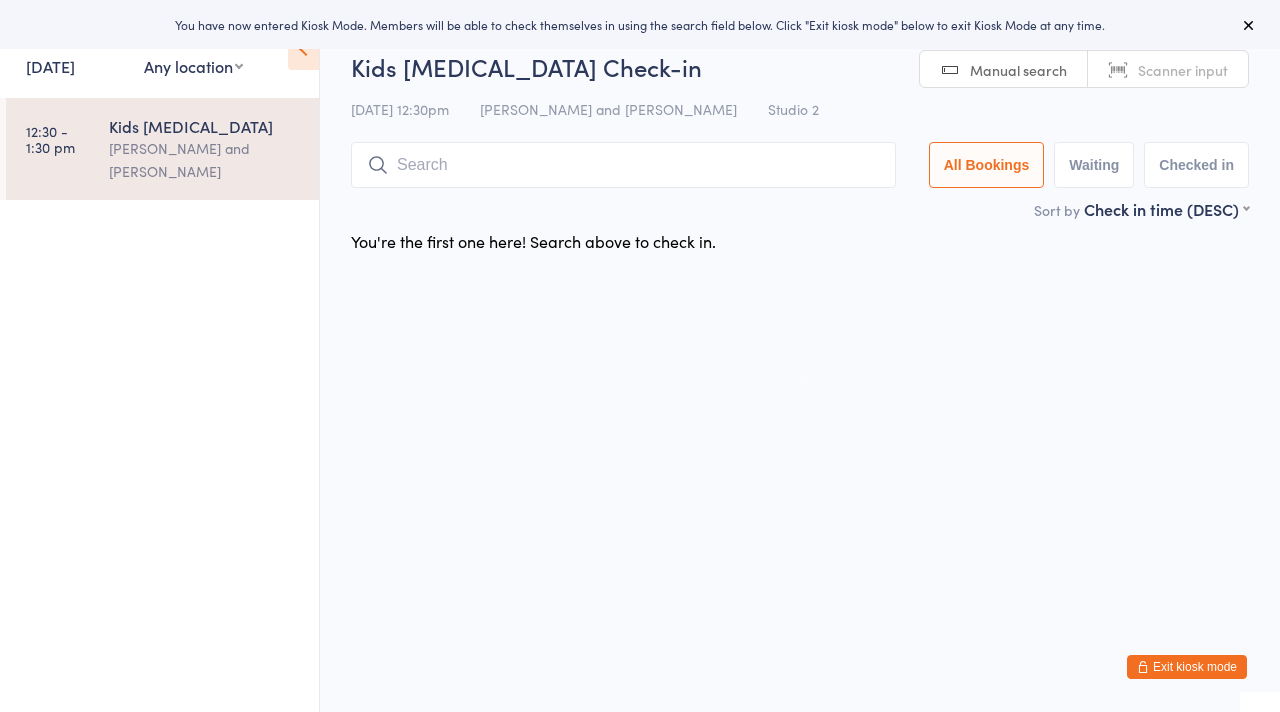 click at bounding box center (1249, 25) 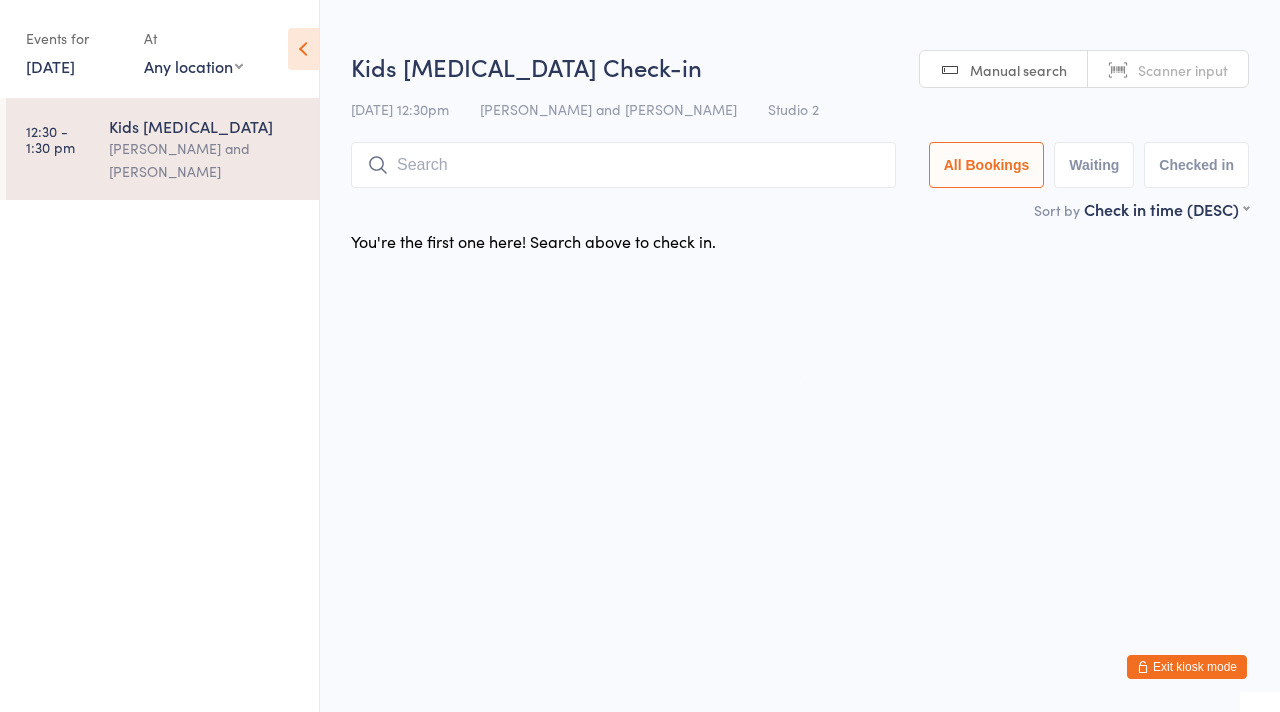 click on "Exit kiosk mode" at bounding box center (1187, 667) 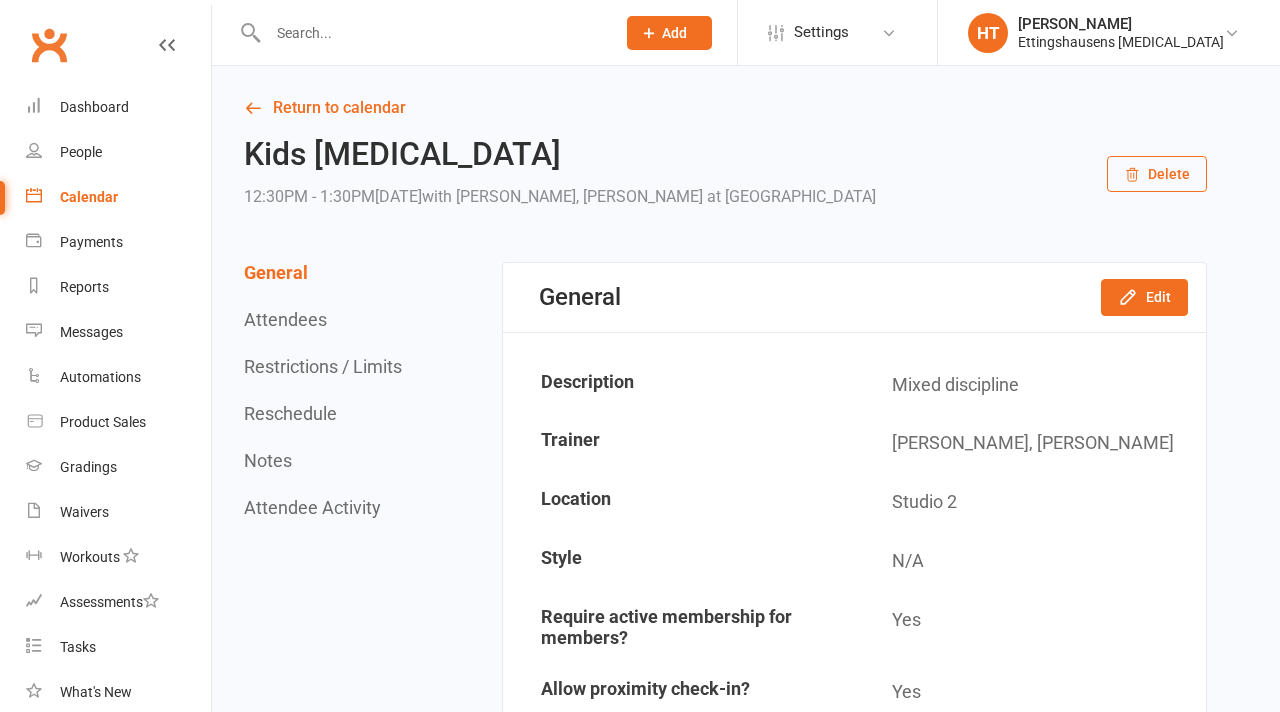 scroll, scrollTop: 0, scrollLeft: 0, axis: both 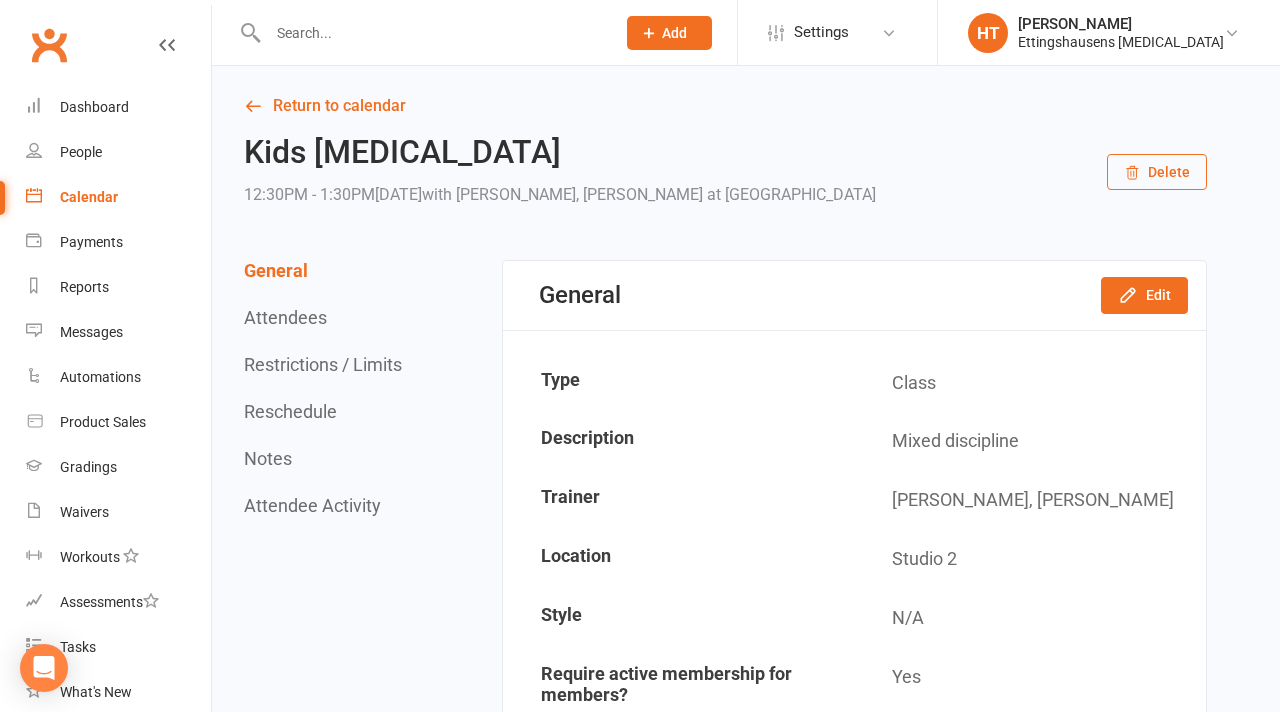 click on "Calendar" at bounding box center (118, 197) 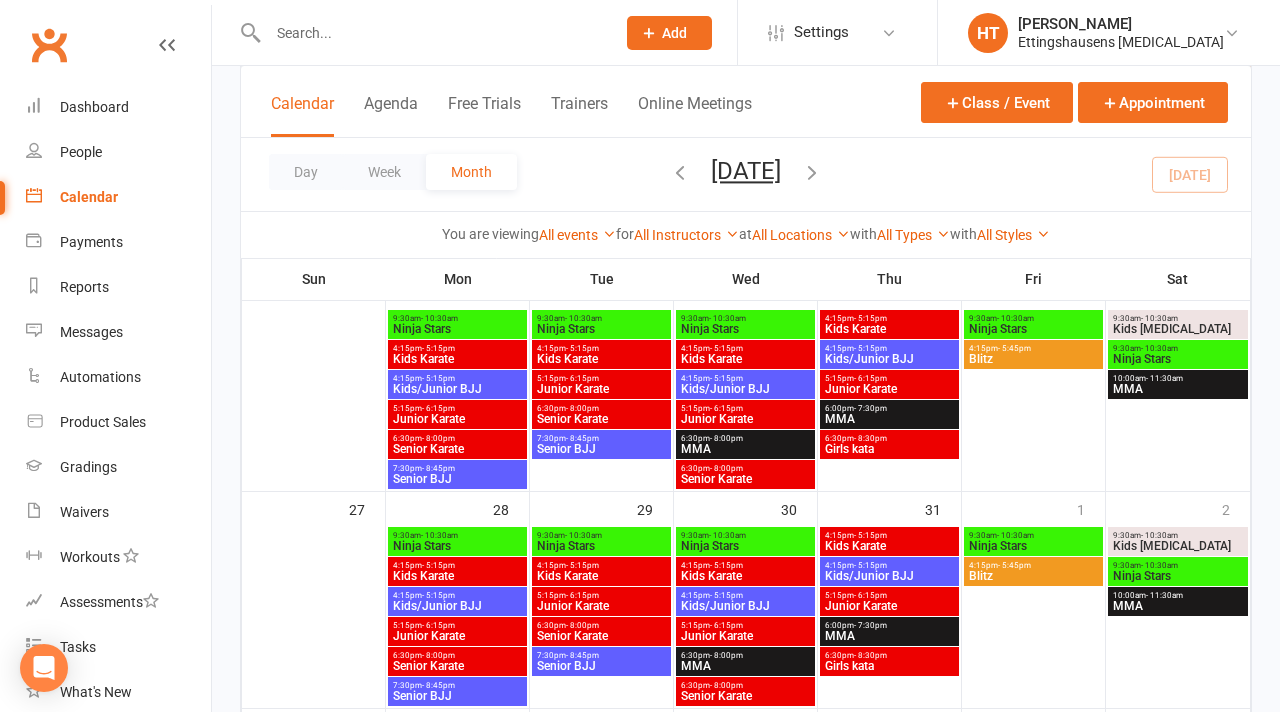 scroll, scrollTop: 496, scrollLeft: 0, axis: vertical 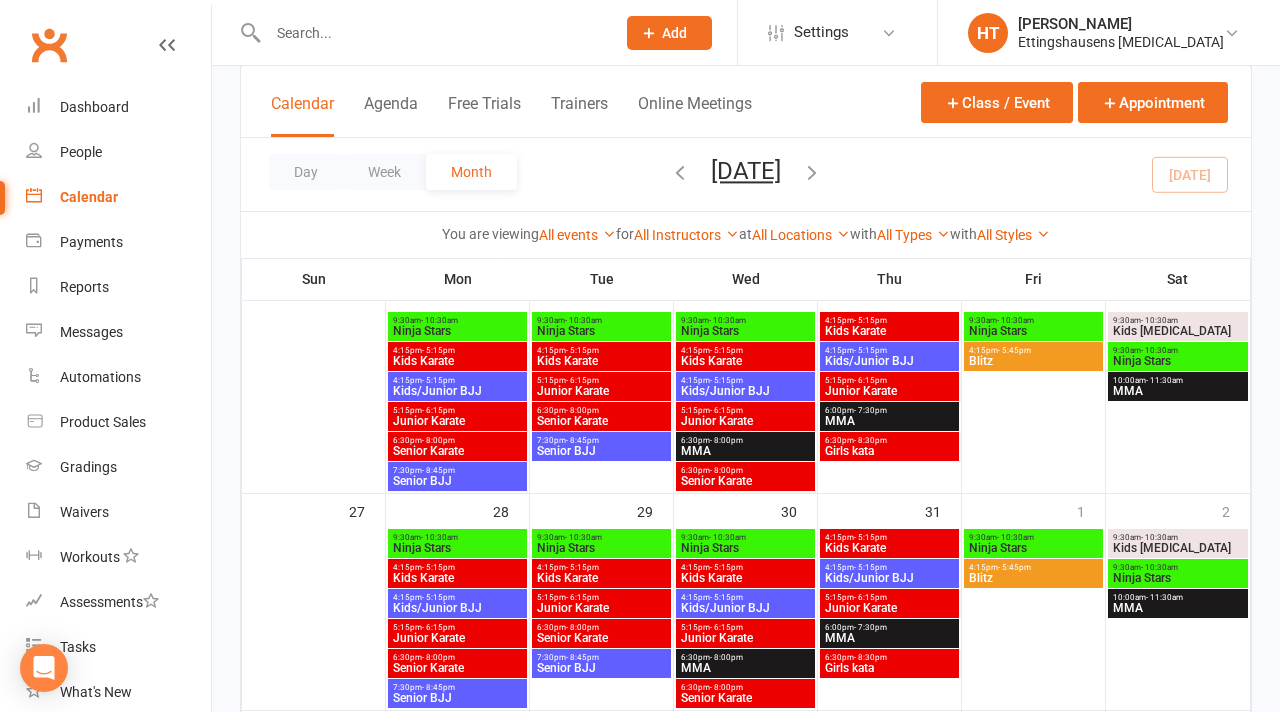 click on "Kids Karate" at bounding box center (457, 361) 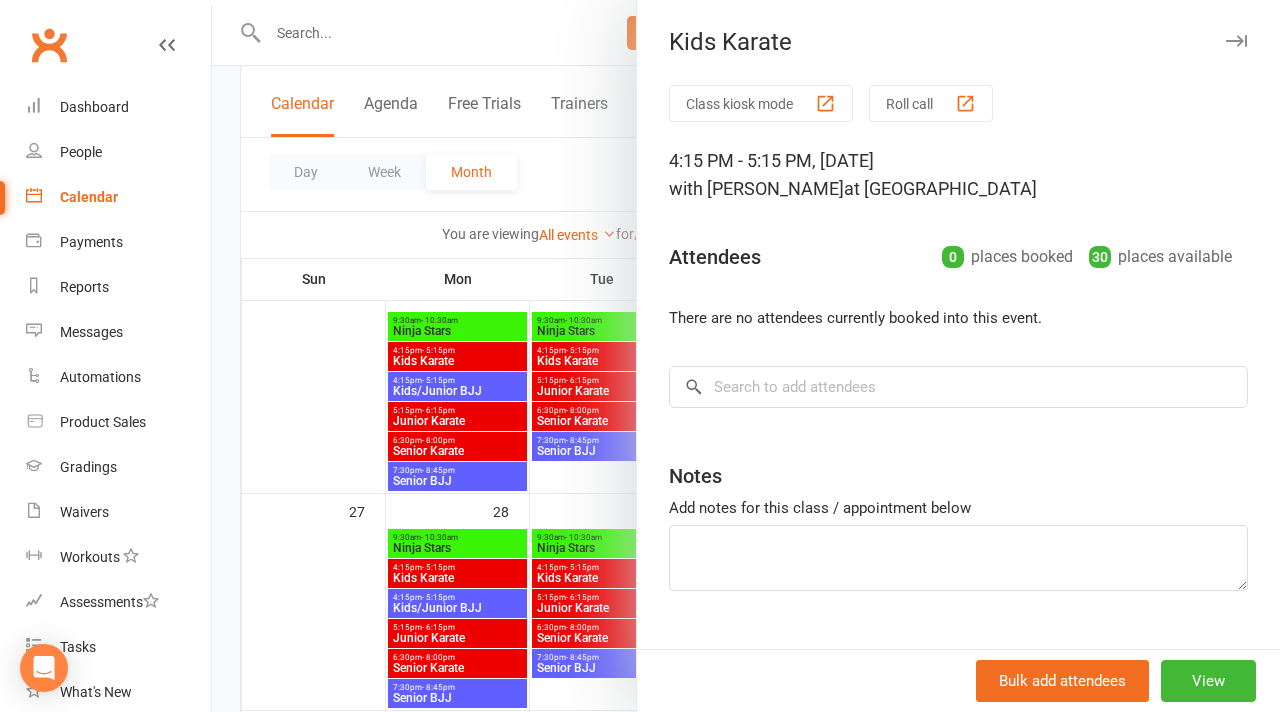 scroll, scrollTop: 42, scrollLeft: 0, axis: vertical 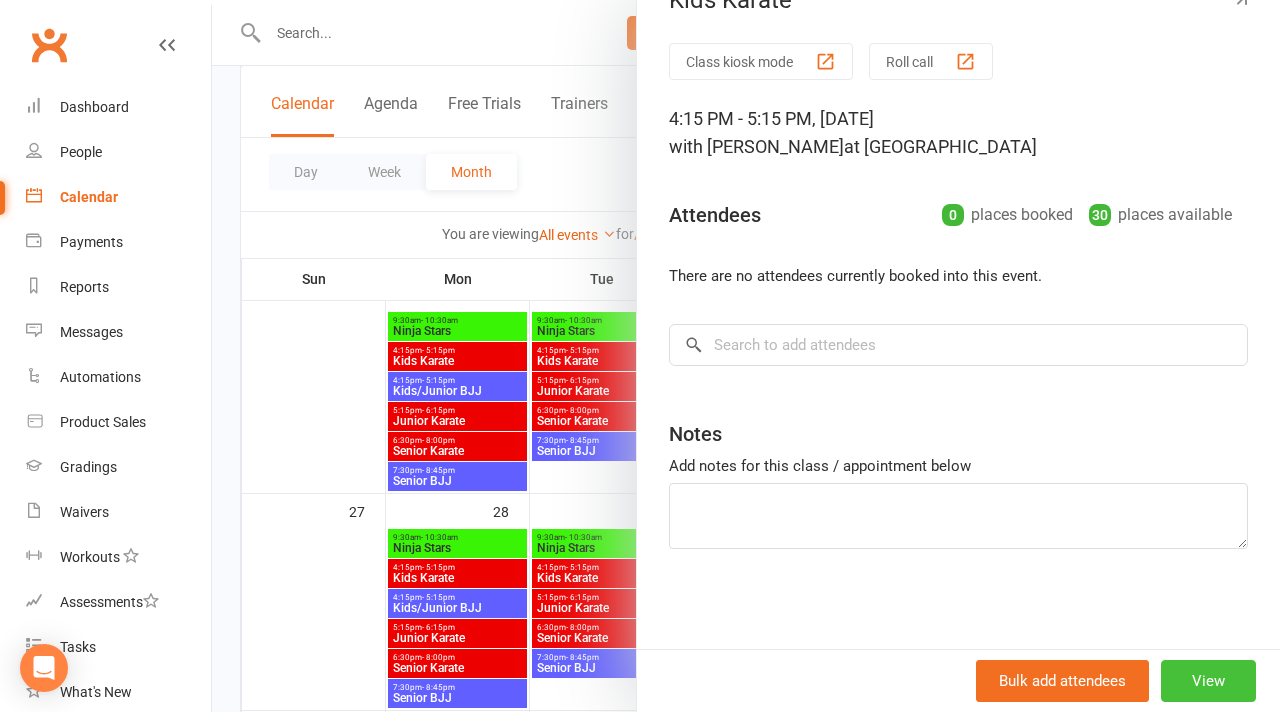 click on "View" at bounding box center [1208, 681] 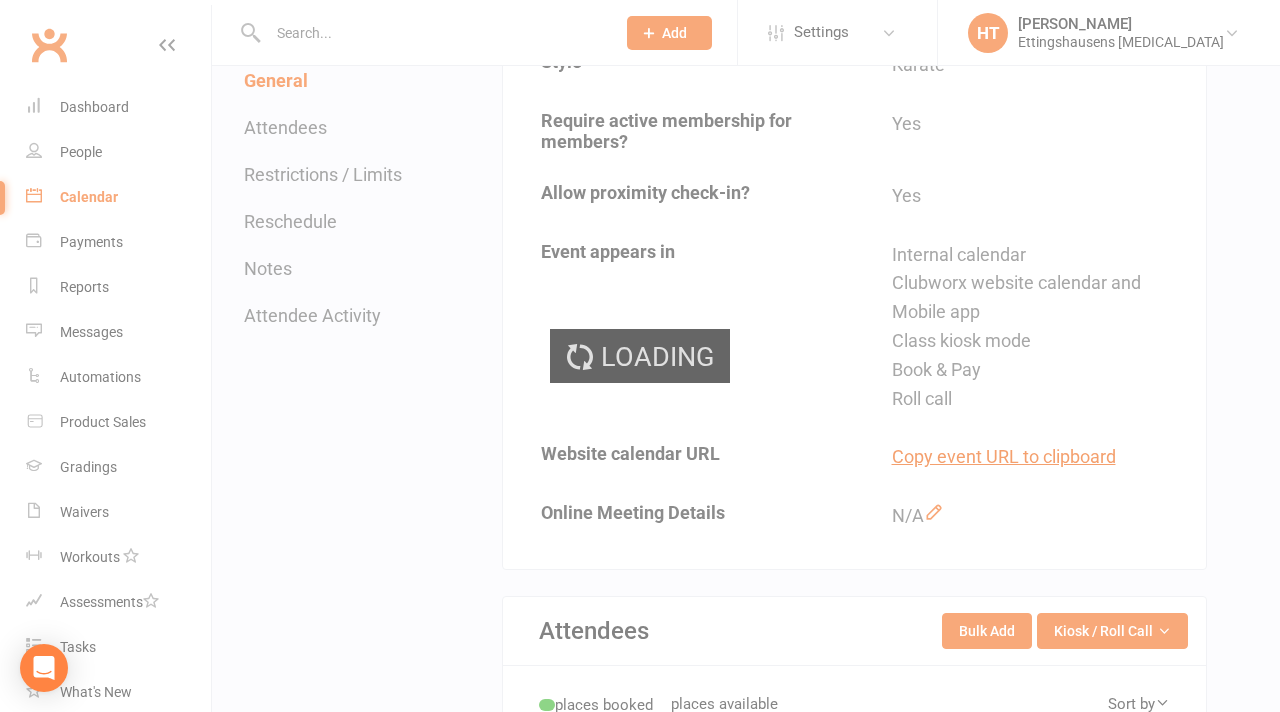 scroll, scrollTop: 0, scrollLeft: 0, axis: both 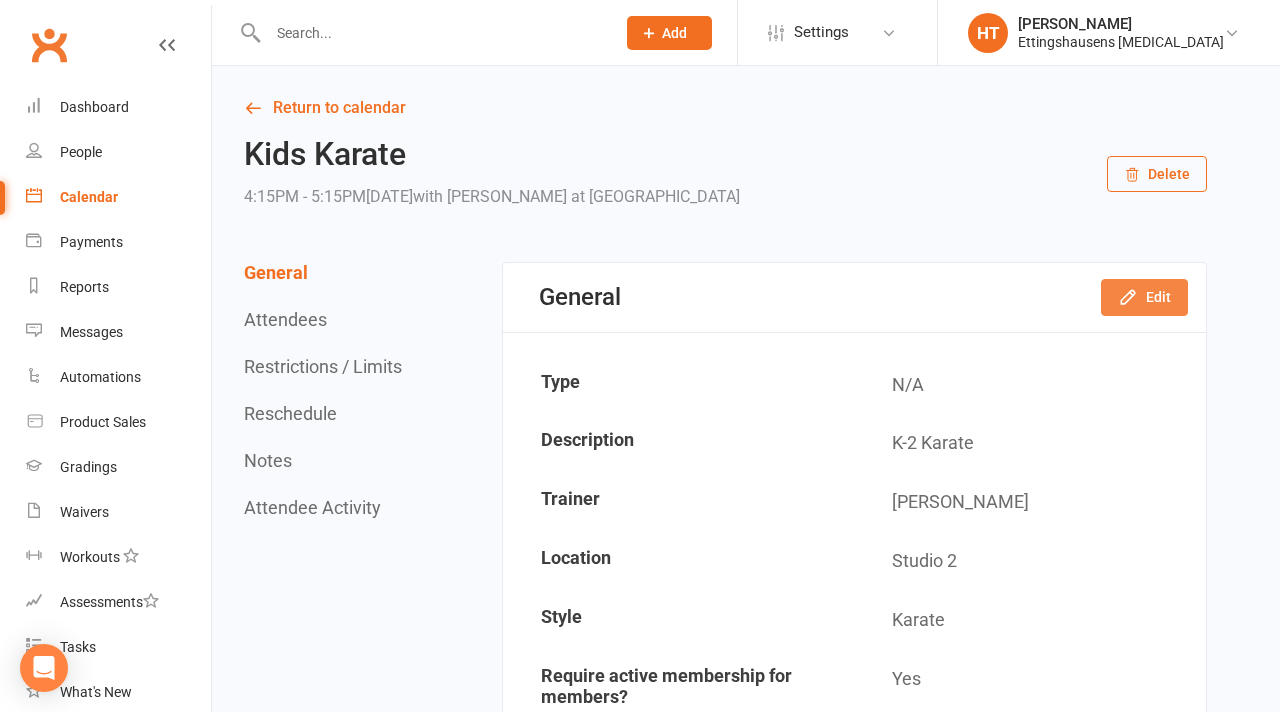 click on "Edit" at bounding box center (1144, 297) 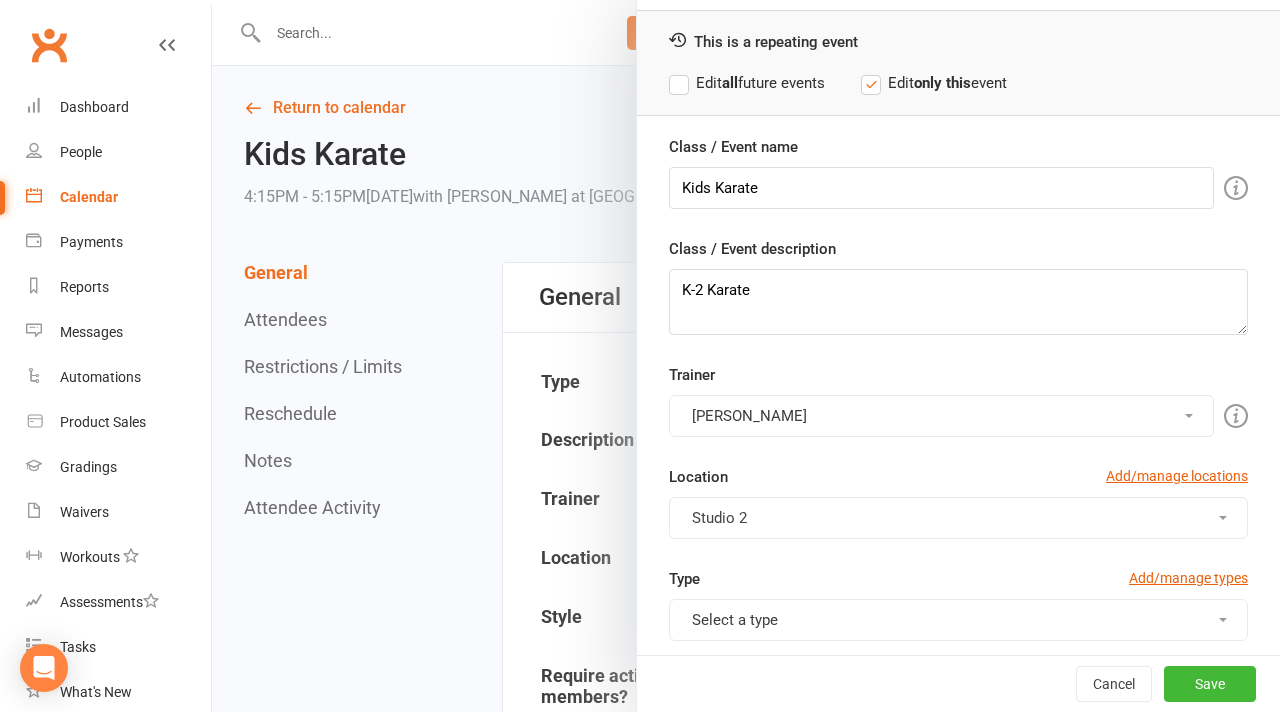 scroll, scrollTop: 0, scrollLeft: 0, axis: both 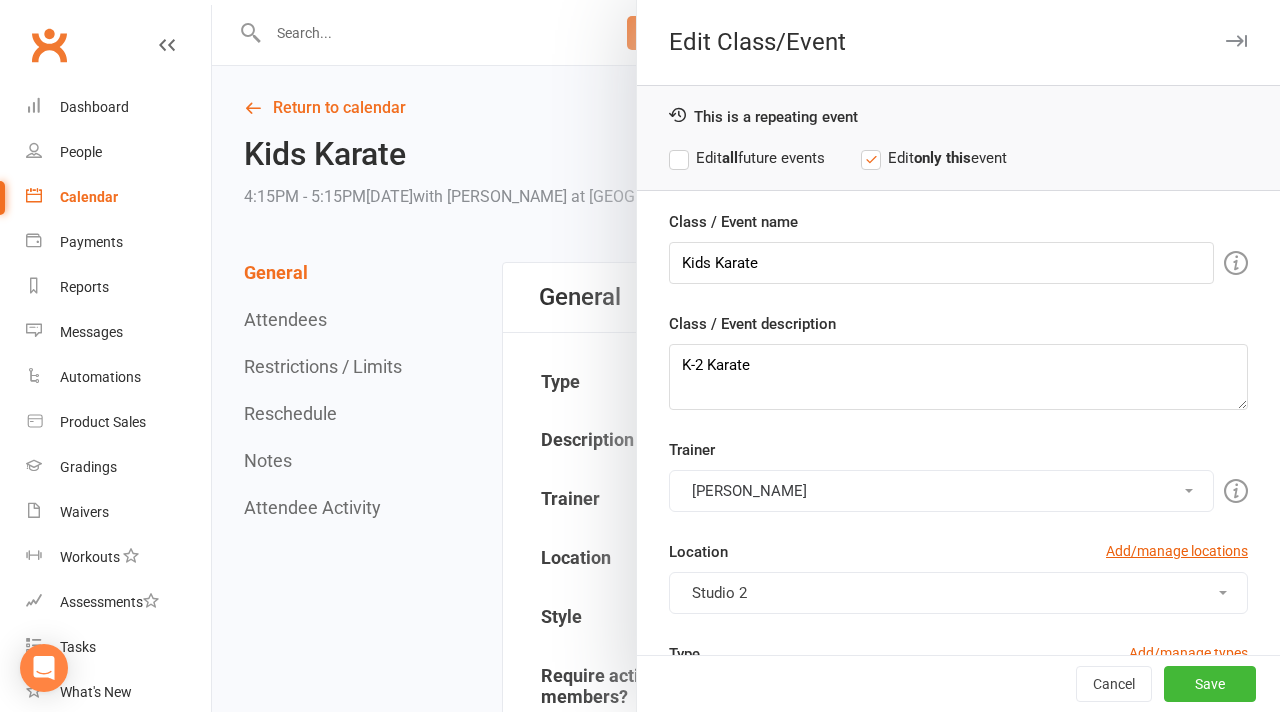 click on "Edit  all  future events" at bounding box center (747, 158) 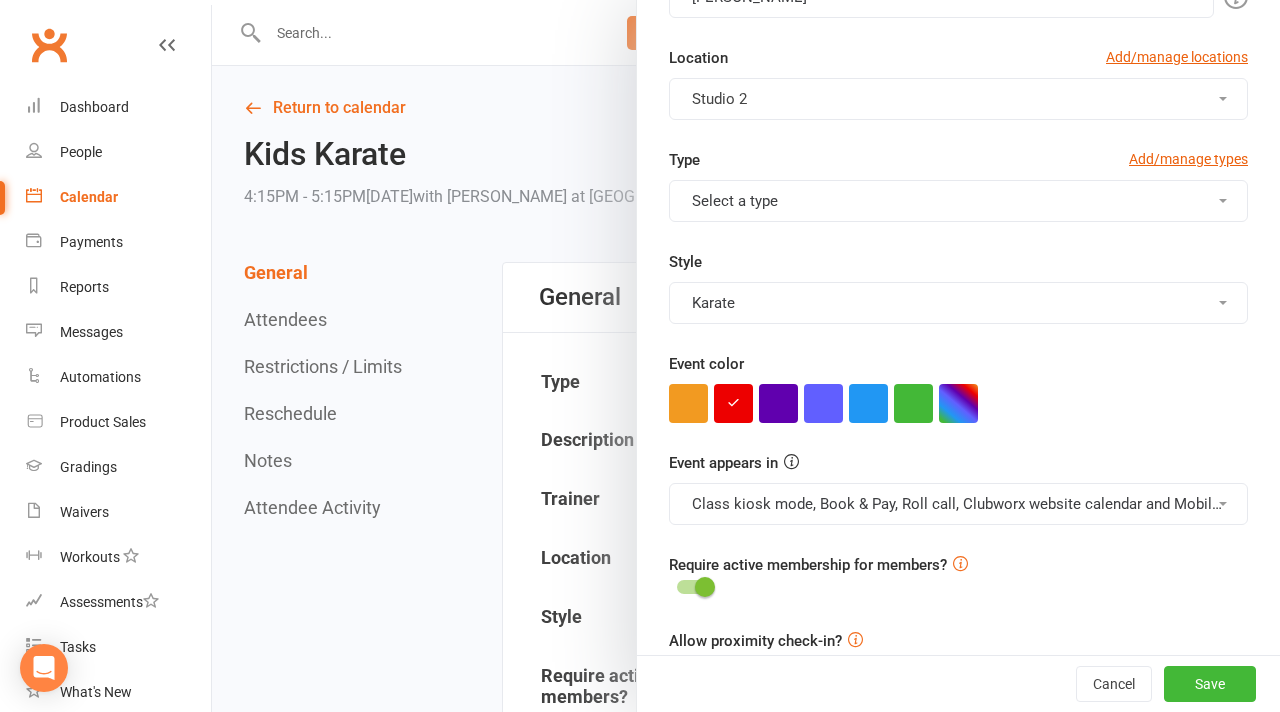 scroll, scrollTop: 552, scrollLeft: 0, axis: vertical 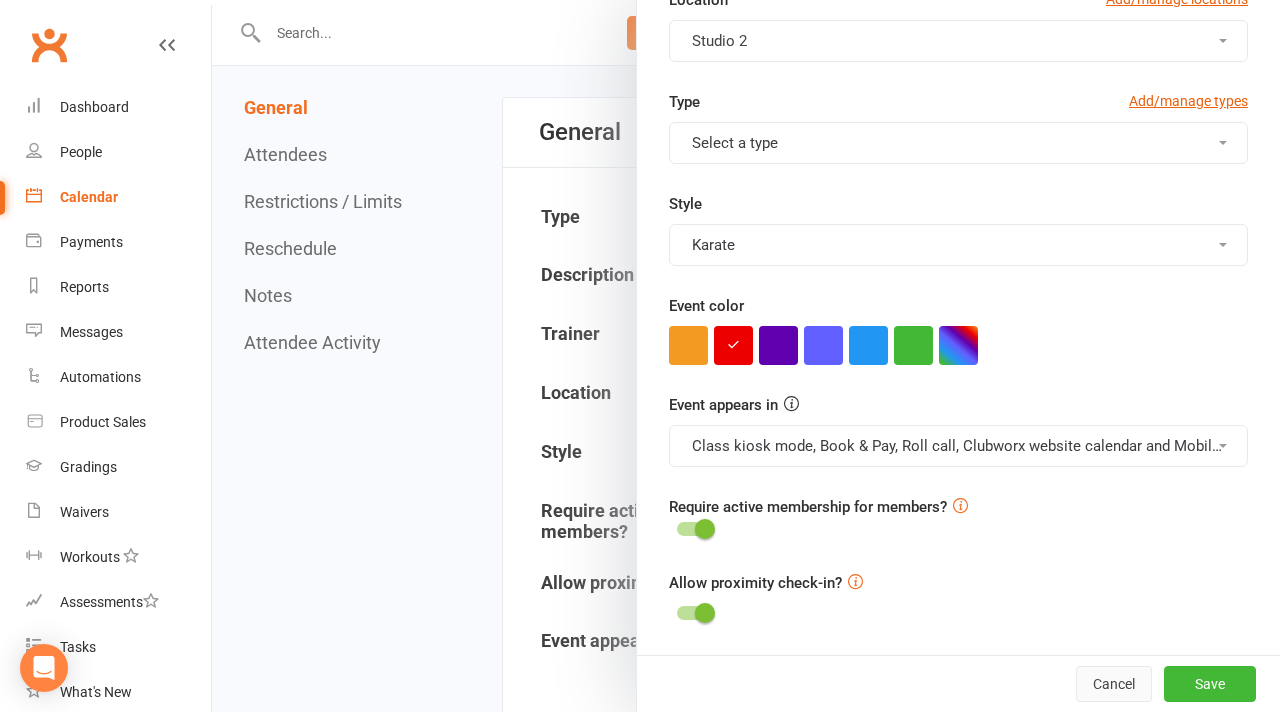 click on "Cancel" at bounding box center [1114, 684] 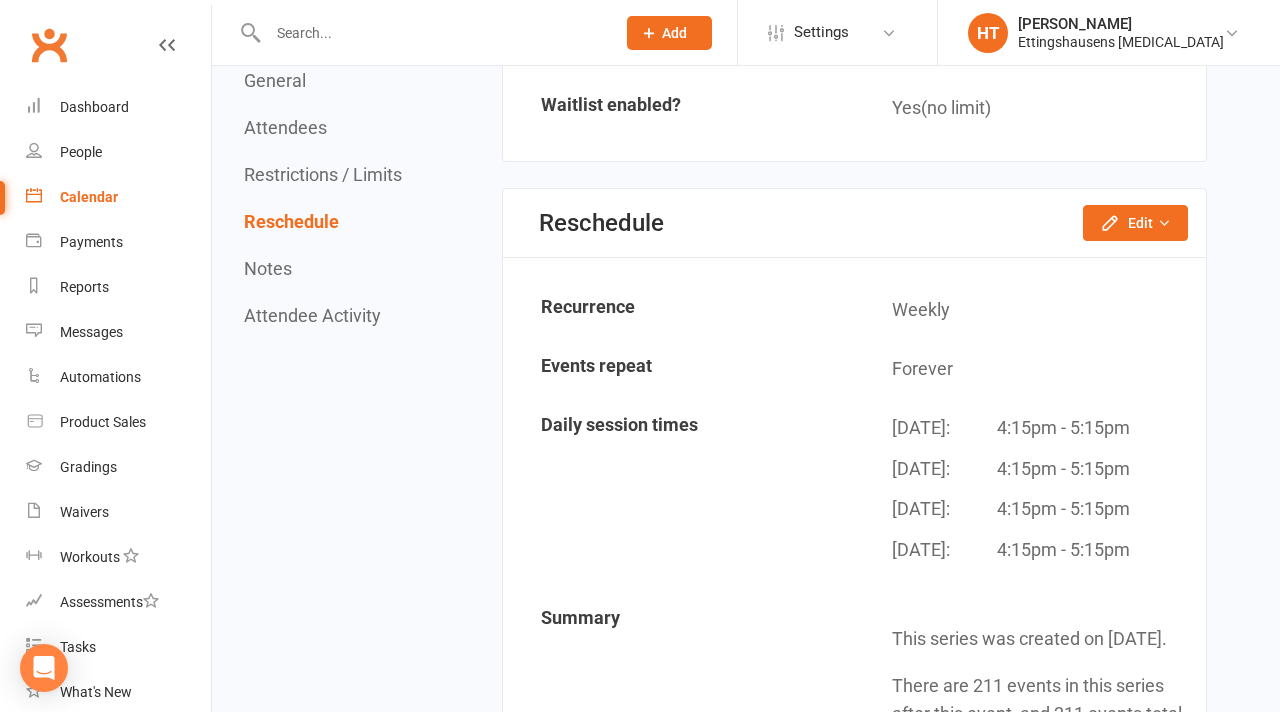 scroll, scrollTop: 1911, scrollLeft: 0, axis: vertical 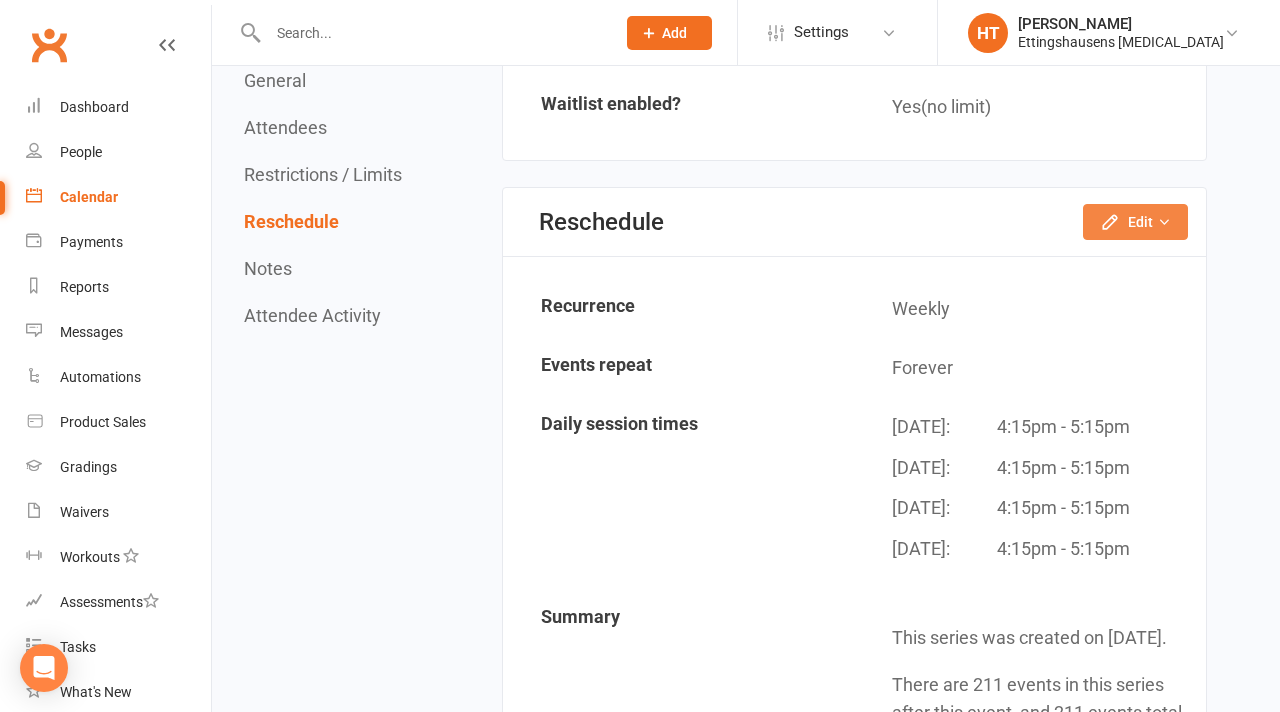 click on "Edit" 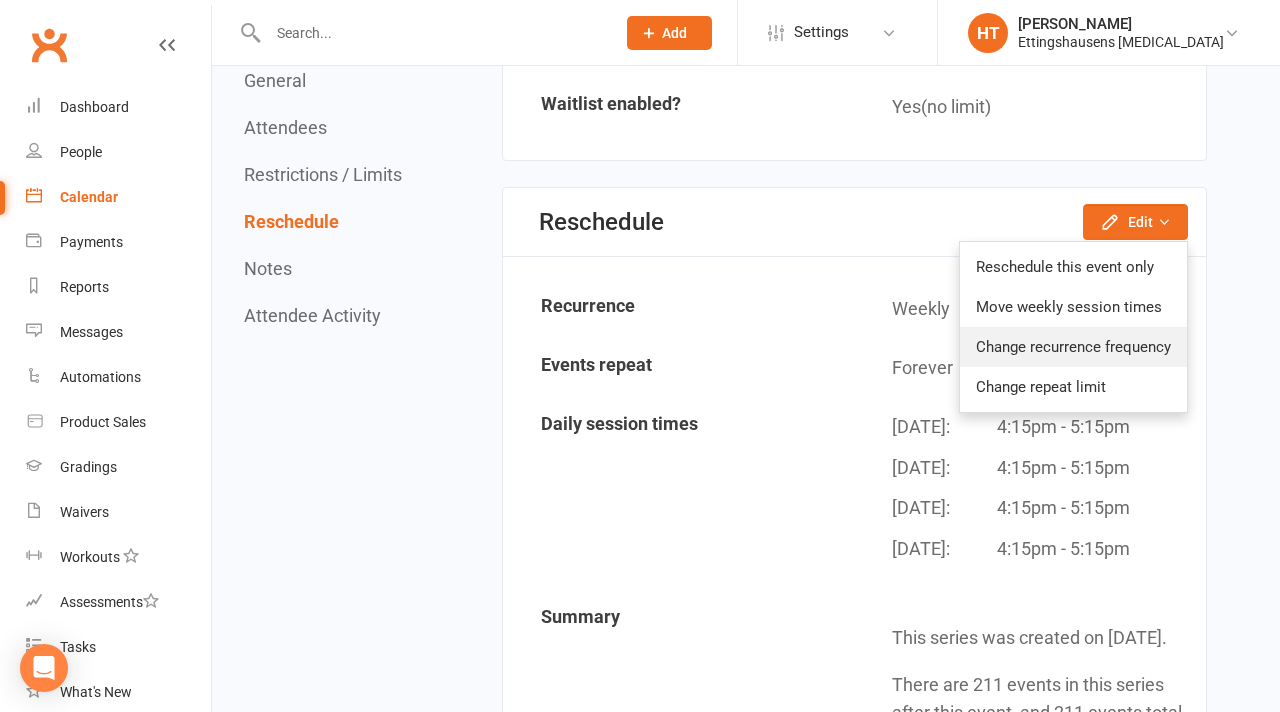click on "Change recurrence frequency" 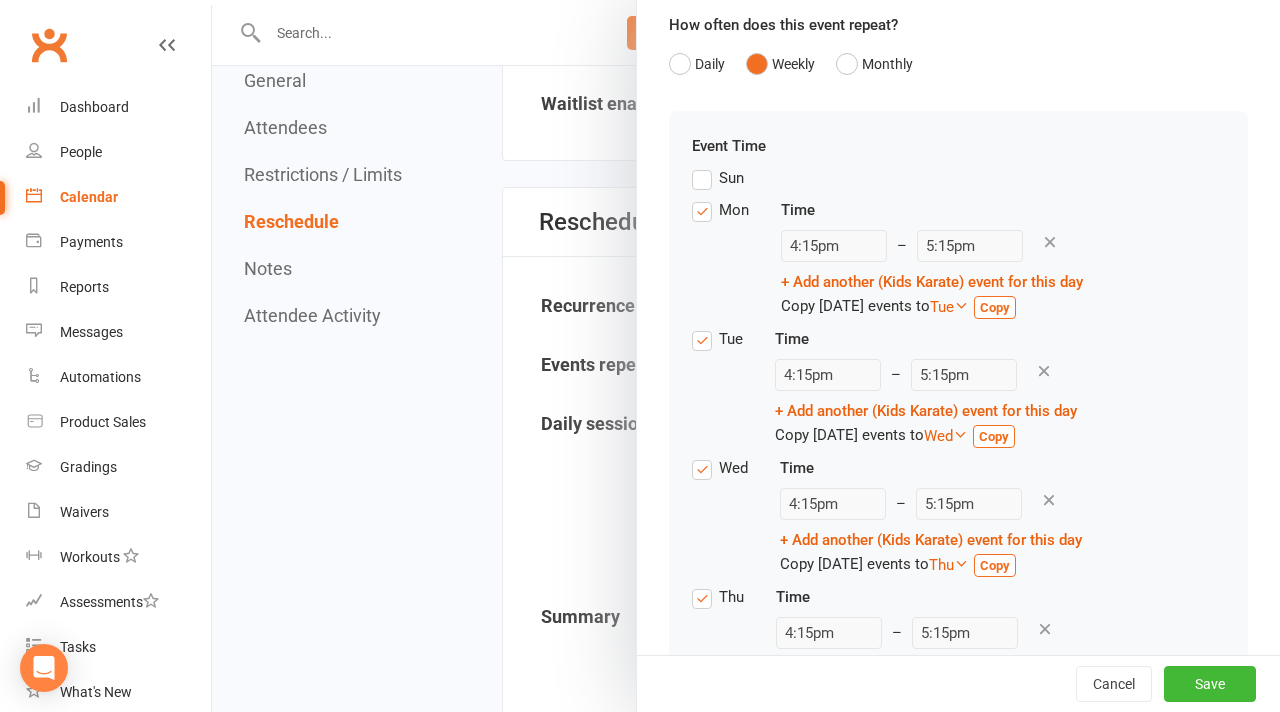 scroll, scrollTop: 196, scrollLeft: 0, axis: vertical 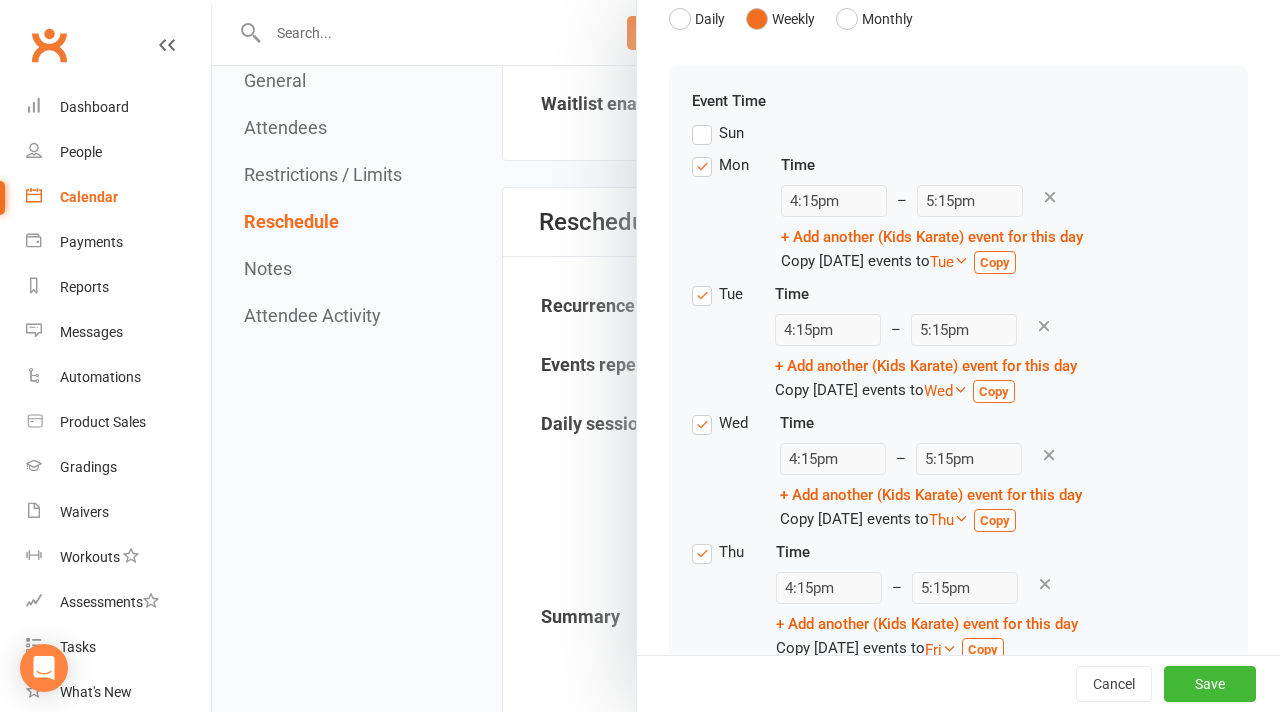 click at bounding box center [1044, 326] 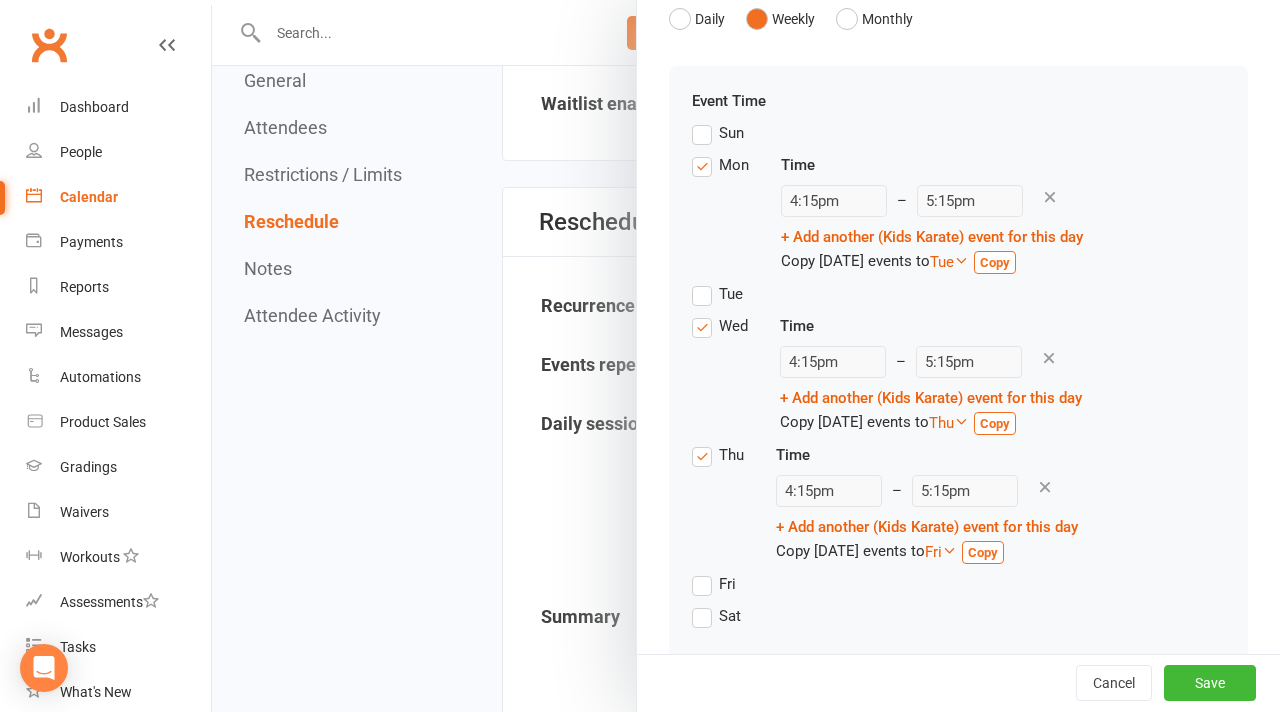 click at bounding box center (1049, 358) 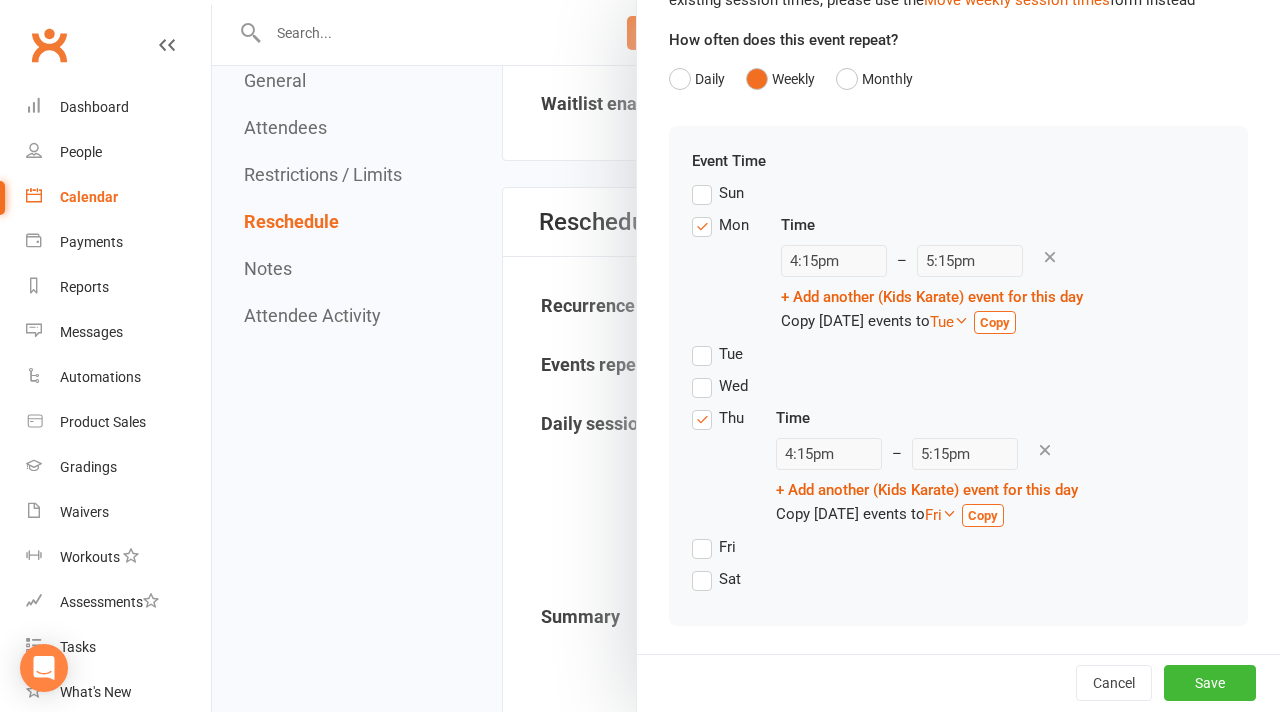scroll, scrollTop: 136, scrollLeft: 0, axis: vertical 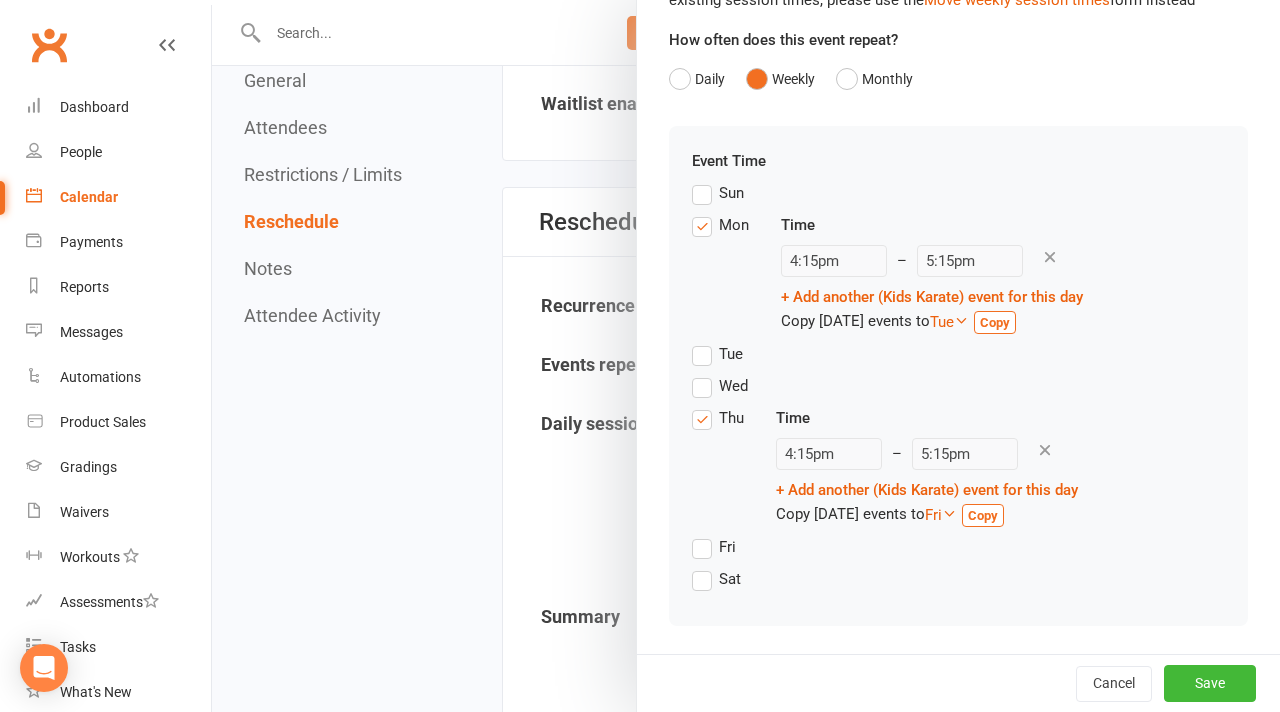 click at bounding box center (1045, 450) 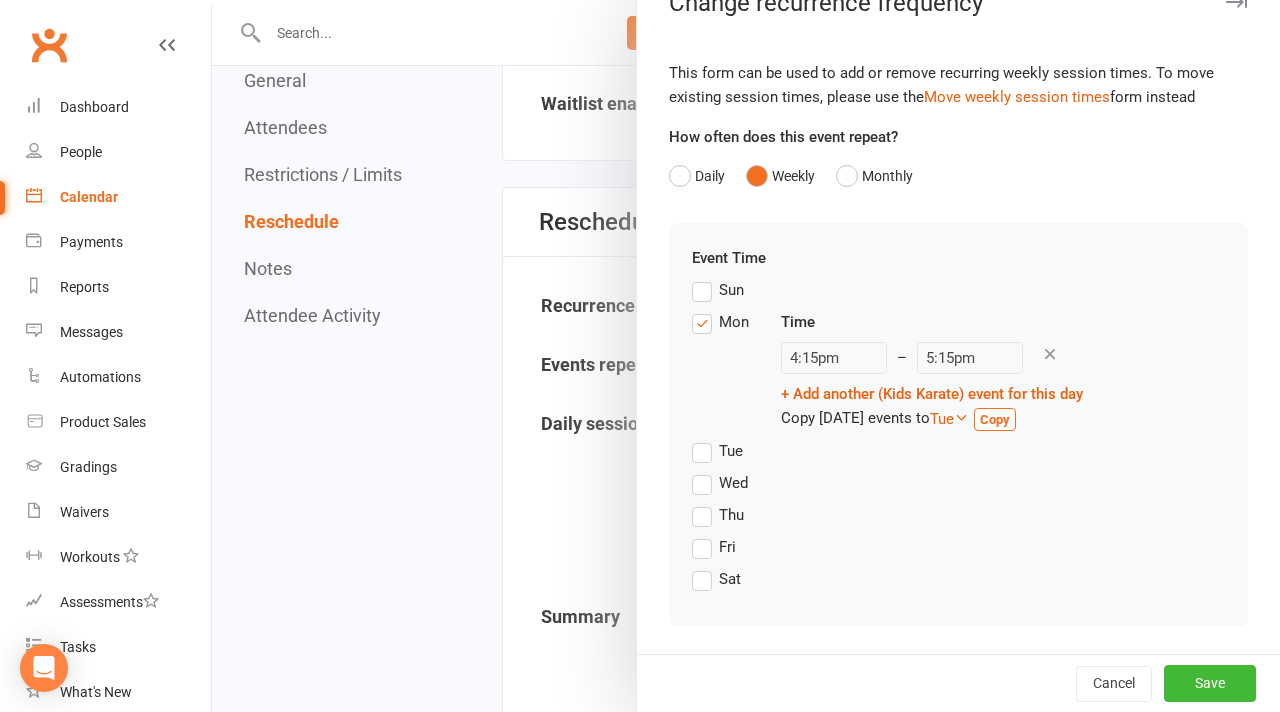 scroll, scrollTop: 39, scrollLeft: 0, axis: vertical 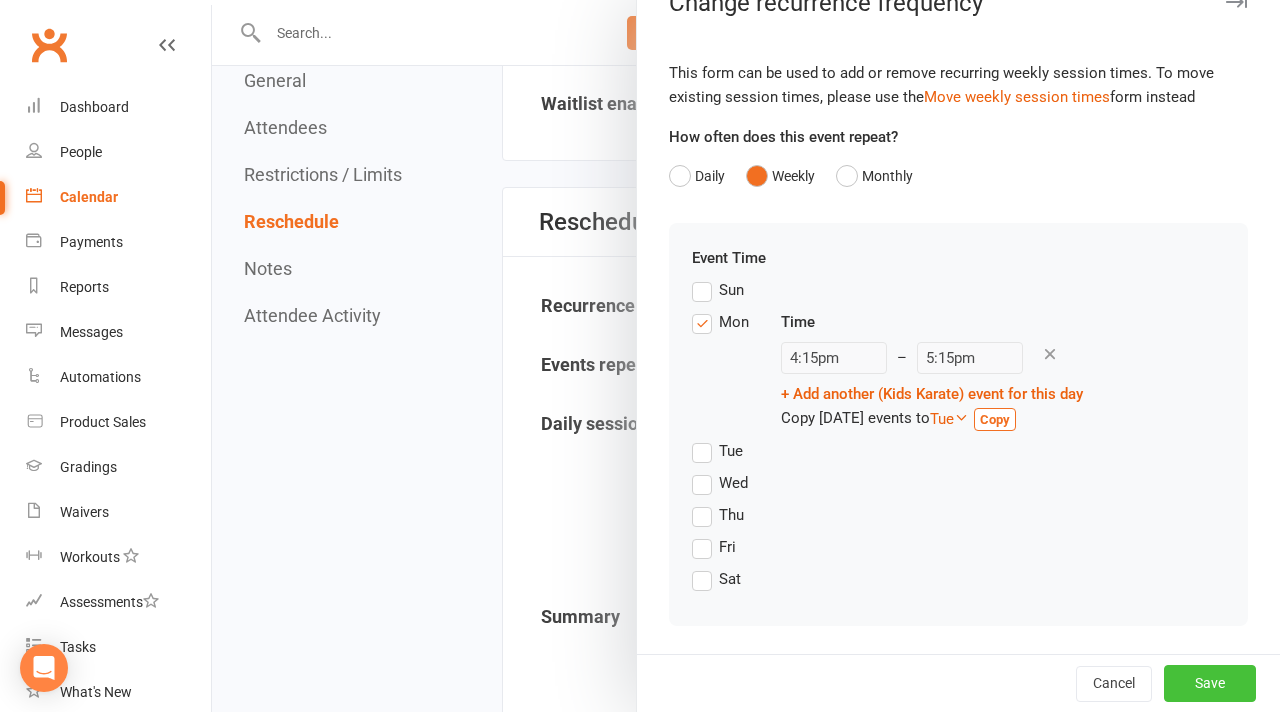 click on "Save" at bounding box center [1210, 683] 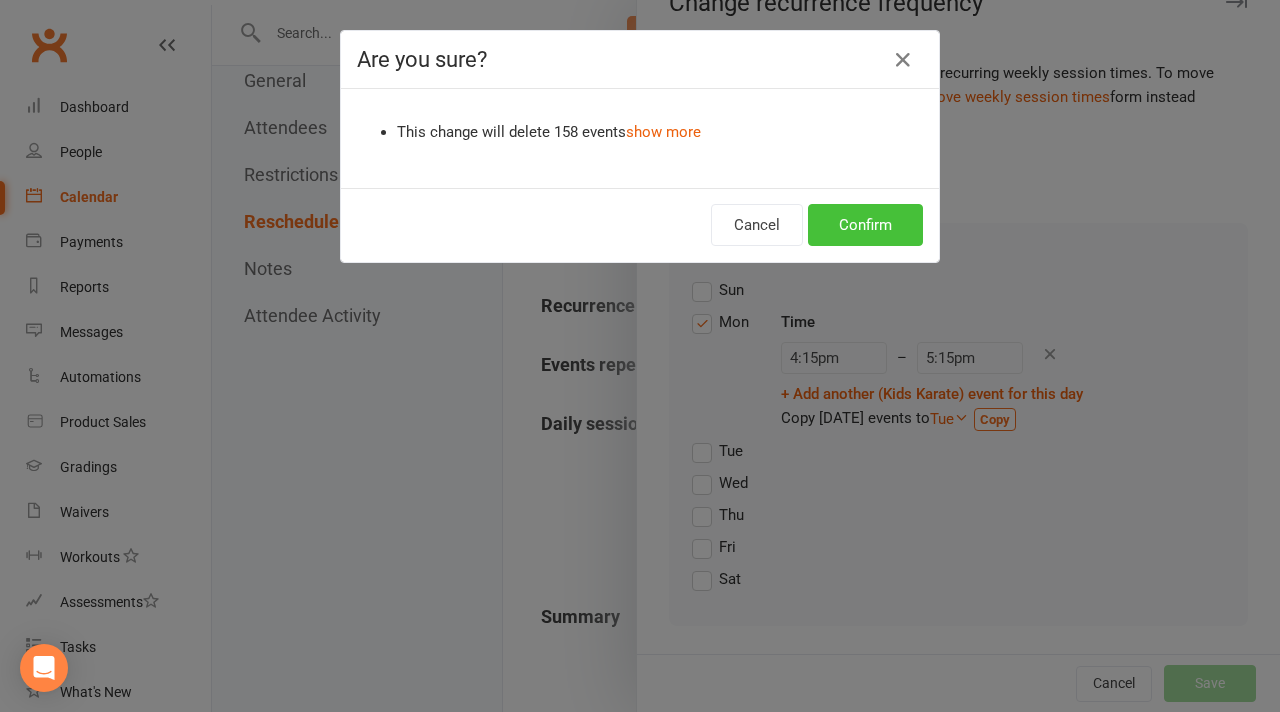 click on "Confirm" at bounding box center (865, 225) 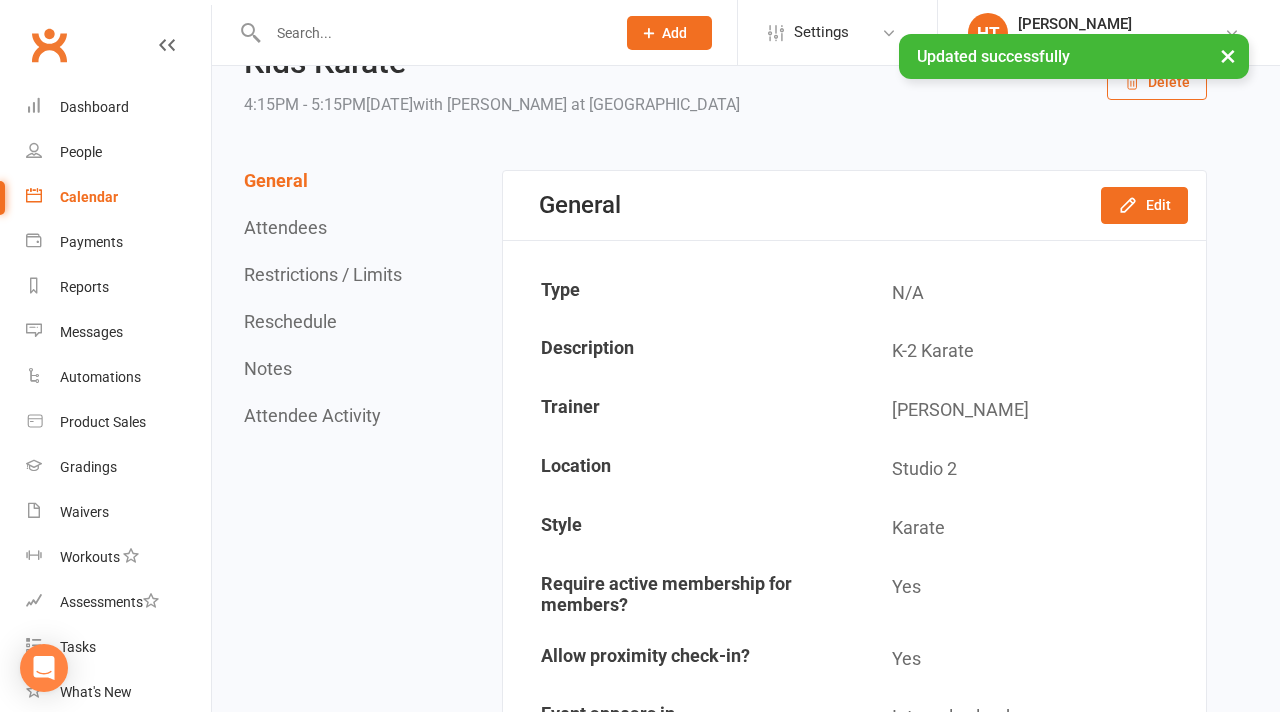 scroll, scrollTop: 0, scrollLeft: 0, axis: both 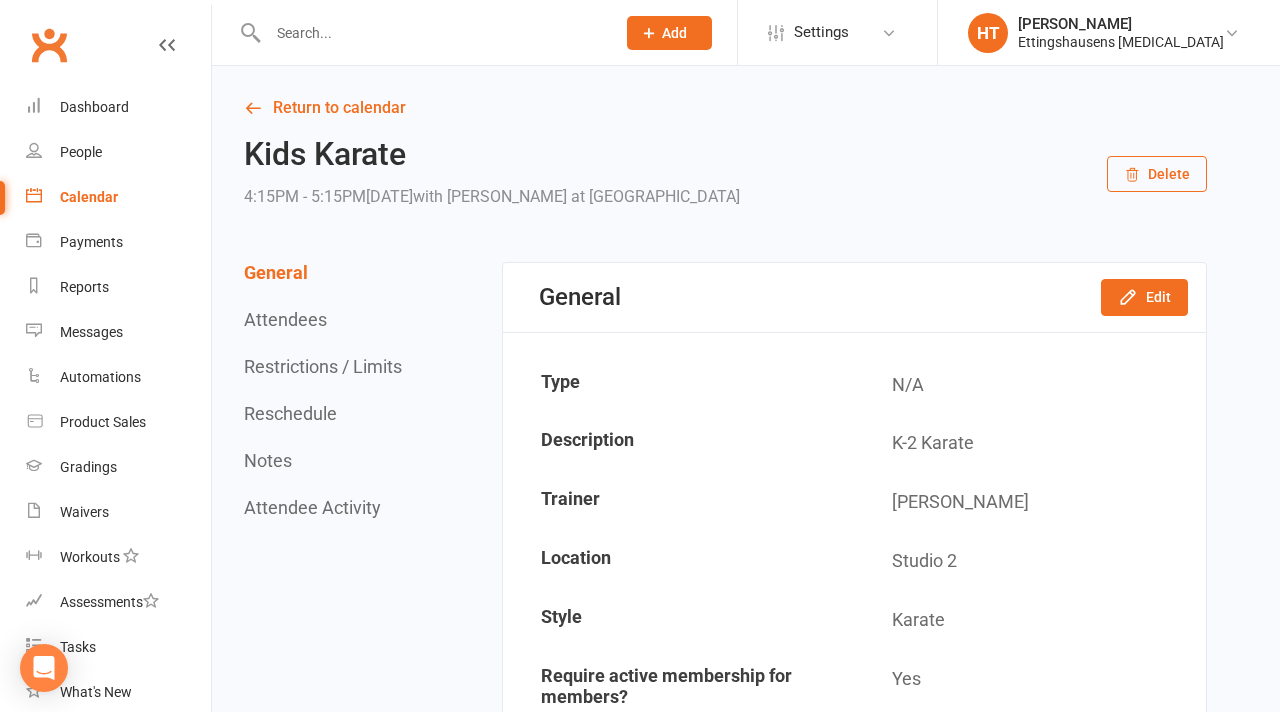 click on "Calendar" at bounding box center (118, 197) 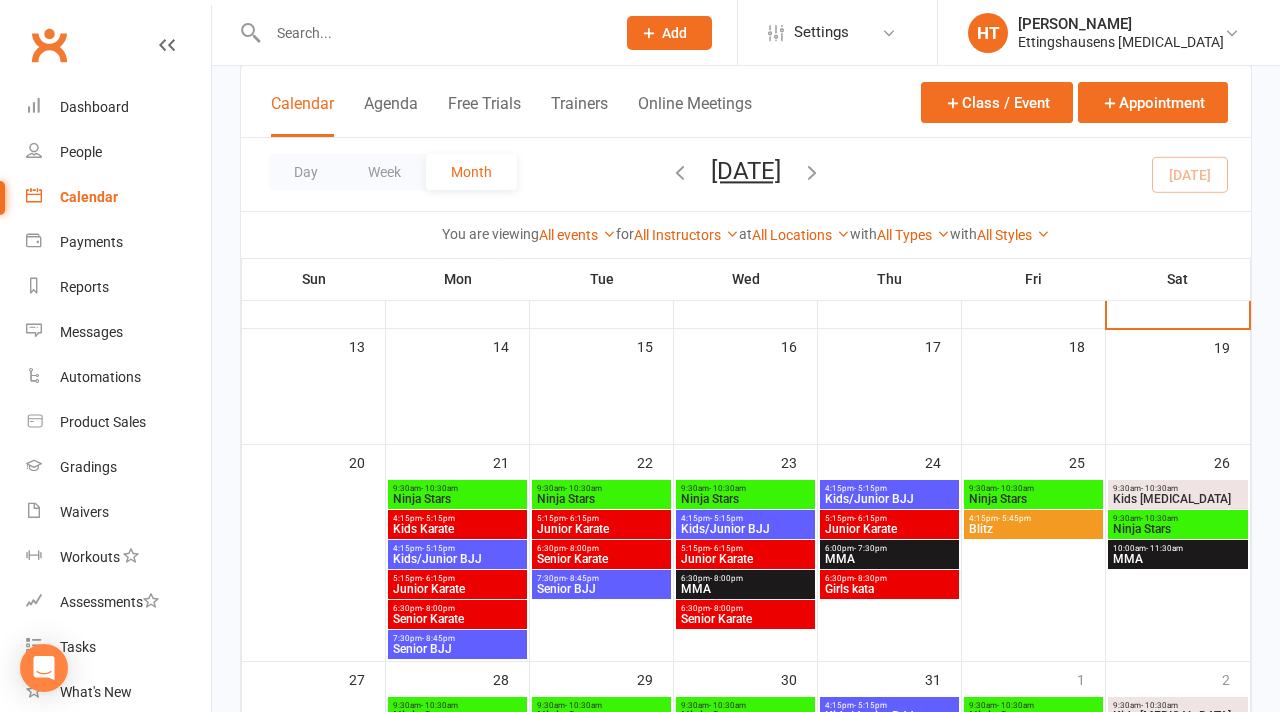 scroll, scrollTop: 380, scrollLeft: 0, axis: vertical 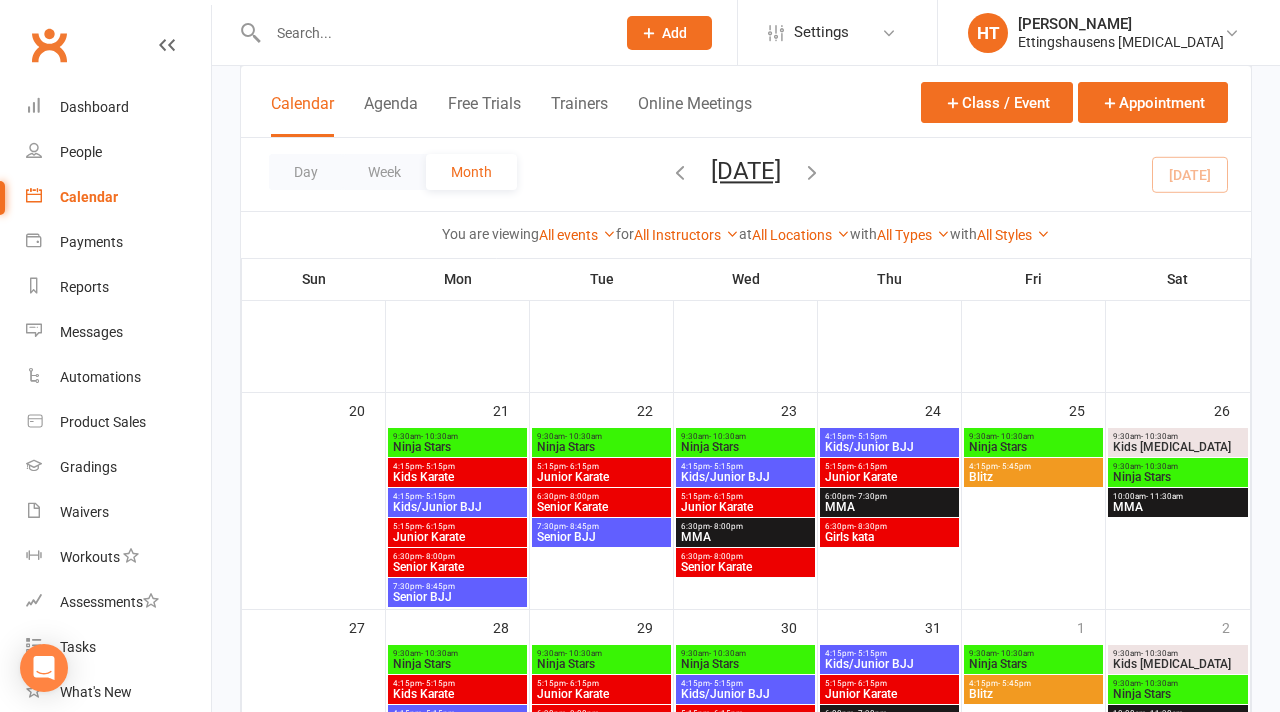 click on "Kids Karate" at bounding box center [457, 477] 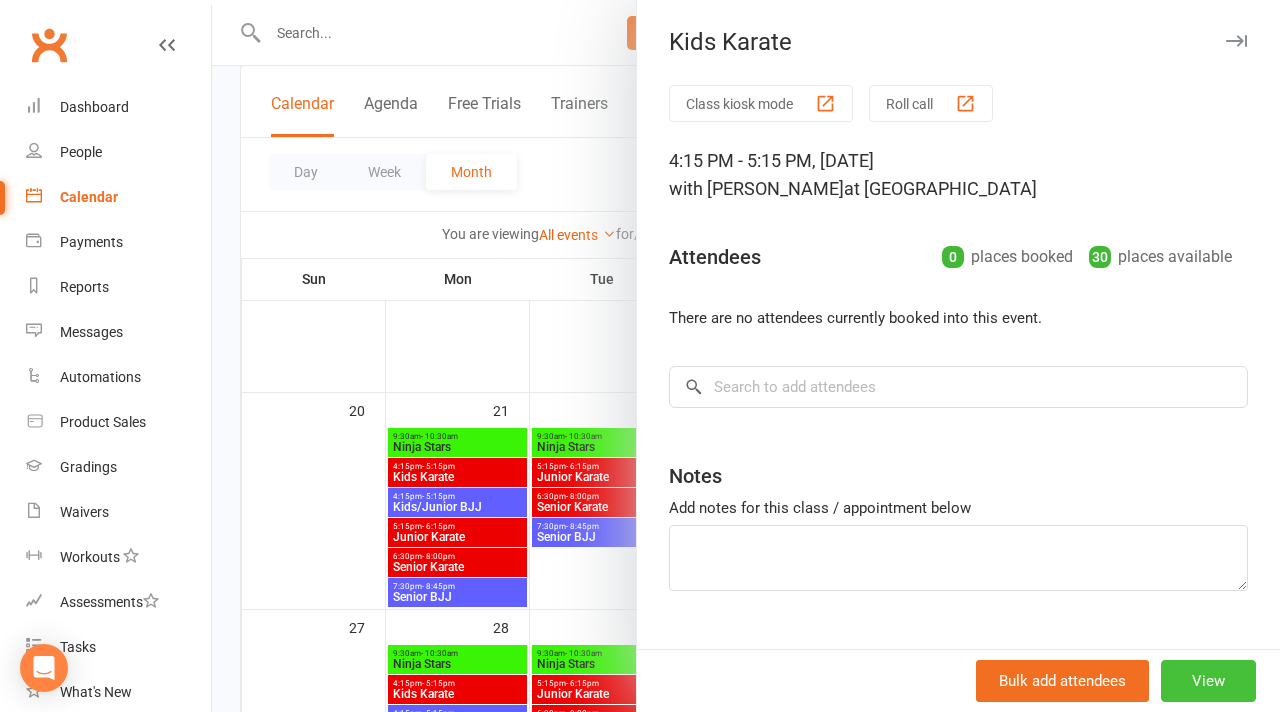 click on "View" at bounding box center (1208, 681) 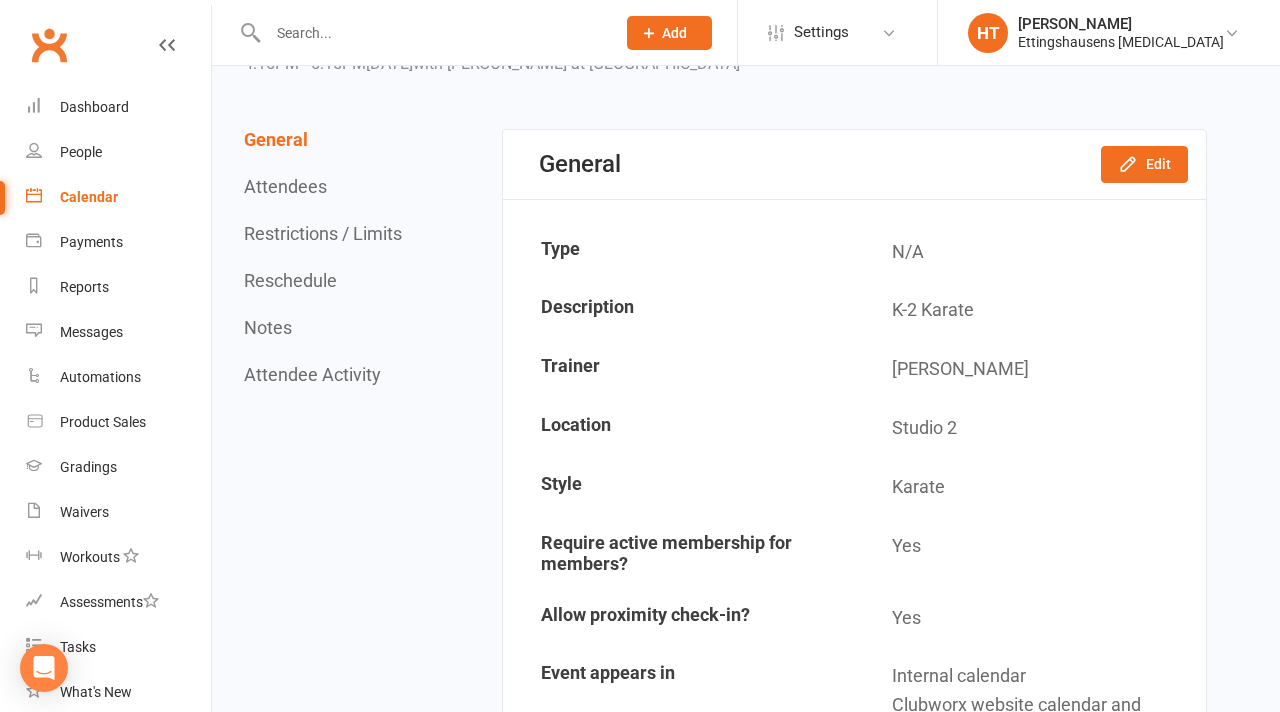 scroll, scrollTop: 0, scrollLeft: 0, axis: both 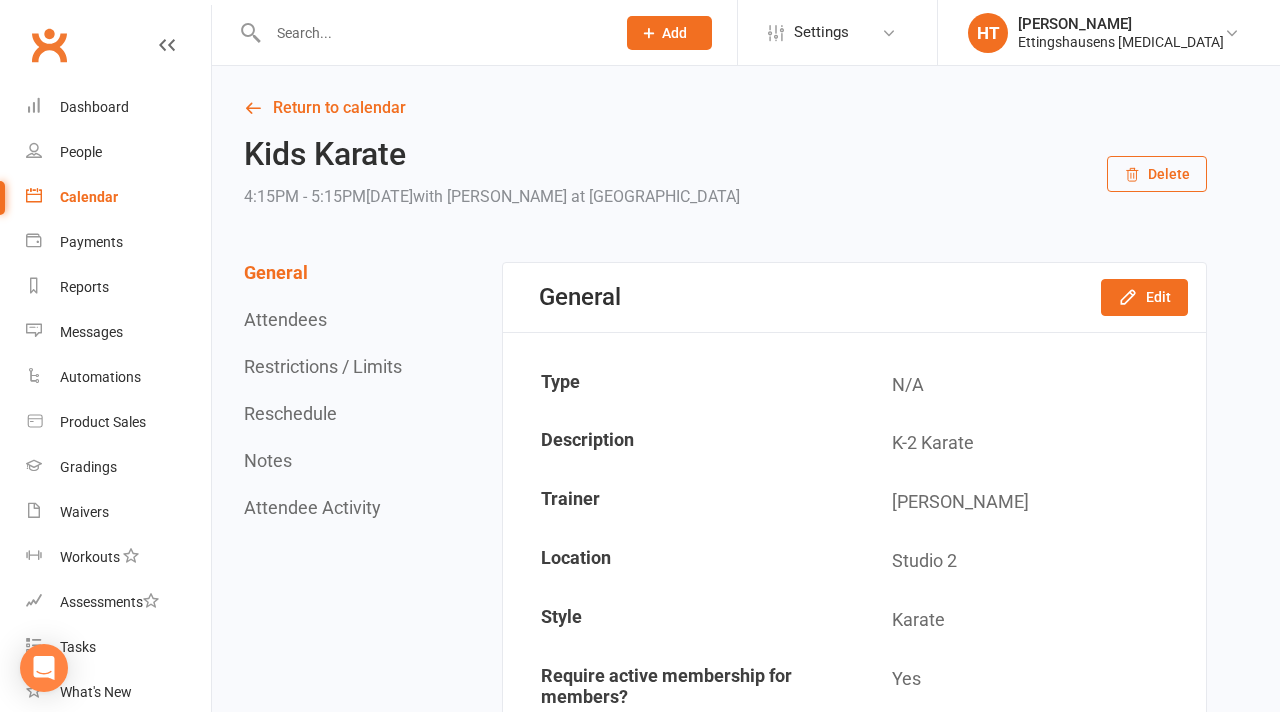 click on "Add" 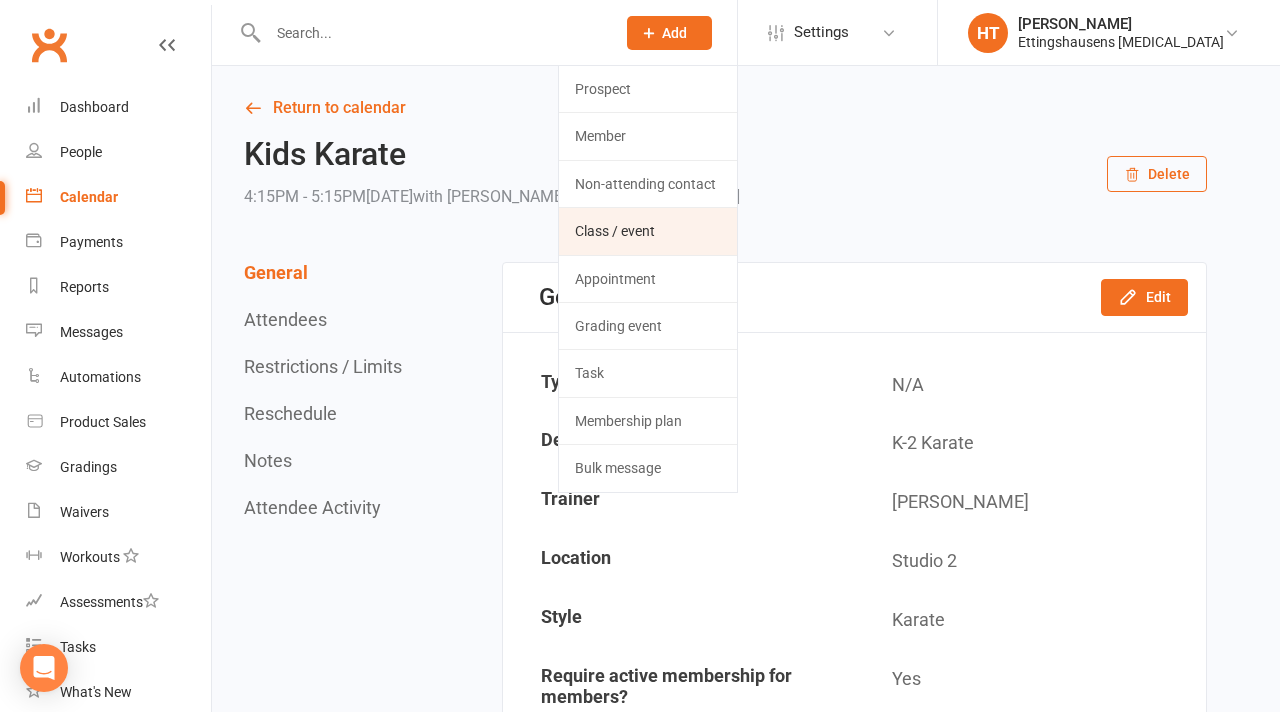 click on "Class / event" 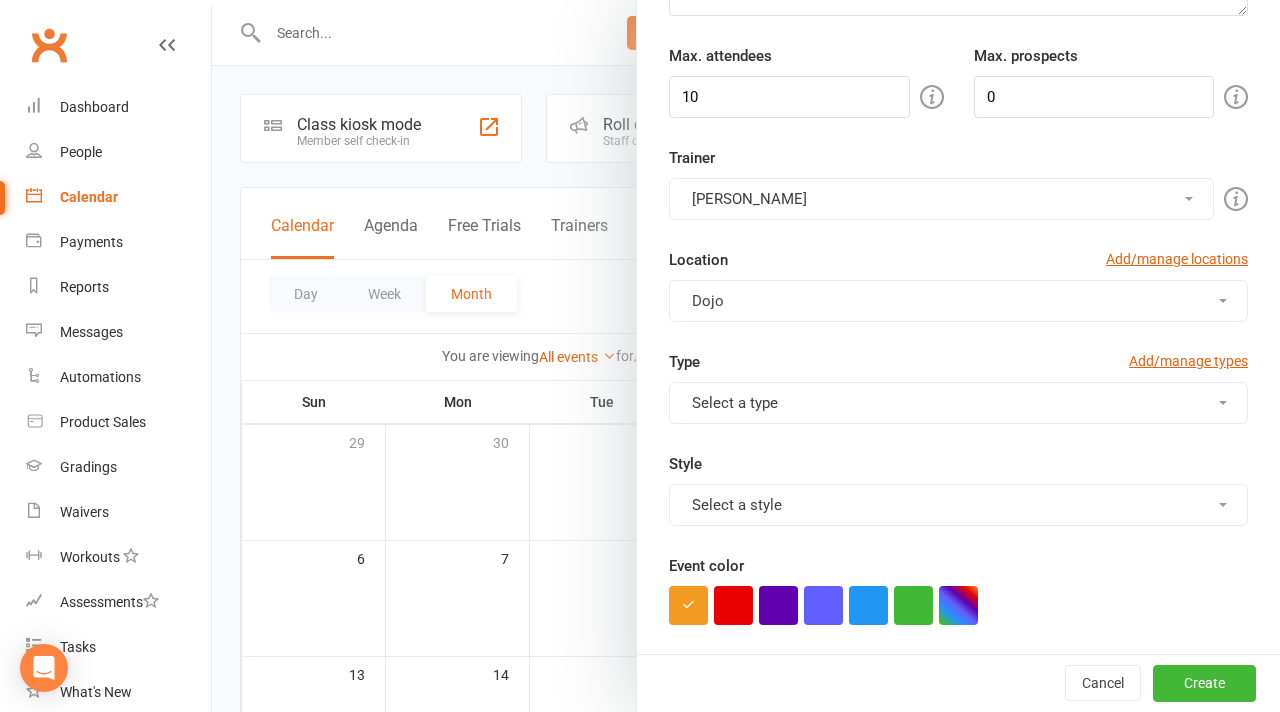 scroll, scrollTop: 268, scrollLeft: 0, axis: vertical 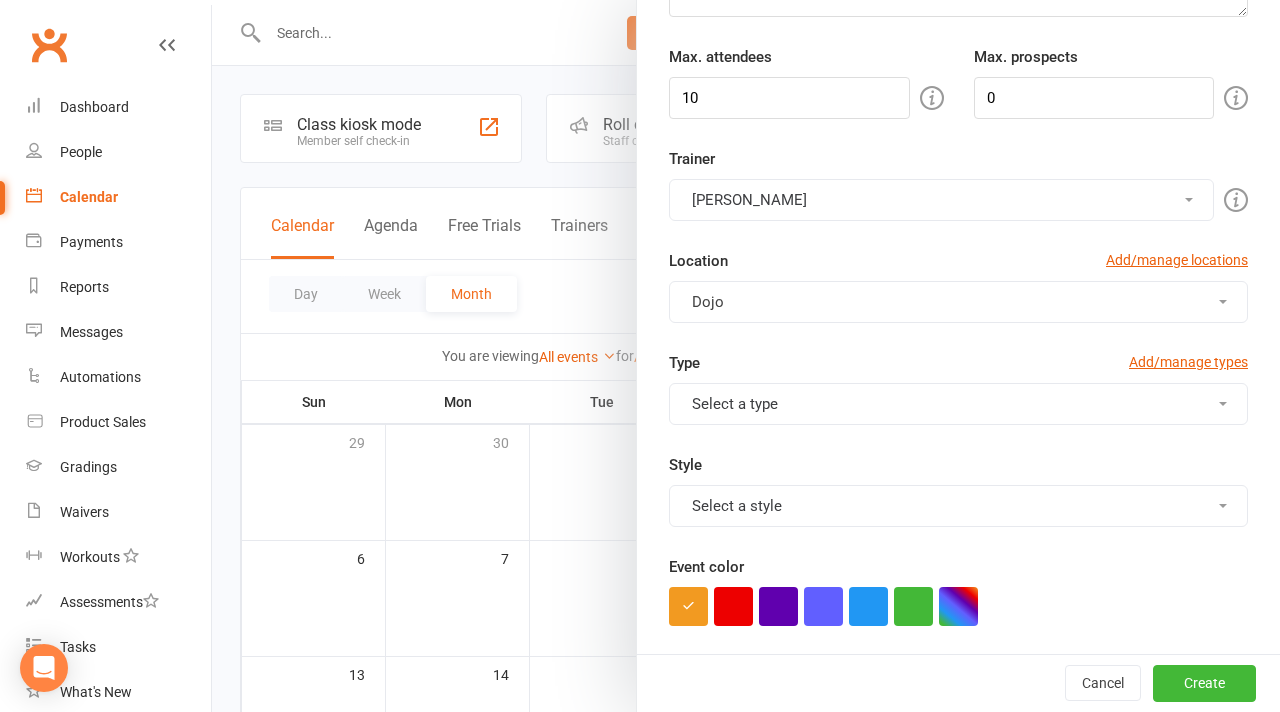 type on "Kids Karate" 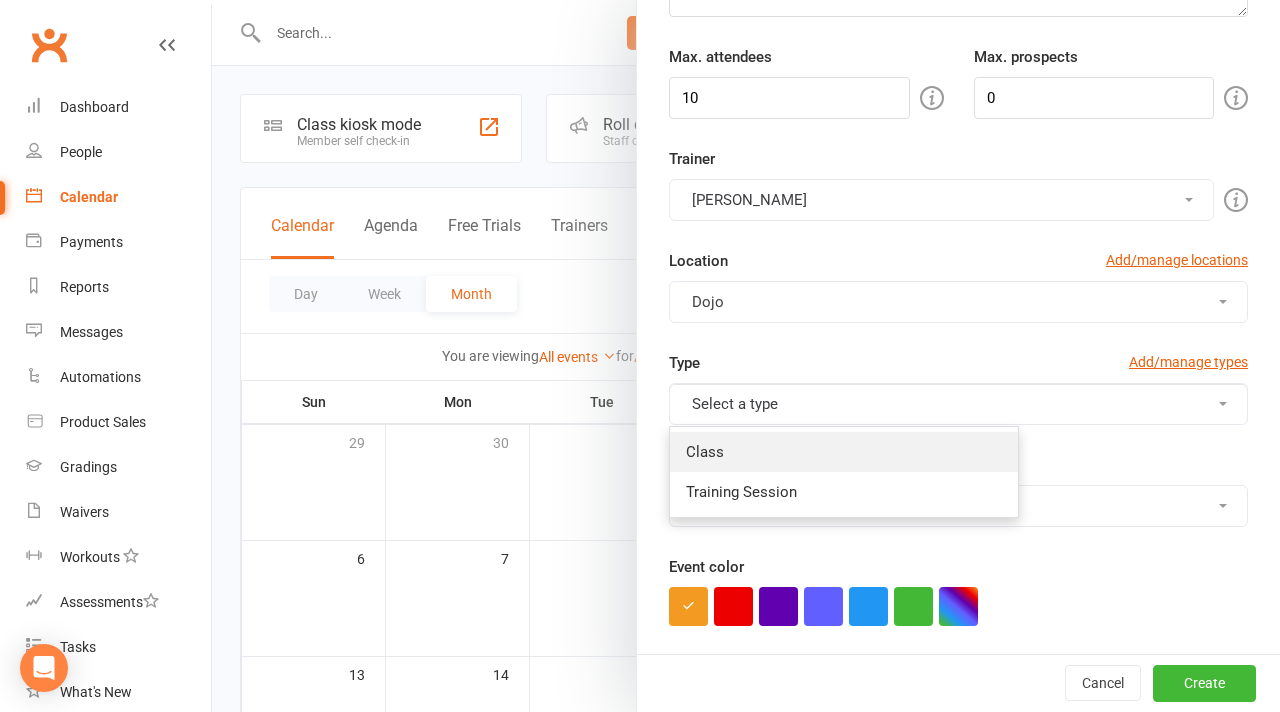 click on "Class" at bounding box center [844, 452] 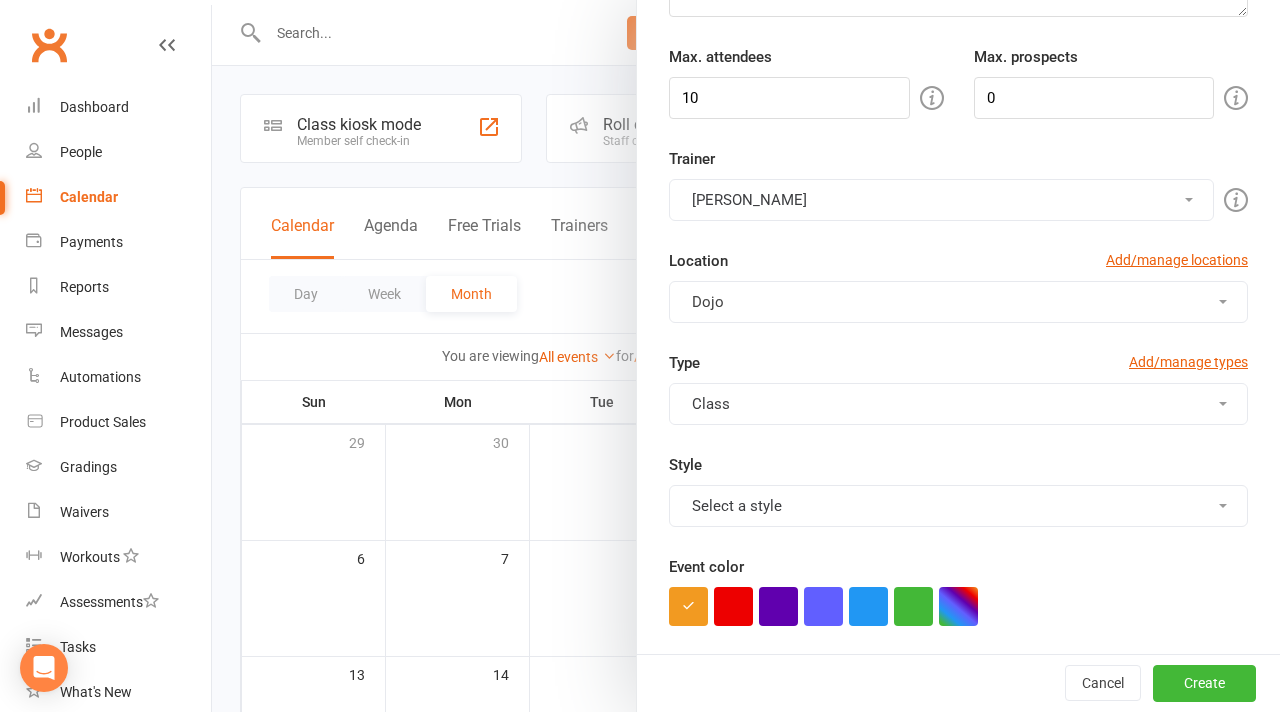 click on "Select a style" at bounding box center [958, 506] 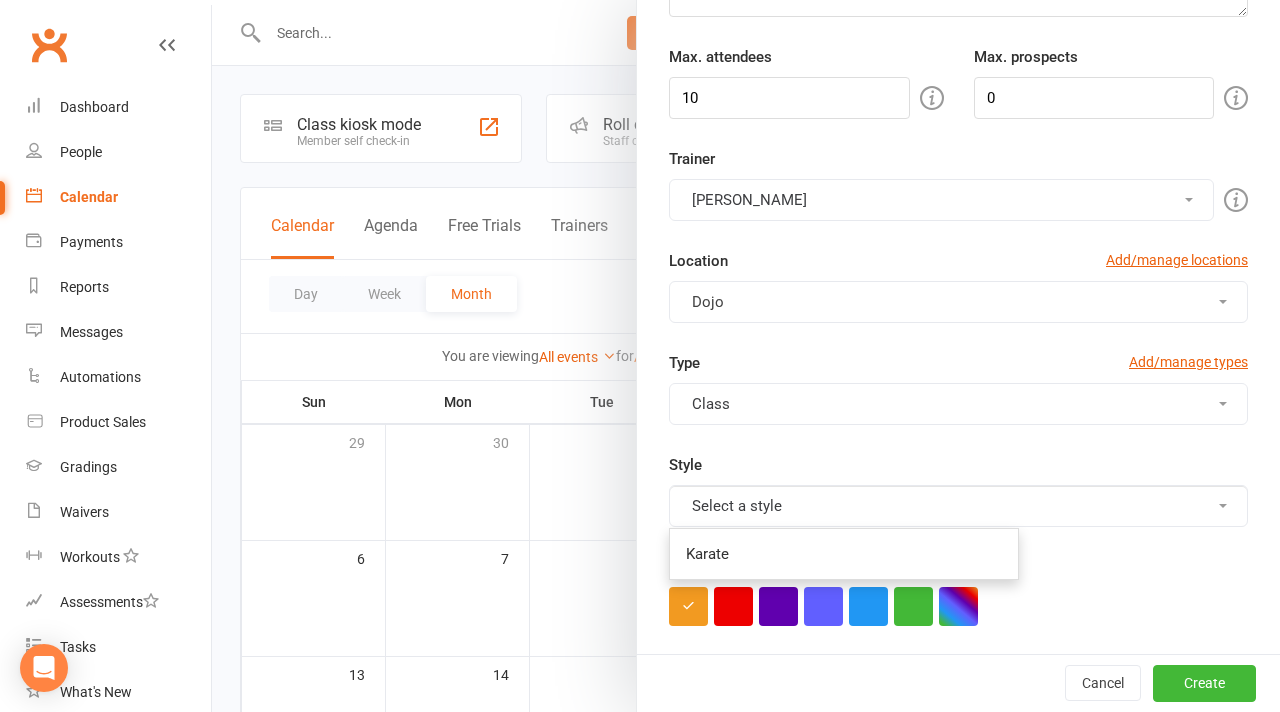 click on "Karate" at bounding box center [844, 554] 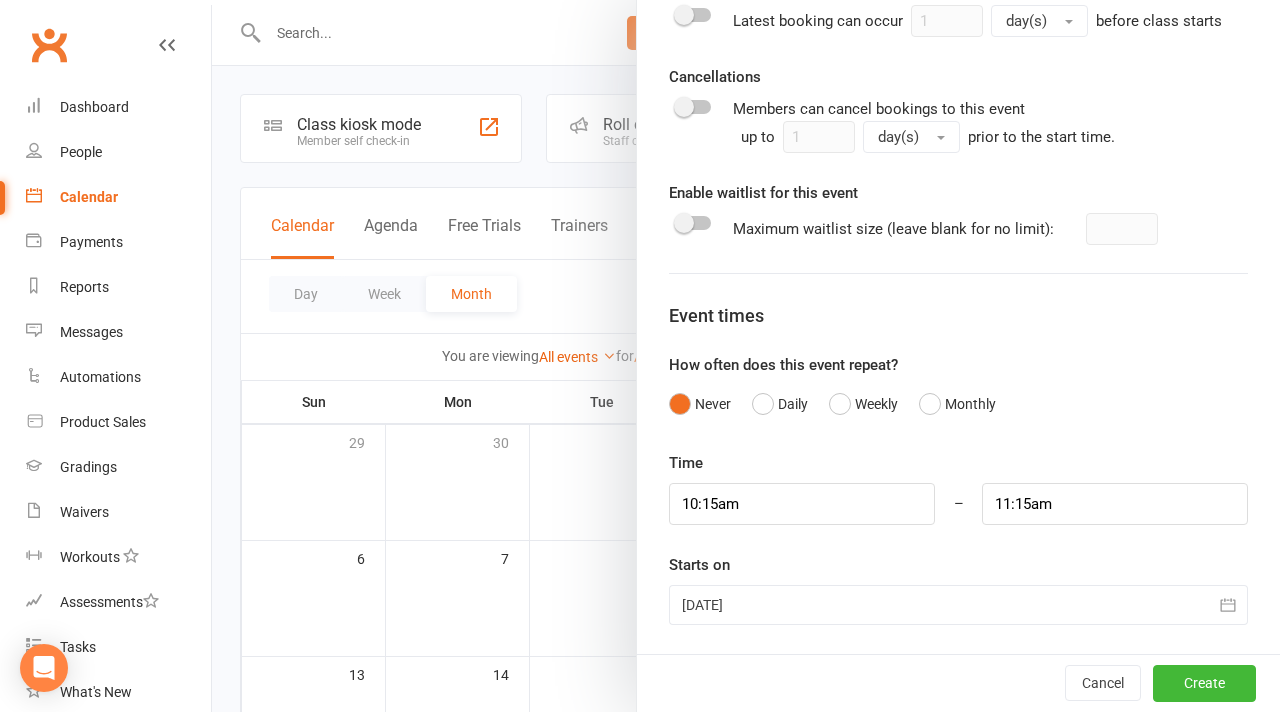 scroll, scrollTop: 0, scrollLeft: 0, axis: both 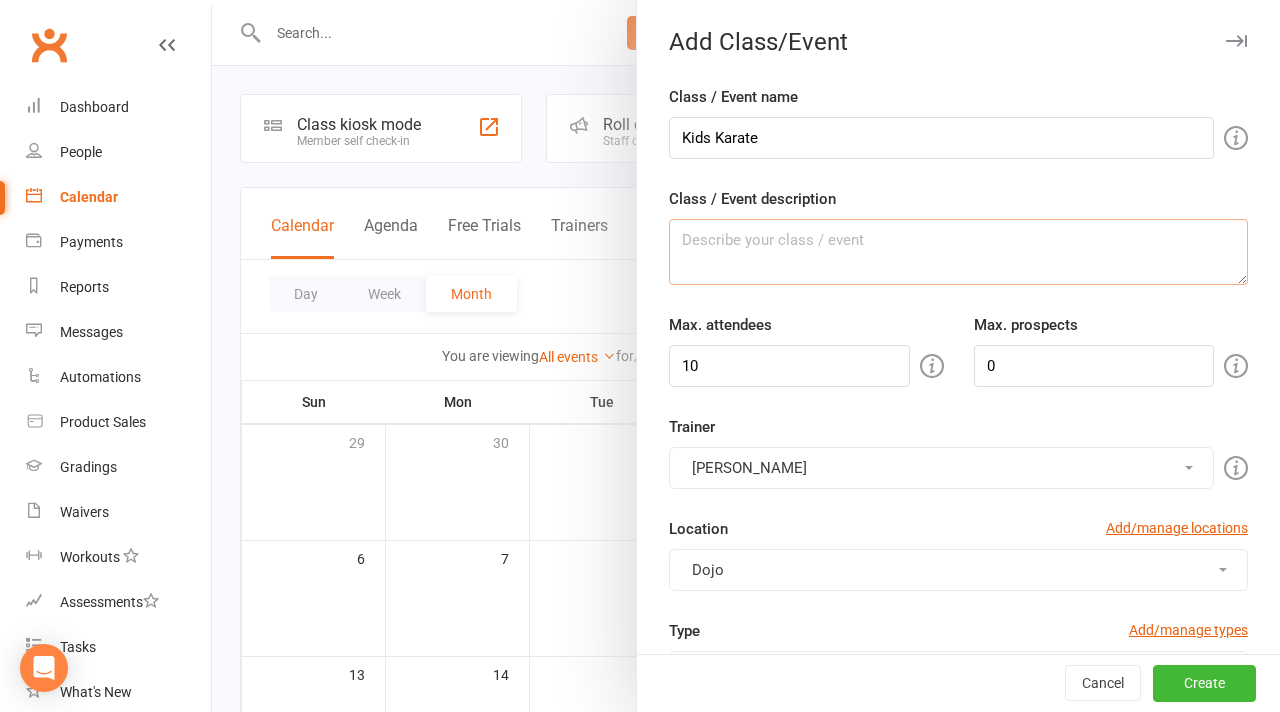 click on "Class / Event description" at bounding box center (958, 252) 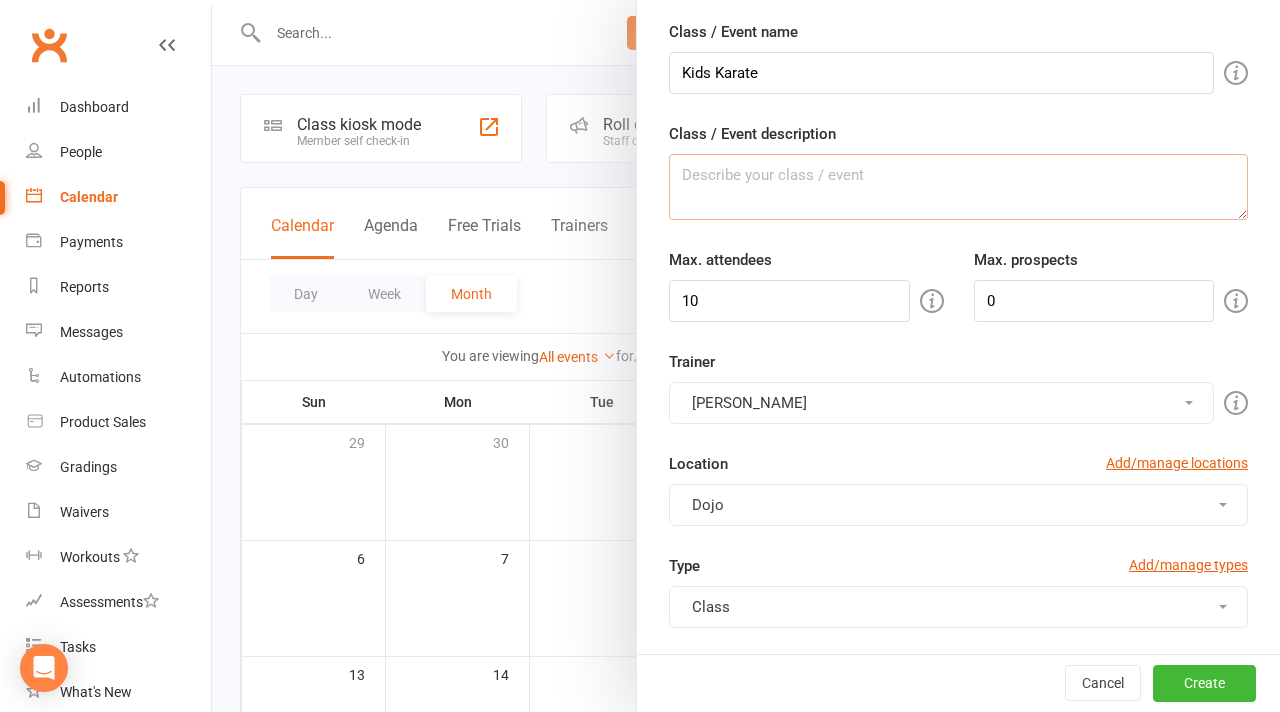 scroll, scrollTop: 93, scrollLeft: 0, axis: vertical 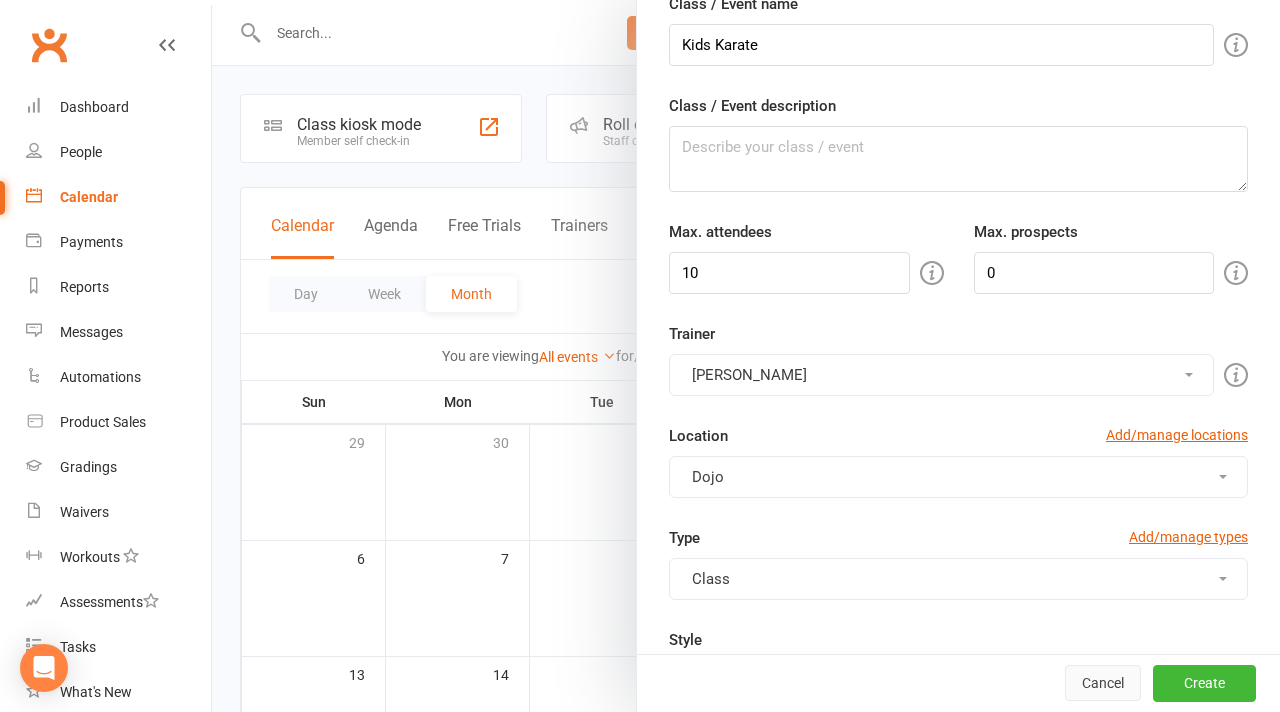 click on "Cancel" at bounding box center [1103, 684] 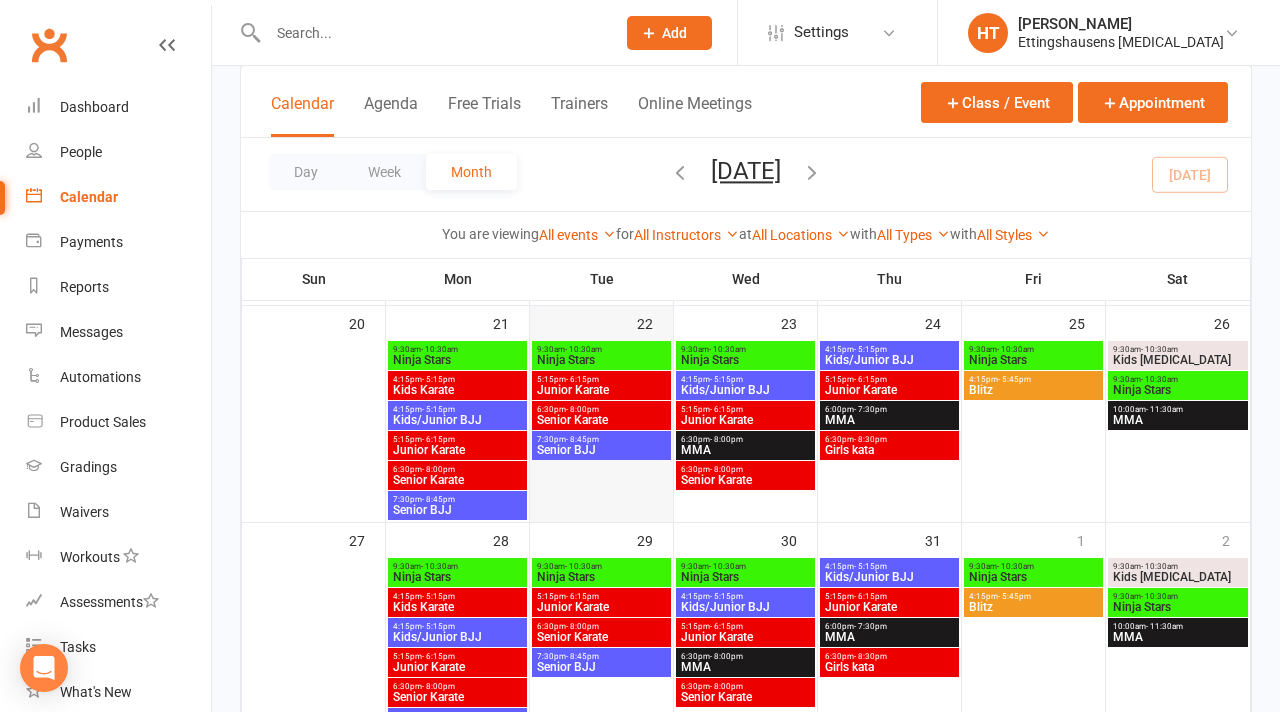 scroll, scrollTop: 470, scrollLeft: 0, axis: vertical 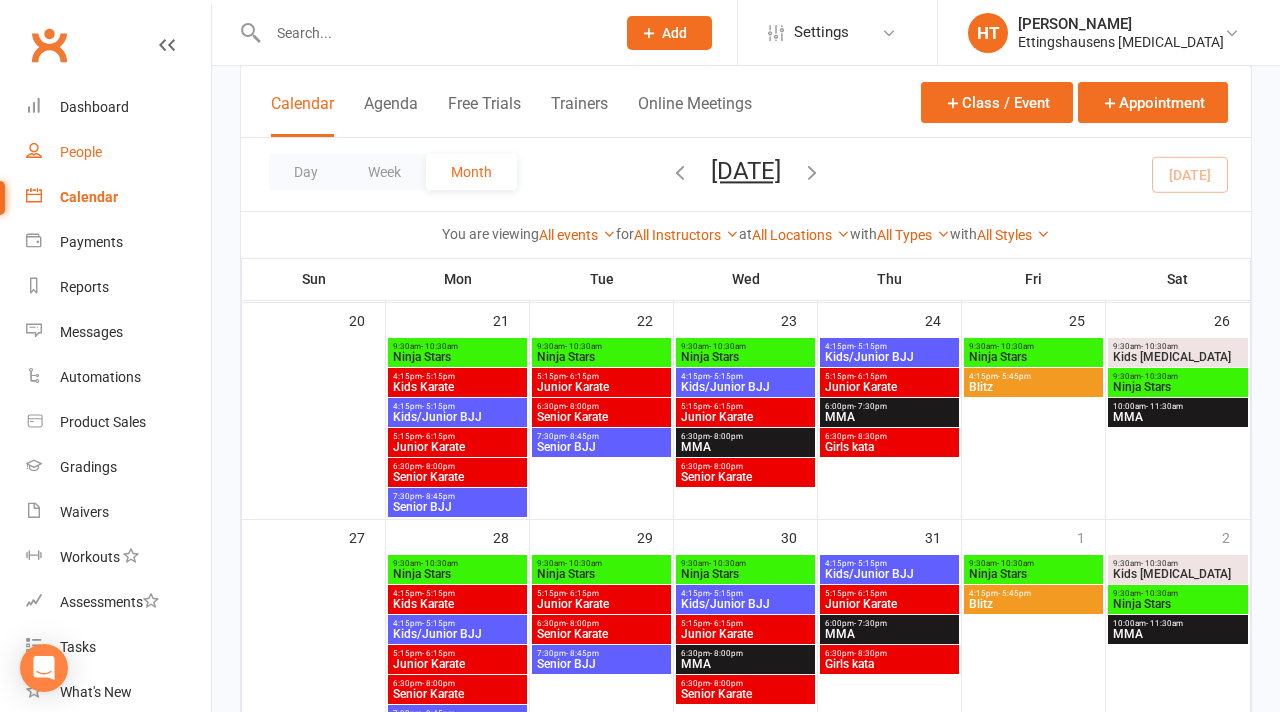 click on "People" at bounding box center (81, 152) 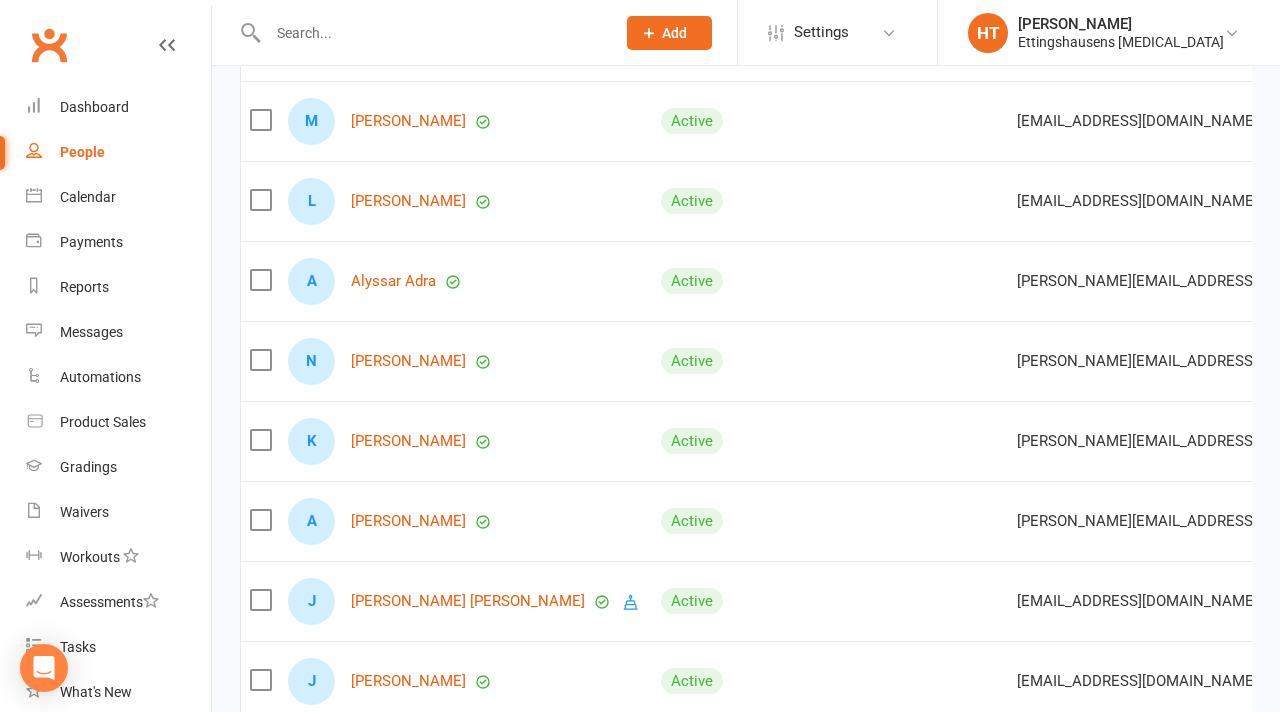 scroll, scrollTop: 0, scrollLeft: 0, axis: both 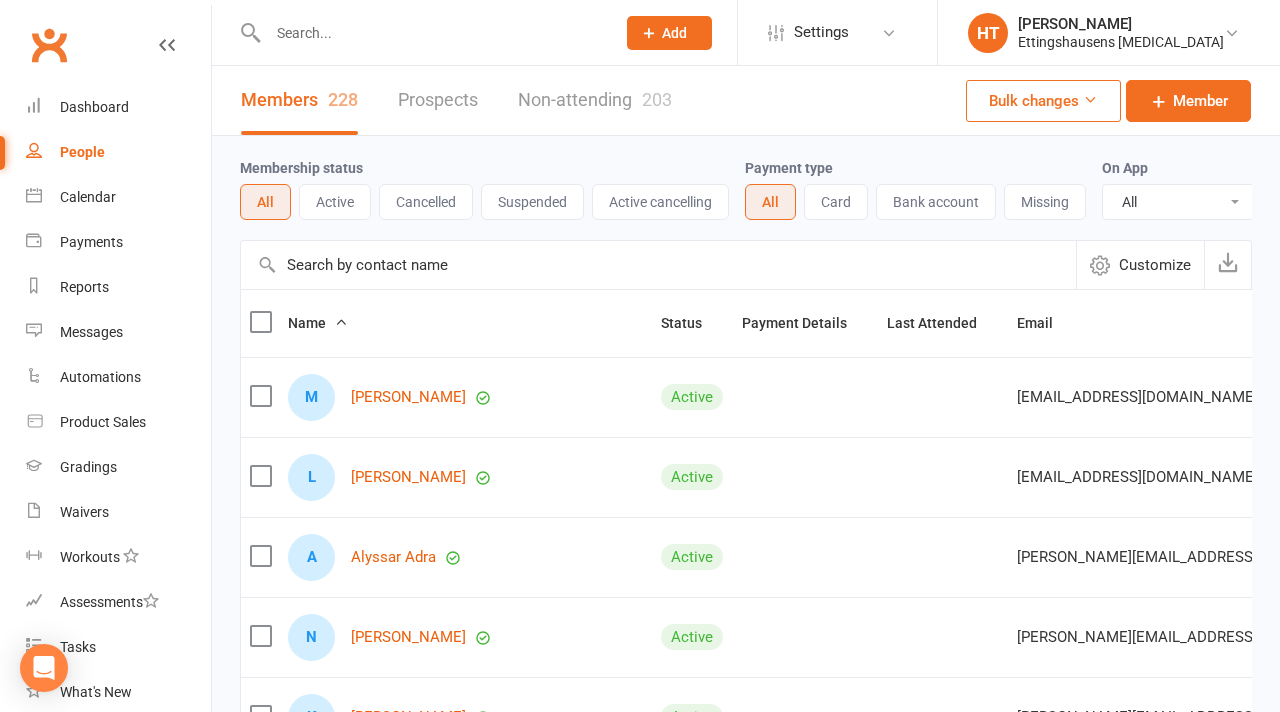 click 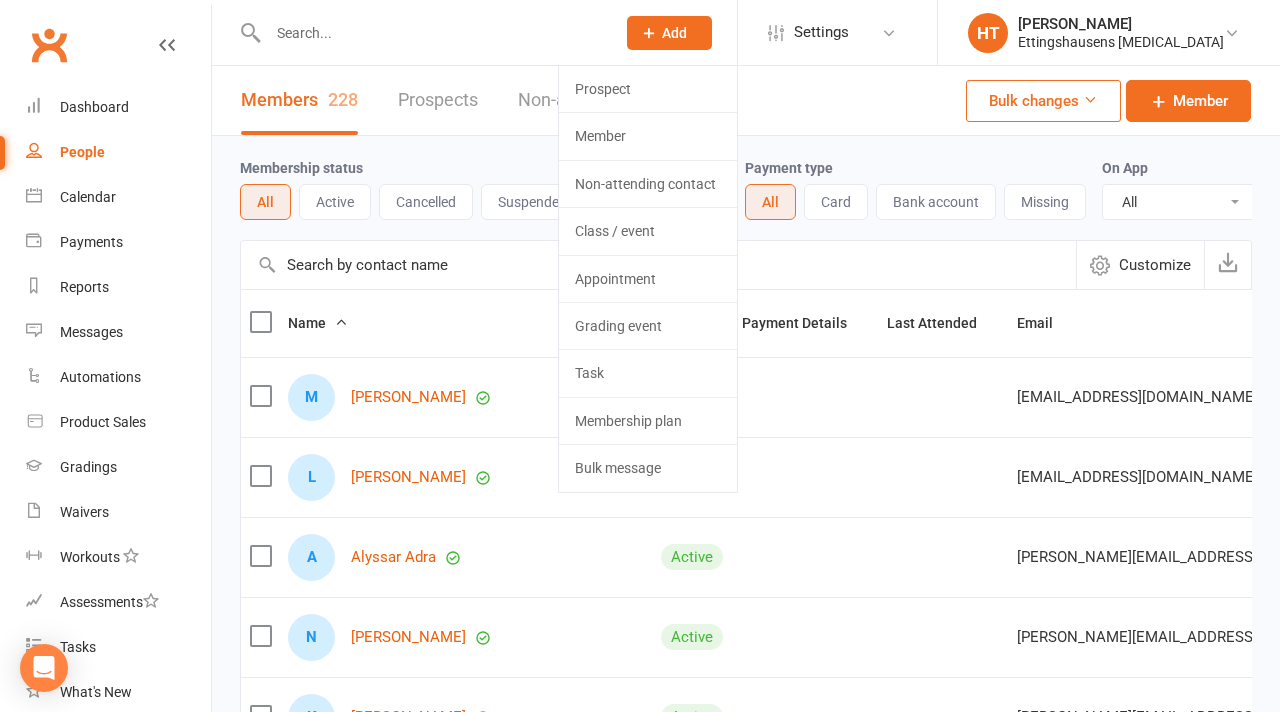 click on "Name" at bounding box center (465, 323) 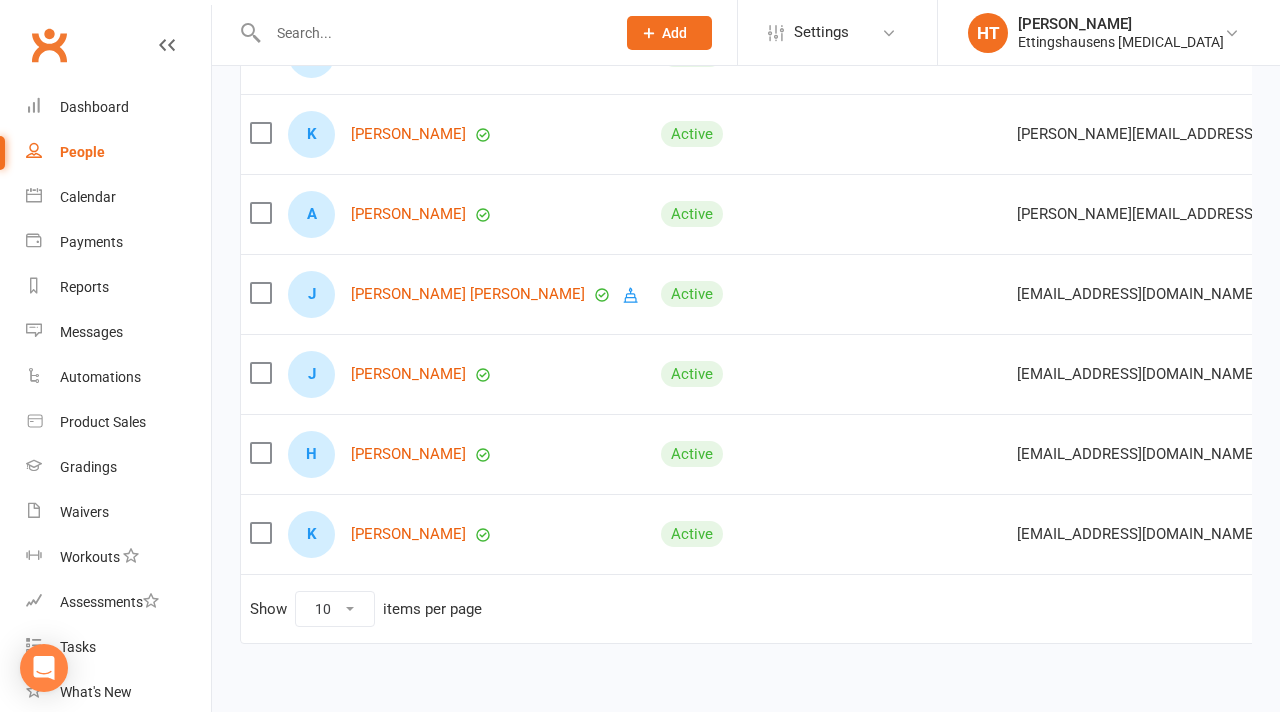 scroll, scrollTop: 577, scrollLeft: 0, axis: vertical 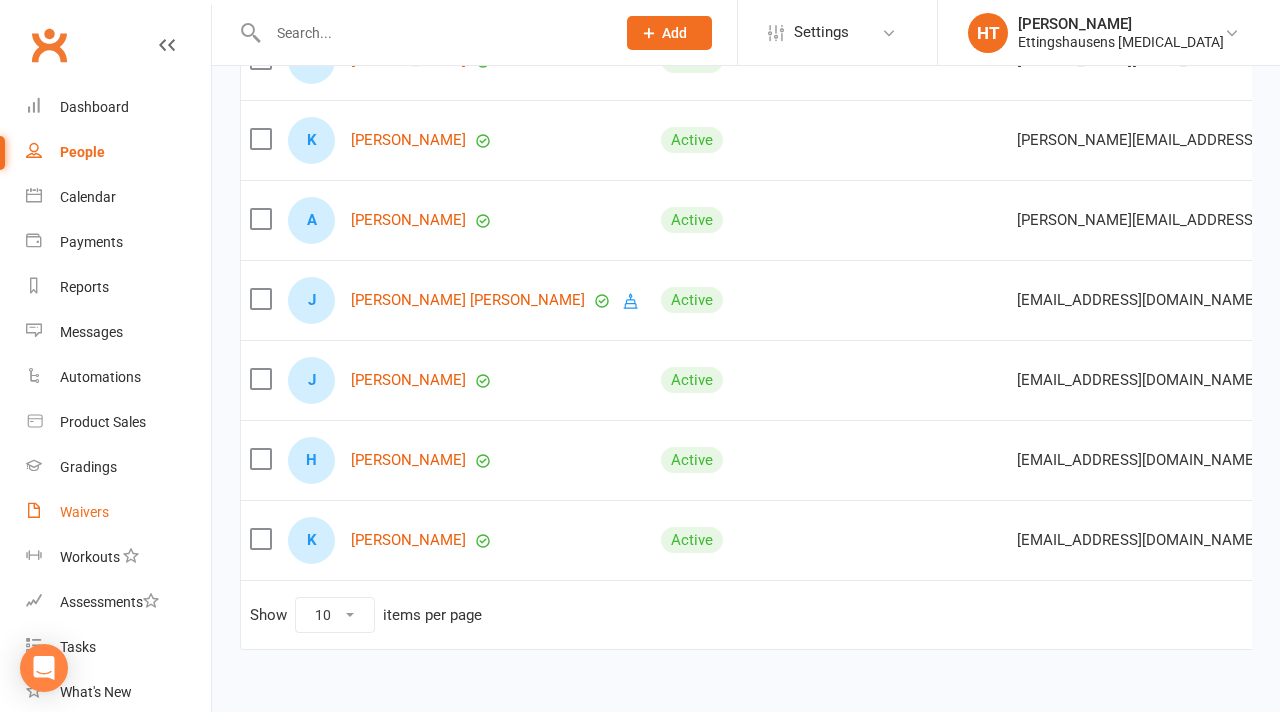click on "Waivers" at bounding box center [118, 512] 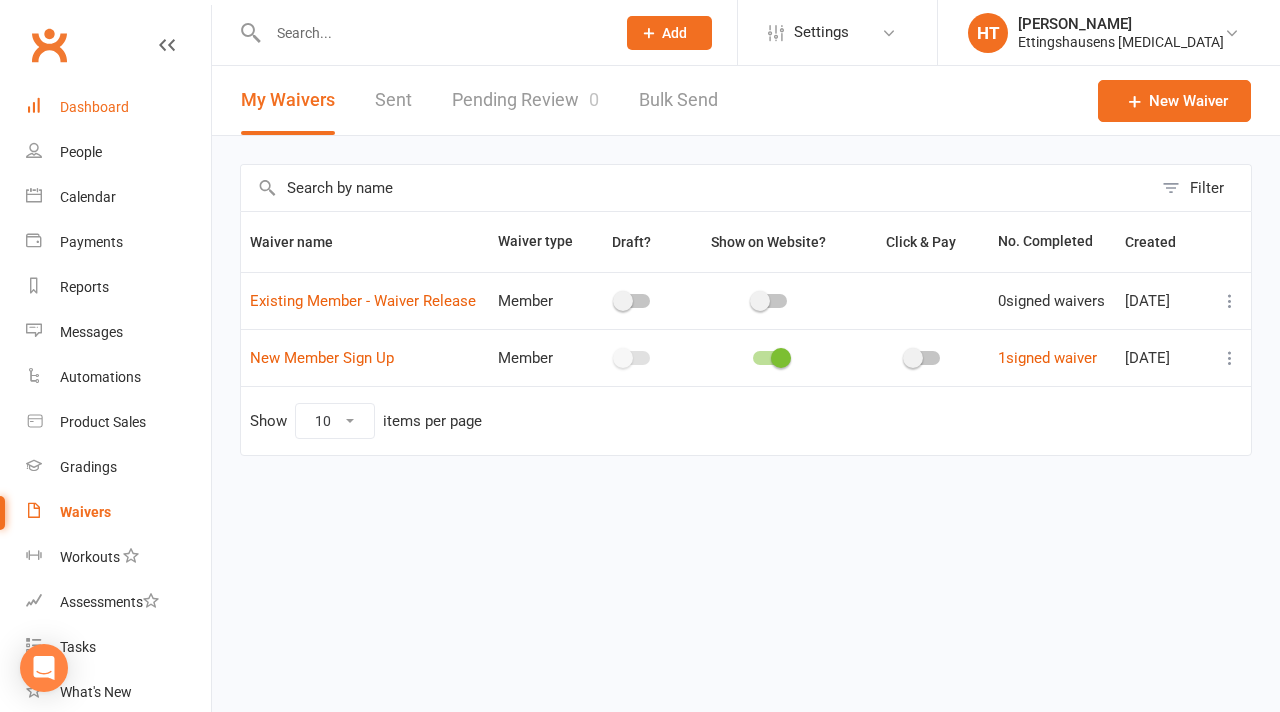 click on "Dashboard" at bounding box center (118, 107) 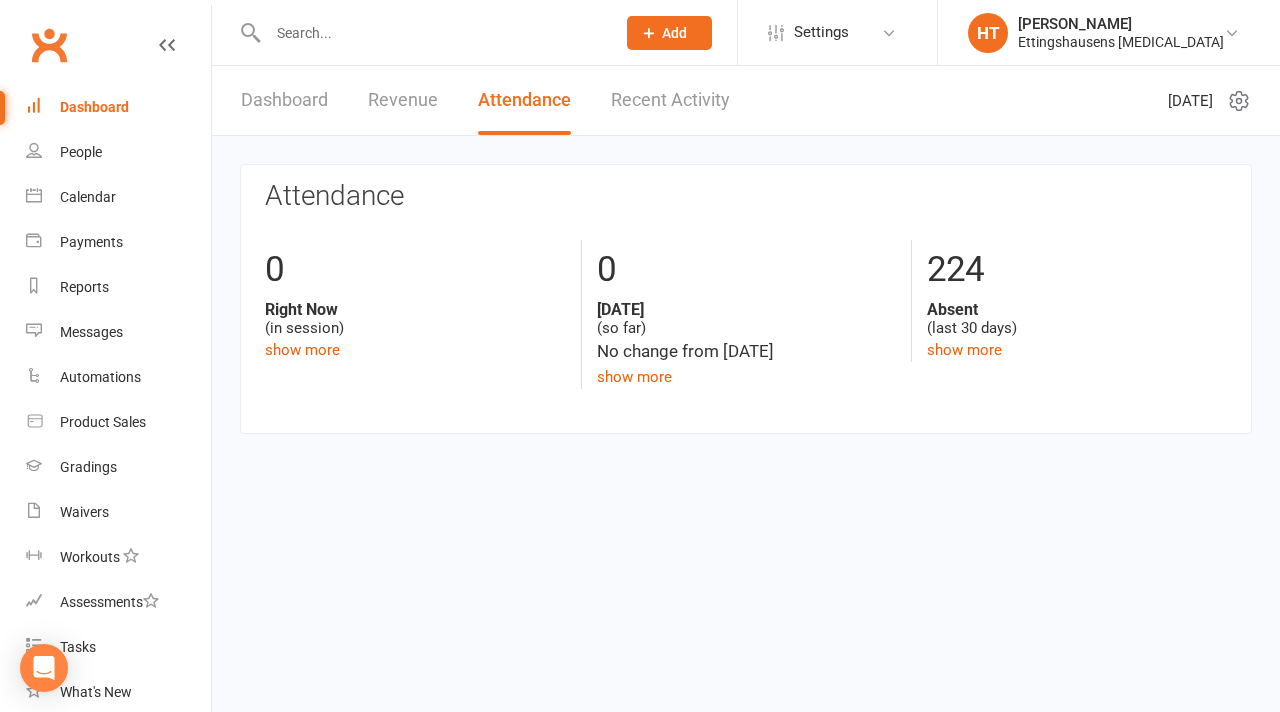 click on "Dashboard" at bounding box center (284, 100) 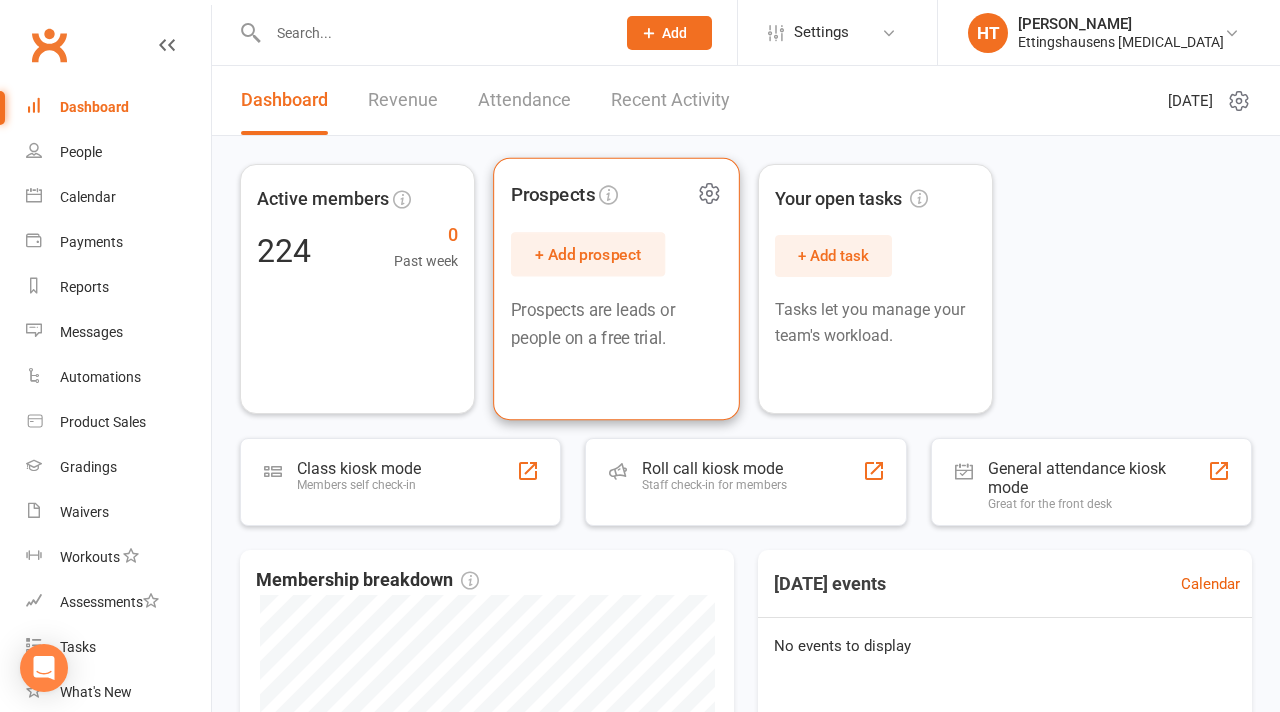 click on "+ Add prospect" at bounding box center (588, 254) 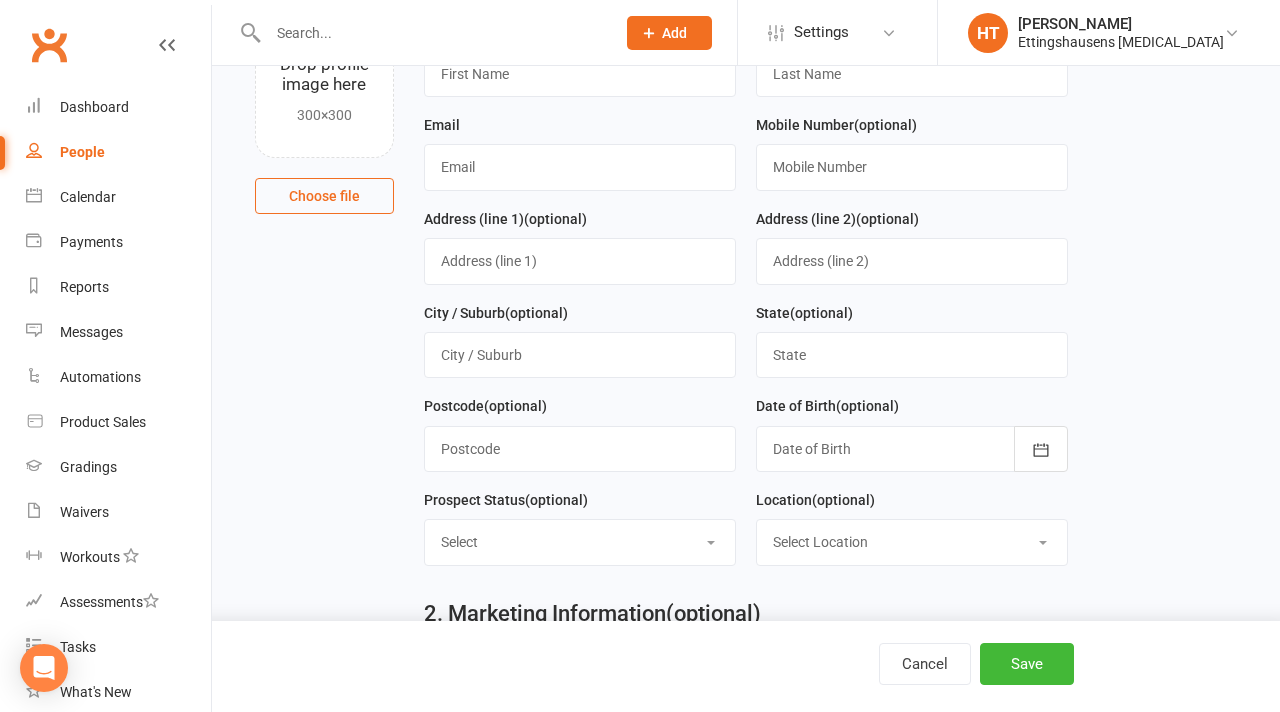 scroll, scrollTop: 0, scrollLeft: 0, axis: both 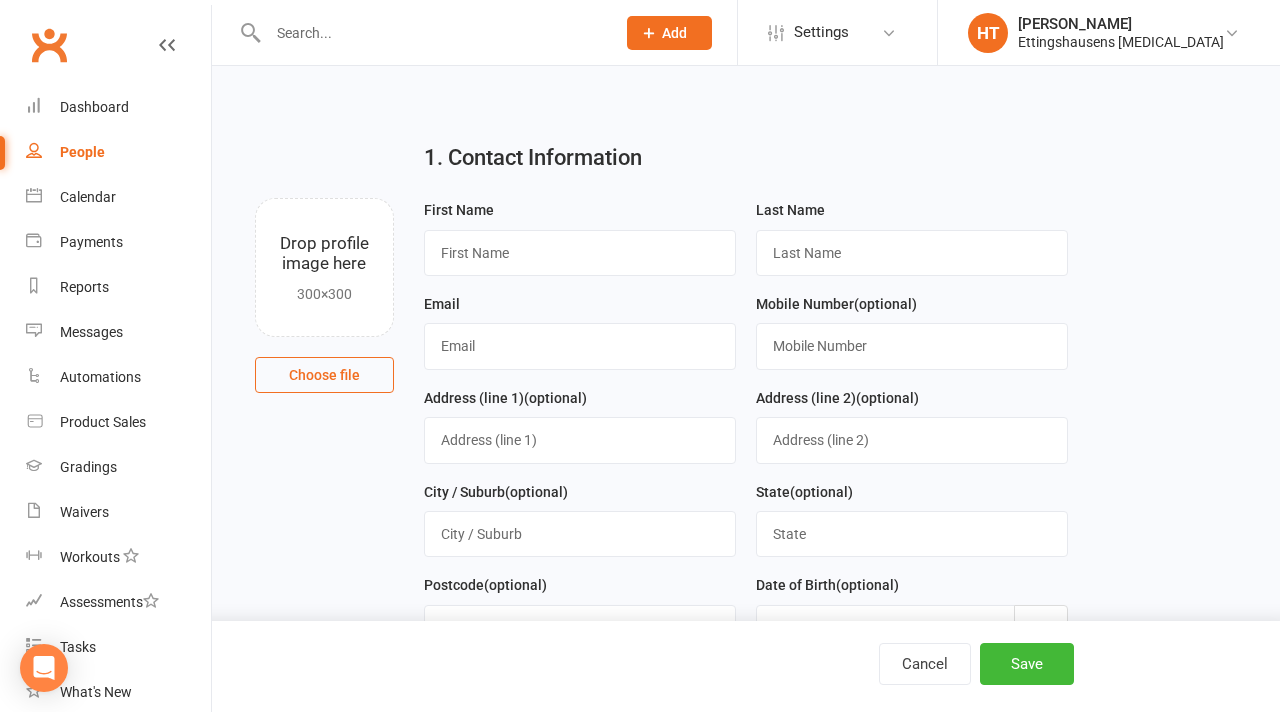 click on "Clubworx" at bounding box center (105, 57) 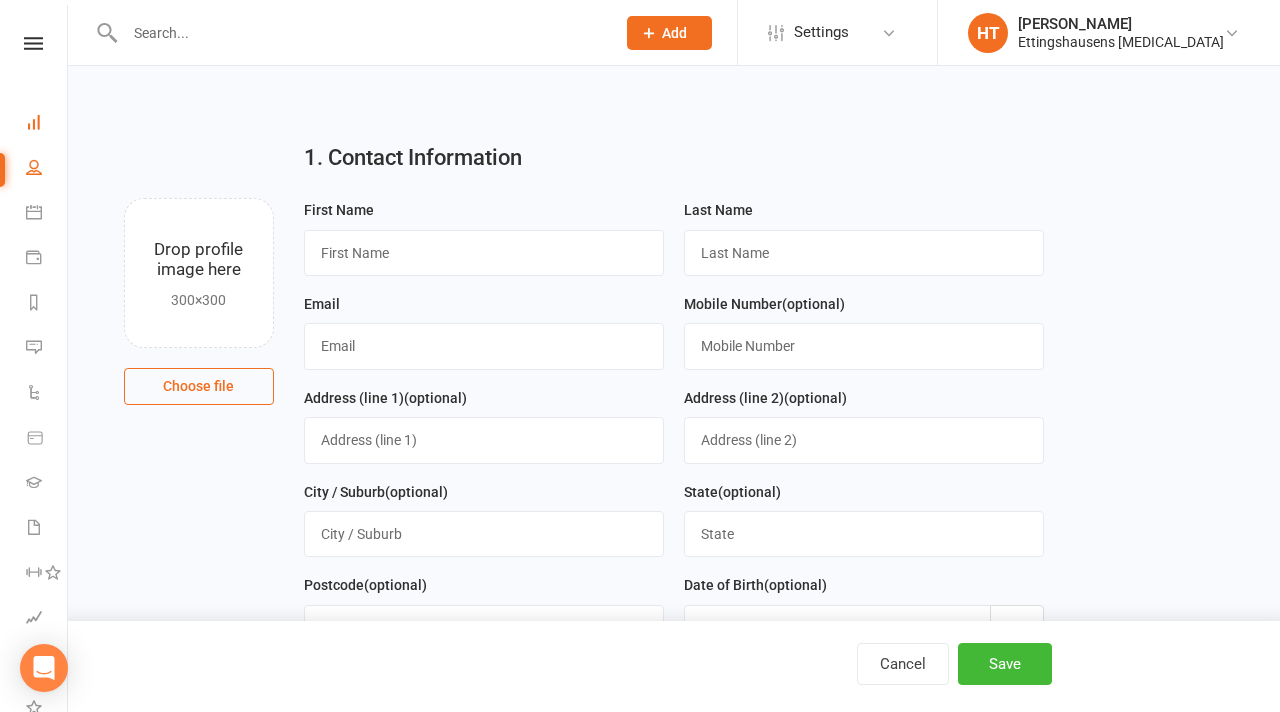 click on "Dashboard" at bounding box center (46, 124) 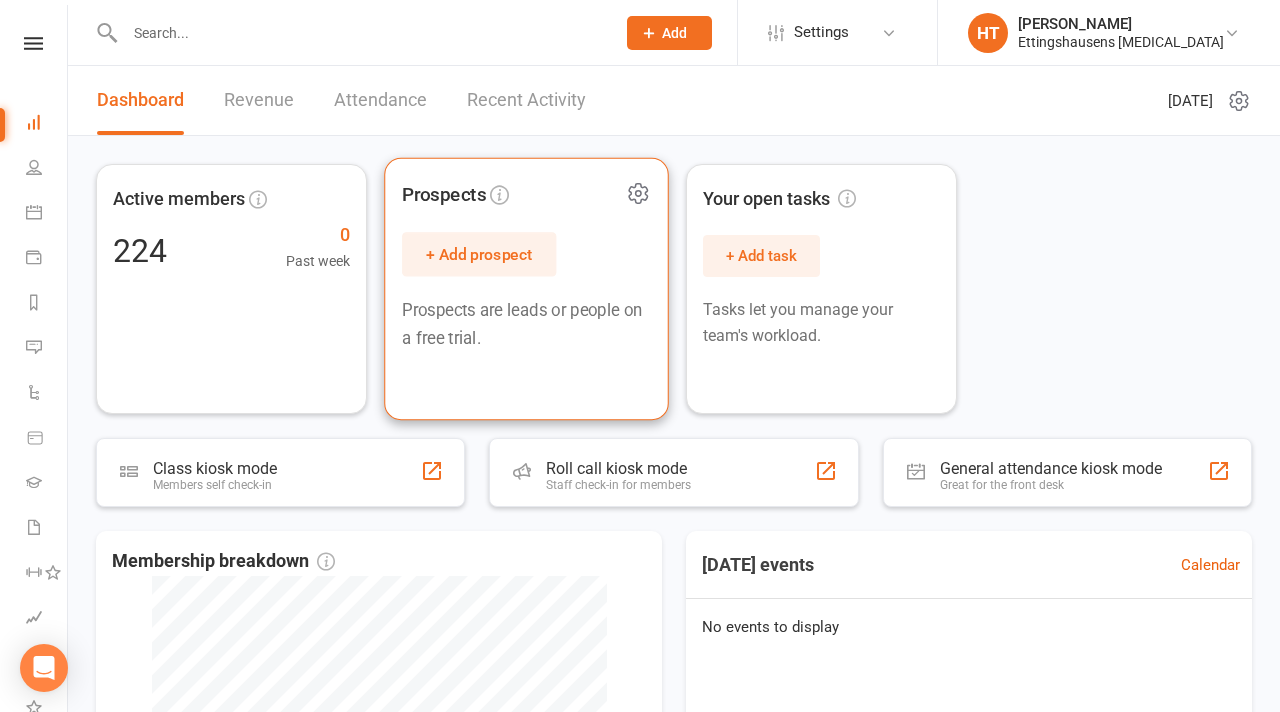 click 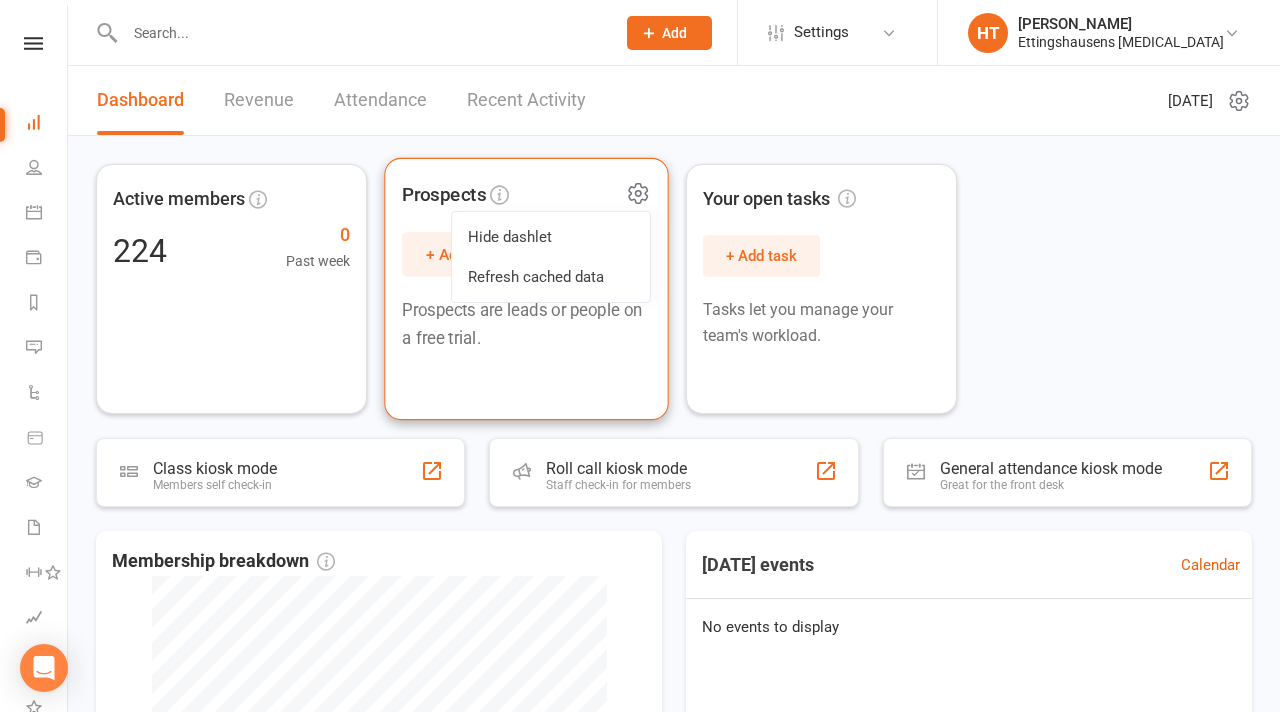 click on "Prospects are leads or people on a free trial." at bounding box center (526, 324) 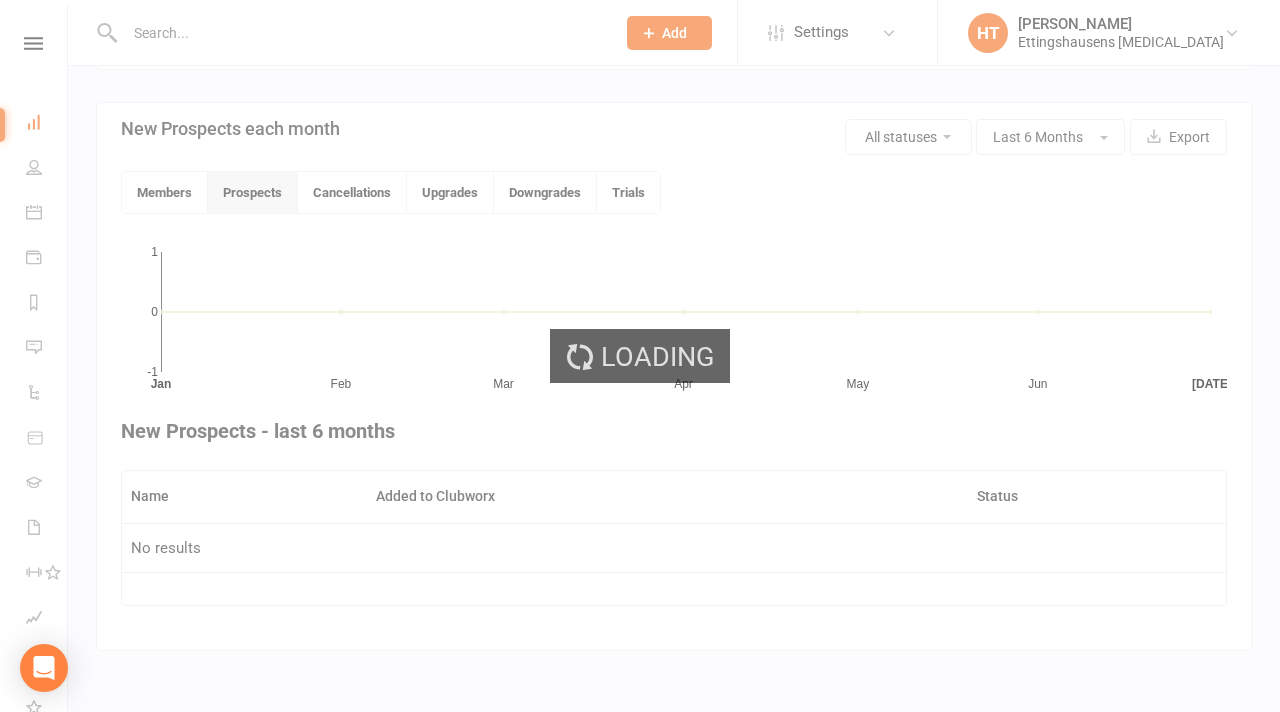 scroll, scrollTop: 410, scrollLeft: 0, axis: vertical 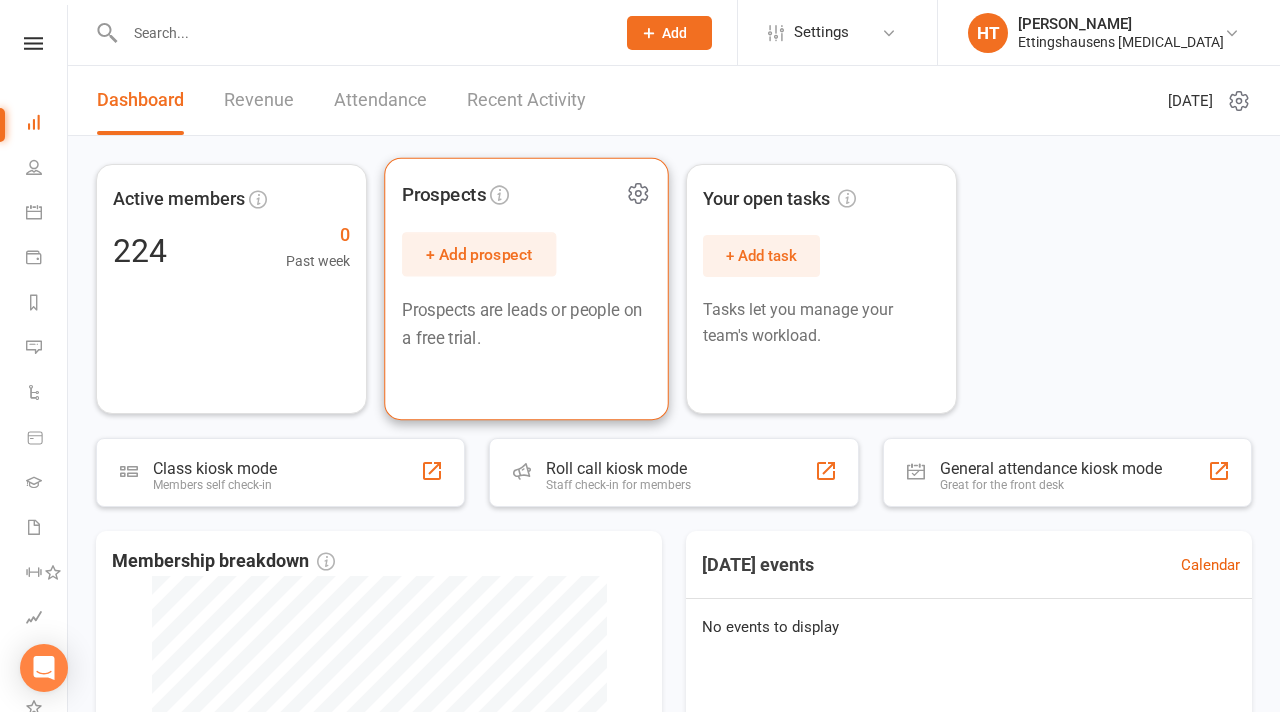 click on "Prospects" at bounding box center (511, 194) 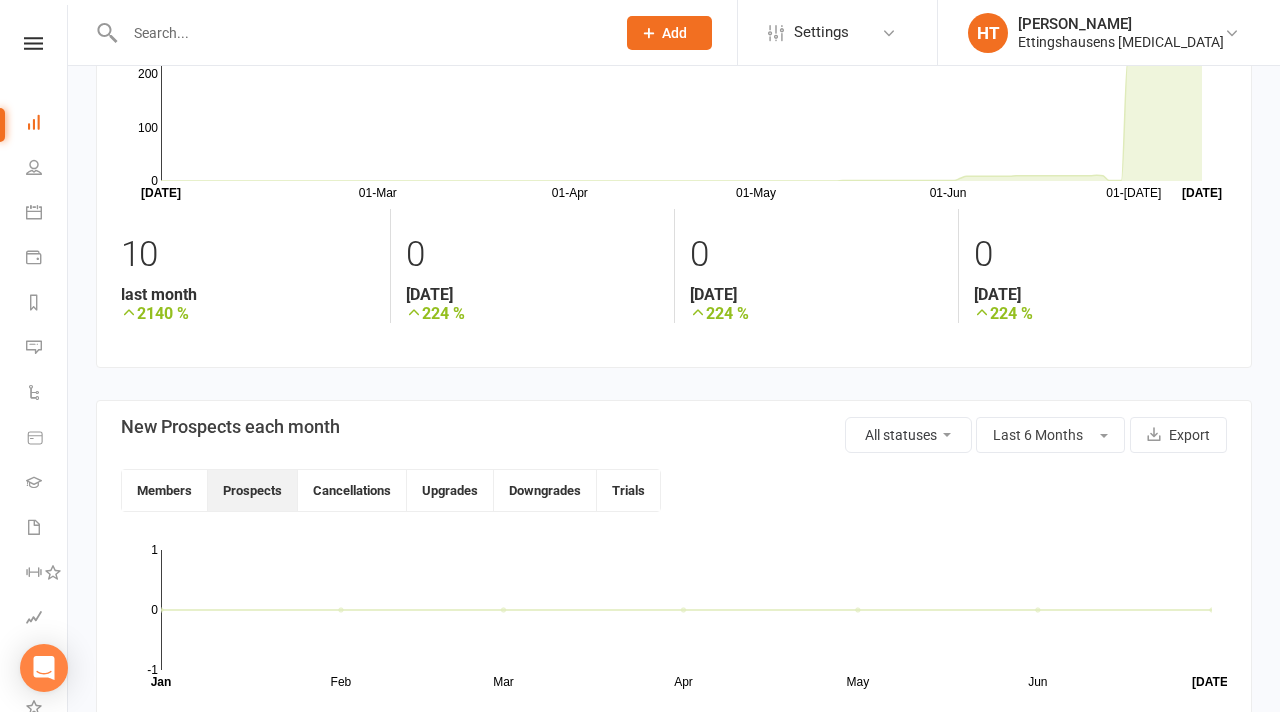 scroll, scrollTop: 23, scrollLeft: 0, axis: vertical 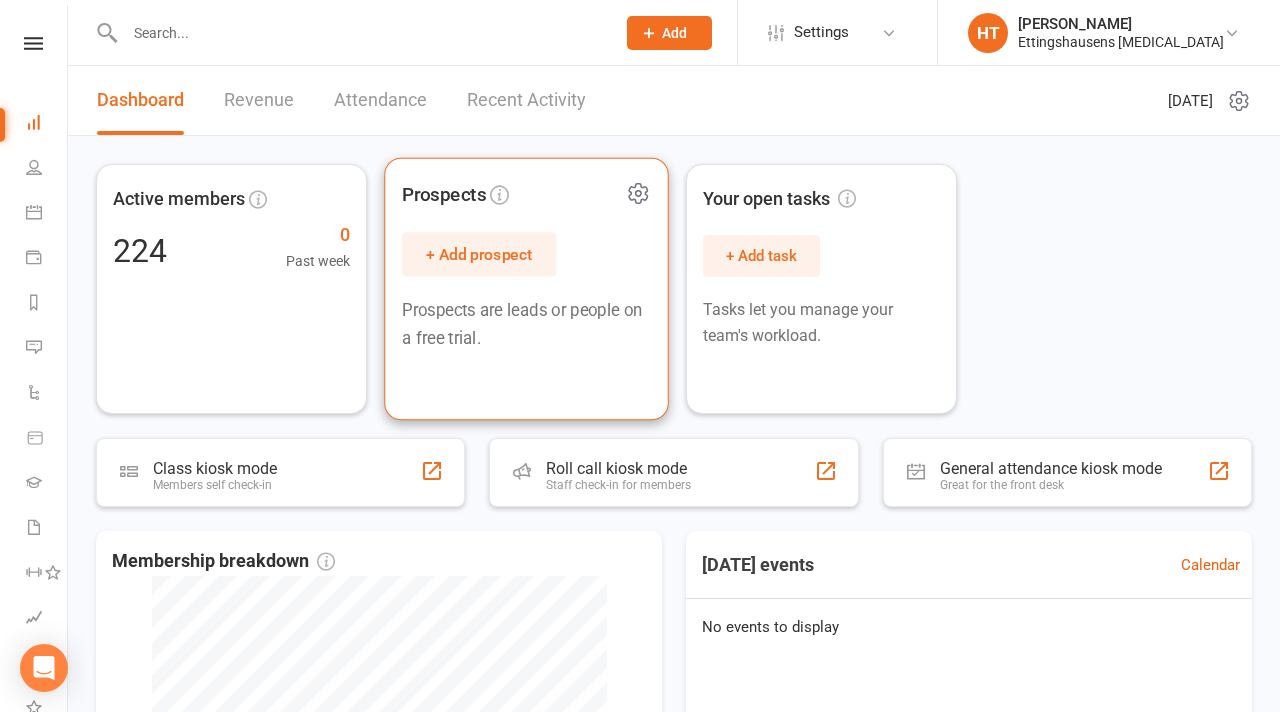 click on "+ Add prospect" at bounding box center [479, 254] 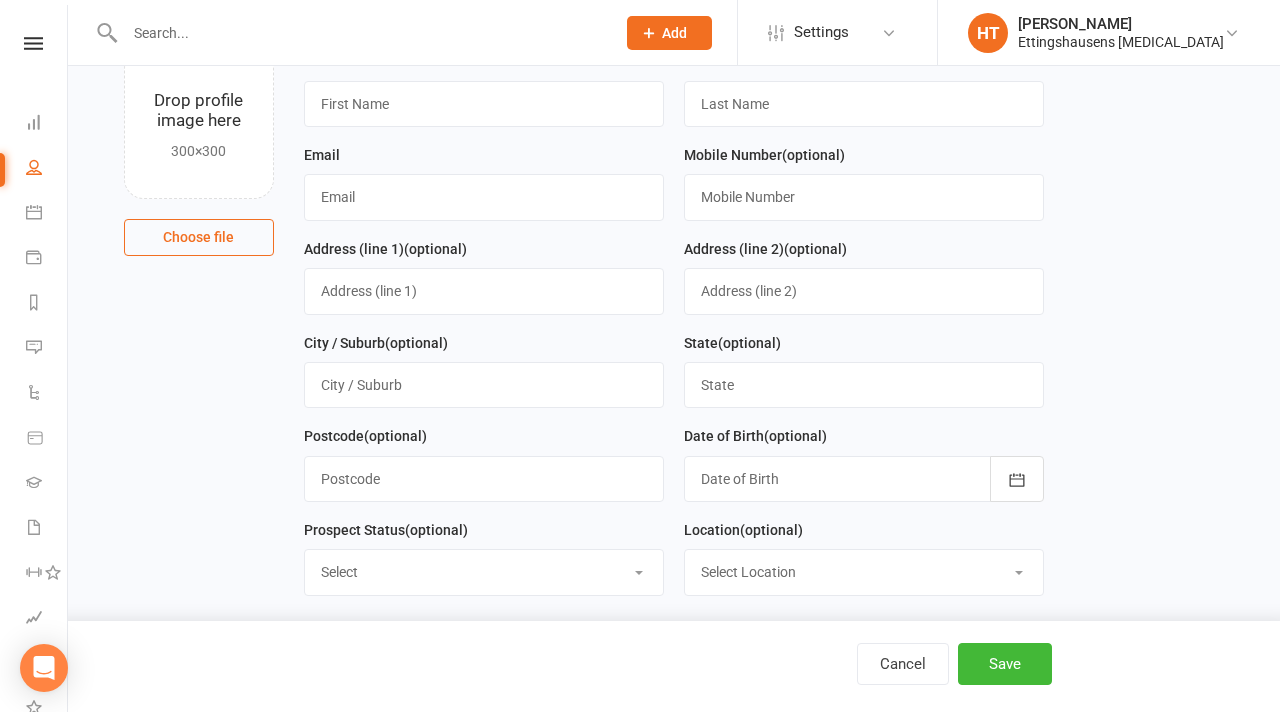 scroll, scrollTop: 0, scrollLeft: 0, axis: both 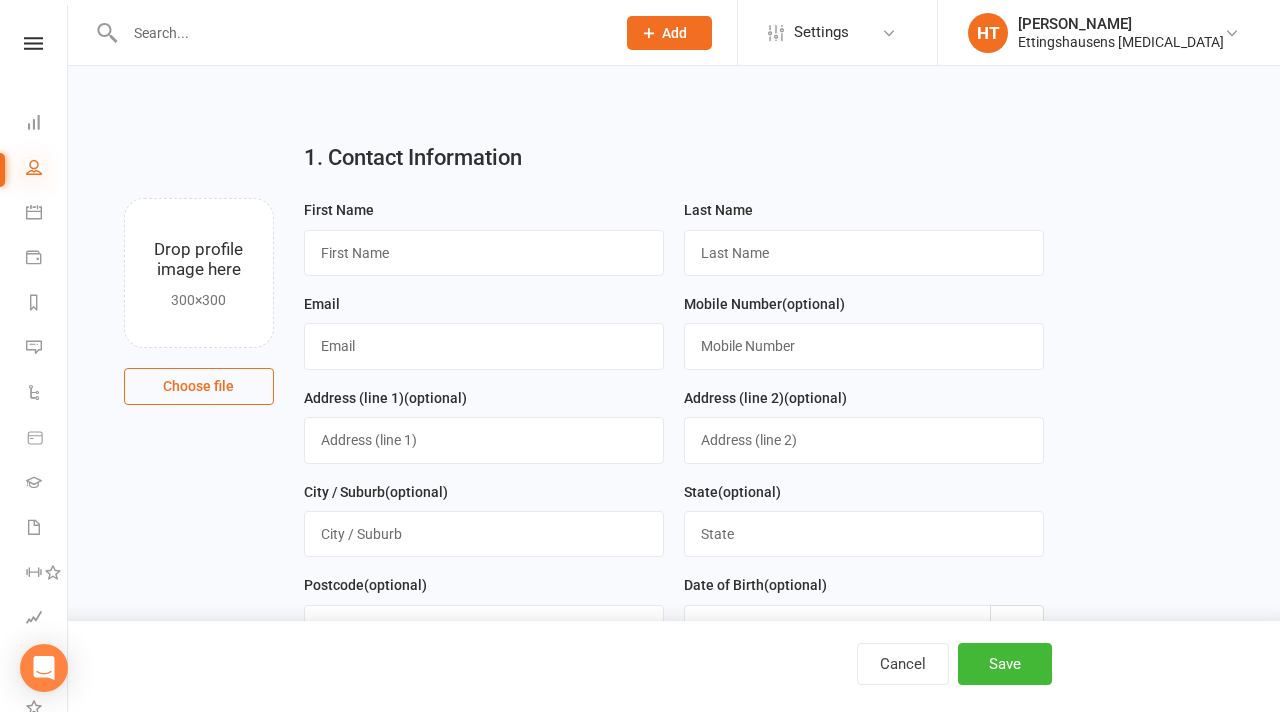 click at bounding box center [34, 167] 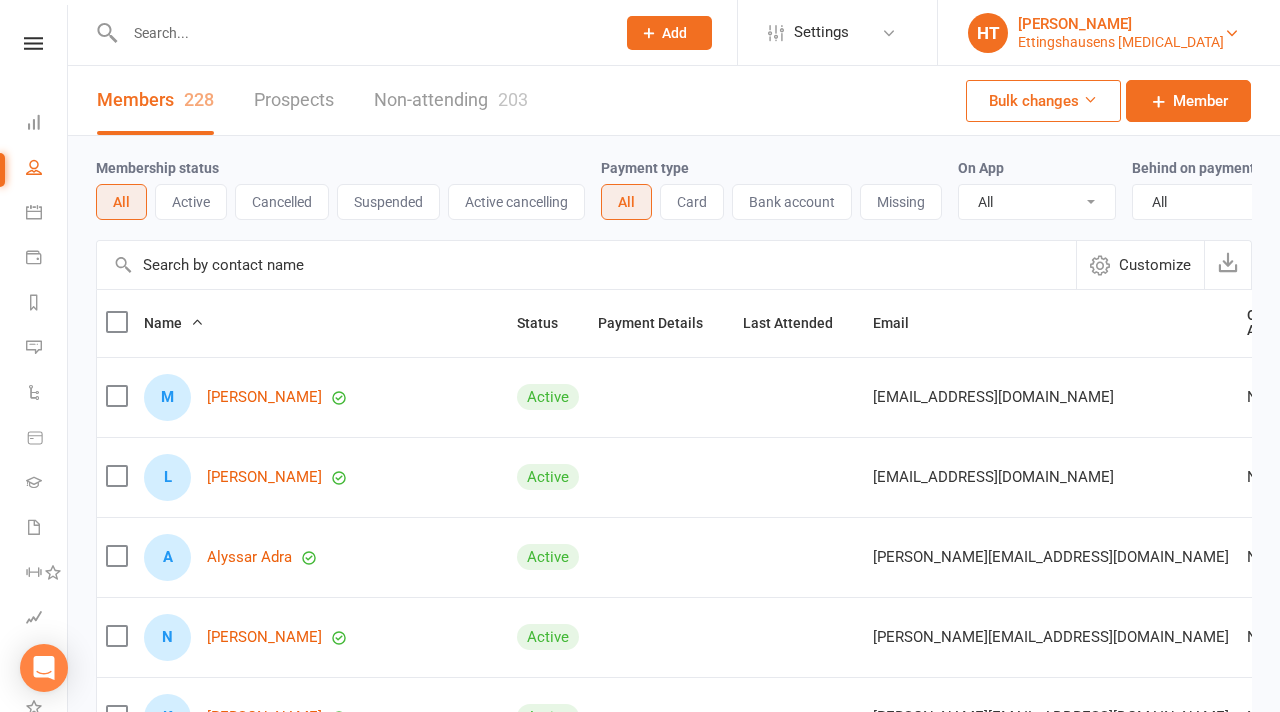 click on "[PERSON_NAME]" at bounding box center (1121, 24) 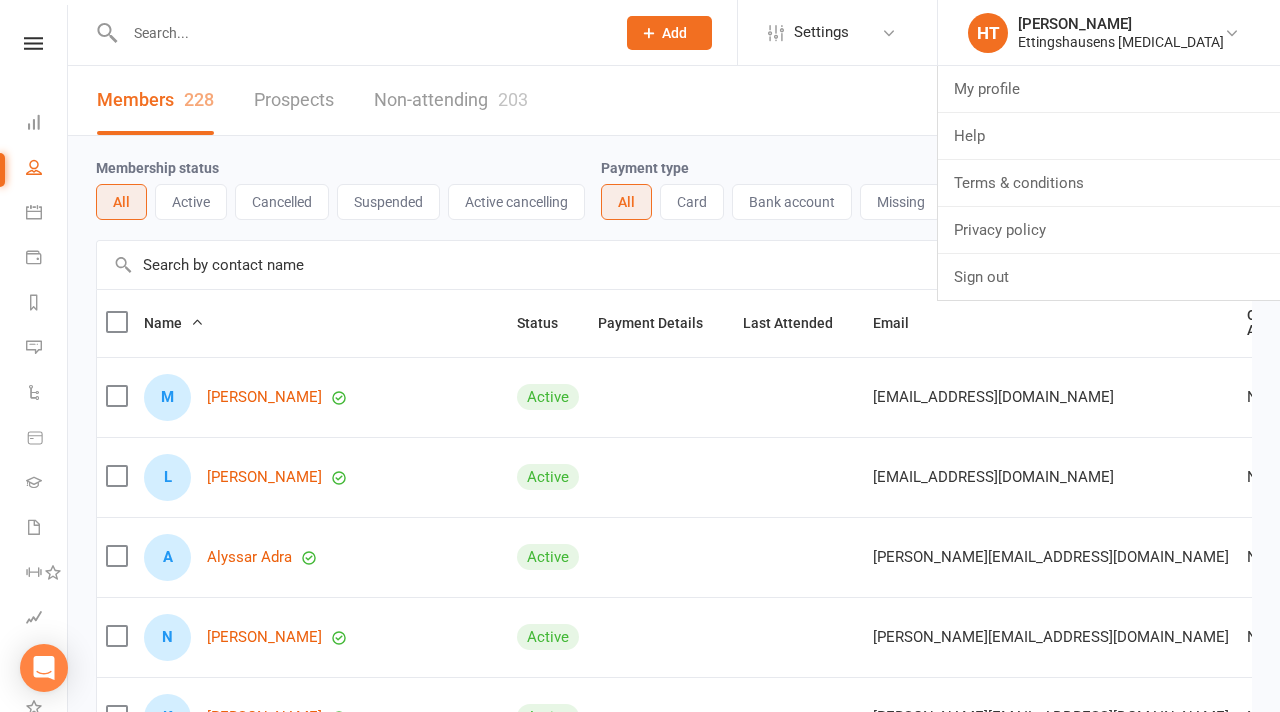 click on "Members 228 Prospects Non-attending 203 Bulk changes     Member" at bounding box center (674, 101) 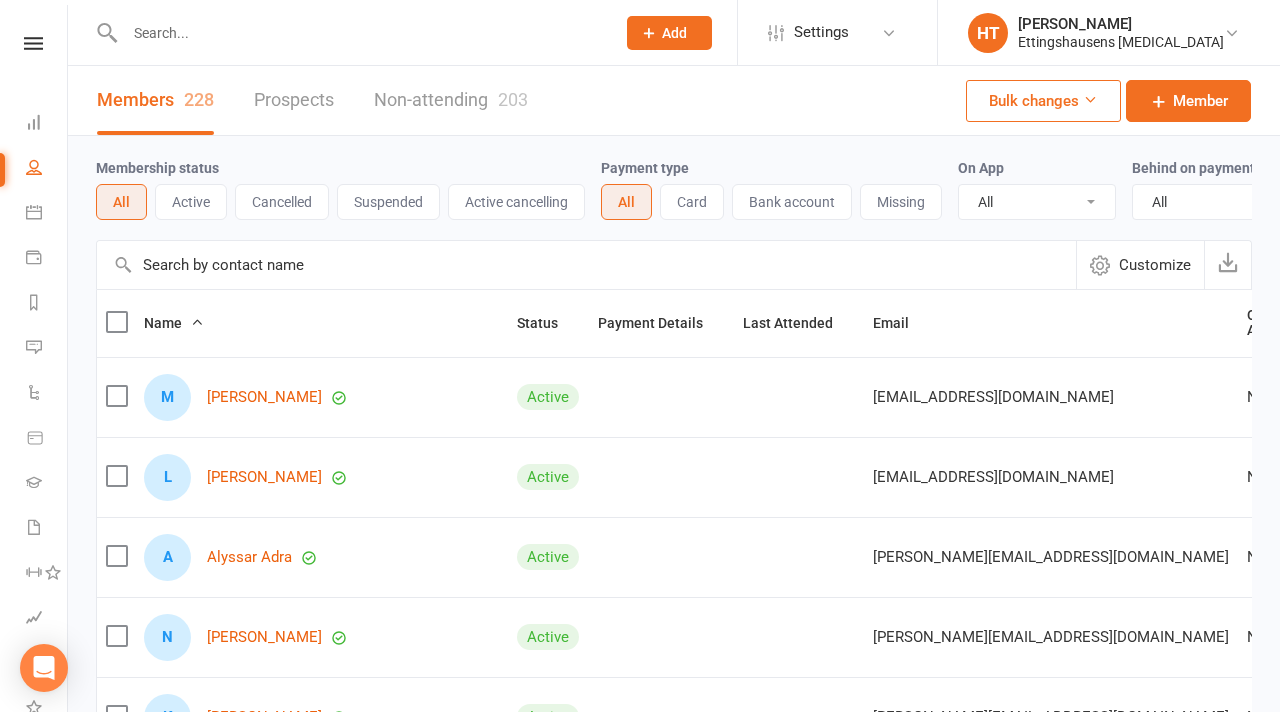 click on "Add" 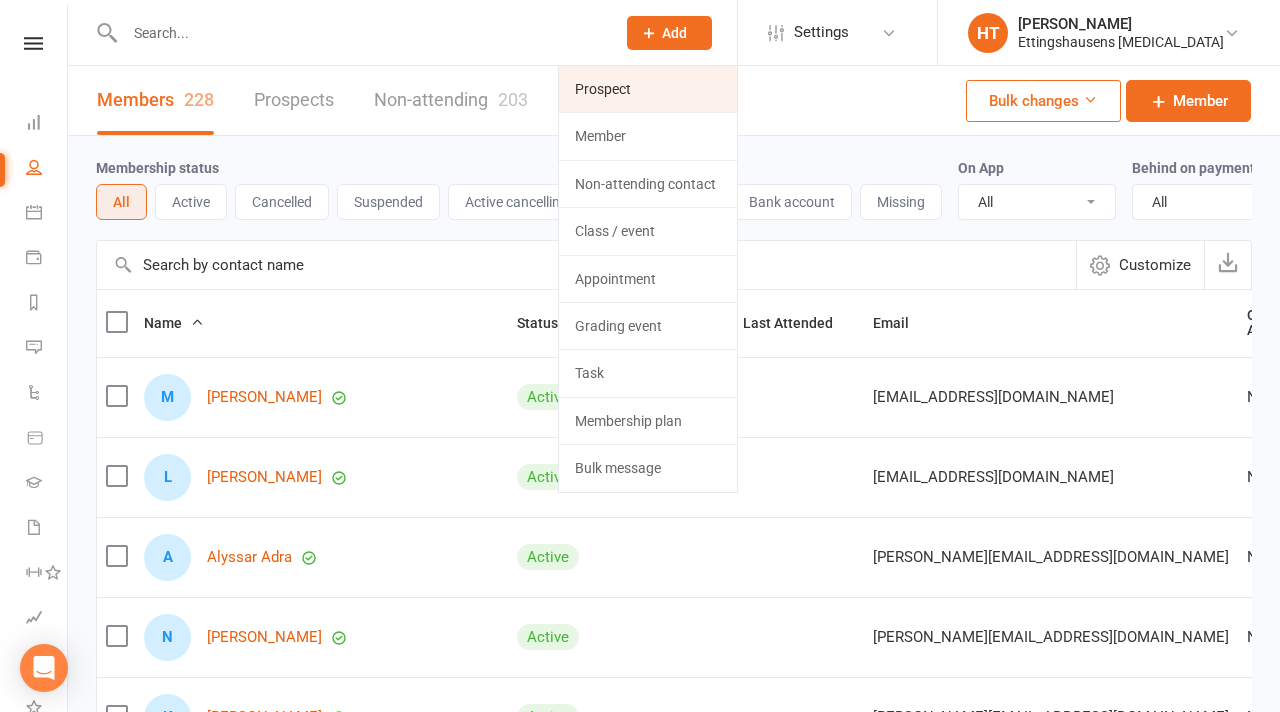 click on "Prospect" 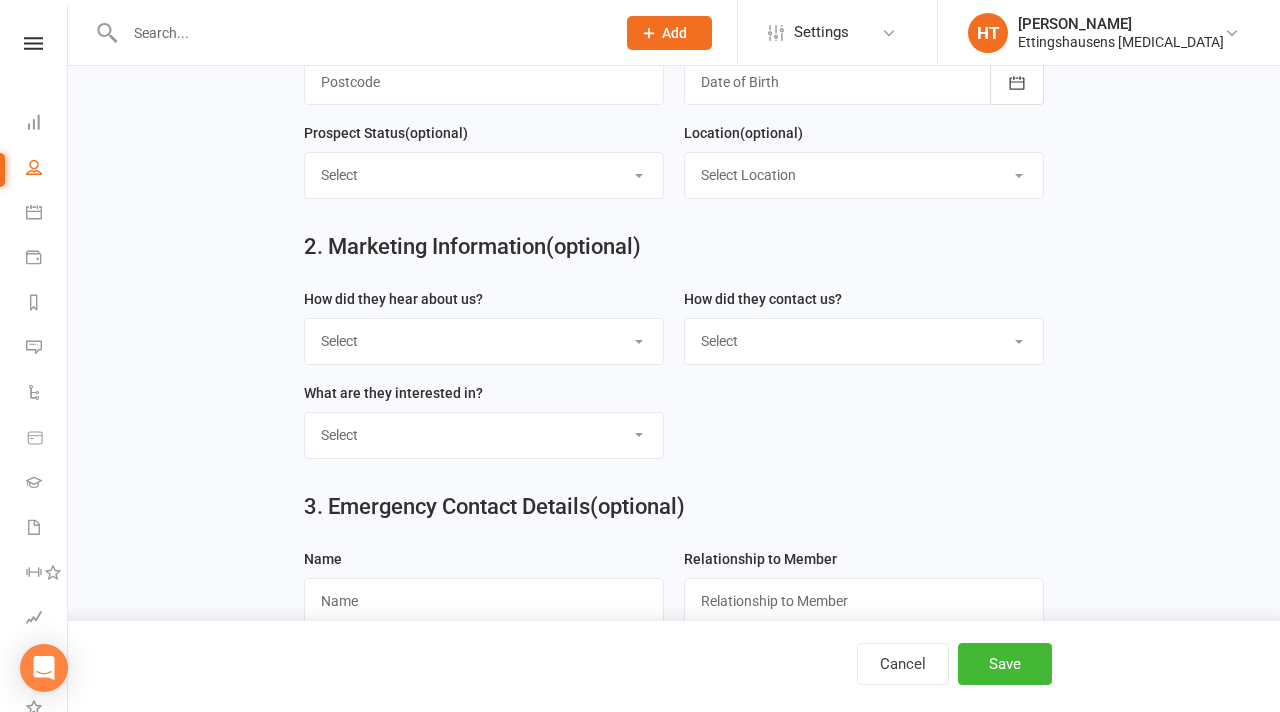 scroll, scrollTop: 0, scrollLeft: 0, axis: both 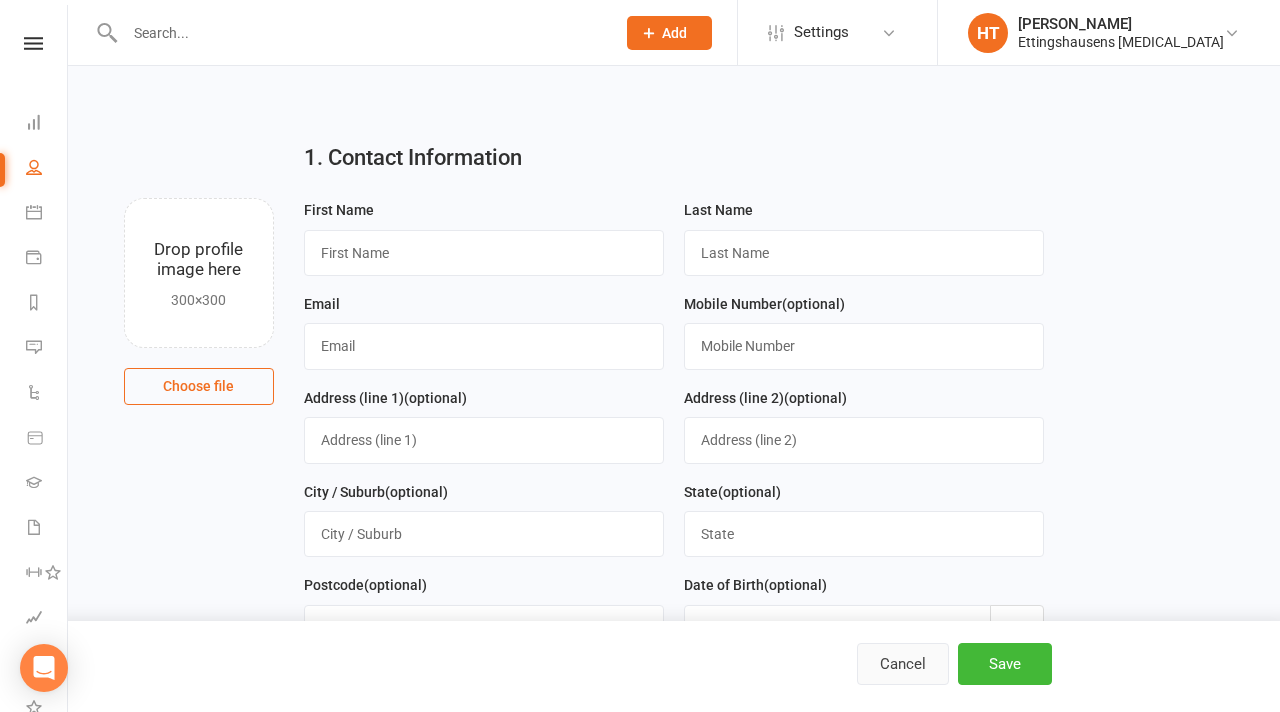 click on "Cancel" at bounding box center (903, 664) 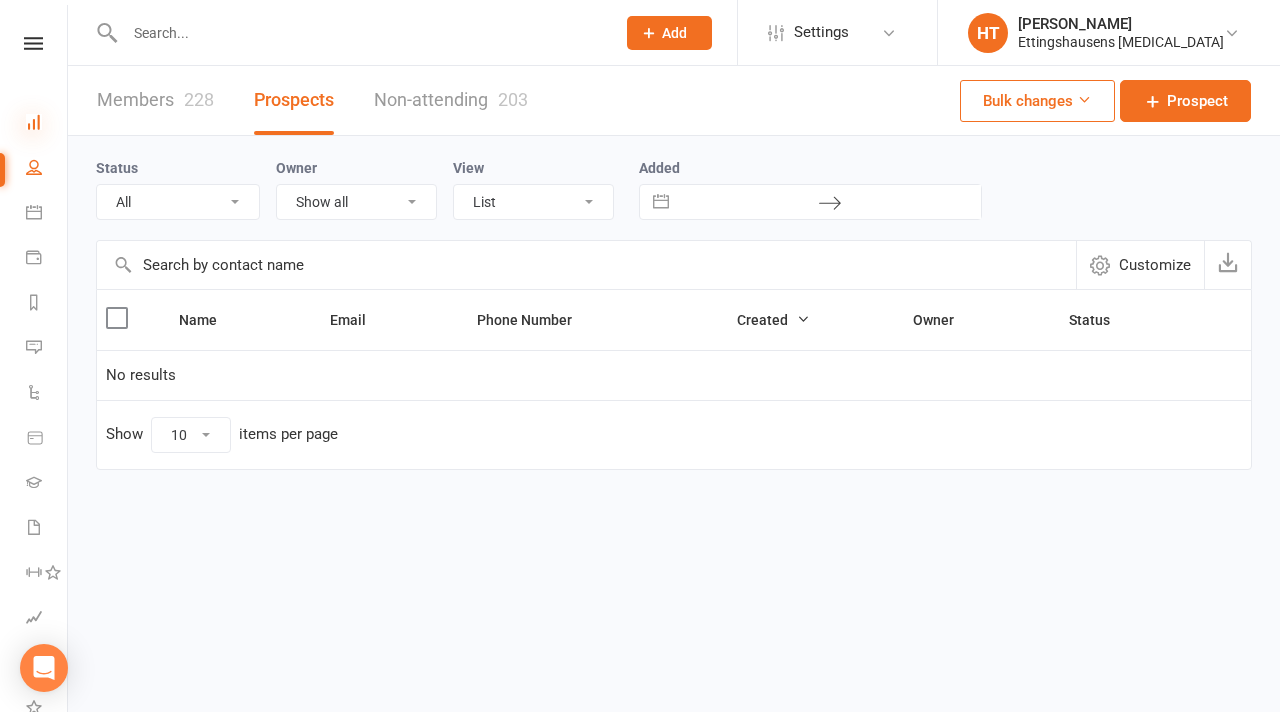 click at bounding box center (34, 122) 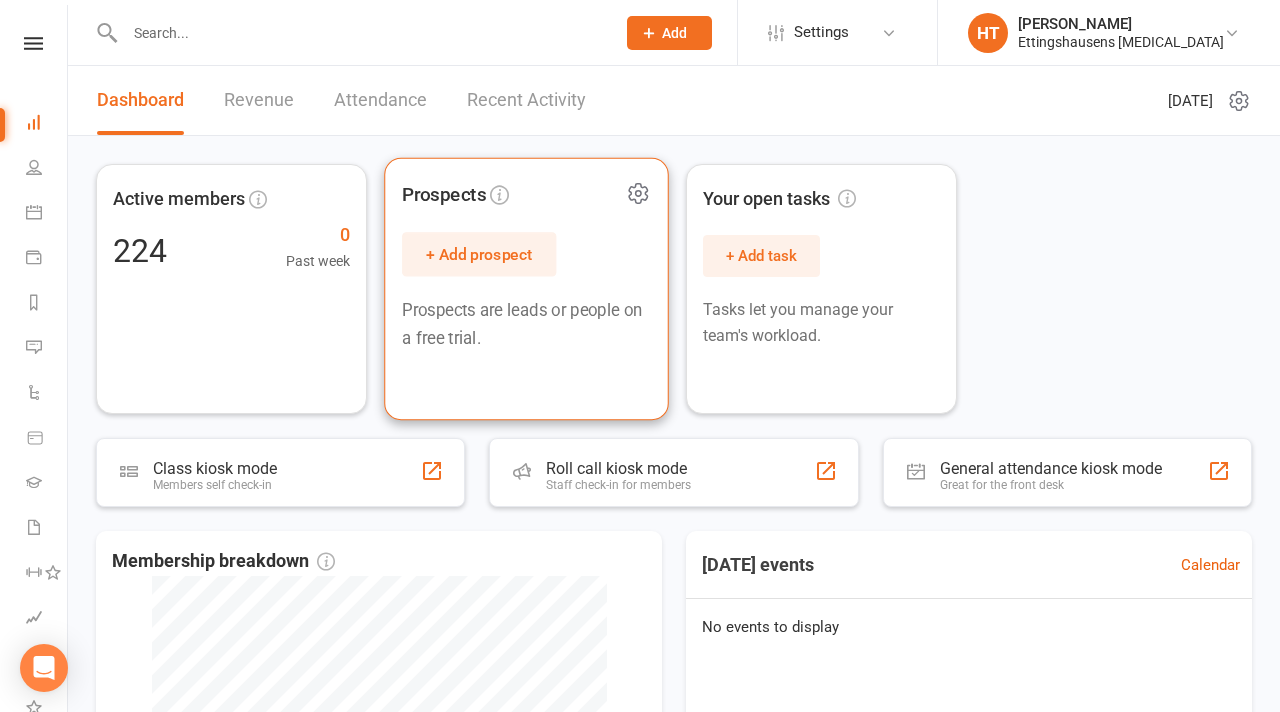 click 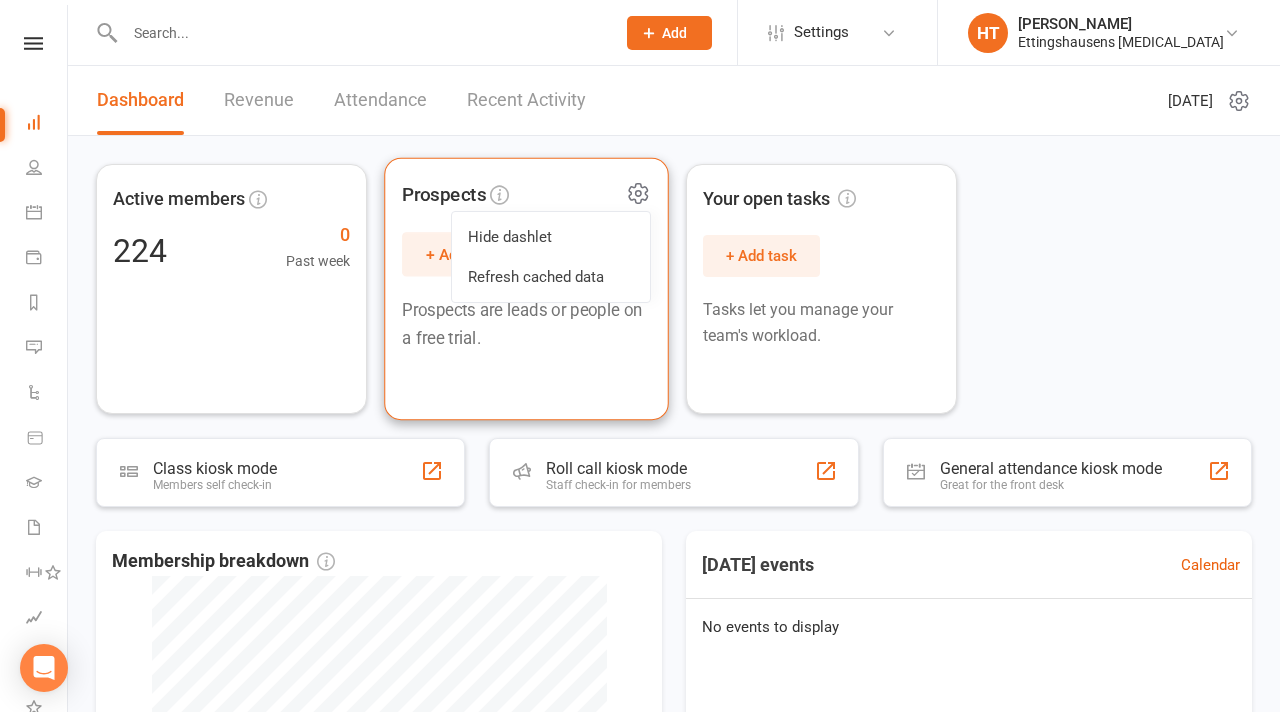 click on "Prospects" at bounding box center [526, 195] 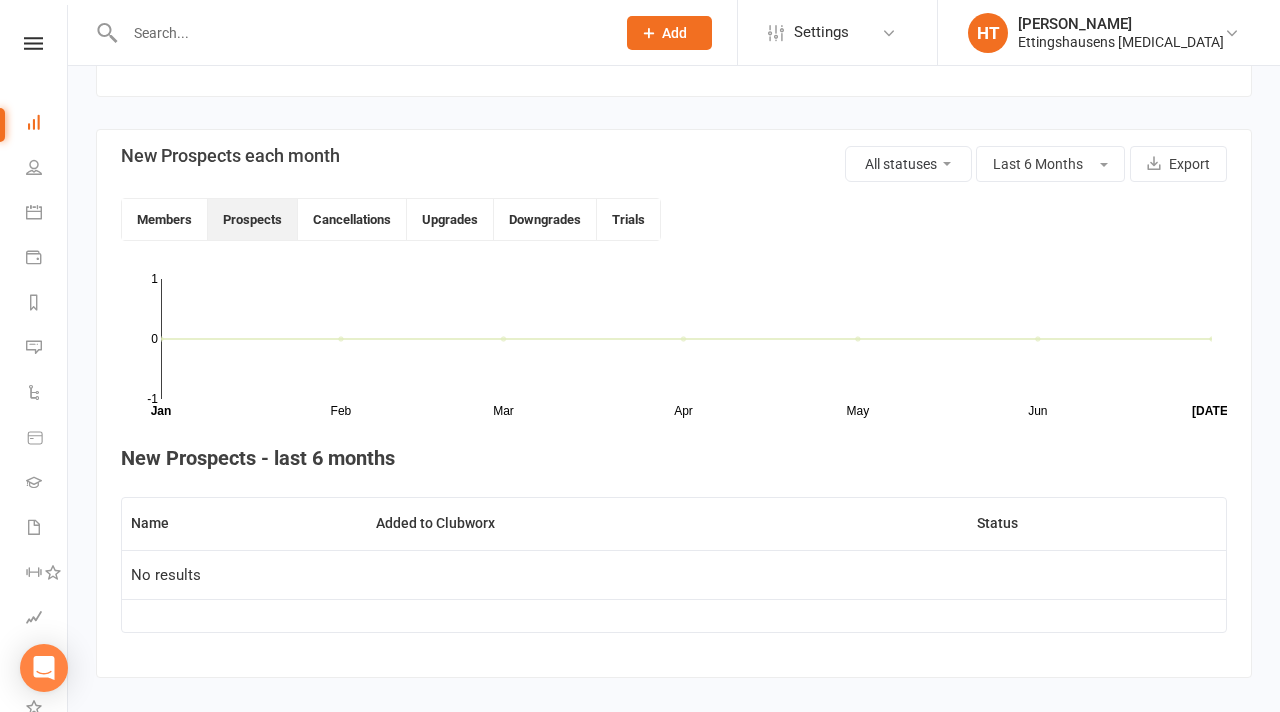 scroll, scrollTop: 410, scrollLeft: 0, axis: vertical 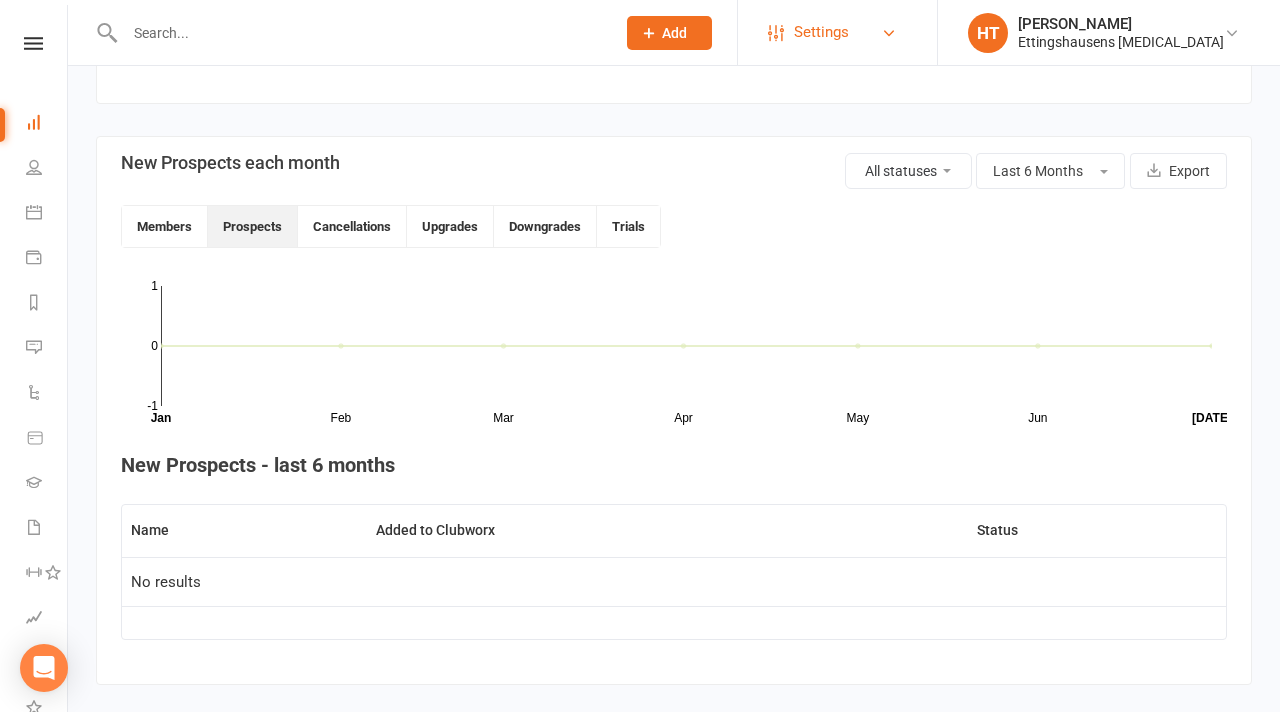 click on "Settings" at bounding box center [821, 32] 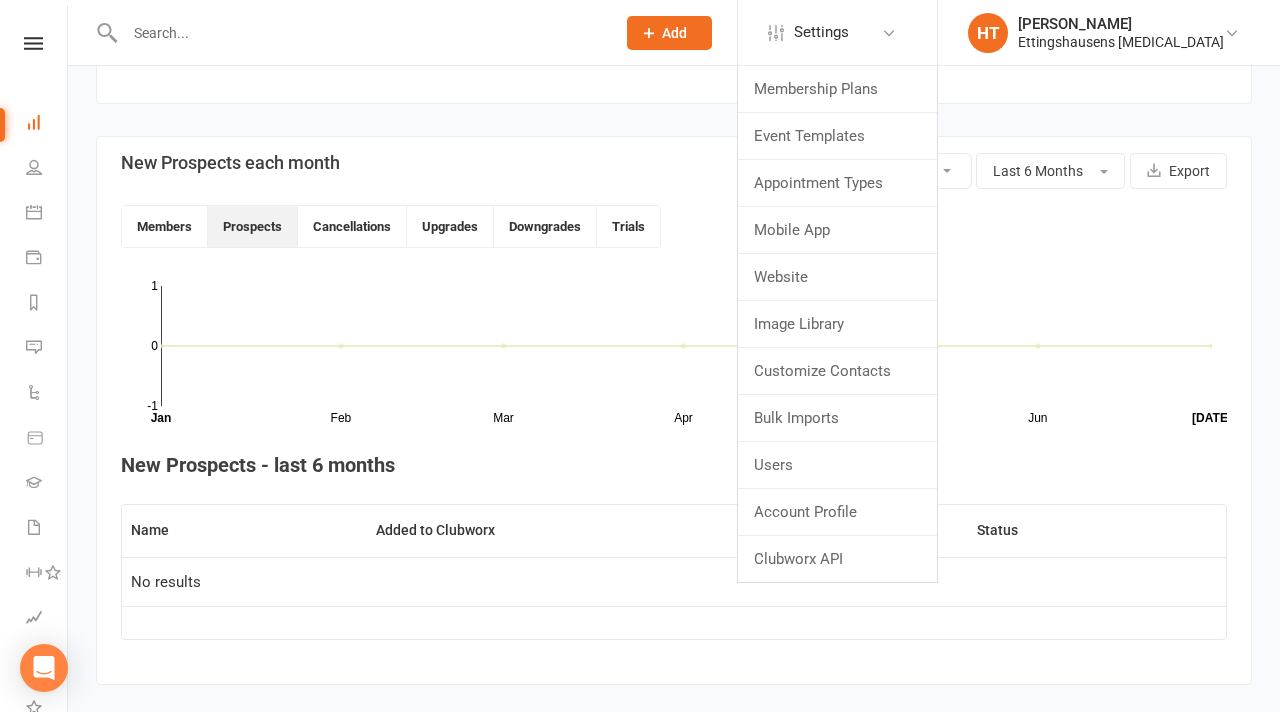 click on "224  total active / suspended members
Last 6 Months
[DATE]-[DATE]-[DATE]-[DATE]-[DATE] Month [DATE] [DATE]  0 100 200 10 last month 2140 %  0 [DATE] 224 %  0 [DATE] 224 %  0 [DATE] 224 %  New Prospects each month All statuses
Last 6 Months
Export
Members Prospects Cancellations Upgrades Downgrades Trials Feb Mar Apr May Jun Month Jan [DATE] -1  0  1 New Prospects - last 6 months Name Added to Clubworx Status No results" at bounding box center [674, 186] 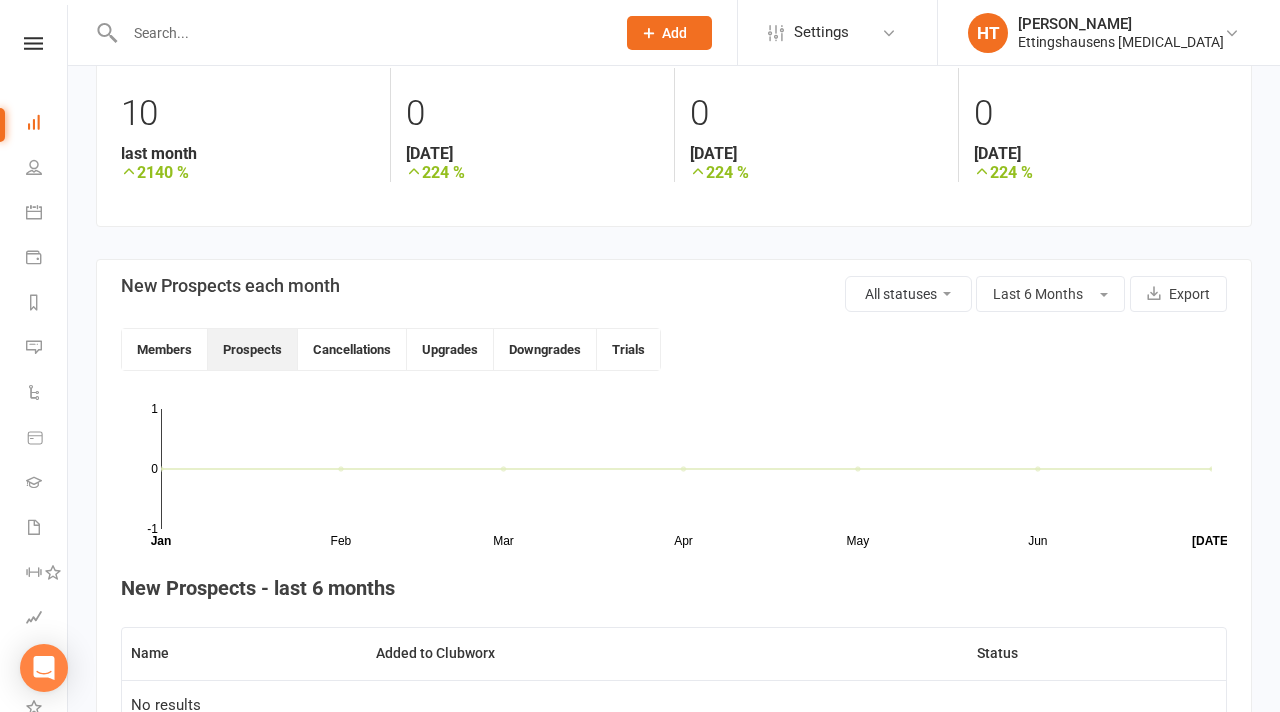 scroll, scrollTop: 329, scrollLeft: 0, axis: vertical 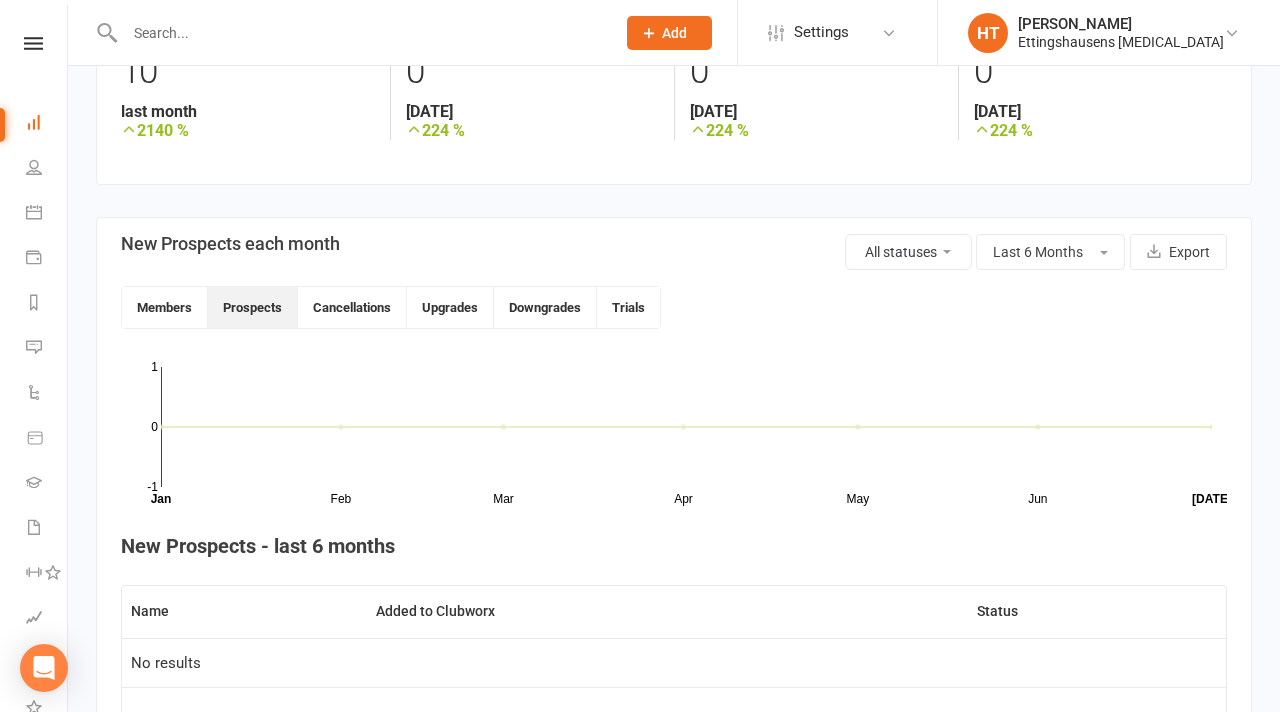 click on "Add" 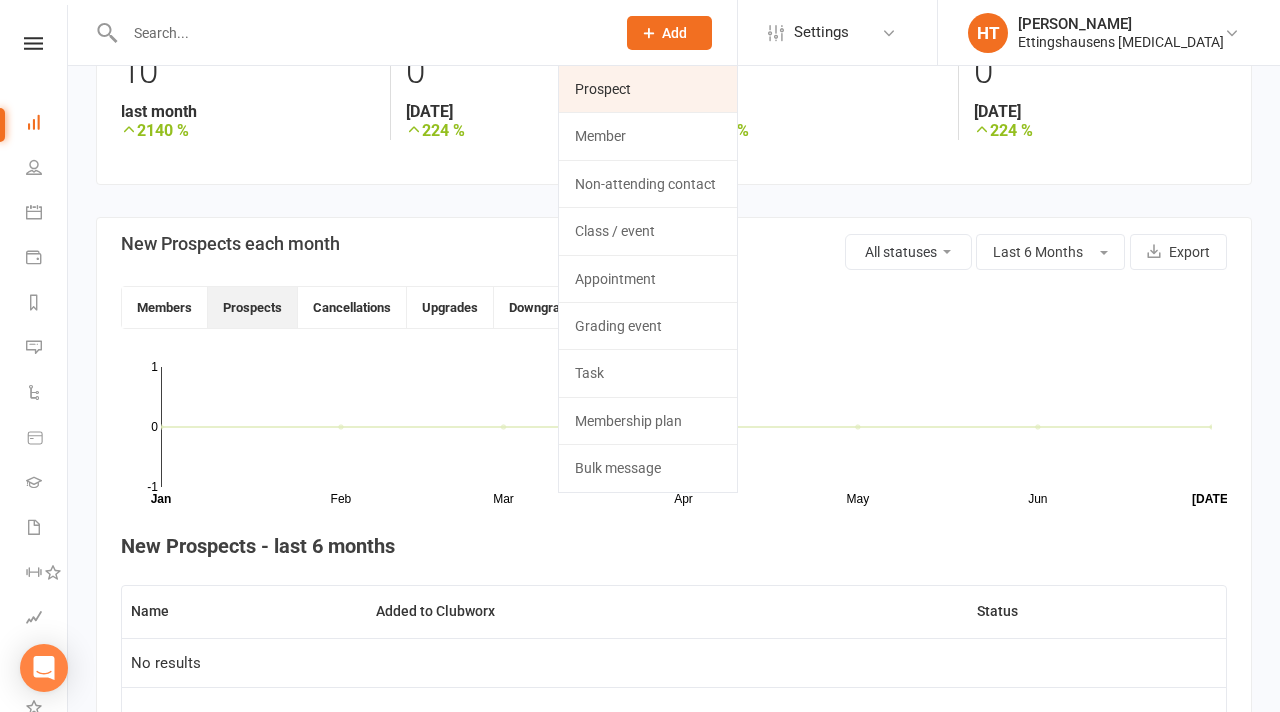 click on "Prospect" 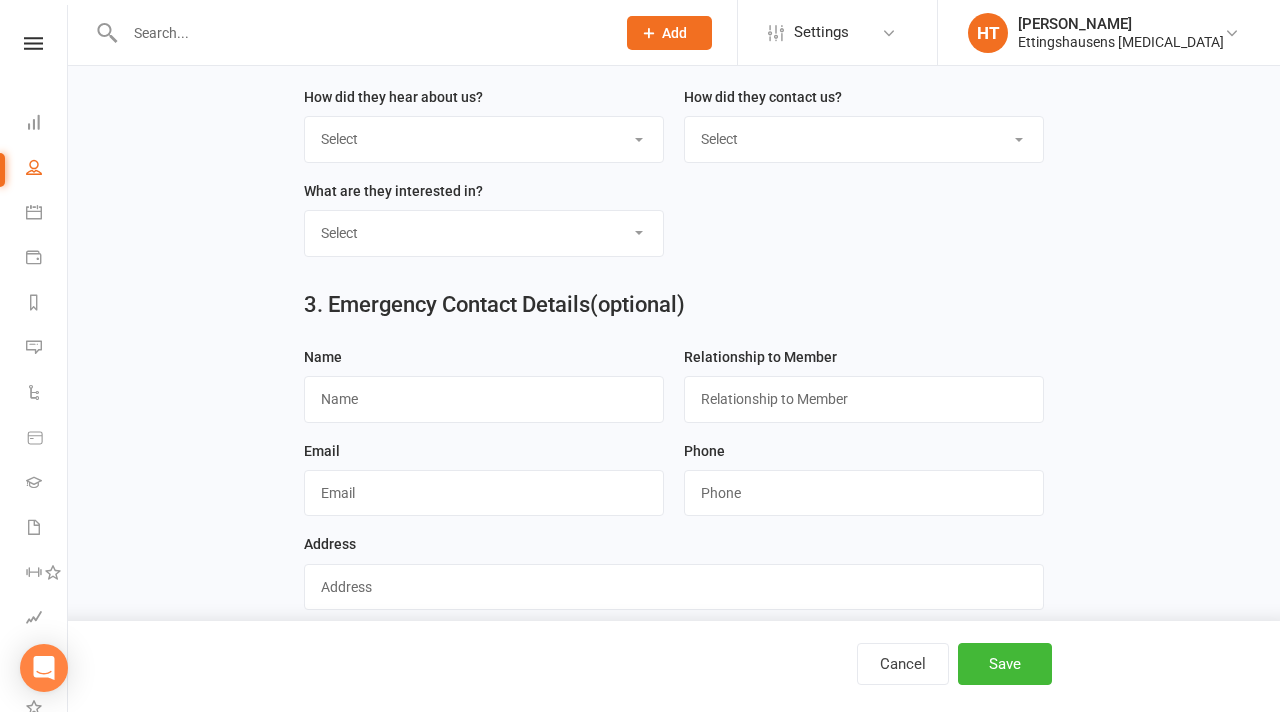 scroll, scrollTop: 751, scrollLeft: 0, axis: vertical 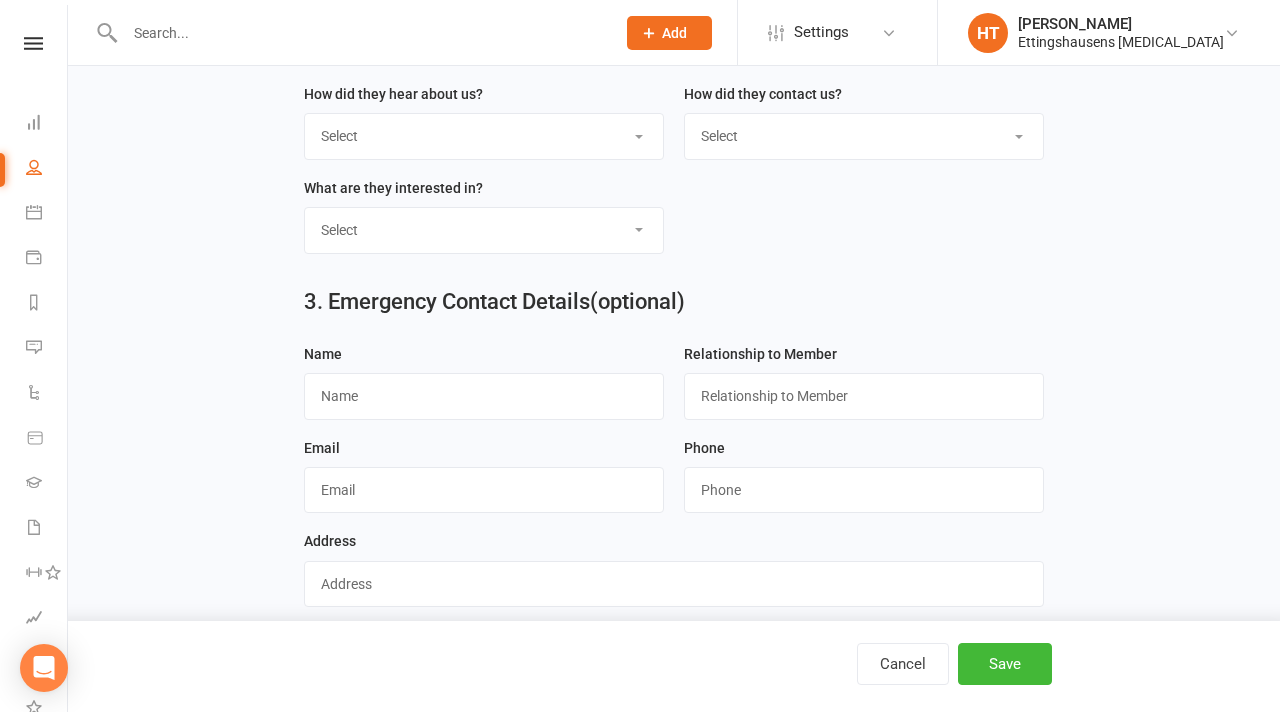 click on "3. Emergency Contact Details  (optional) Name
Relationship to Member
Email
Phone
Address" at bounding box center (674, 306) 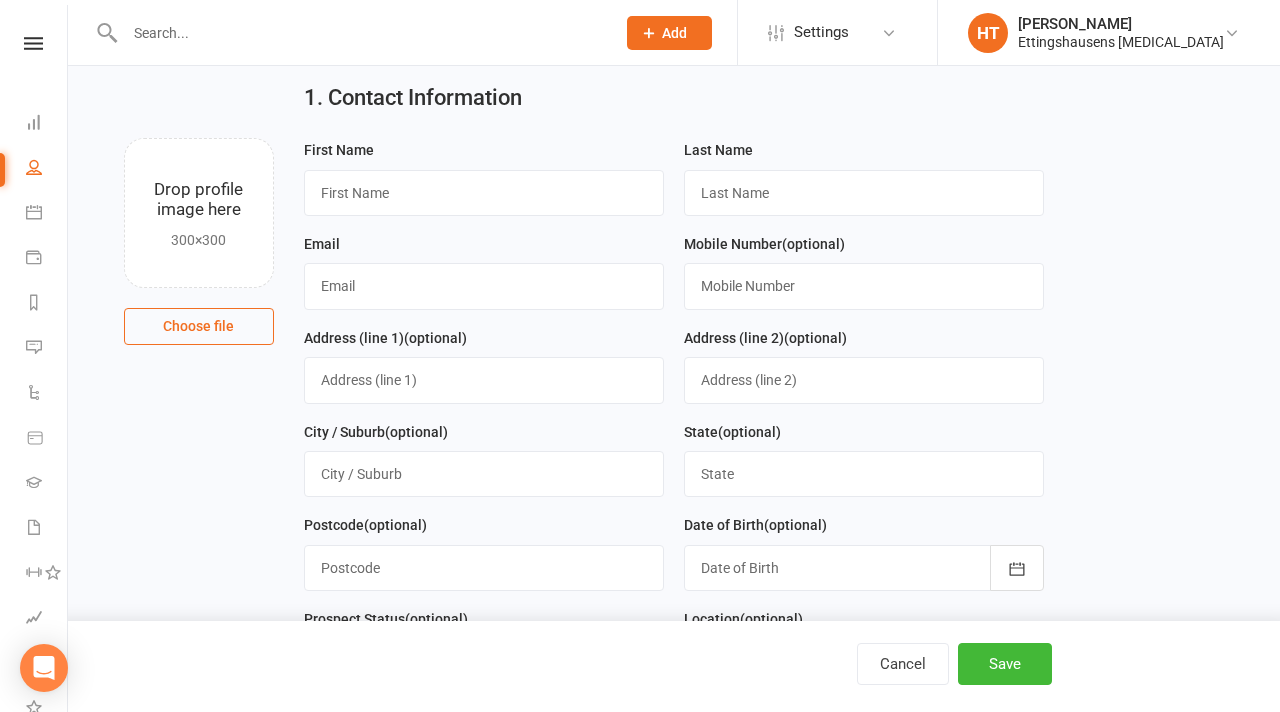 scroll, scrollTop: 0, scrollLeft: 0, axis: both 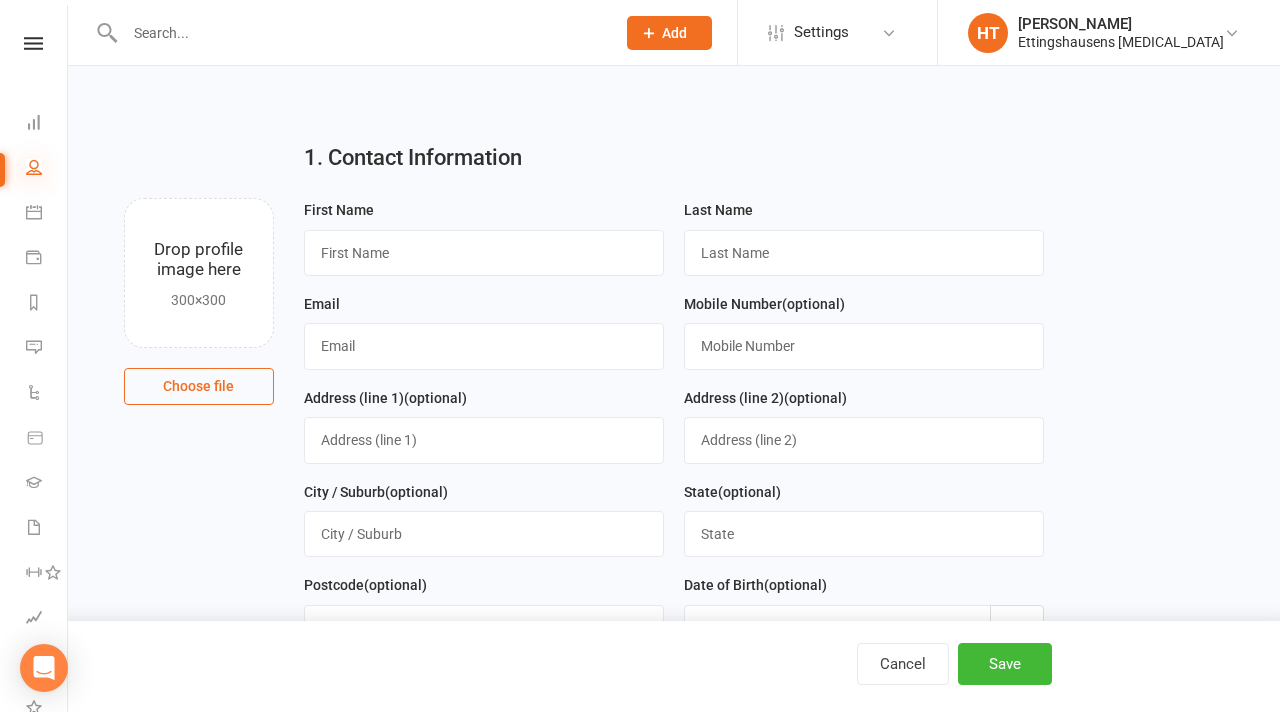 click at bounding box center (34, 167) 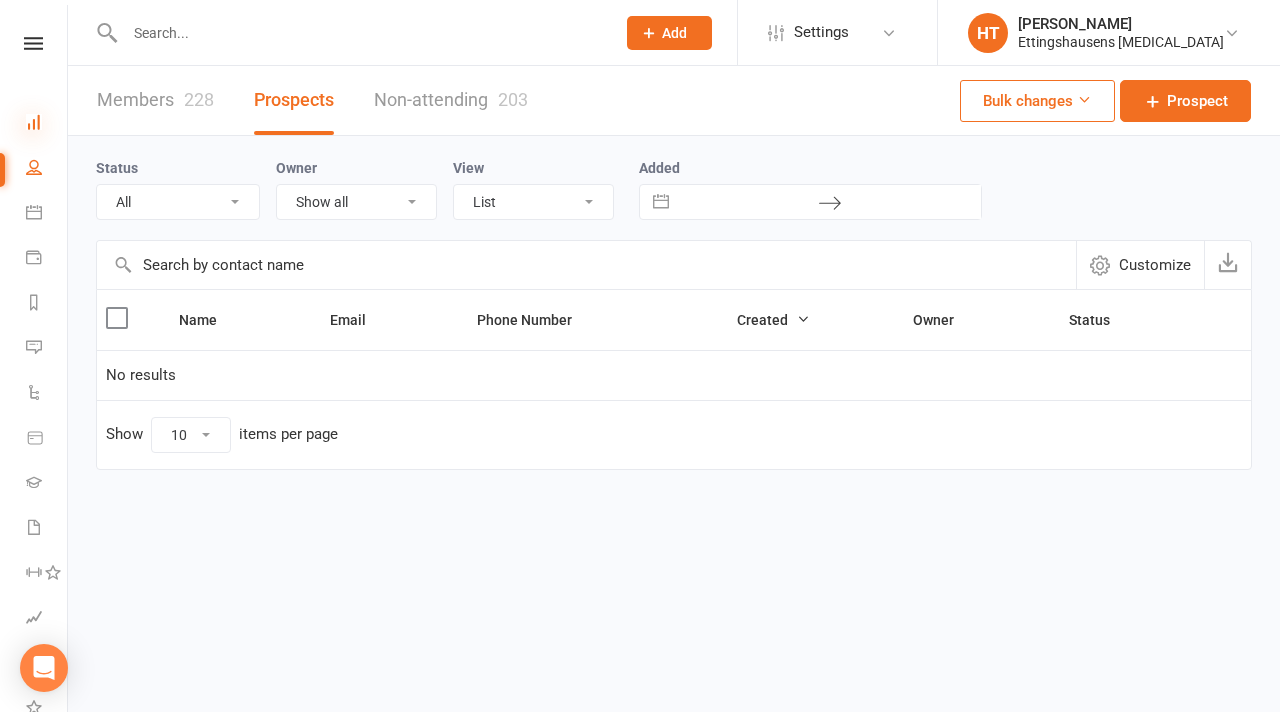 click at bounding box center (34, 122) 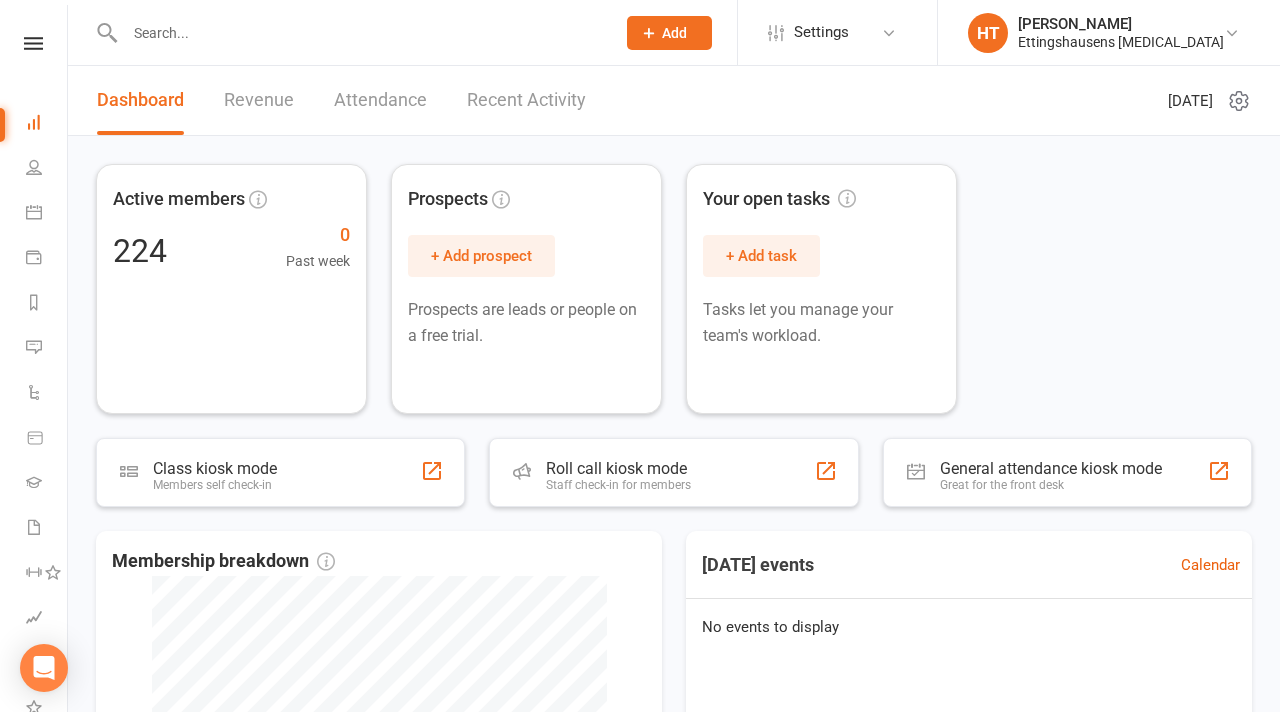click on "Clubworx Dashboard People Calendar Payments Reports Messages   Automations   Product Sales Gradings   Waivers   Workouts   Assessments  Tasks   What's New Check-in Kiosk modes General attendance Roll call Class check-in" at bounding box center (34, 361) 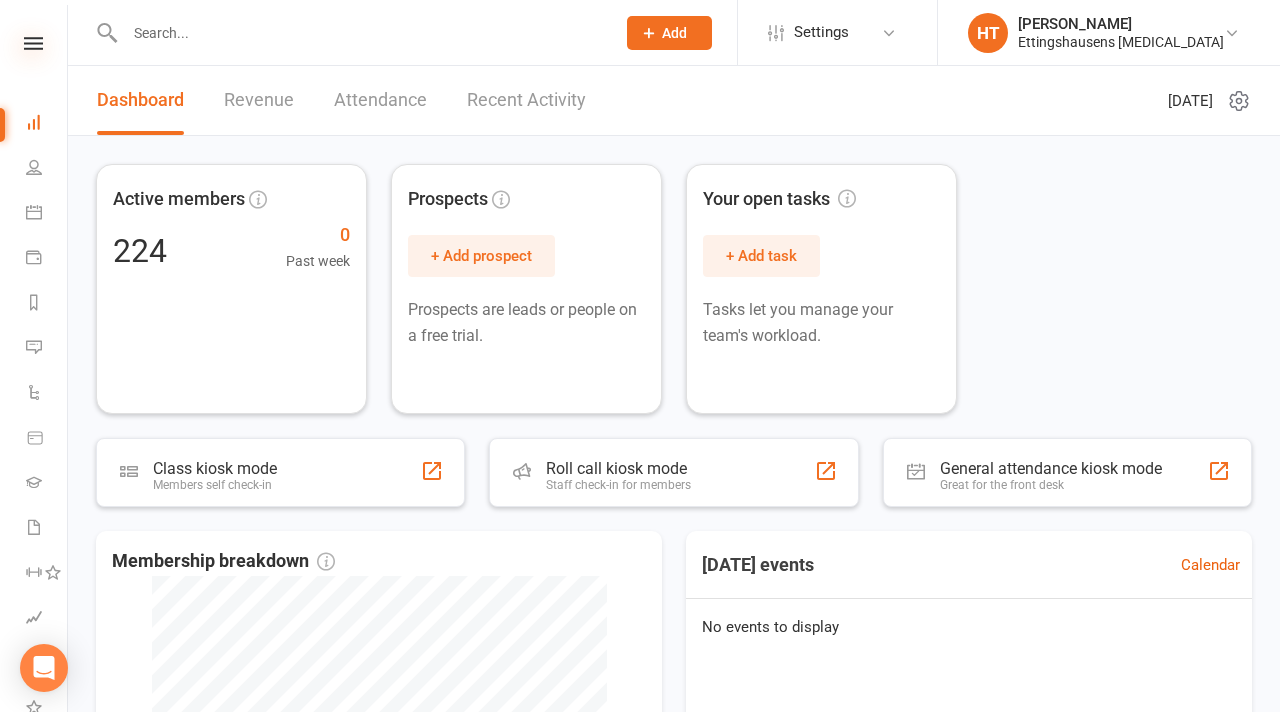 click at bounding box center (33, 43) 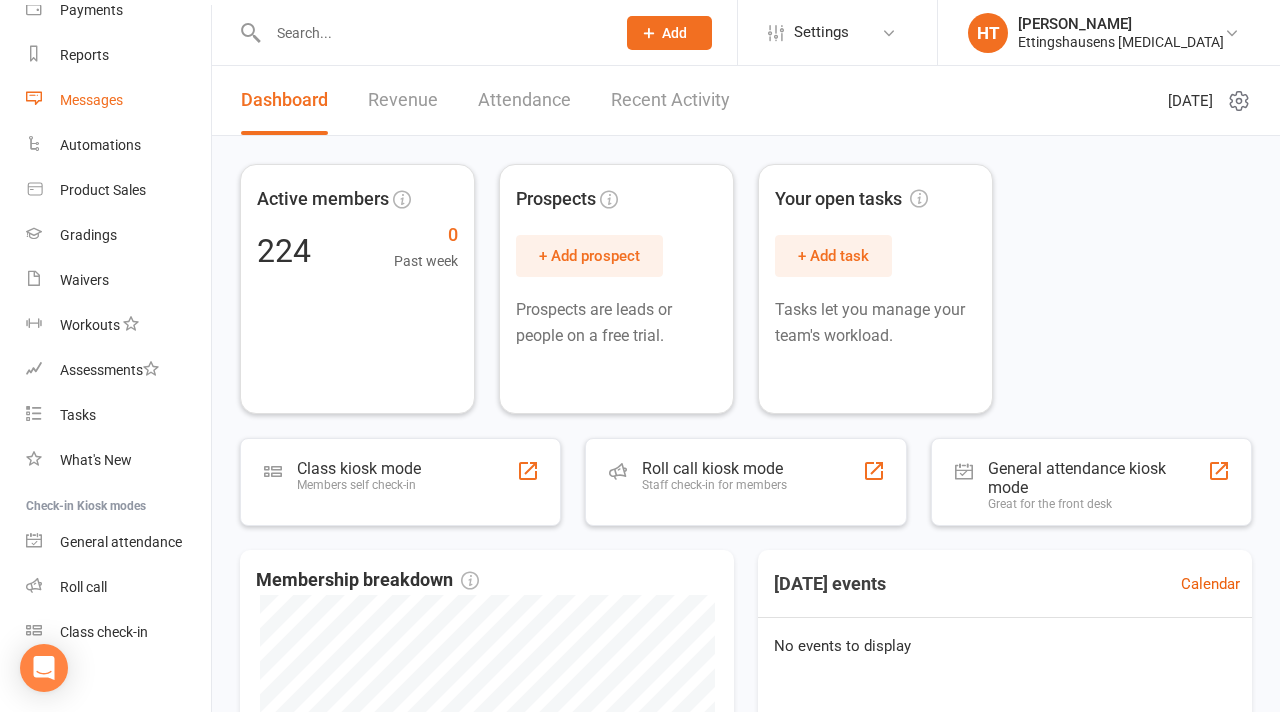 scroll, scrollTop: 250, scrollLeft: 0, axis: vertical 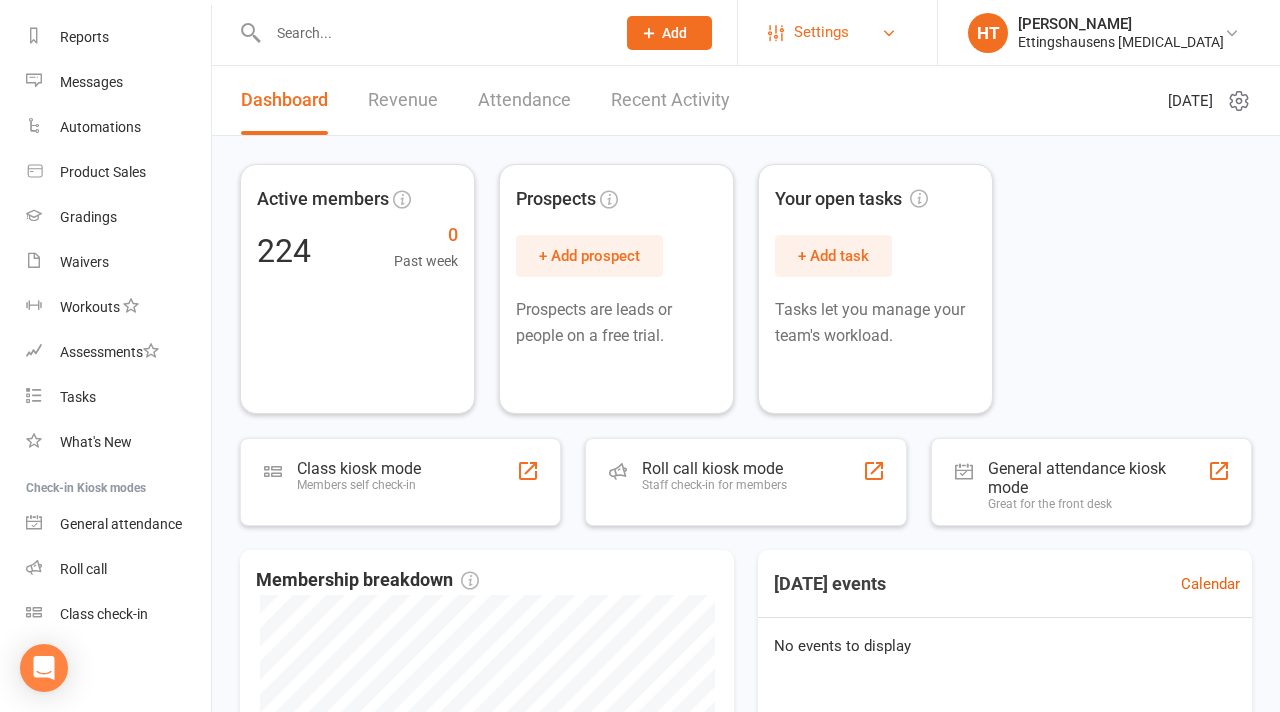 click on "Settings" at bounding box center [837, 32] 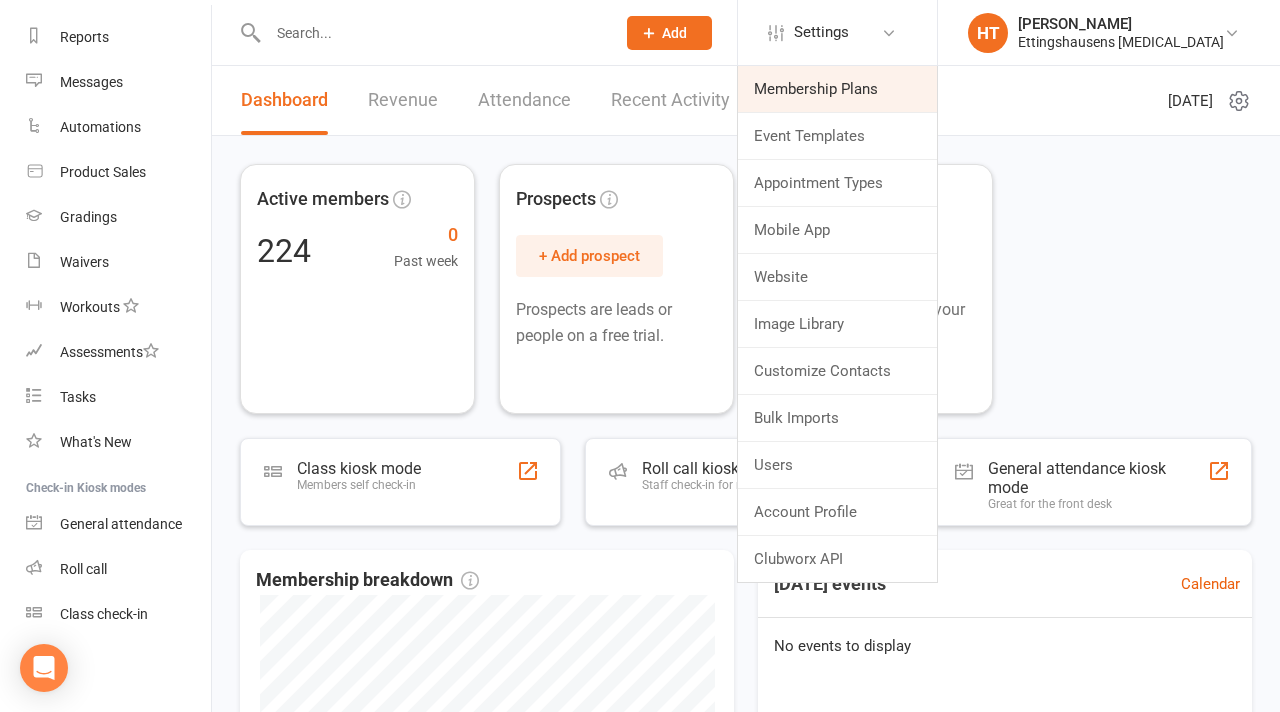 click on "Membership Plans" at bounding box center [837, 89] 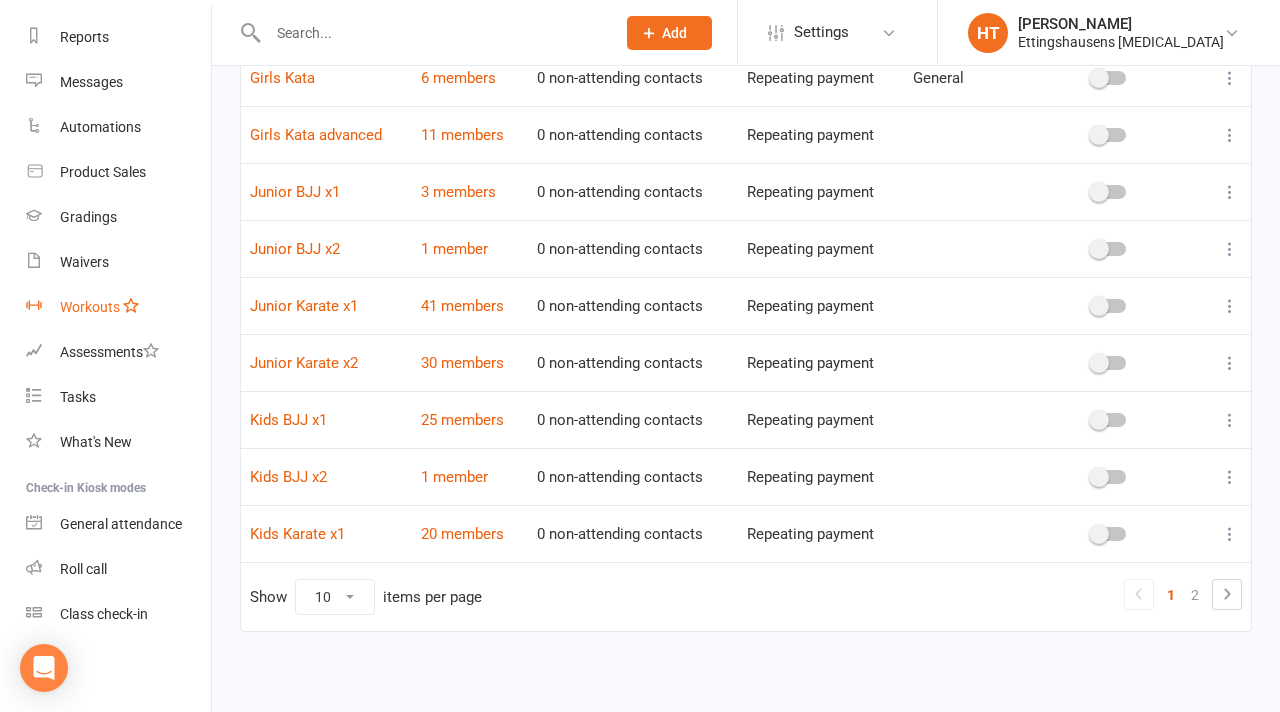 scroll, scrollTop: 286, scrollLeft: 0, axis: vertical 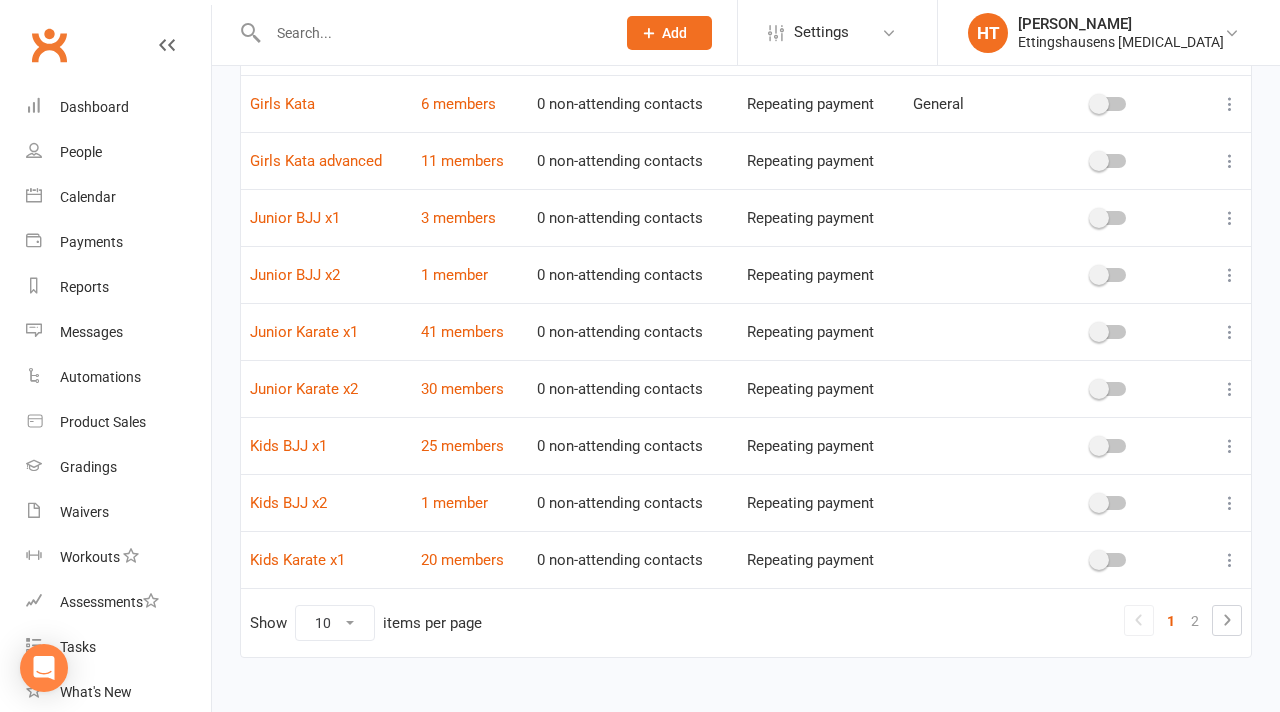 click at bounding box center [431, 33] 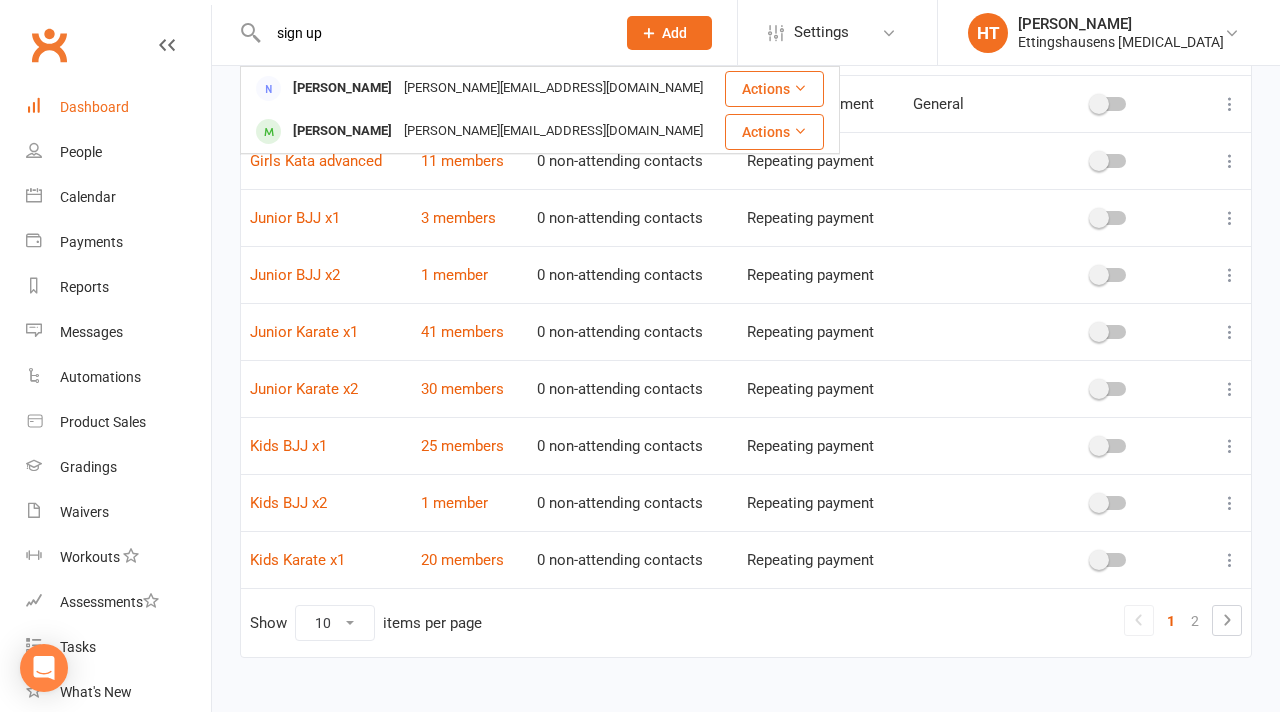 type on "sign up" 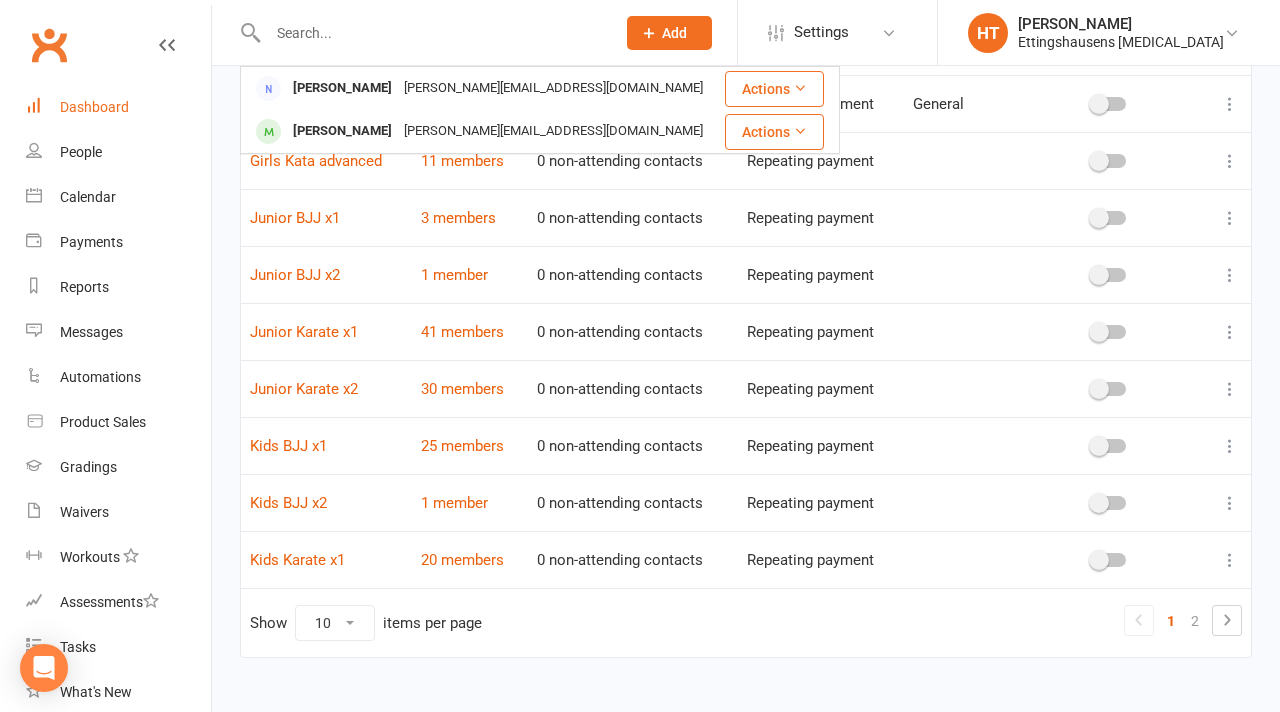 scroll, scrollTop: 0, scrollLeft: 0, axis: both 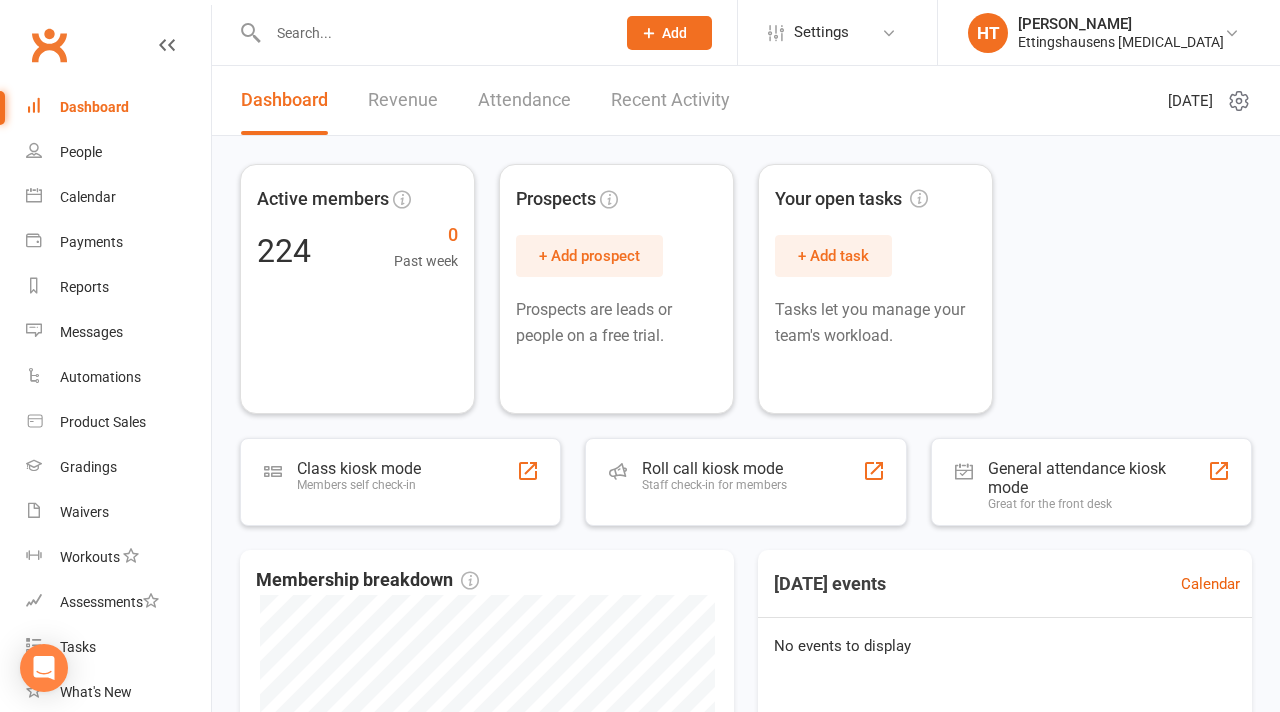 click 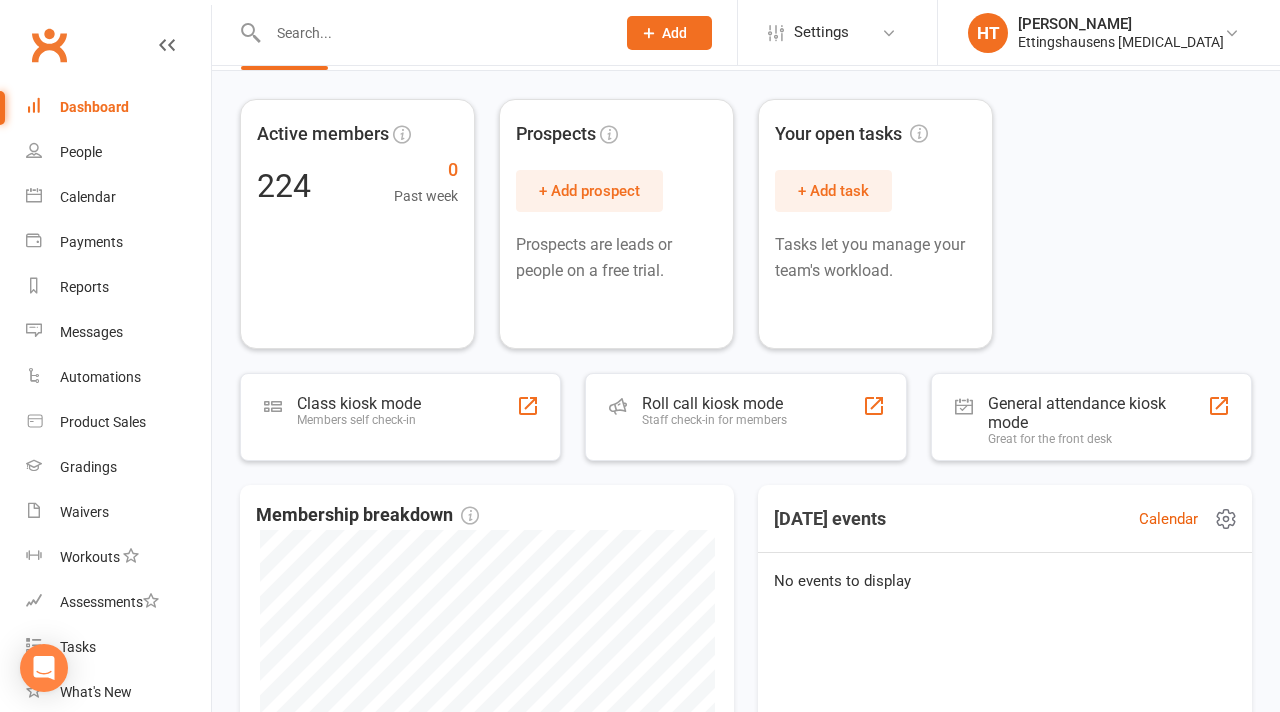 scroll, scrollTop: 0, scrollLeft: 0, axis: both 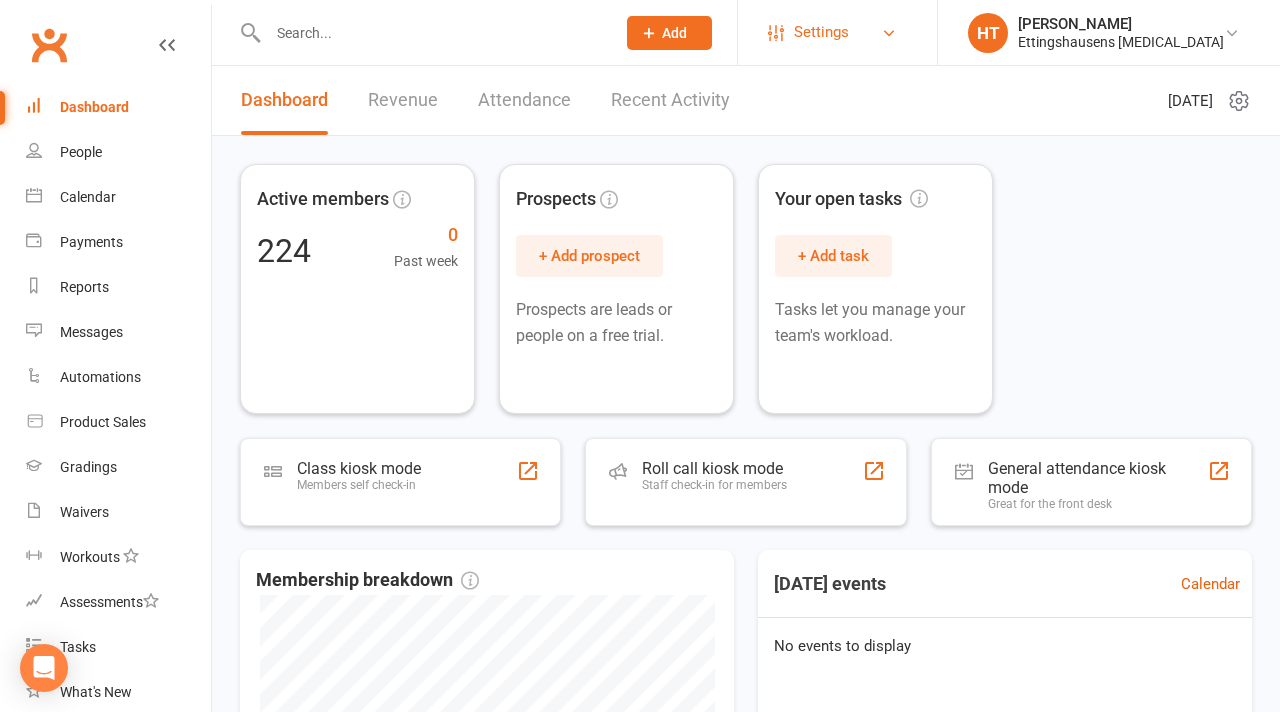 click on "Settings" at bounding box center (837, 32) 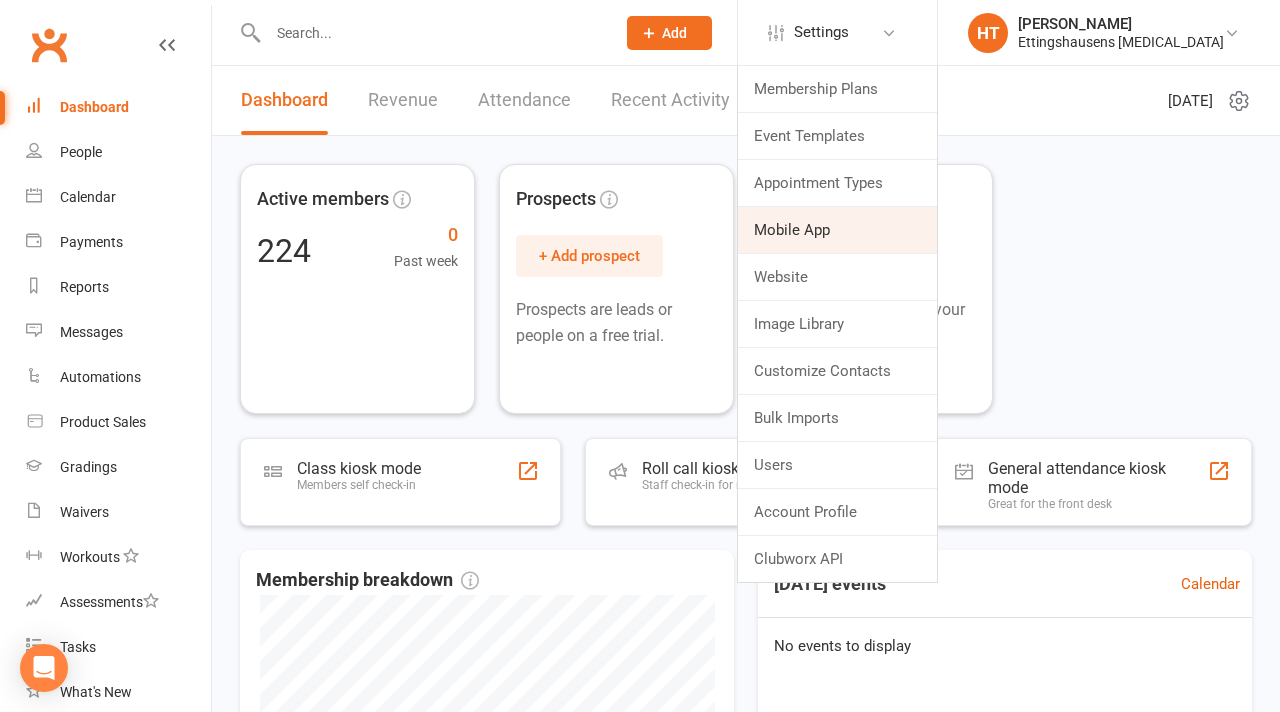 click on "Mobile App" at bounding box center (837, 230) 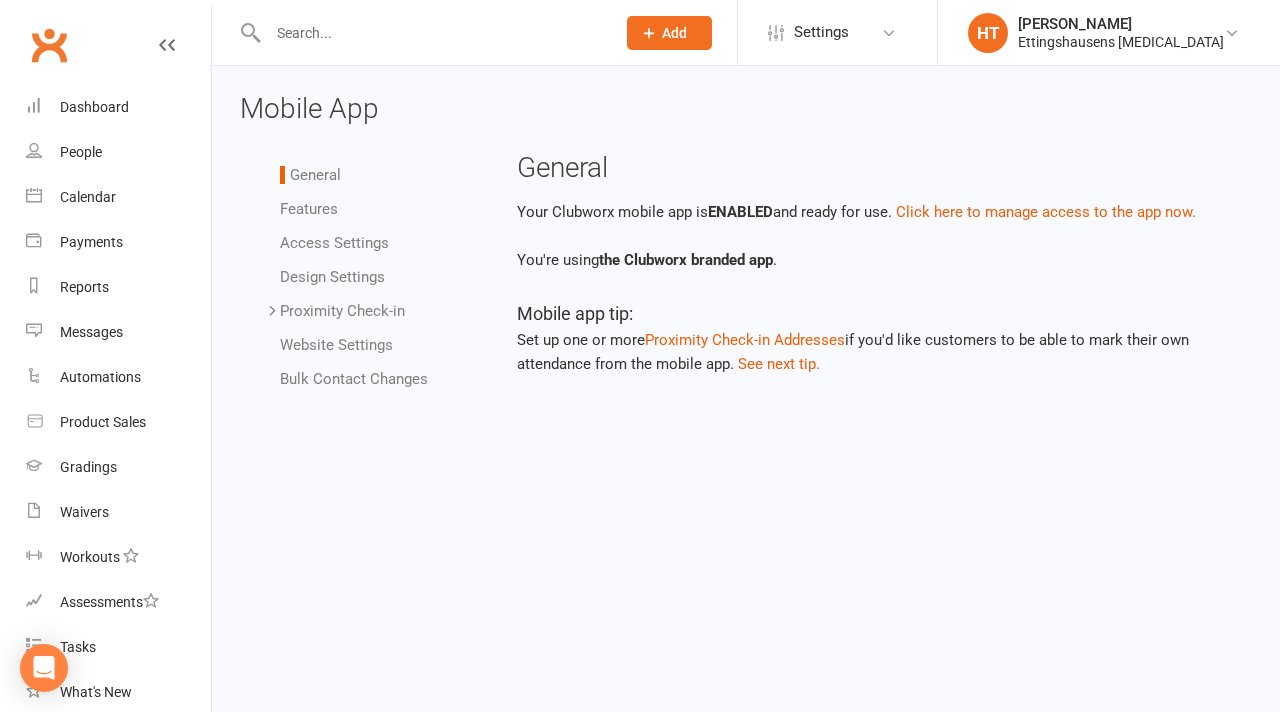 click on "Access Settings" at bounding box center (334, 243) 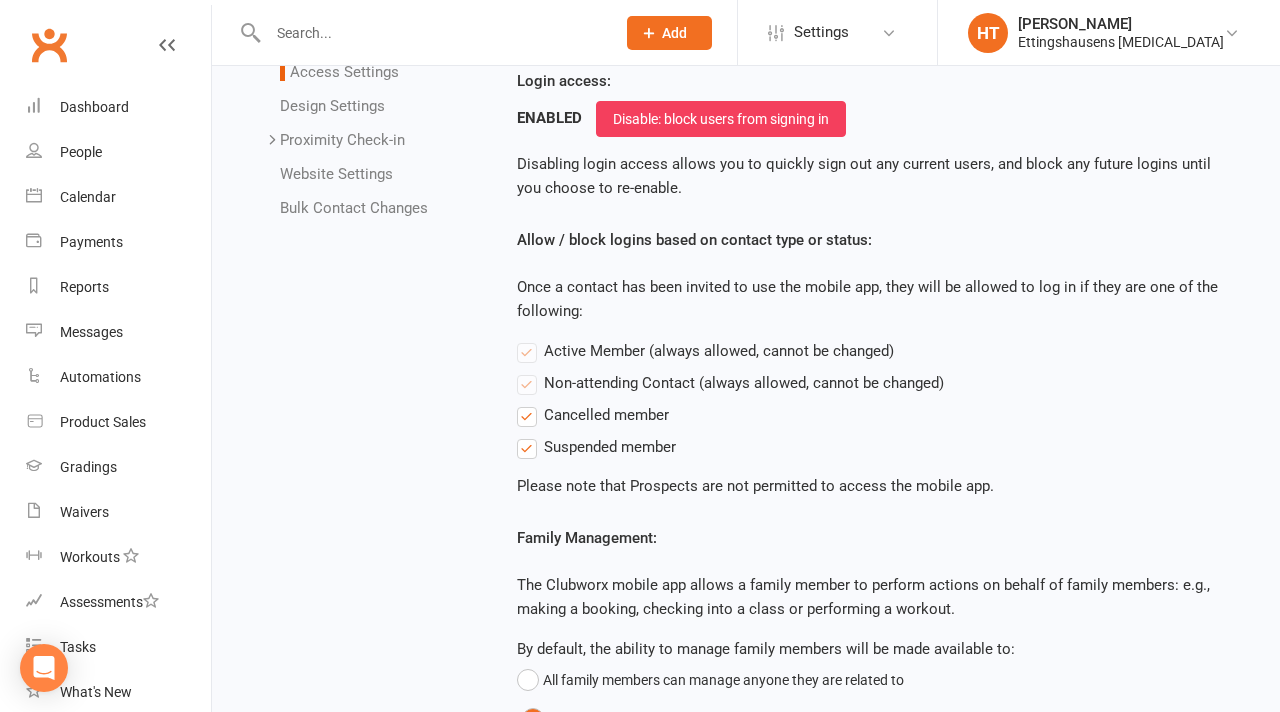 scroll, scrollTop: 162, scrollLeft: 0, axis: vertical 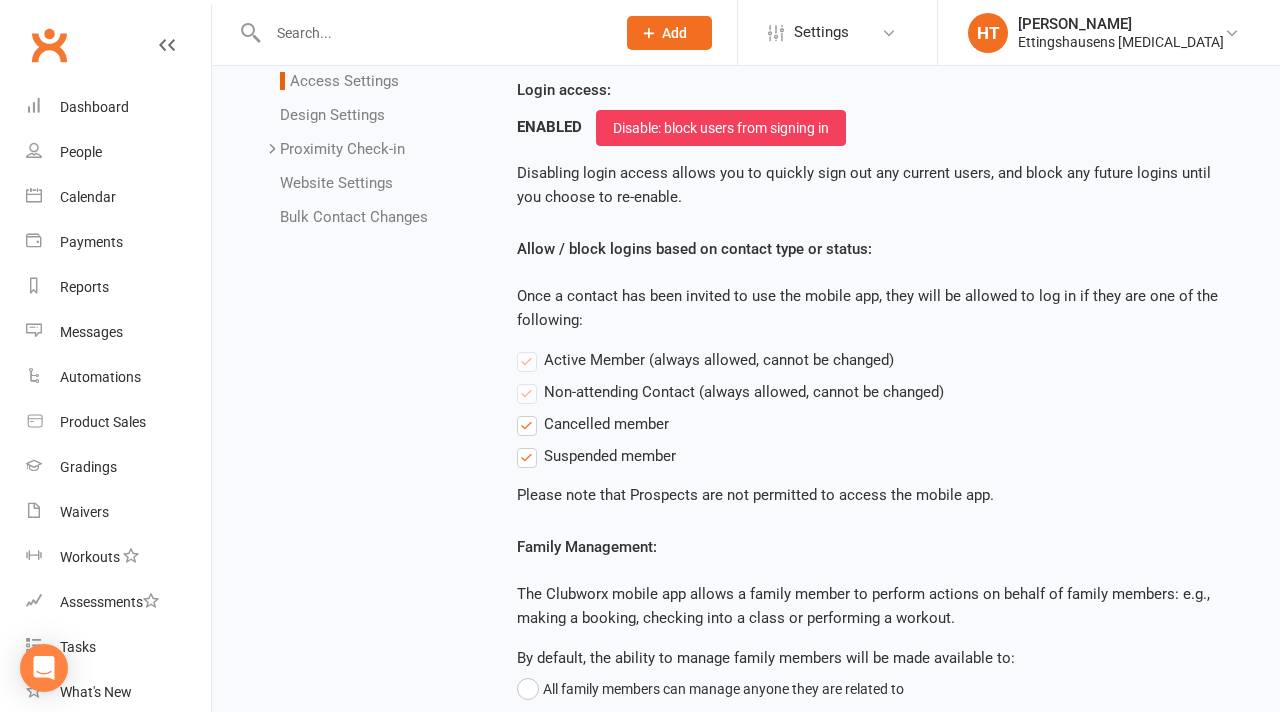 click on "Website Settings" at bounding box center [336, 183] 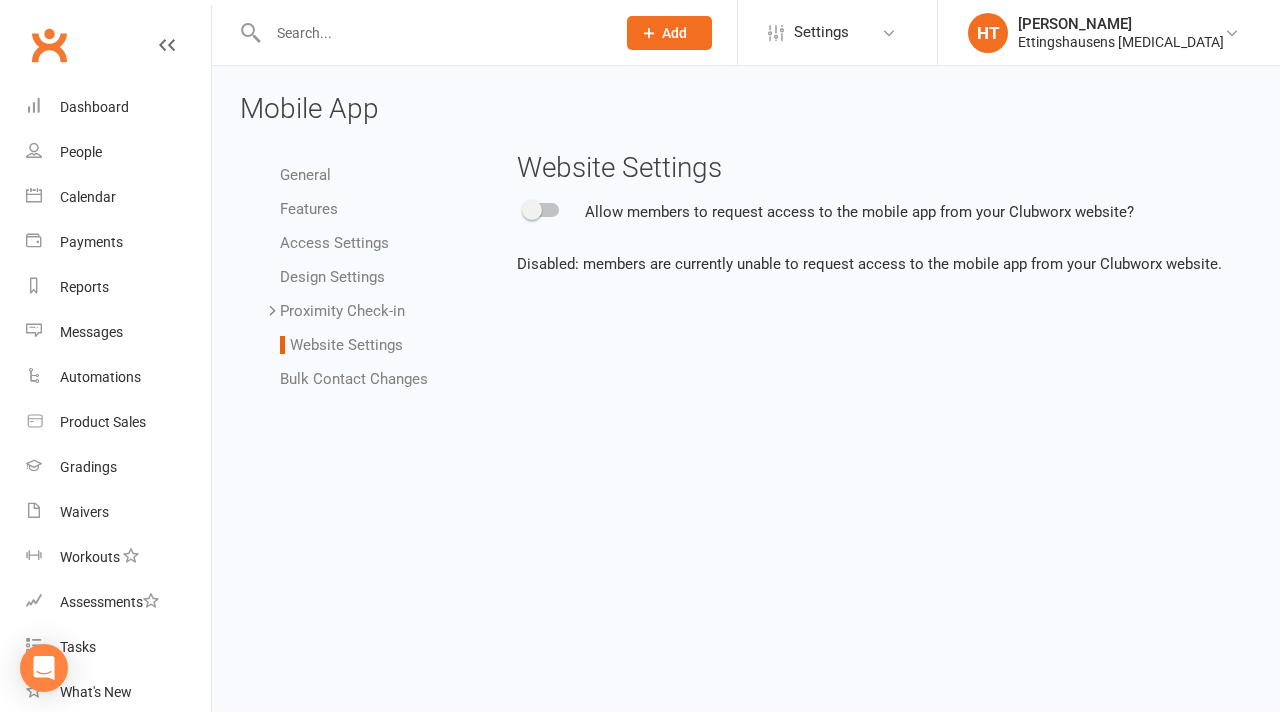 scroll, scrollTop: 0, scrollLeft: 0, axis: both 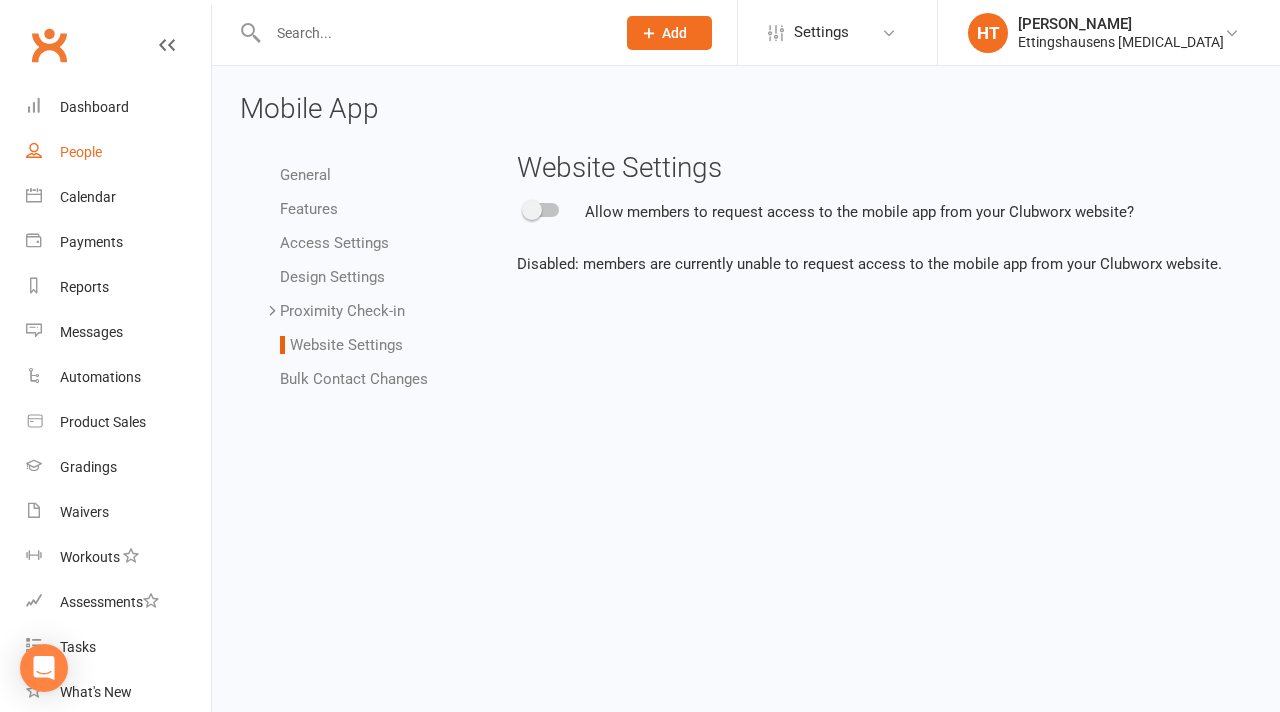 click on "People" at bounding box center [81, 152] 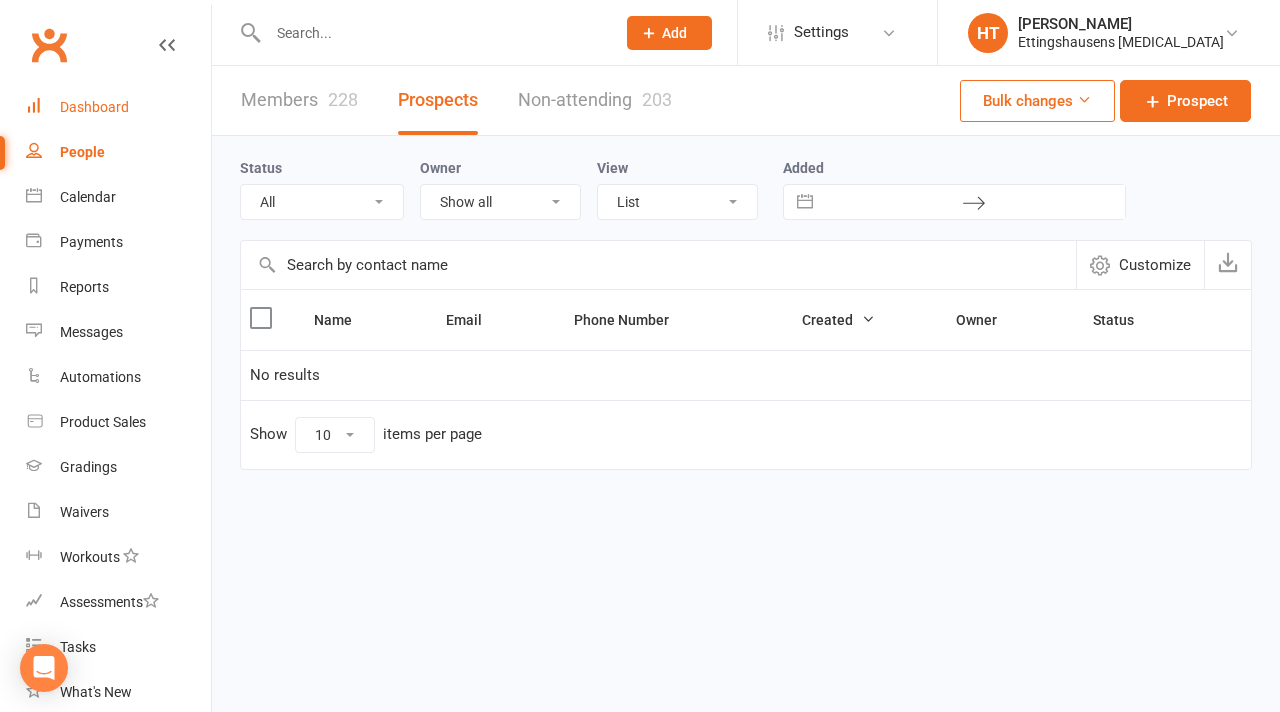 click on "Dashboard" at bounding box center (94, 107) 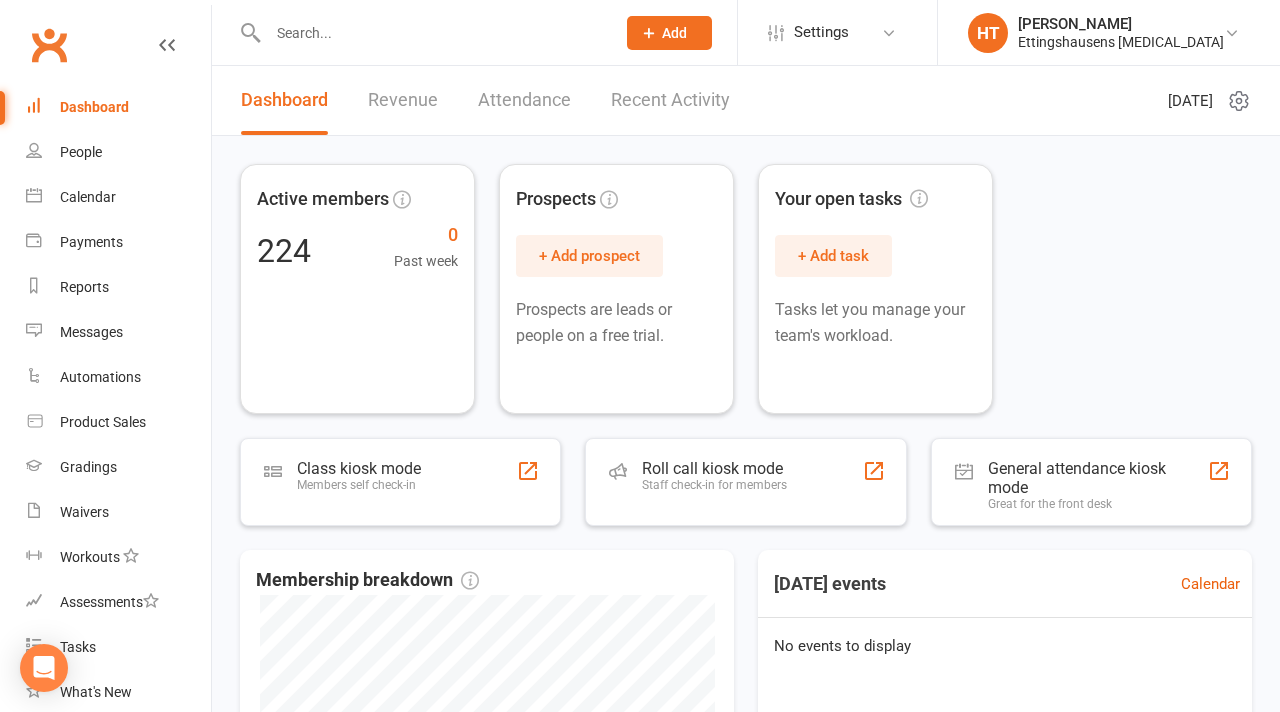 click on "Revenue" at bounding box center (403, 100) 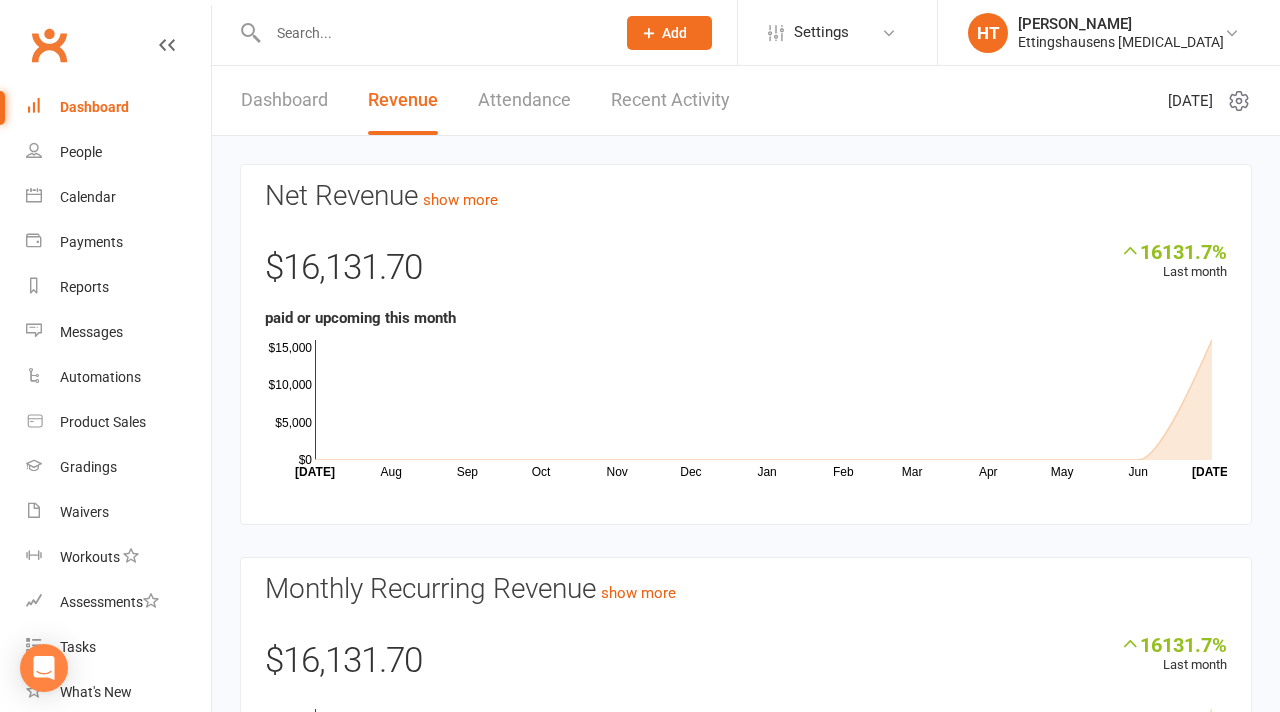 click on "Attendance" at bounding box center (524, 100) 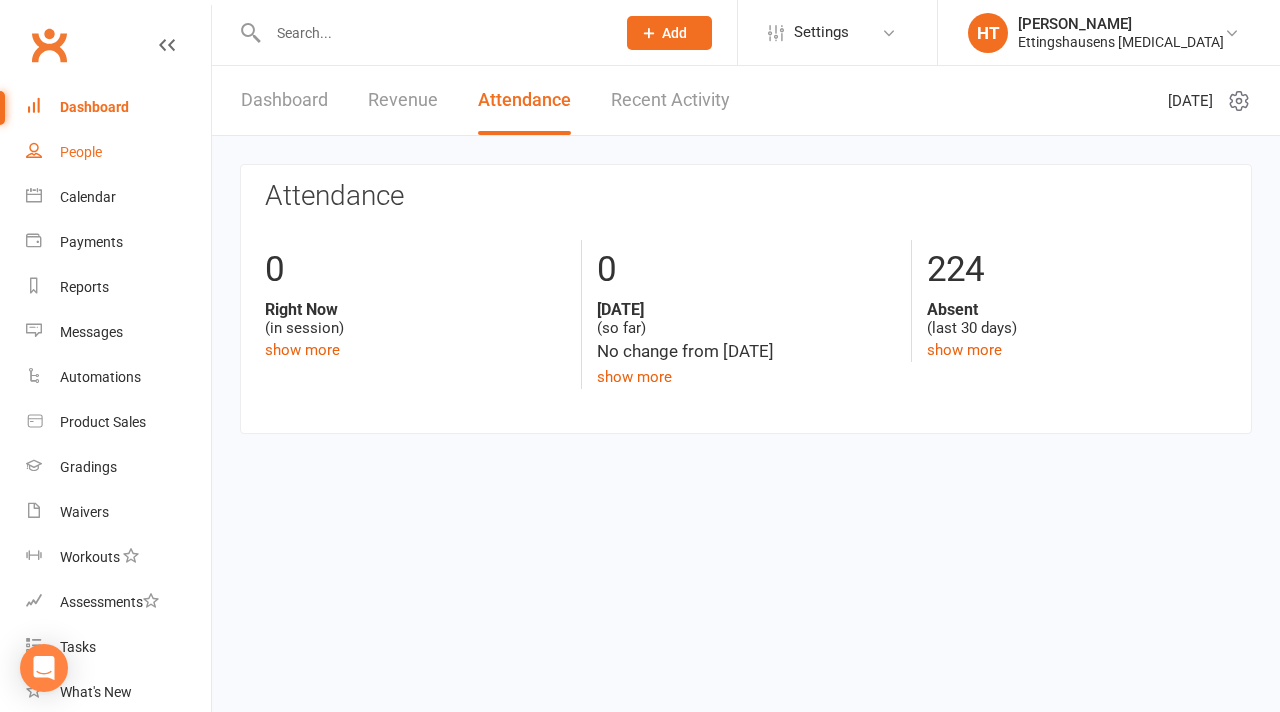 click on "People" at bounding box center [118, 152] 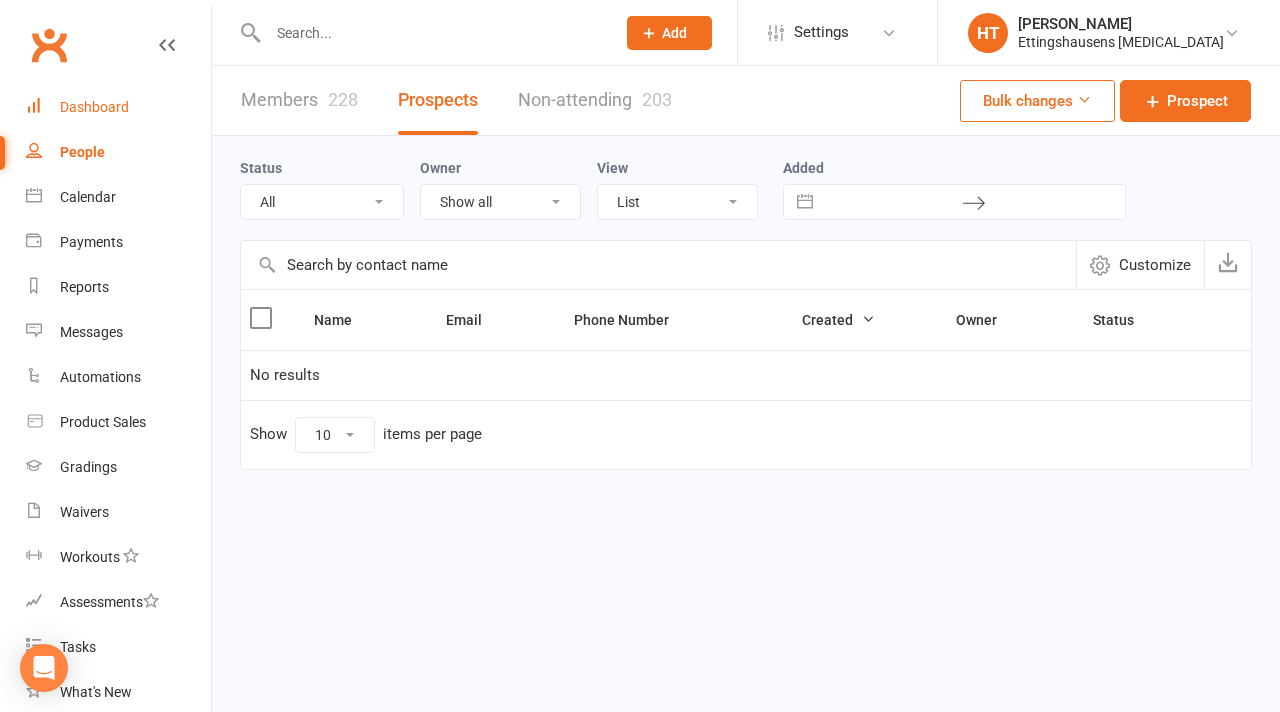 click on "Dashboard" at bounding box center [118, 107] 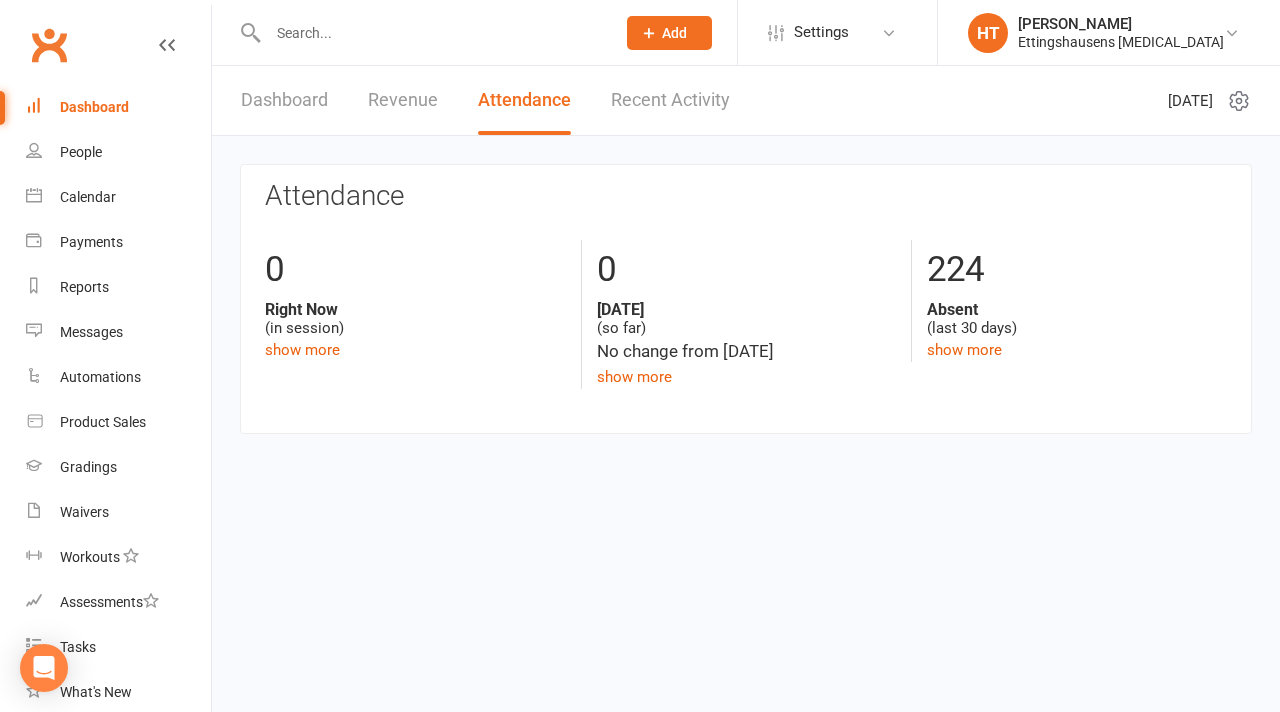 click on "Dashboard" at bounding box center [284, 100] 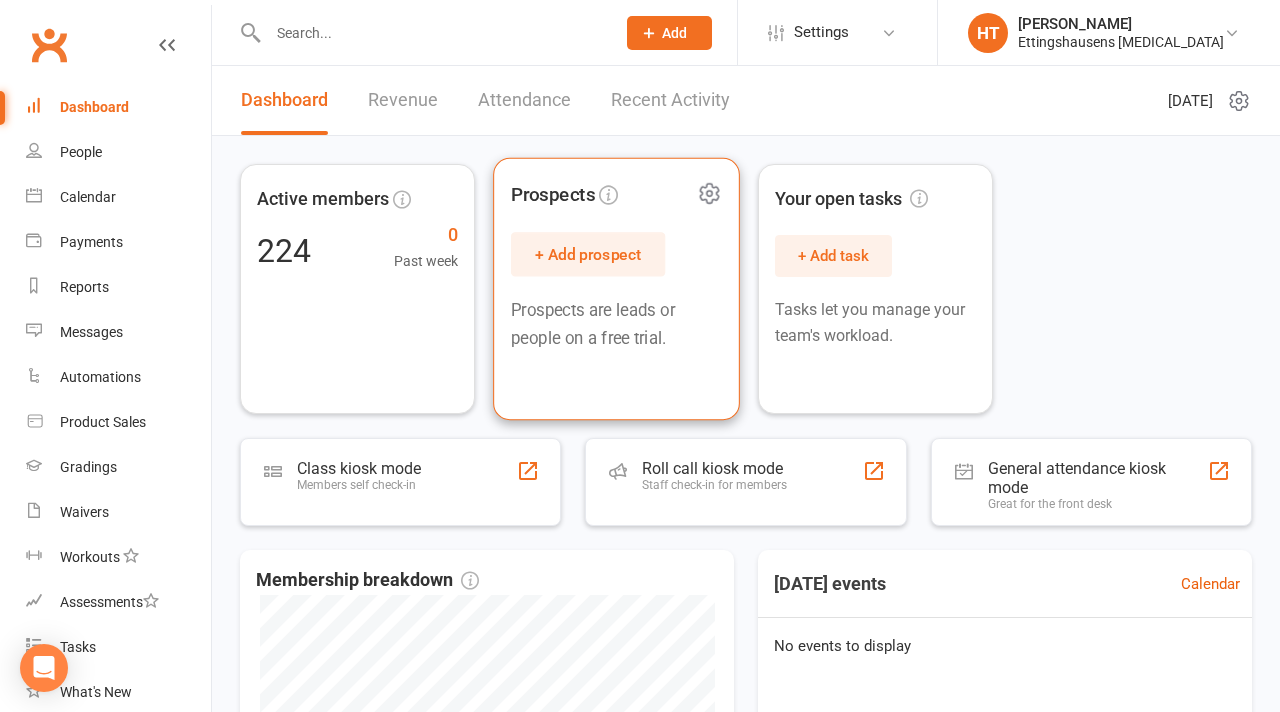 click on "+ Add prospect" at bounding box center [588, 254] 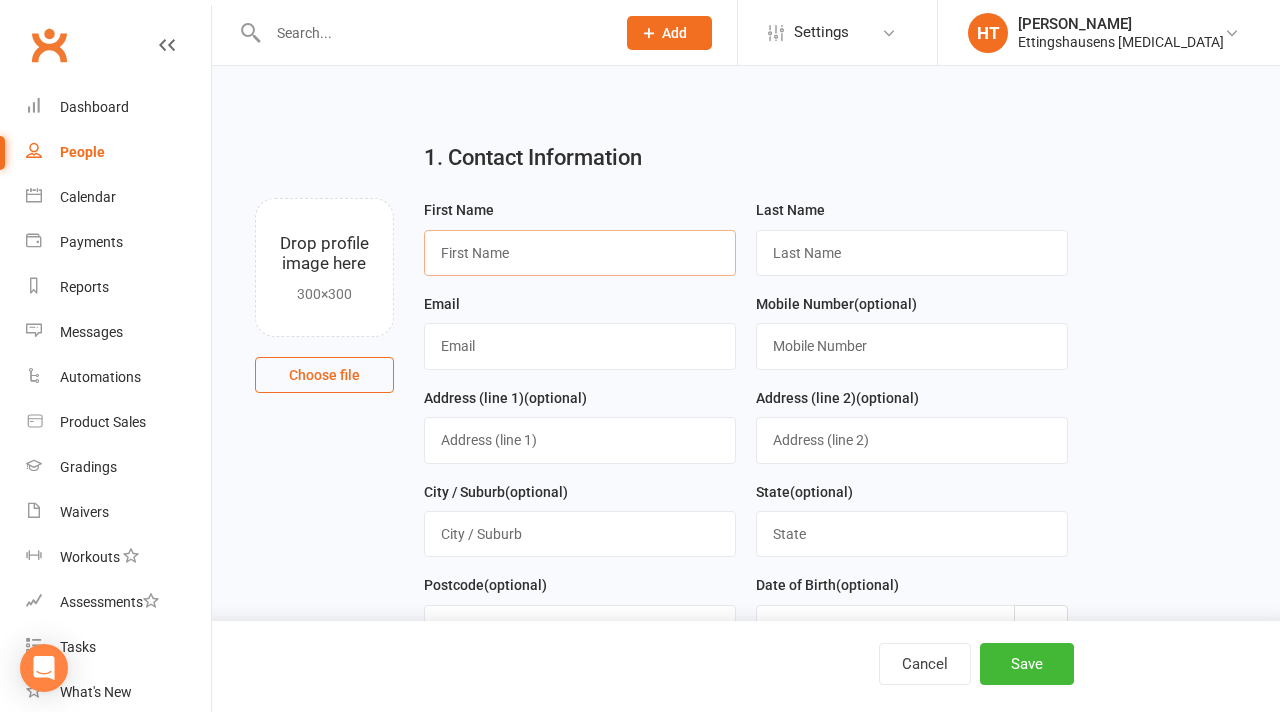 click at bounding box center [580, 253] 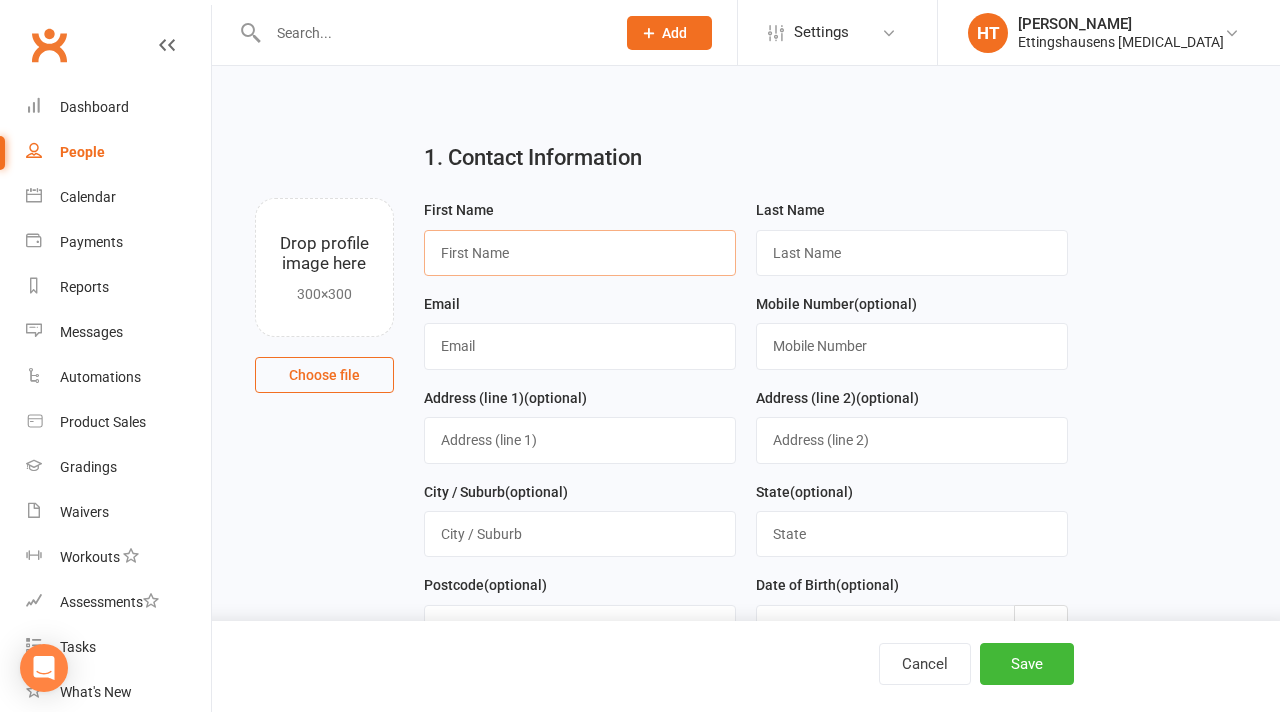 type on "[PERSON_NAME]" 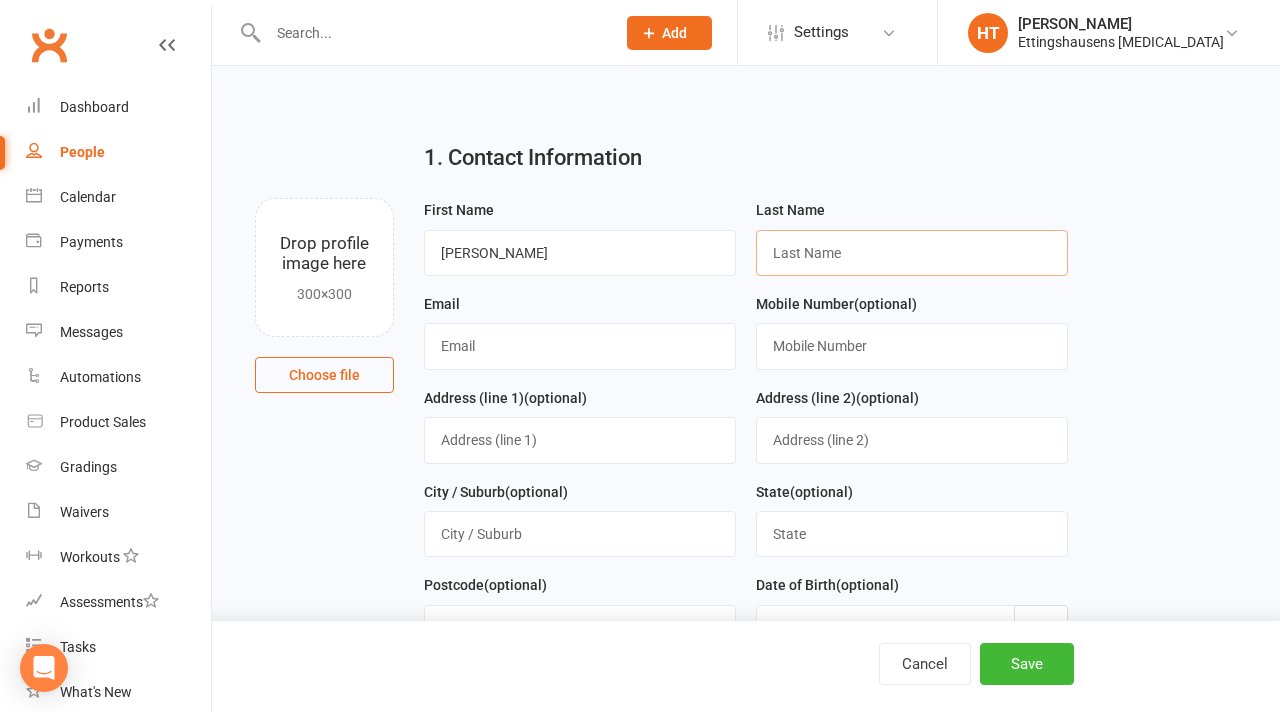 click at bounding box center (912, 253) 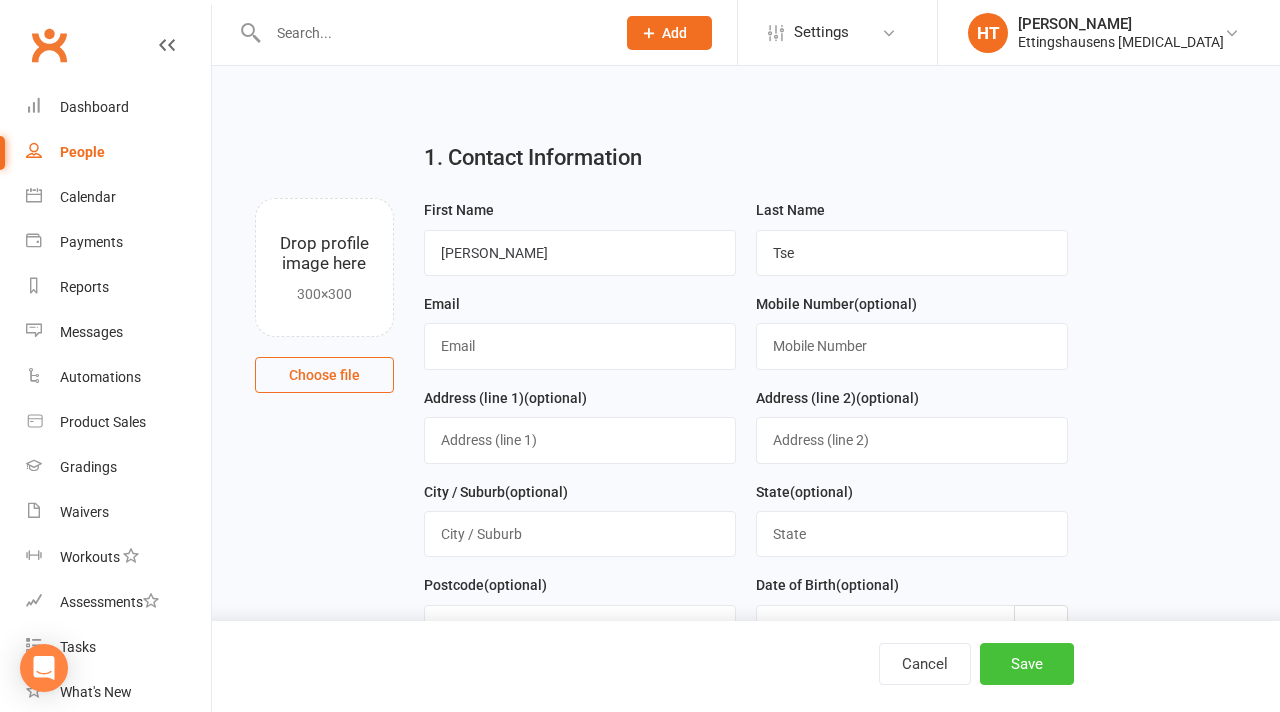click on "Save" at bounding box center (1027, 664) 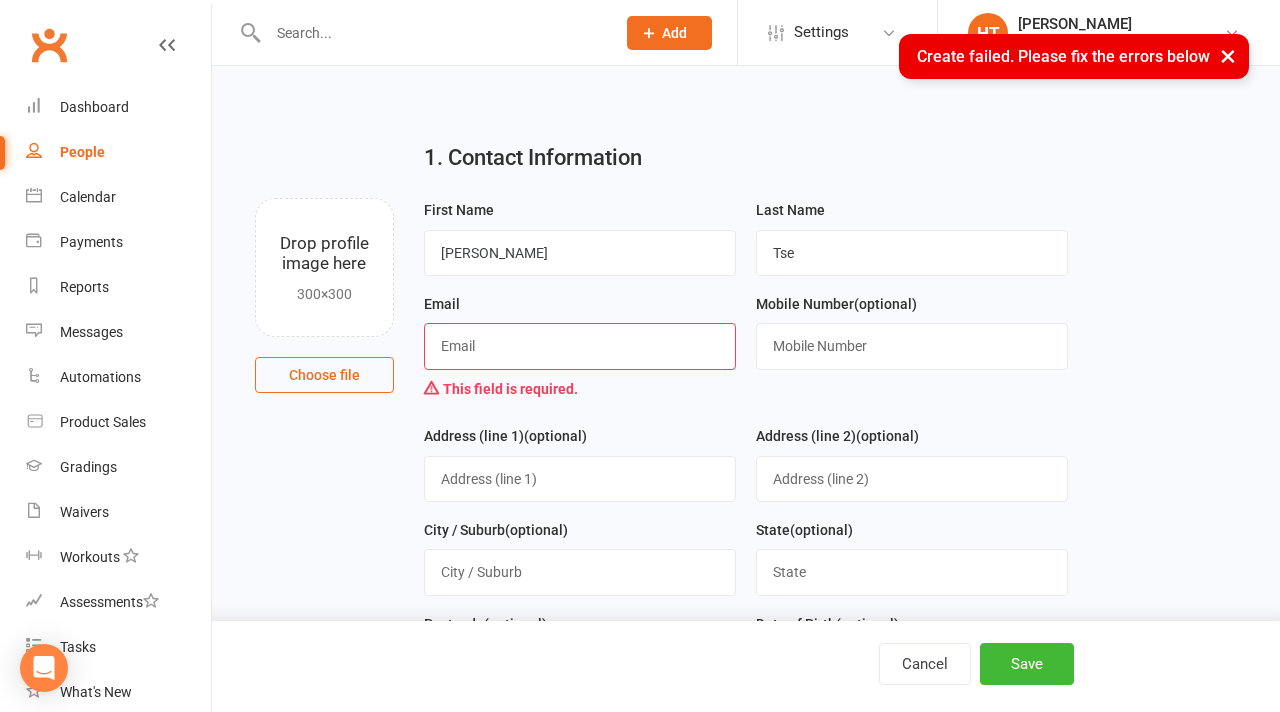 click at bounding box center (580, 346) 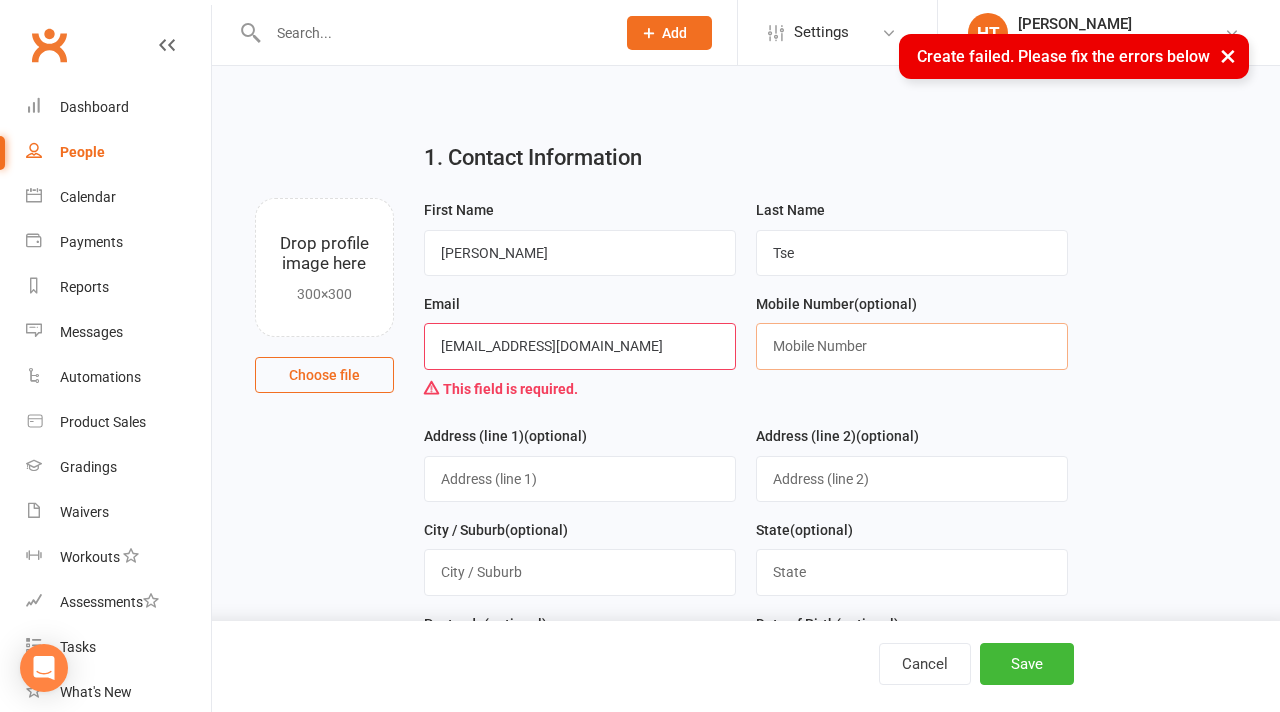click at bounding box center [912, 346] 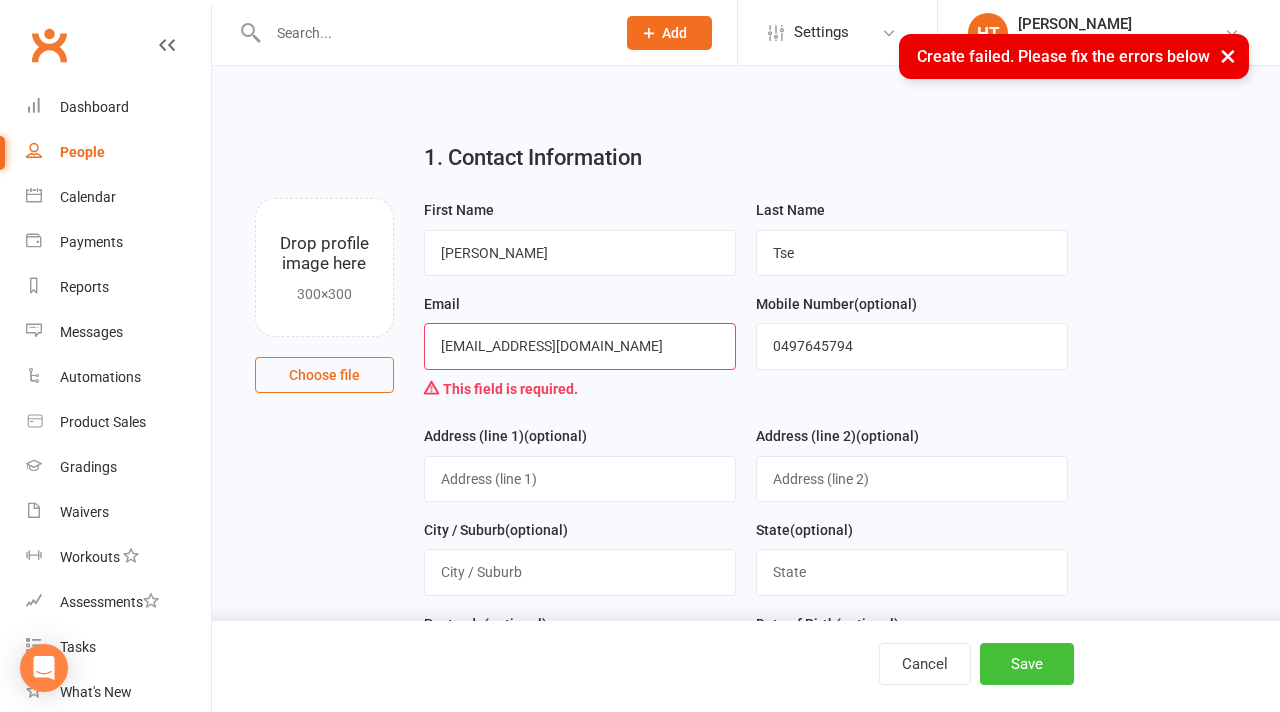 click on "Save" at bounding box center (1027, 664) 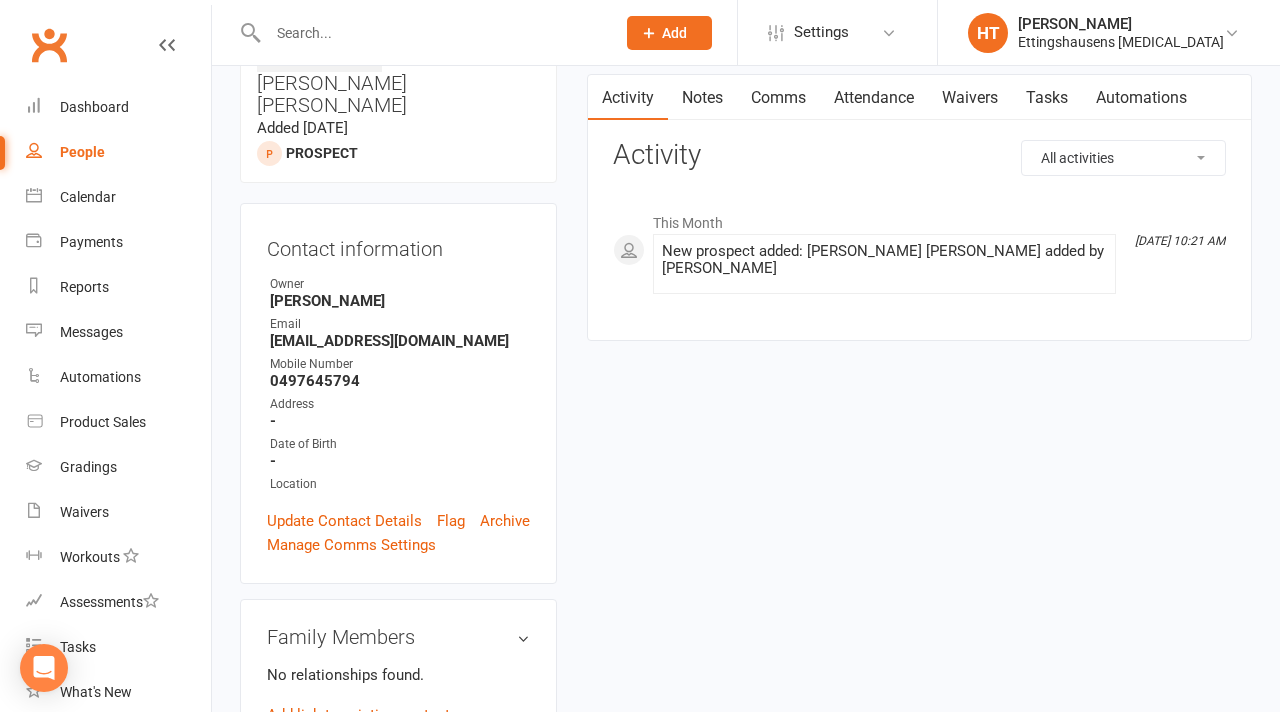 scroll, scrollTop: 0, scrollLeft: 0, axis: both 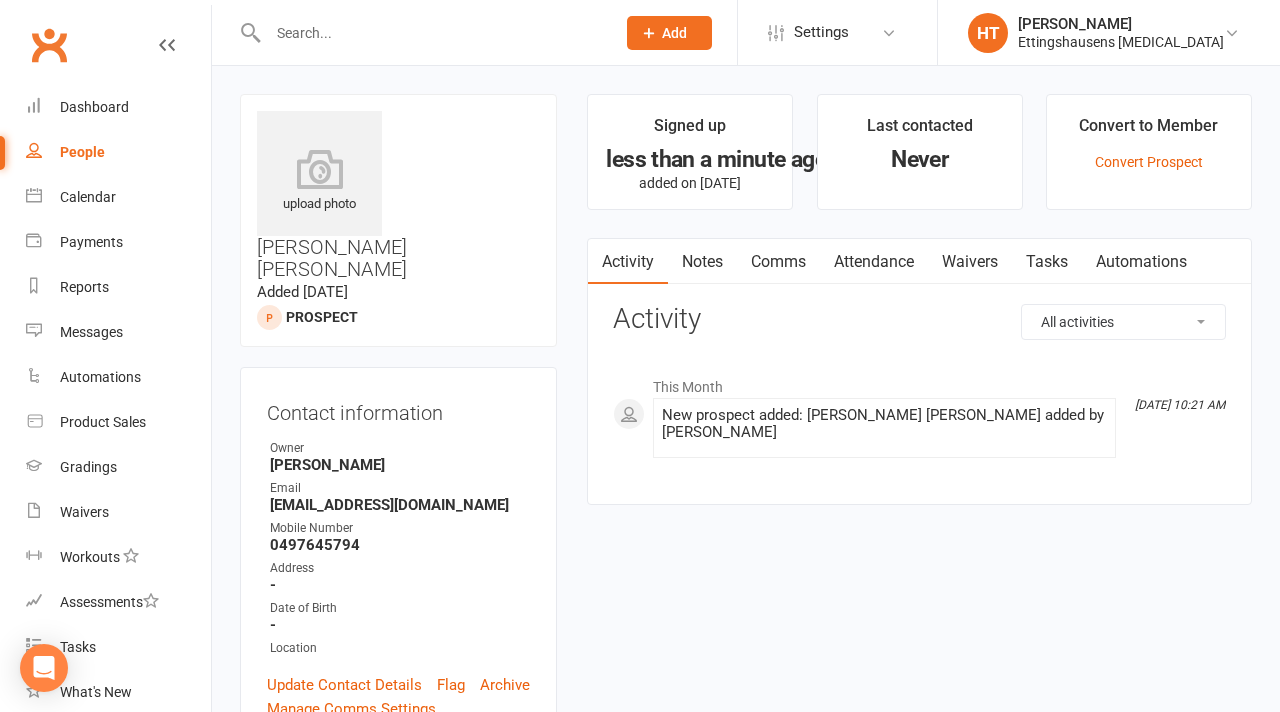 click on "Waivers" at bounding box center [970, 262] 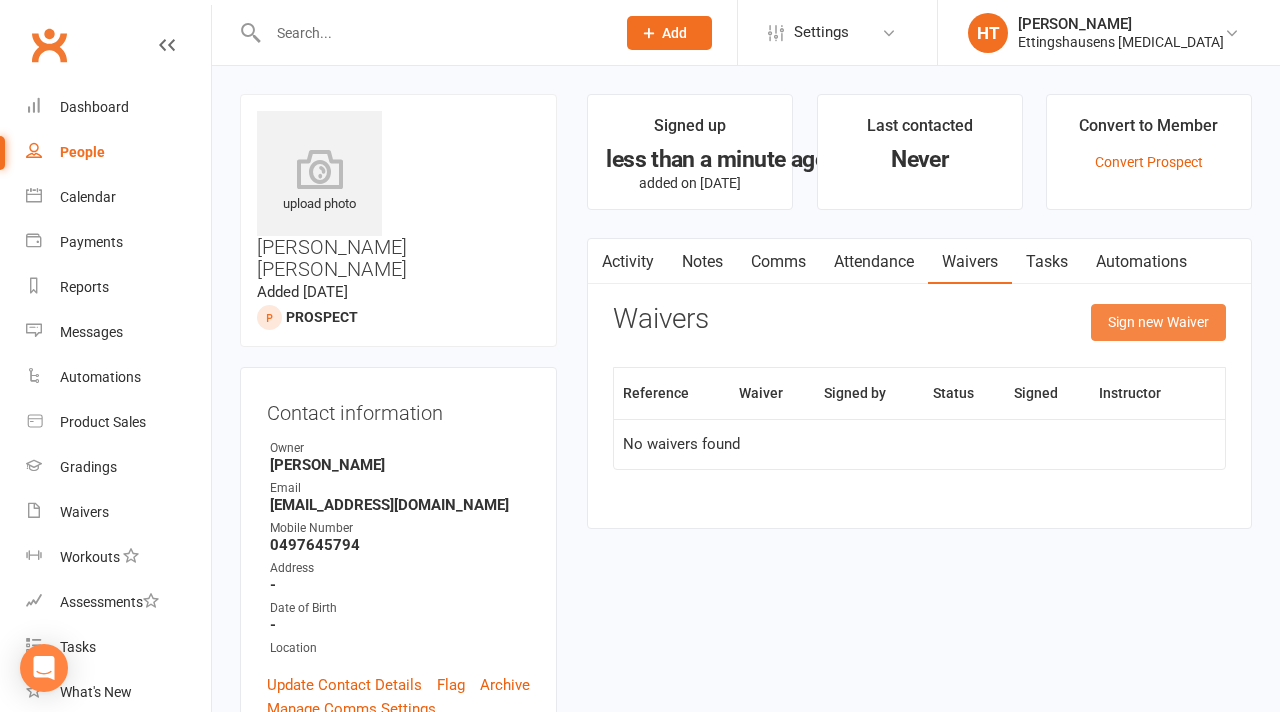 click on "Sign new Waiver" at bounding box center (1158, 322) 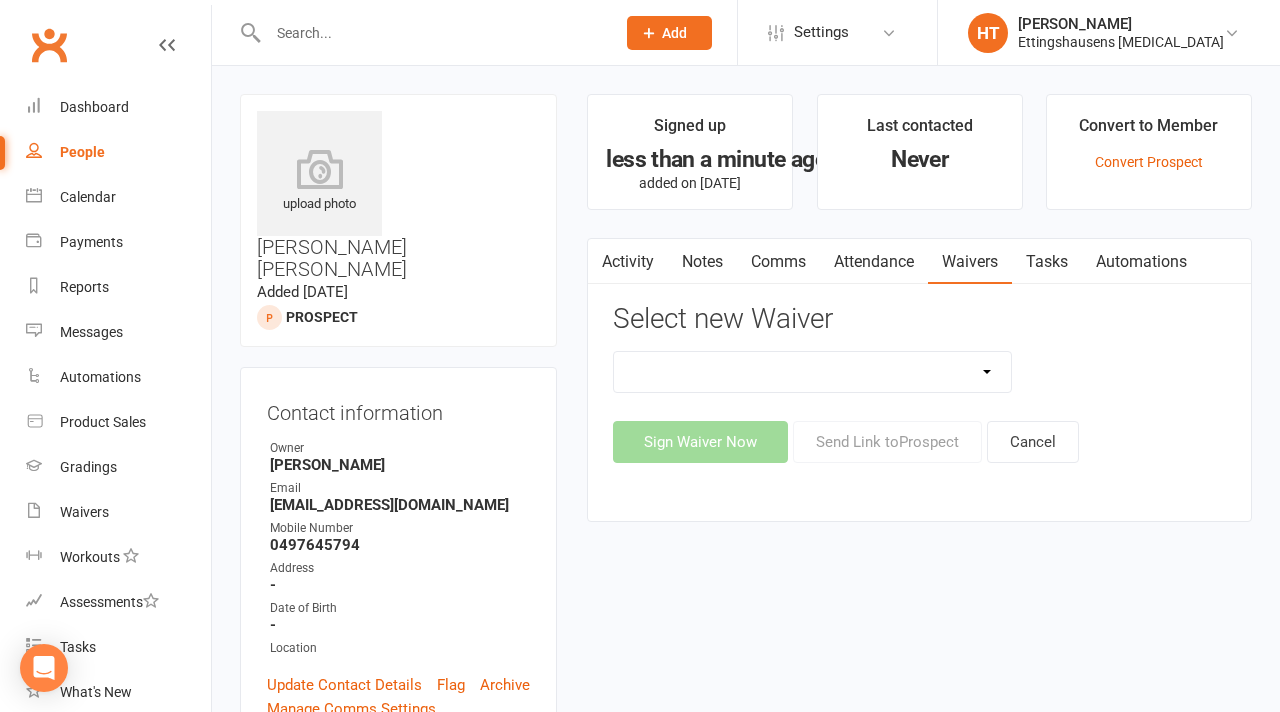 click on "Existing Member - Waiver Release New Member Sign Up" at bounding box center [812, 372] 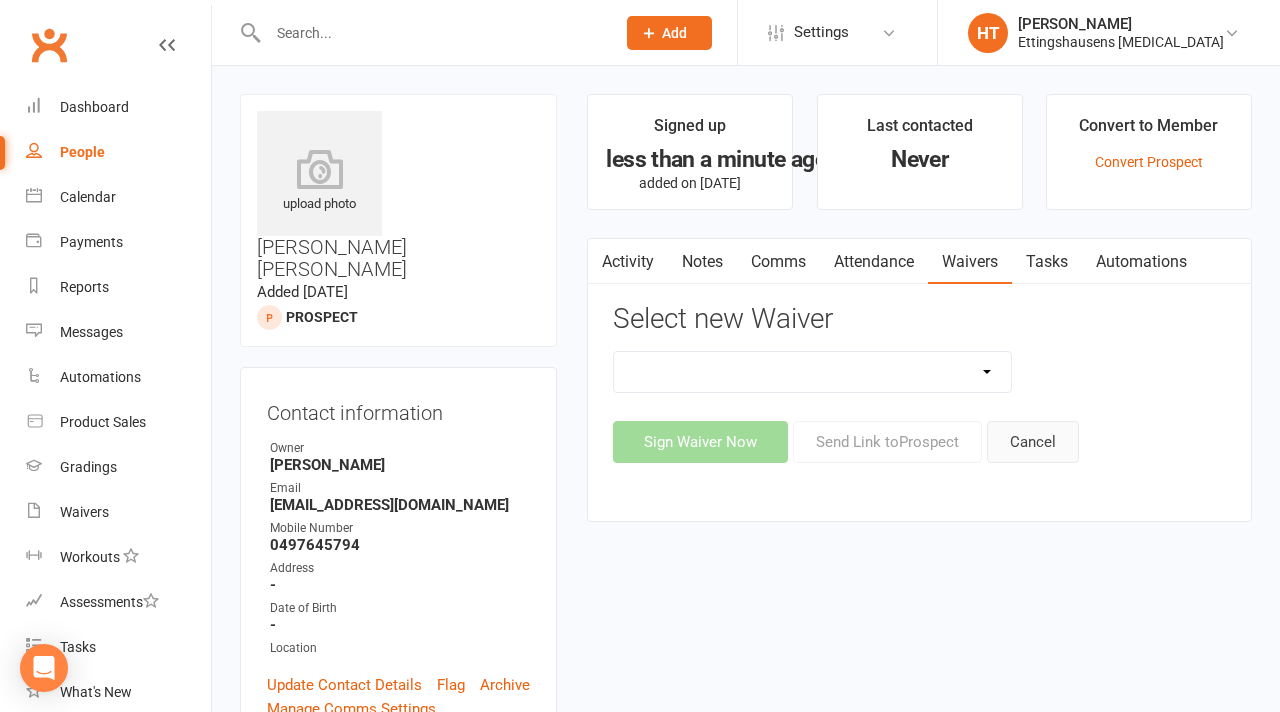 click on "Cancel" at bounding box center [1033, 442] 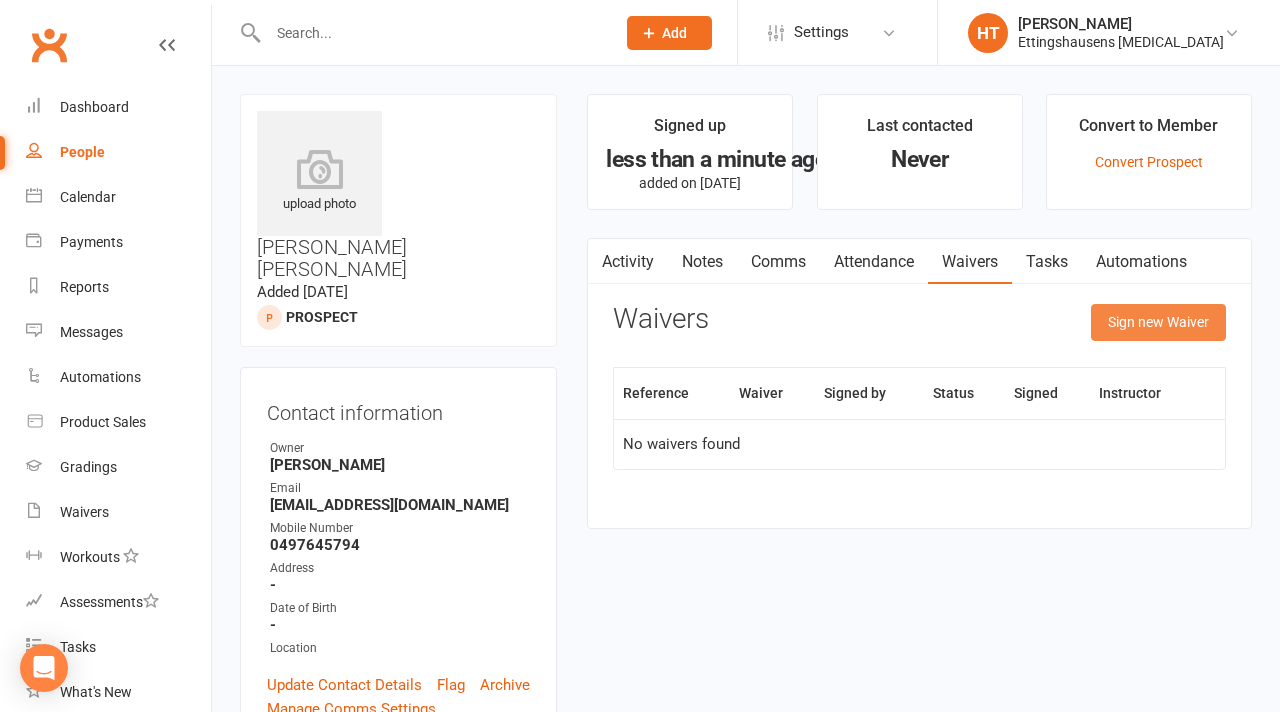 click on "Sign new Waiver" at bounding box center [1158, 322] 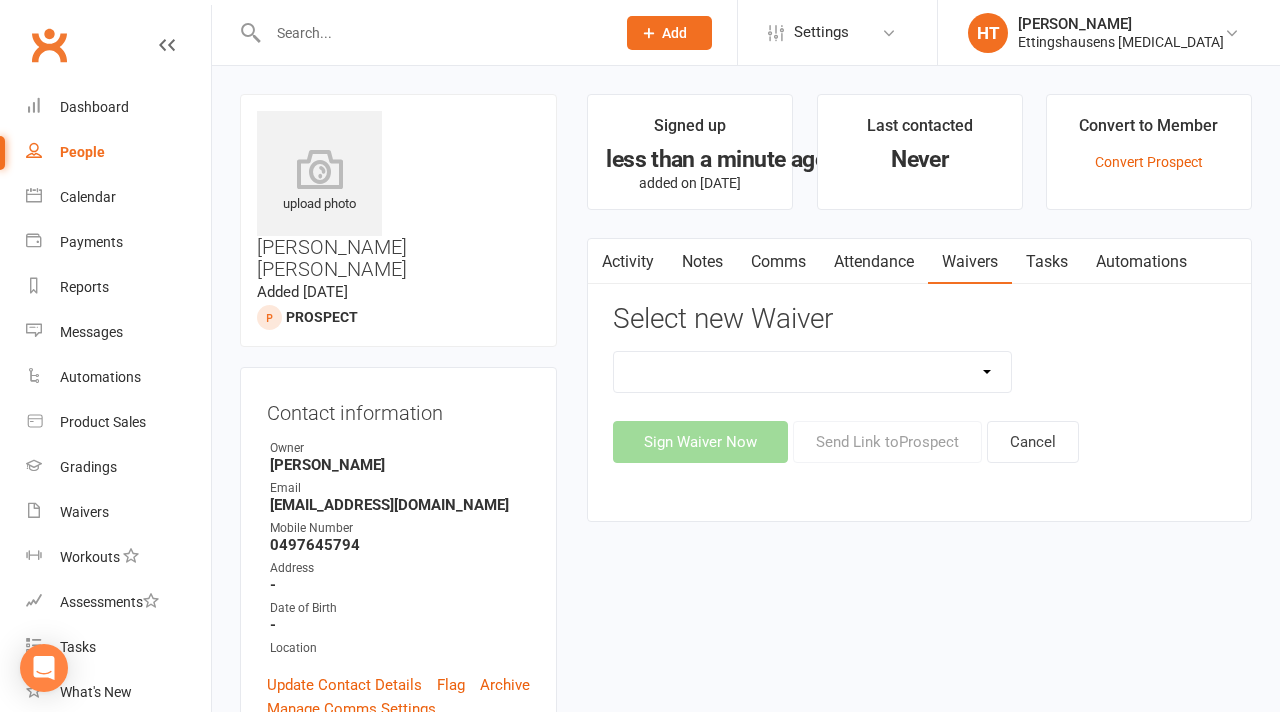 click on "Sign Waiver Now Send Link to  Prospect Cancel" at bounding box center [919, 442] 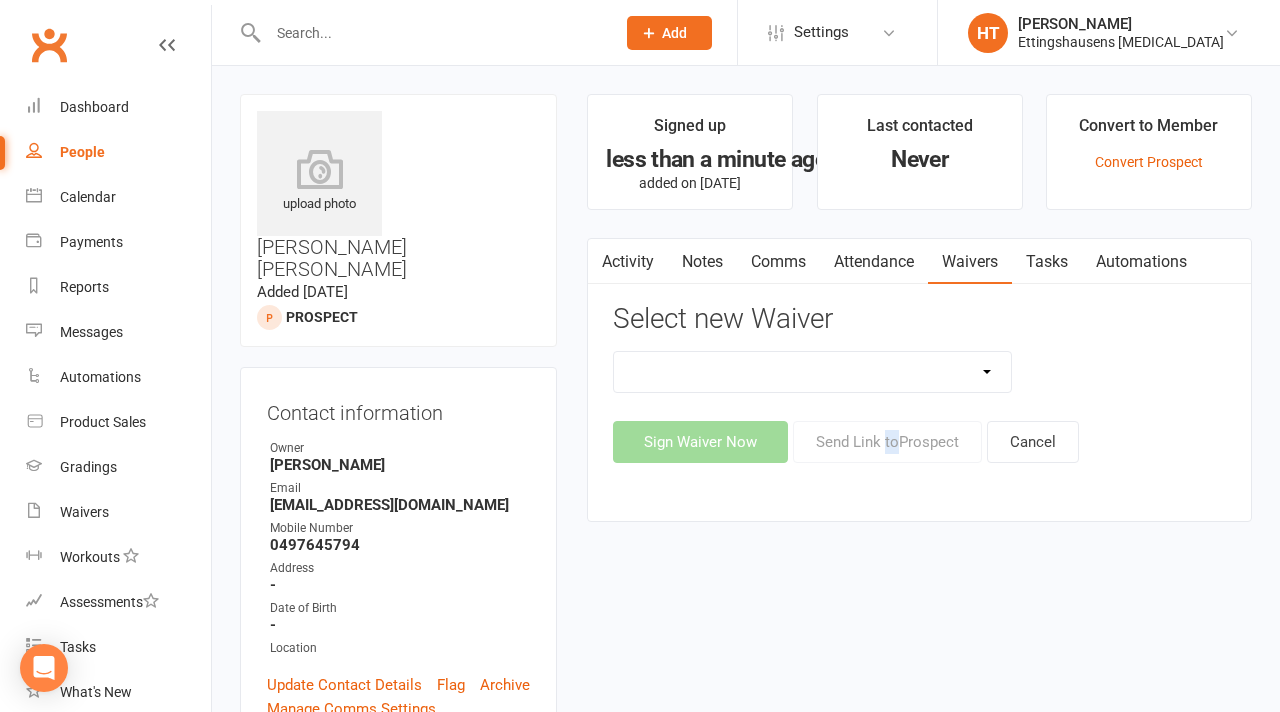click on "Sign Waiver Now Send Link to  Prospect Cancel" at bounding box center [919, 442] 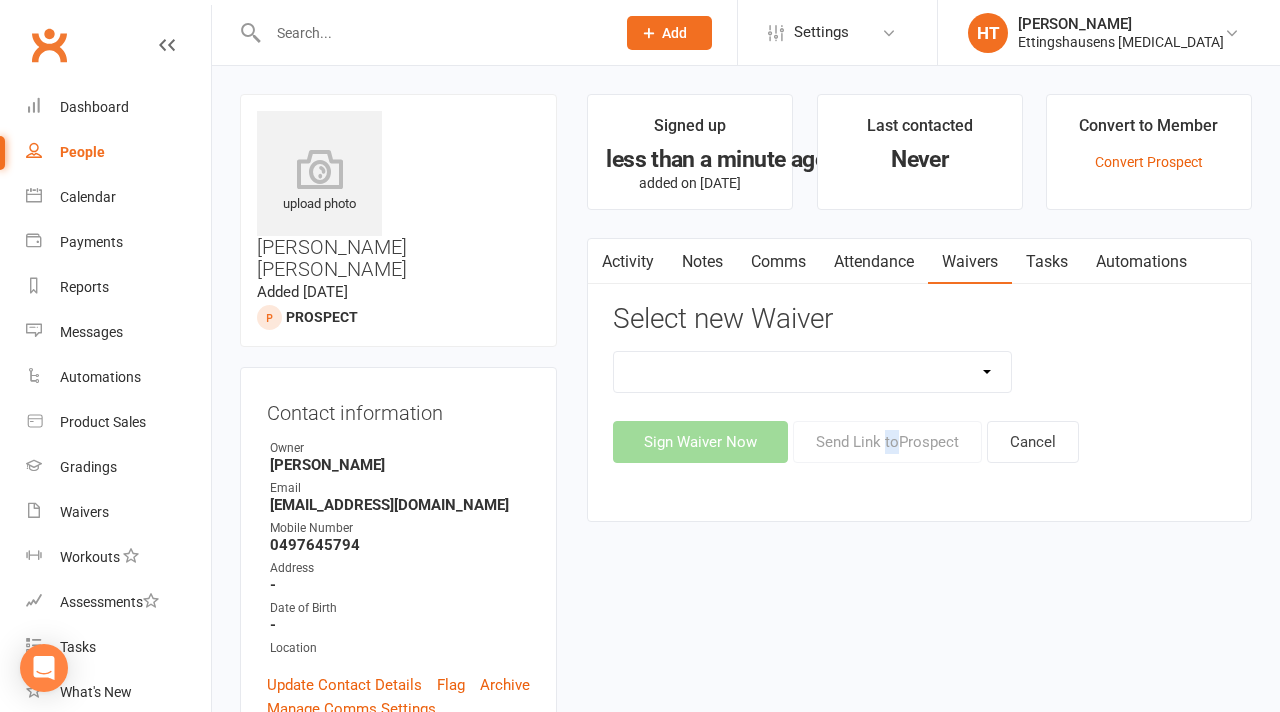 select on "14098" 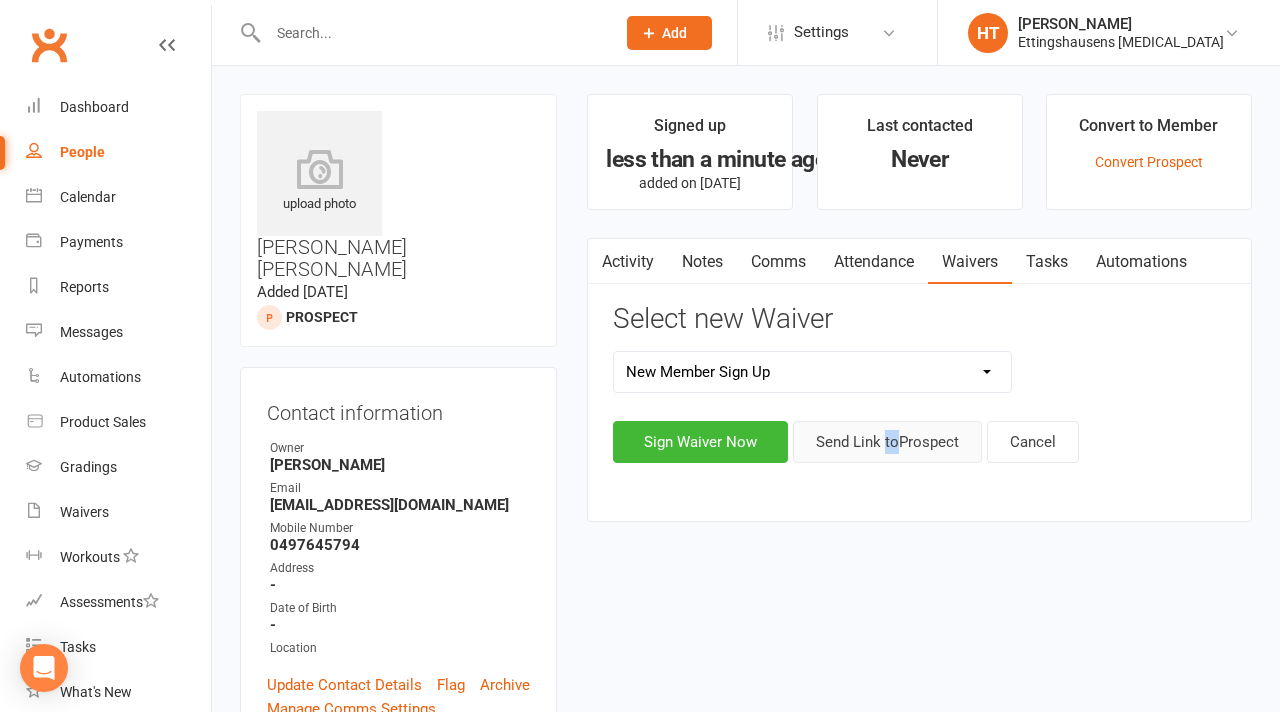 click on "Send Link to  [GEOGRAPHIC_DATA]" at bounding box center (887, 442) 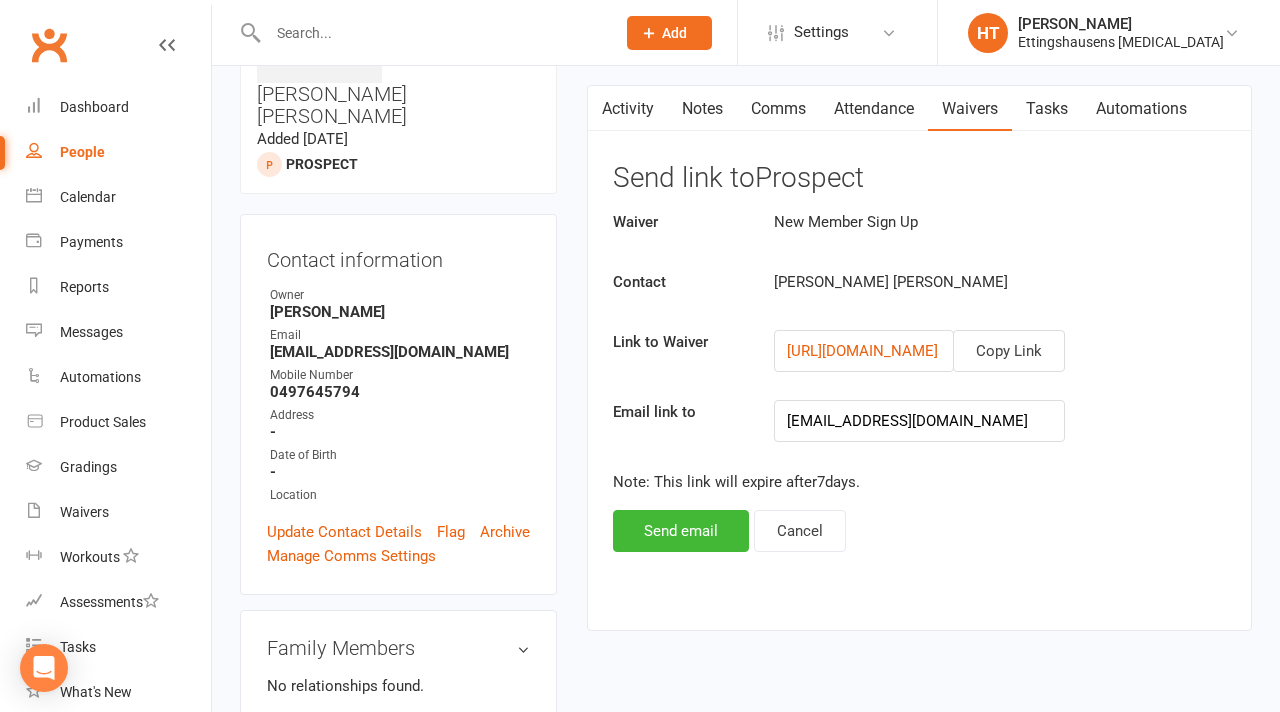 scroll, scrollTop: 152, scrollLeft: 0, axis: vertical 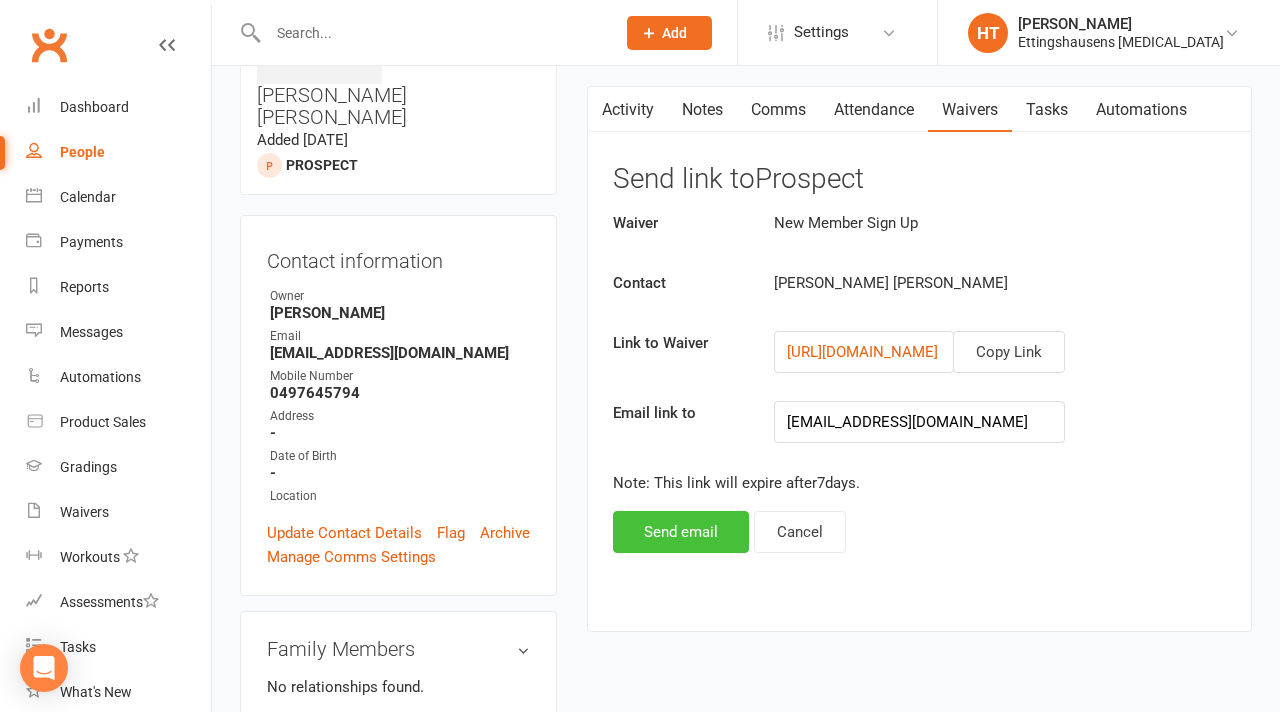 click on "Send email" at bounding box center [681, 532] 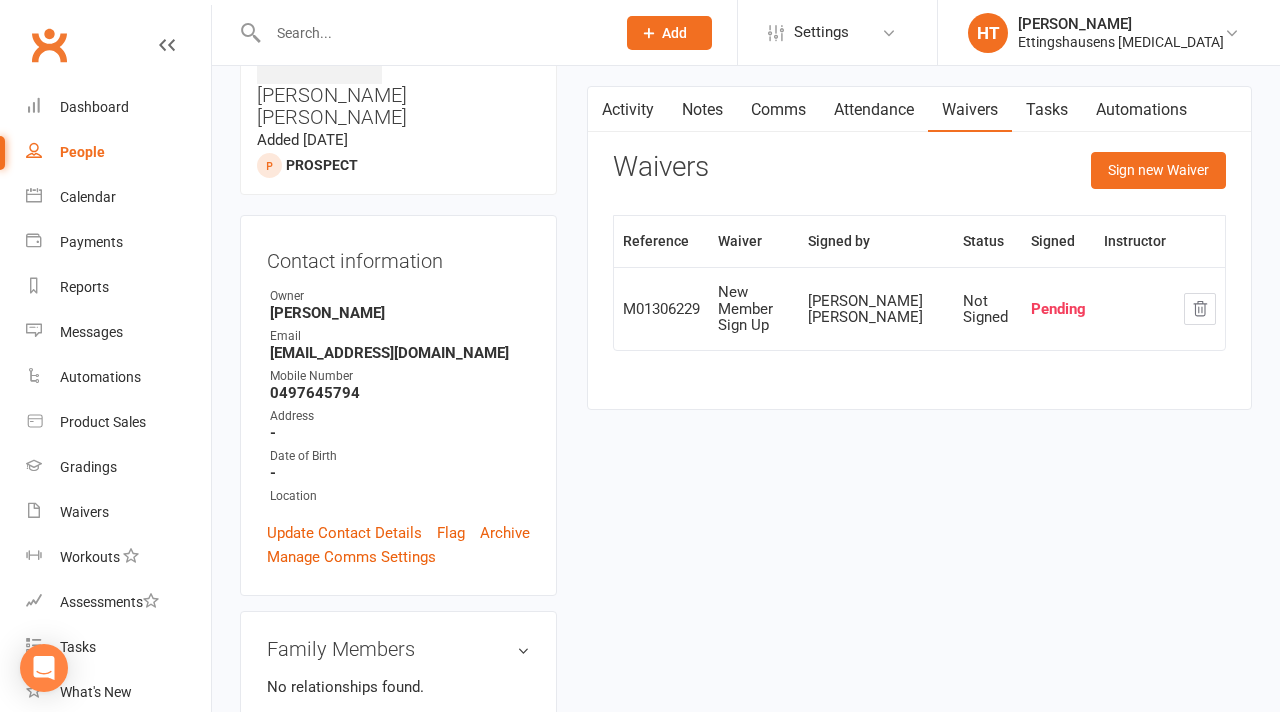 scroll, scrollTop: 0, scrollLeft: 0, axis: both 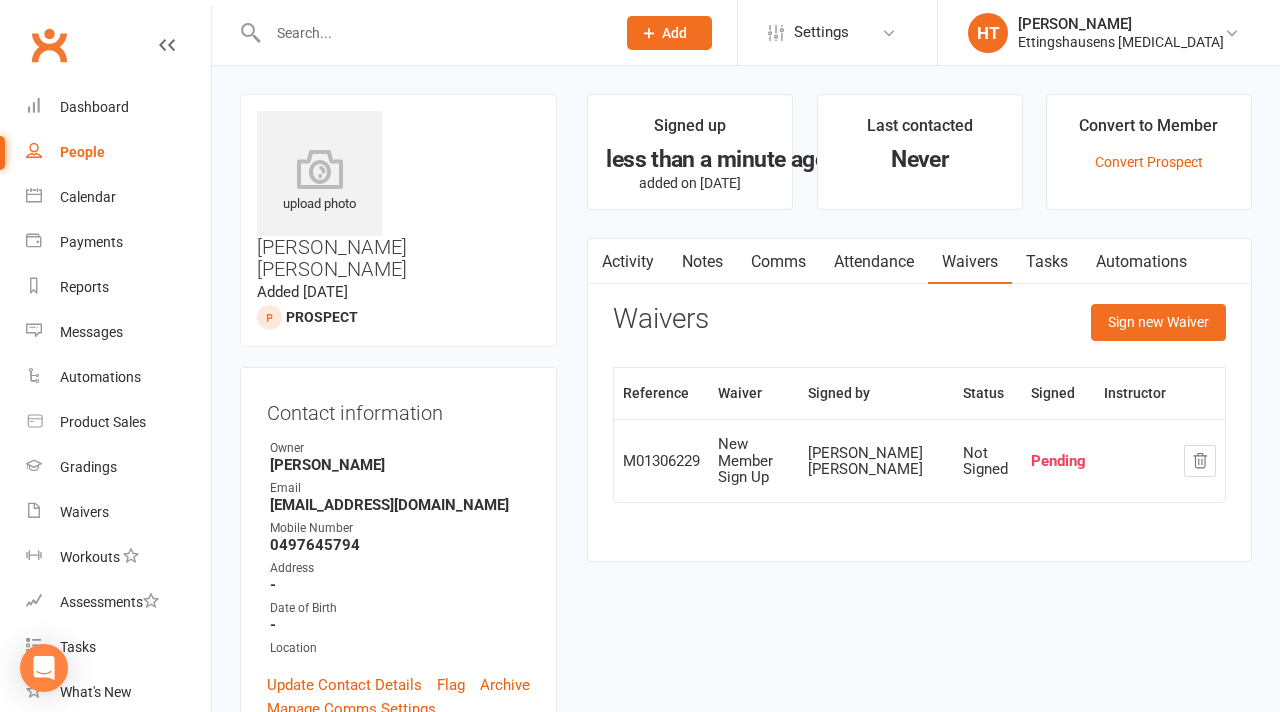 click on "People" at bounding box center (118, 152) 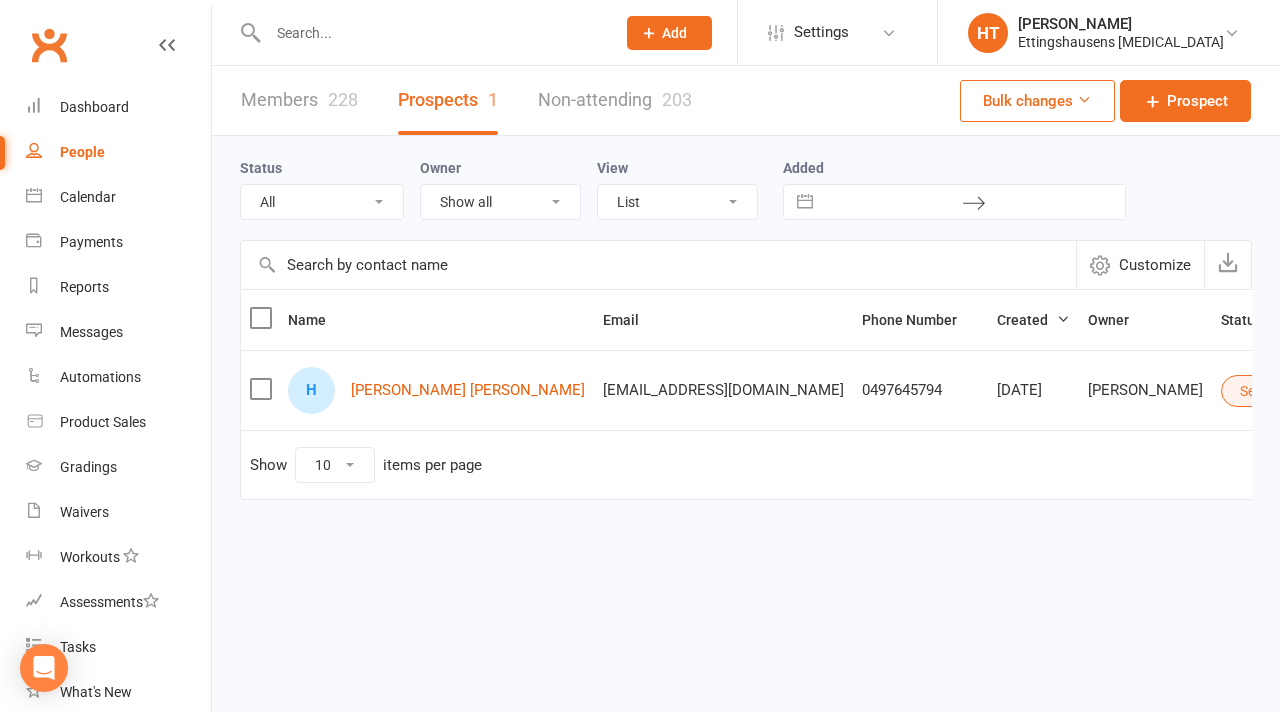 click on "228" at bounding box center (343, 99) 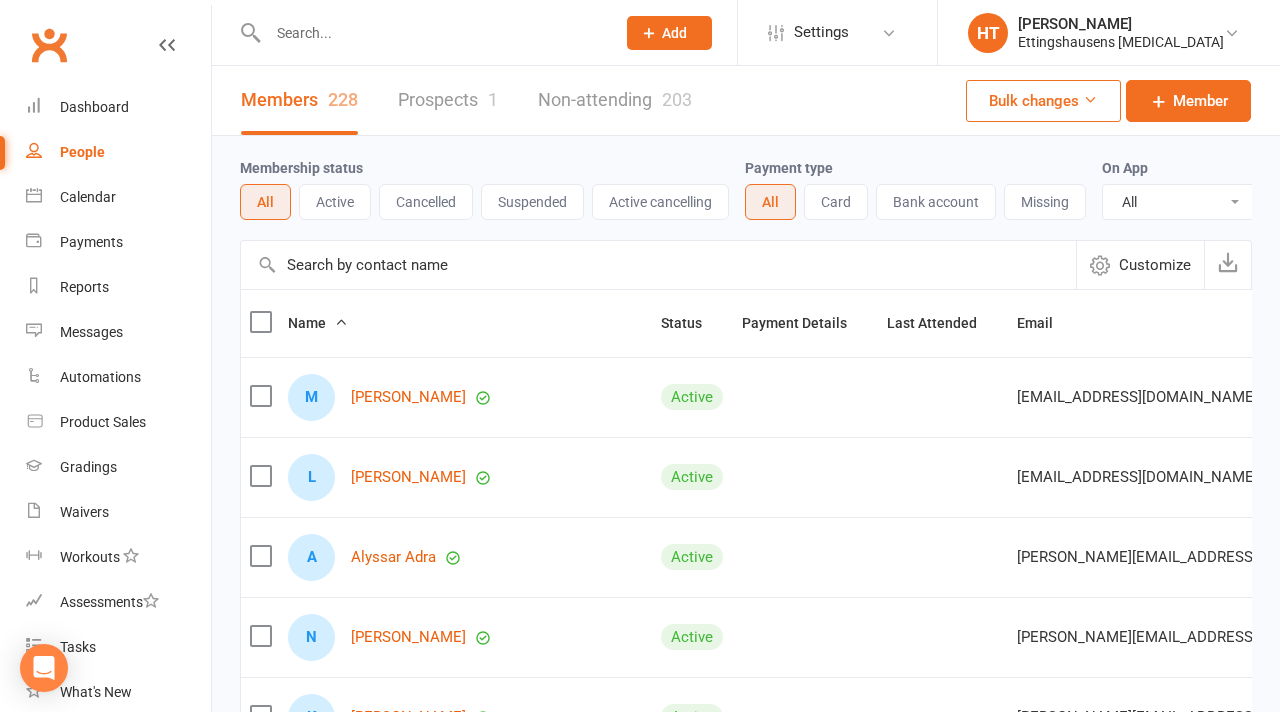click on "Prospects 1" at bounding box center [448, 100] 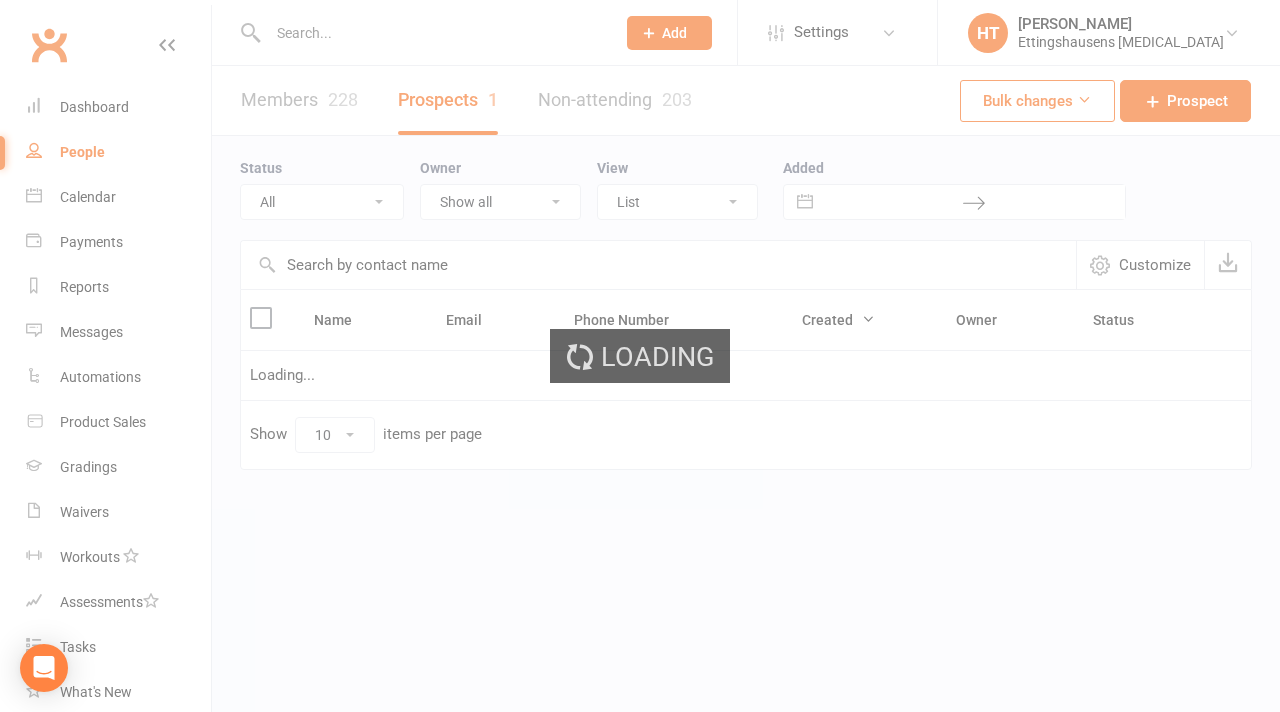 click on "Prospect
Member
Non-attending contact
Class / event
Appointment
Grading event
Task
Membership plan
Bulk message
Add
Settings Membership Plans Event Templates Appointment Types Mobile App  Website Image Library Customize Contacts Bulk Imports Users Account Profile Clubworx API HT [PERSON_NAME] [MEDICAL_DATA] My profile Help Terms & conditions  Privacy policy  Sign out Clubworx Dashboard People Calendar Payments Reports Messages   Automations   Product Sales Gradings   Waivers   Workouts   Assessments  Tasks   What's New Check-in Kiosk modes General attendance Roll call Class check-in × Link sent successfully × Create failed. Please fix the errors below × Members 228 Prospects 1 Non-attending 203 Bulk changes     Prospect Status" at bounding box center (640, 276) 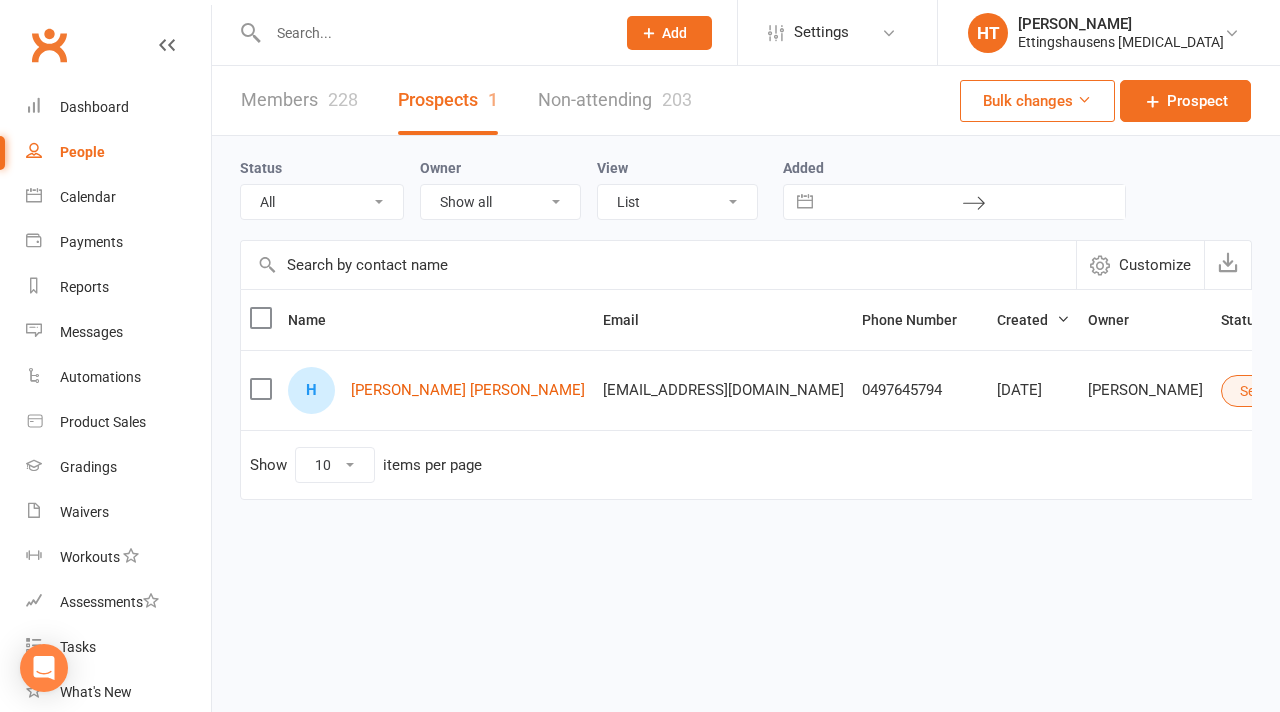 click on "Add" 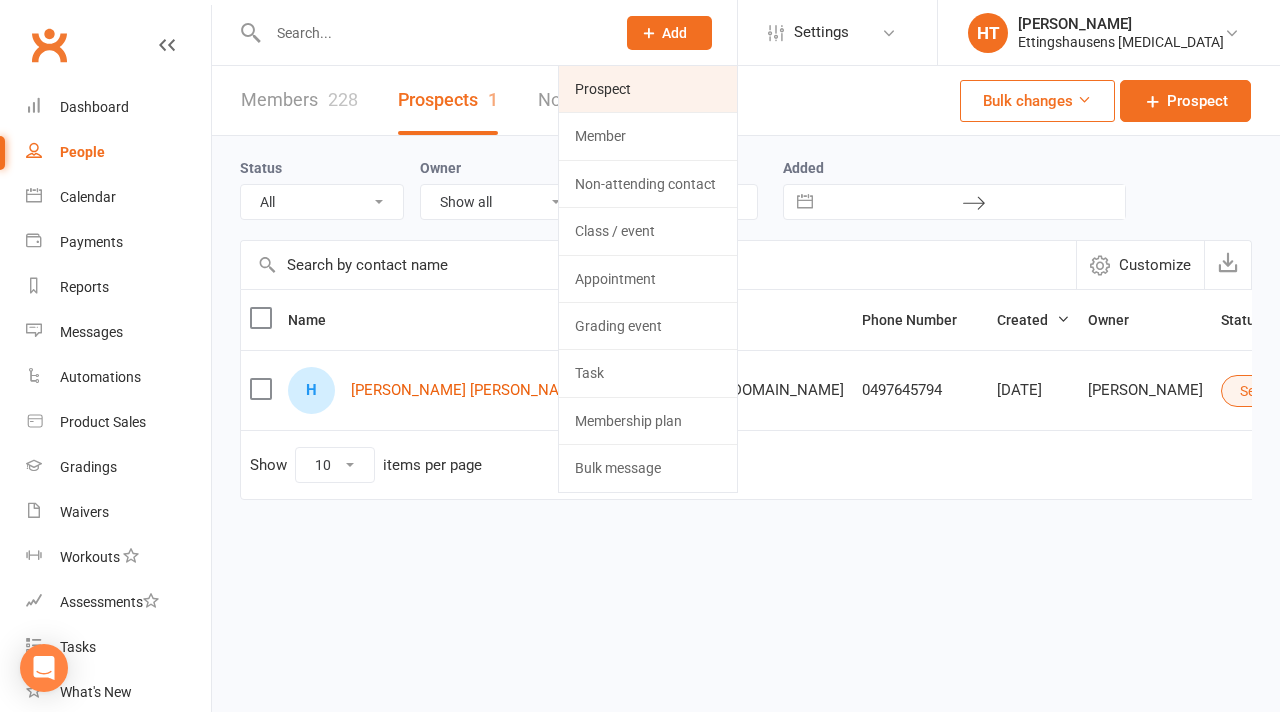click on "Prospect" 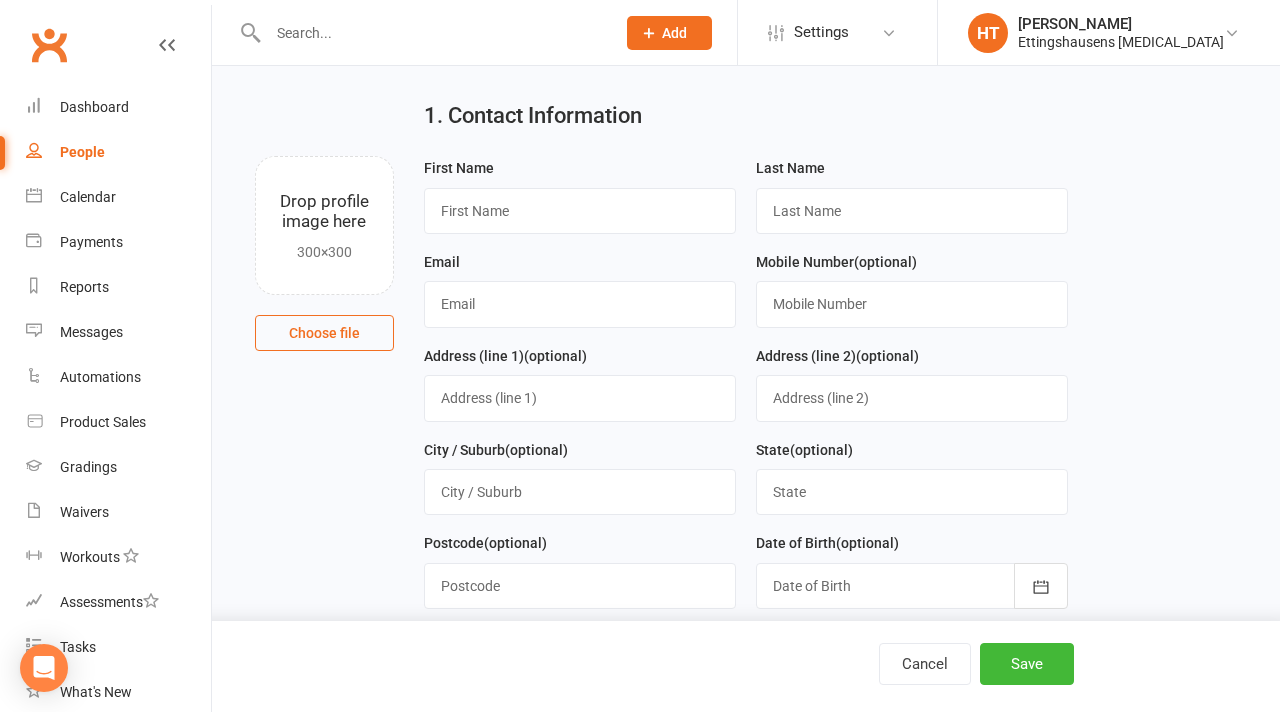 scroll, scrollTop: 56, scrollLeft: 0, axis: vertical 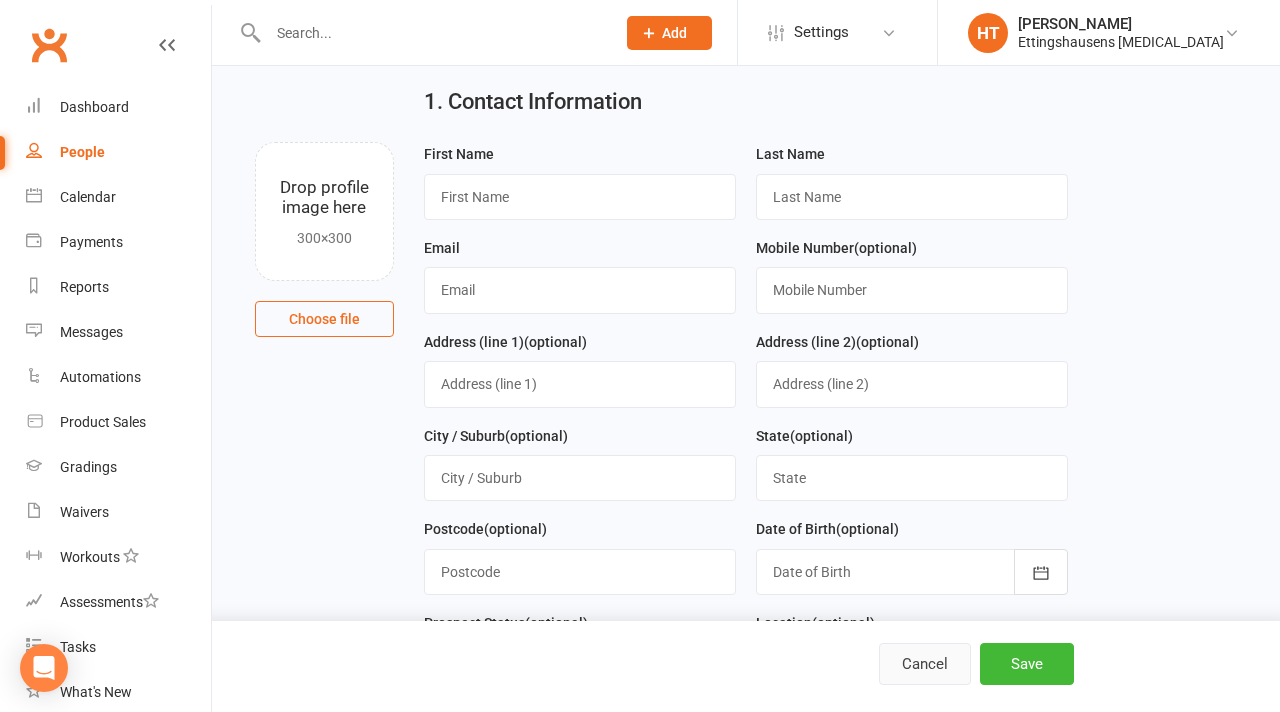 click on "Cancel" at bounding box center (925, 664) 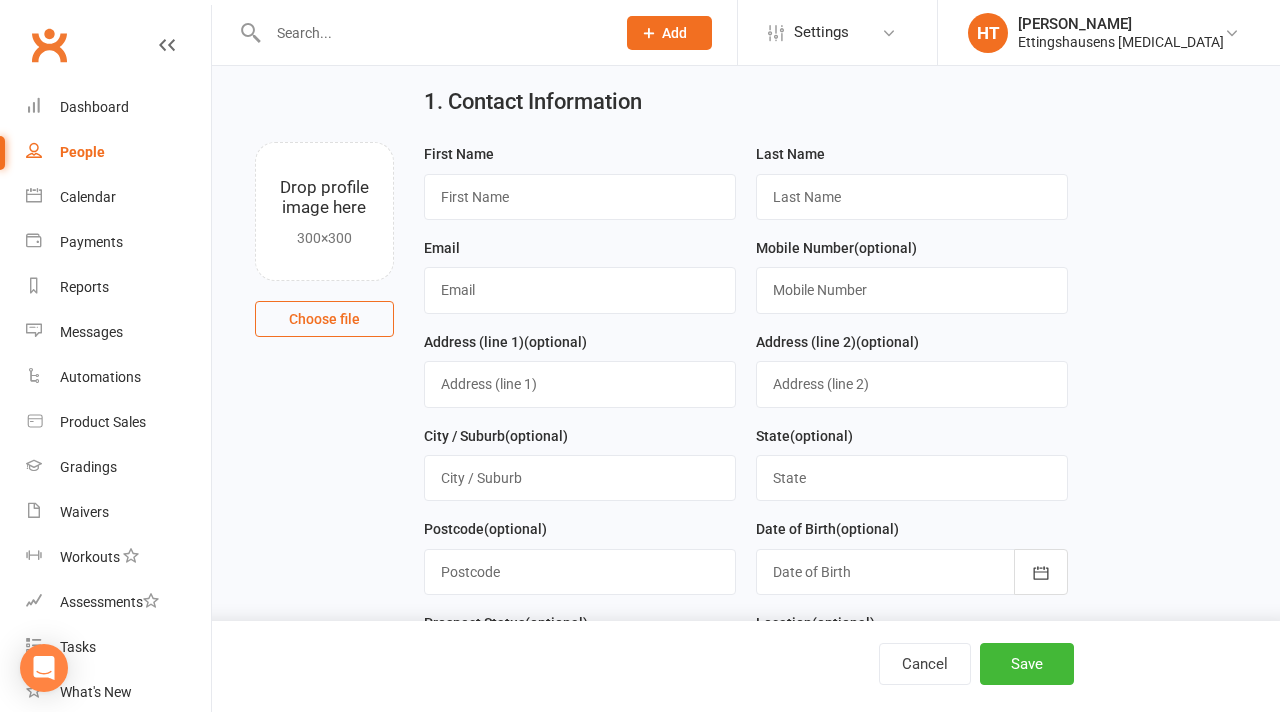 scroll, scrollTop: 0, scrollLeft: 0, axis: both 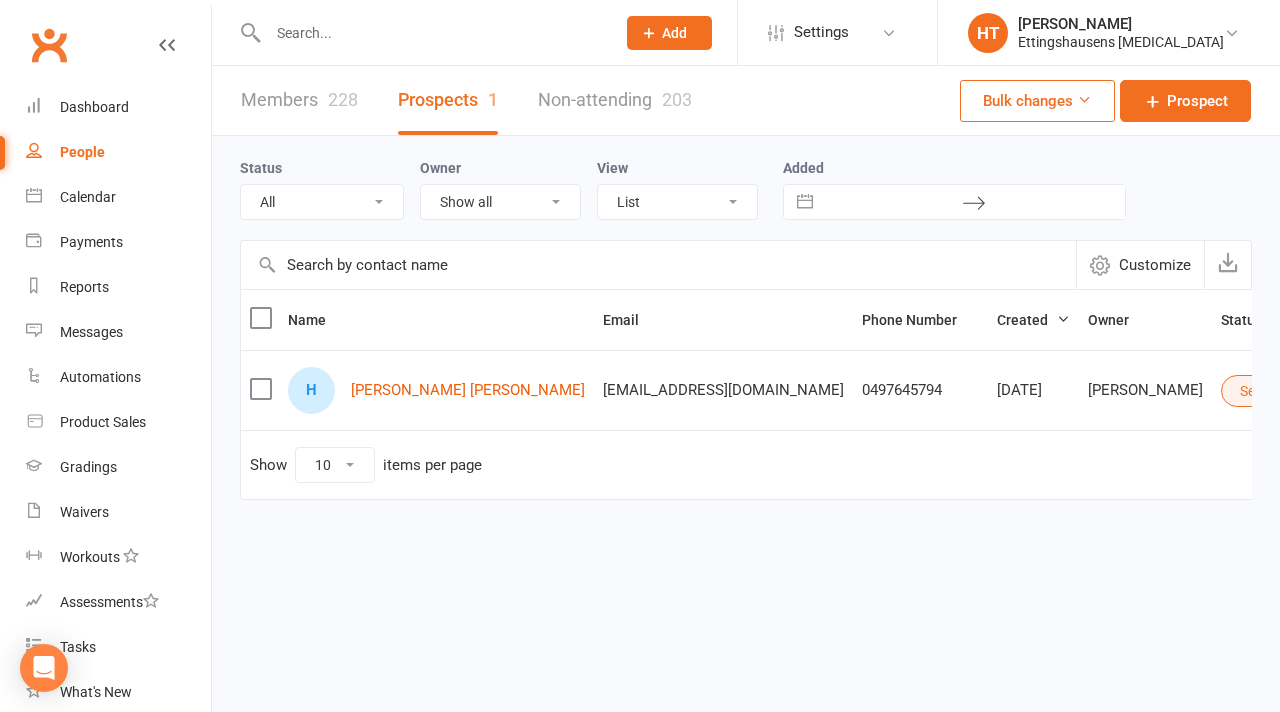click at bounding box center [1460, 391] 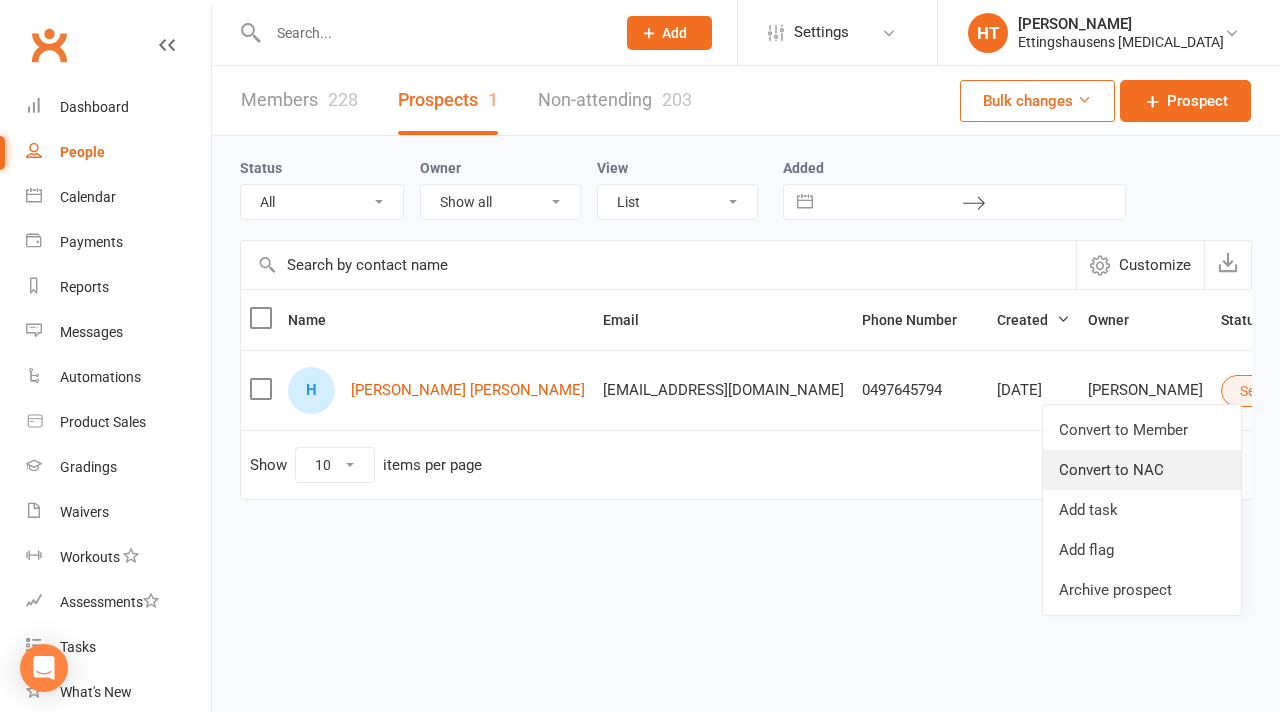 click on "Convert to NAC" at bounding box center (1142, 470) 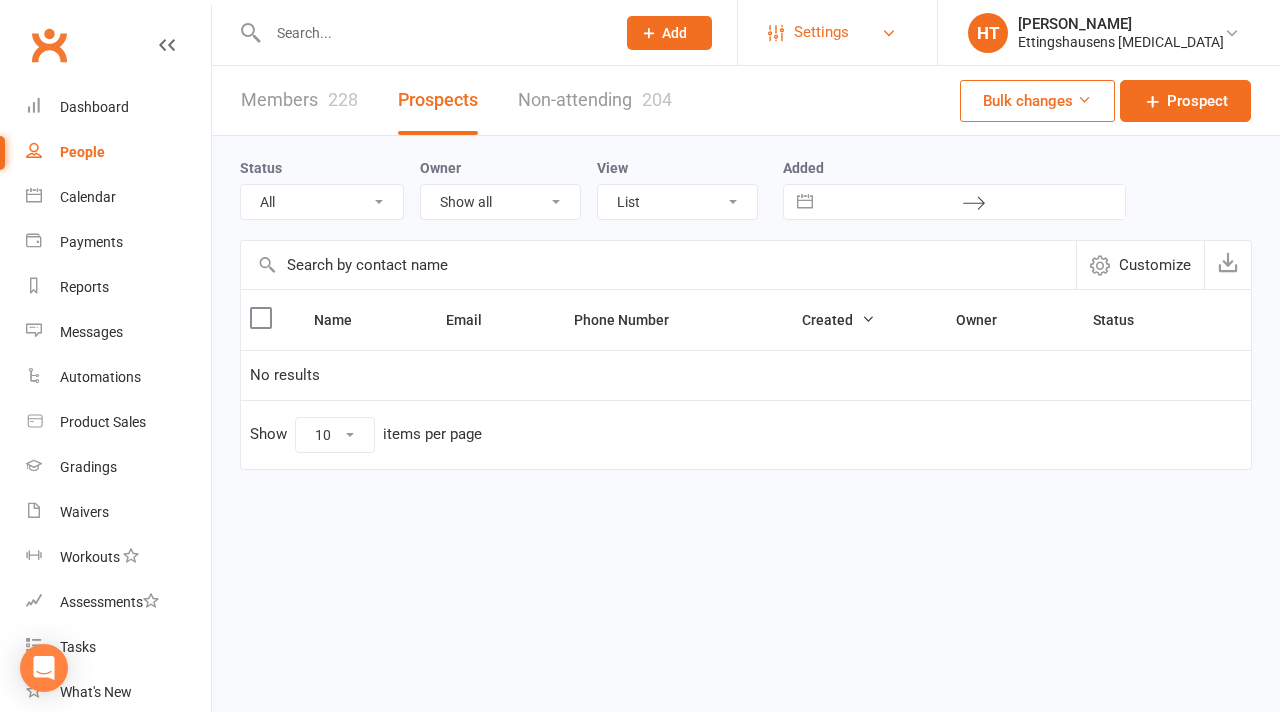 click on "Settings" at bounding box center [821, 32] 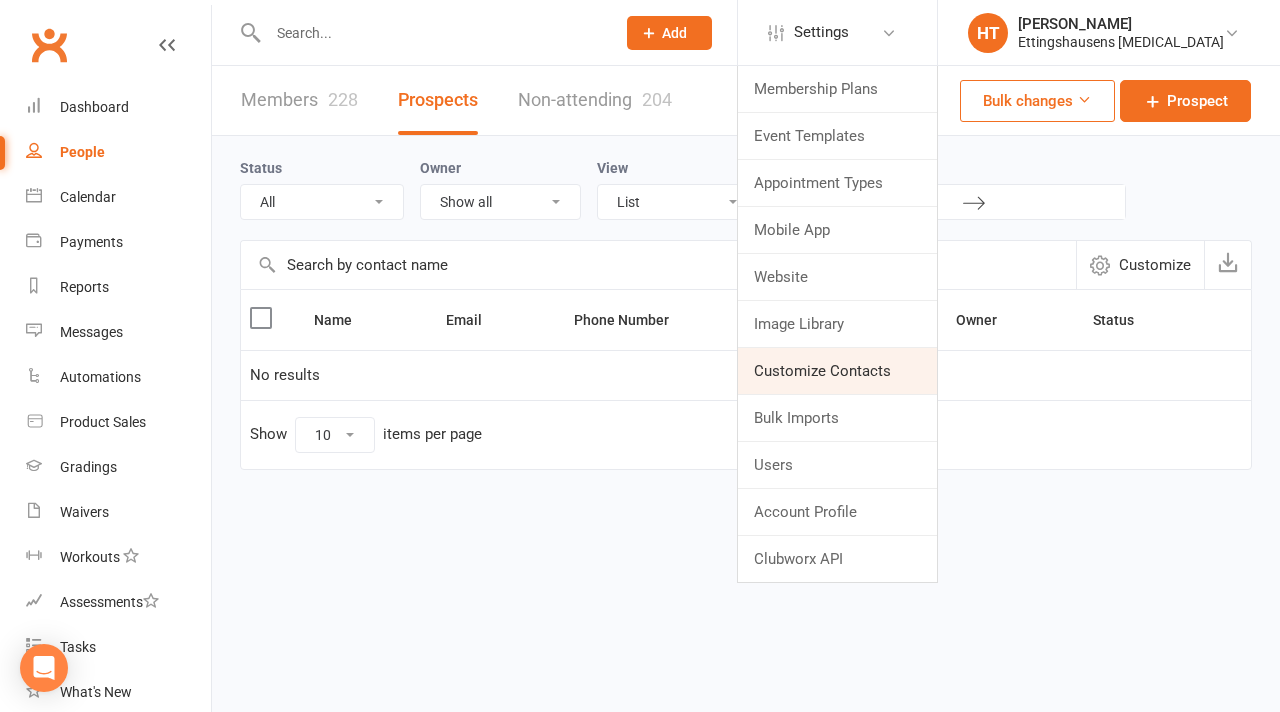 click on "Customize Contacts" at bounding box center (837, 371) 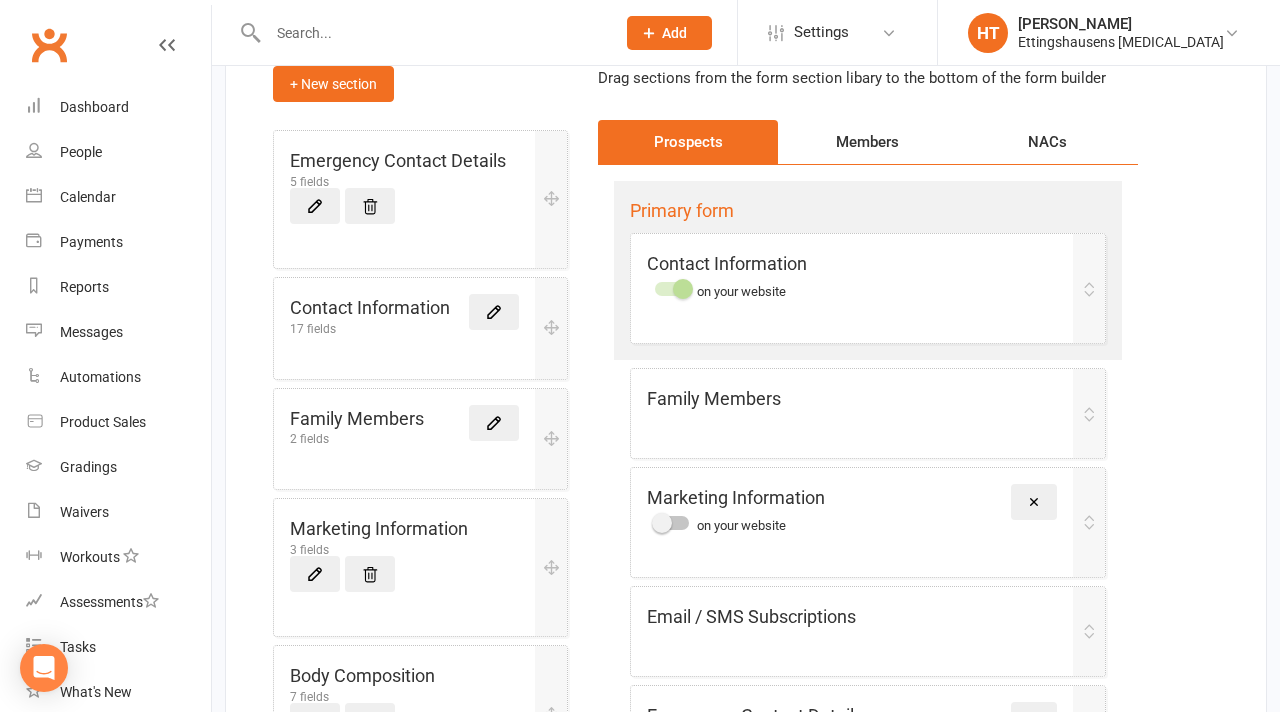 scroll, scrollTop: 196, scrollLeft: 0, axis: vertical 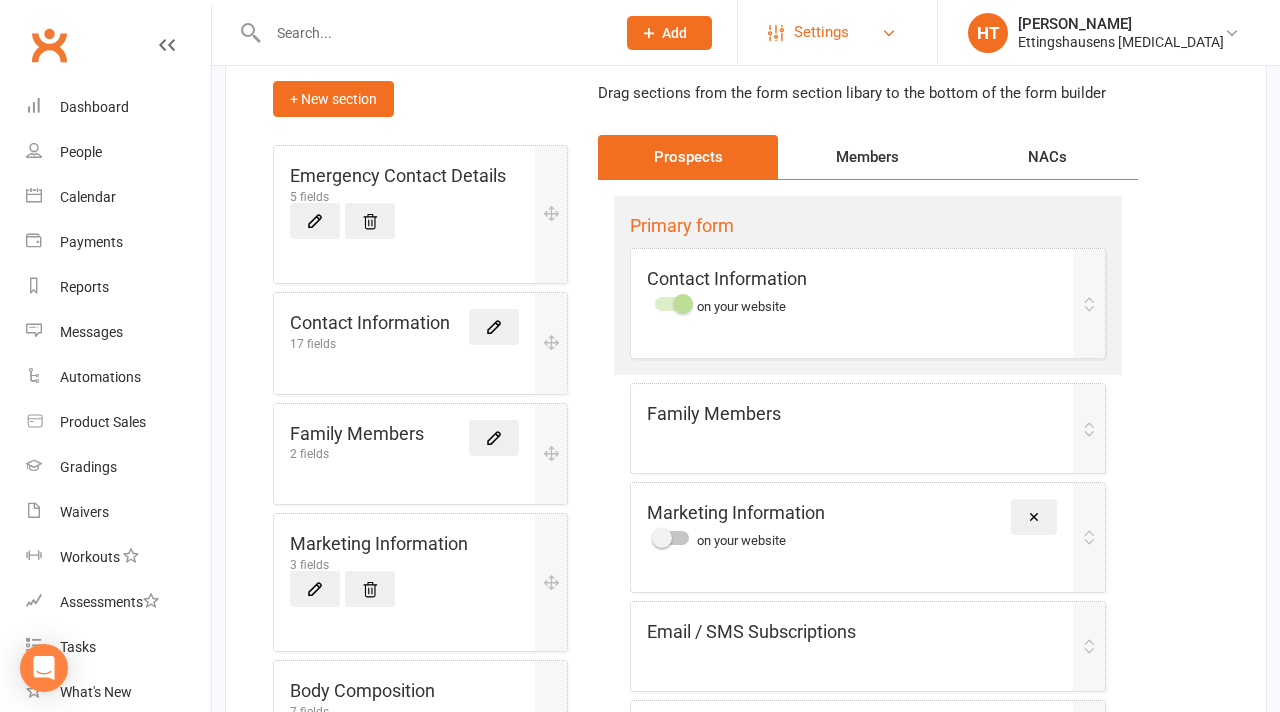 click on "Settings" at bounding box center (821, 32) 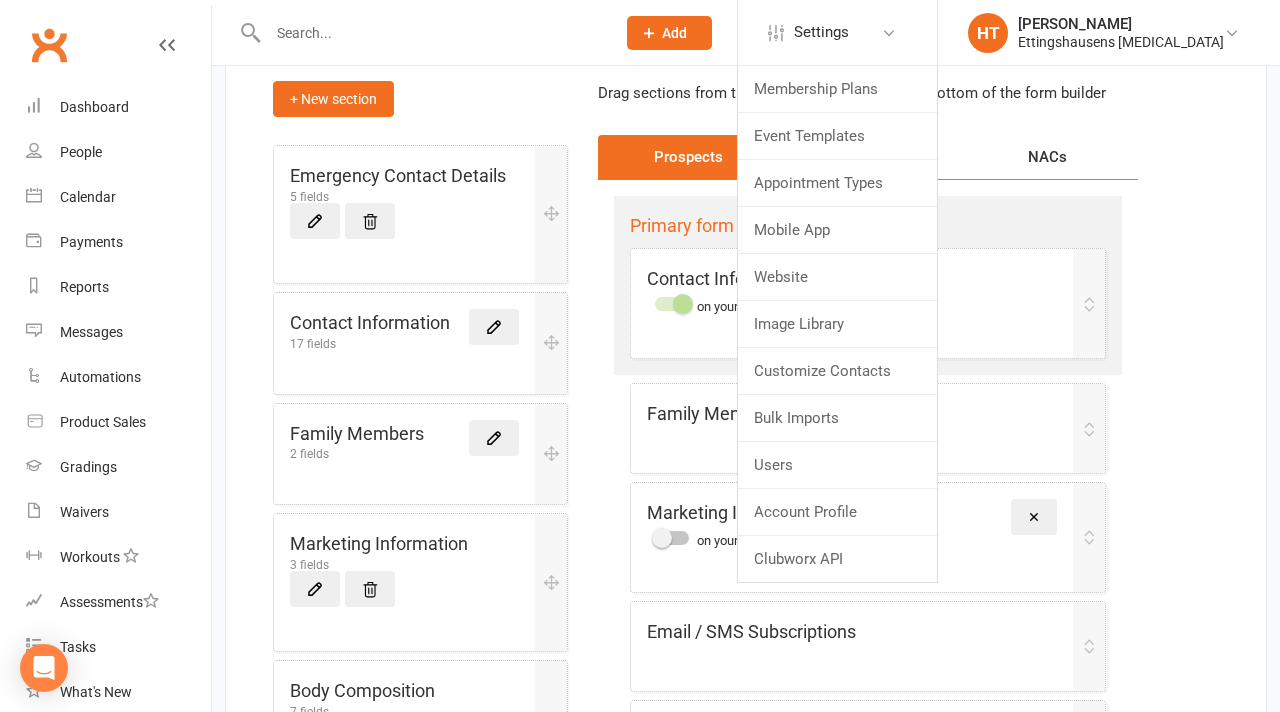 click on "Form Section Library + New section Emergency Contact Details 5 fields Contact Information 17 fields Family Members 2 fields Marketing Information 3 fields Body Composition 7 fields Key Demographics 1 field Fitness Goals 4 fields Email / SMS Subscriptions 2 fields Form Builder Drag sections from the form section libary to the bottom of the form builder Prospects Members NACs Primary form Contact Information  on your website Family Members Marketing Information  on your website Remove Email / SMS Subscriptions Emergency Contact Details  on your website Remove" at bounding box center (746, 609) 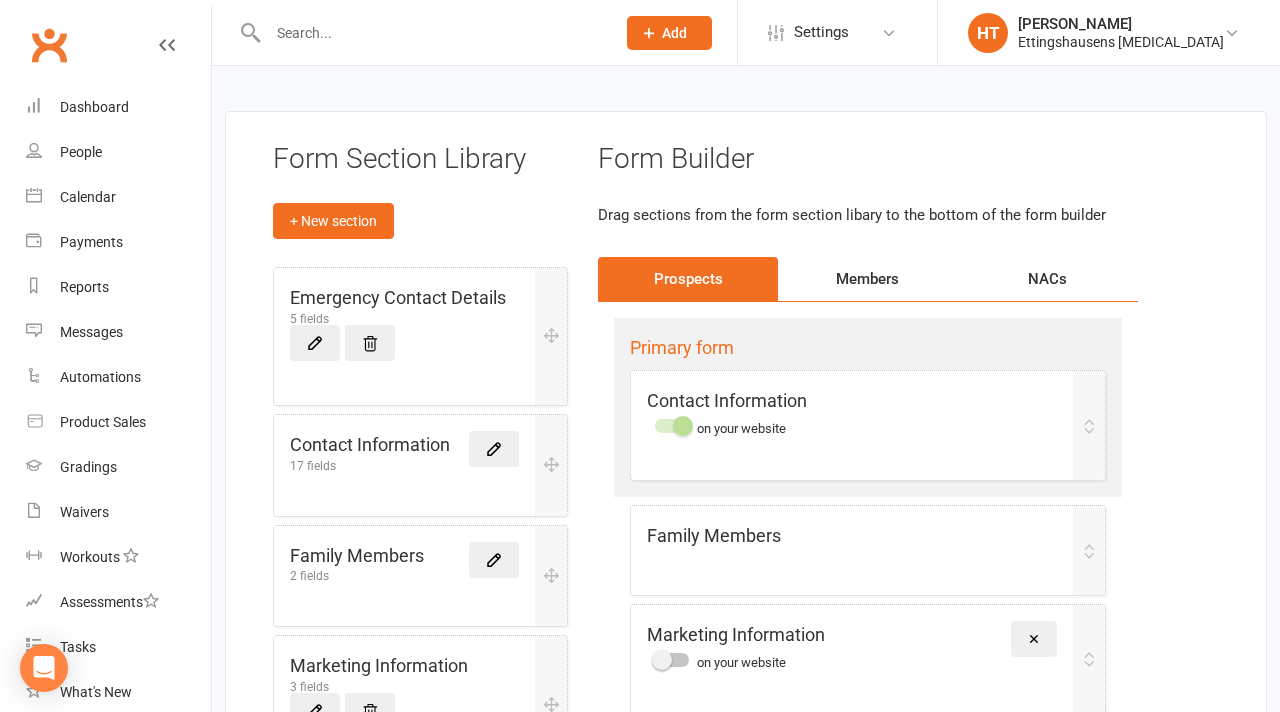 scroll, scrollTop: 31, scrollLeft: 0, axis: vertical 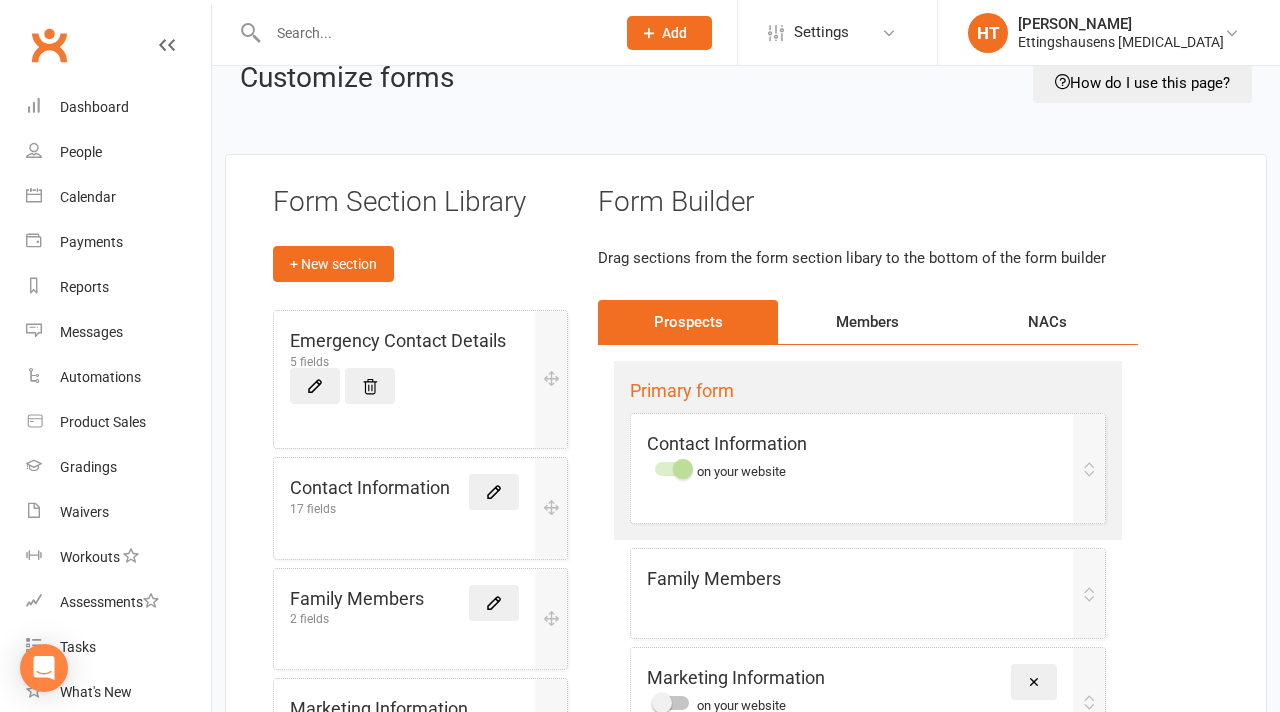 click on "Members" at bounding box center [868, 322] 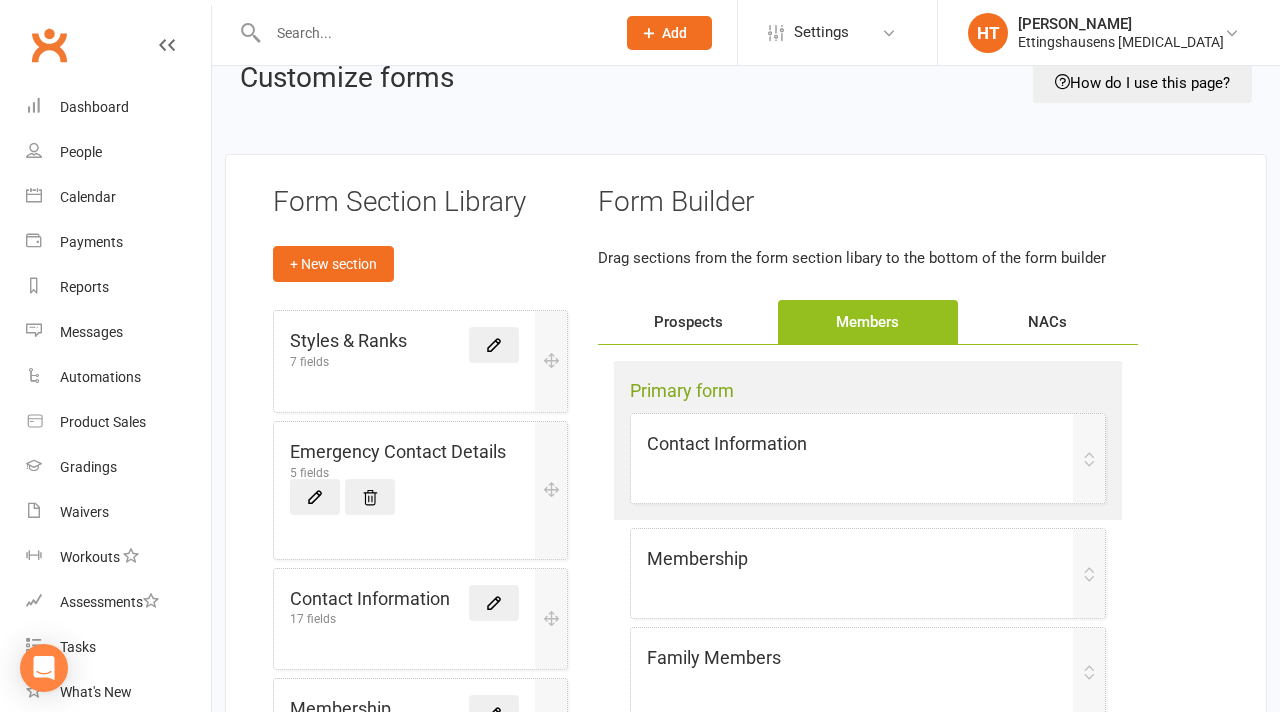 click on "Prospects" at bounding box center [688, 322] 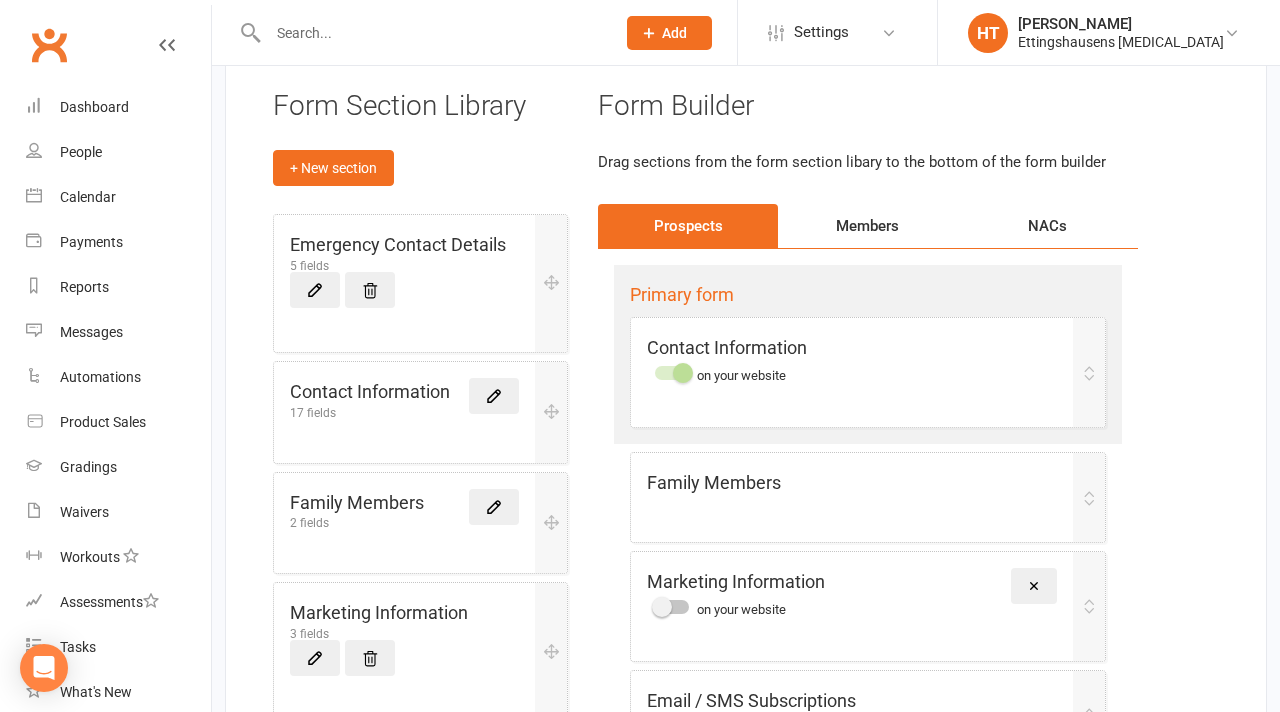 scroll, scrollTop: 0, scrollLeft: 0, axis: both 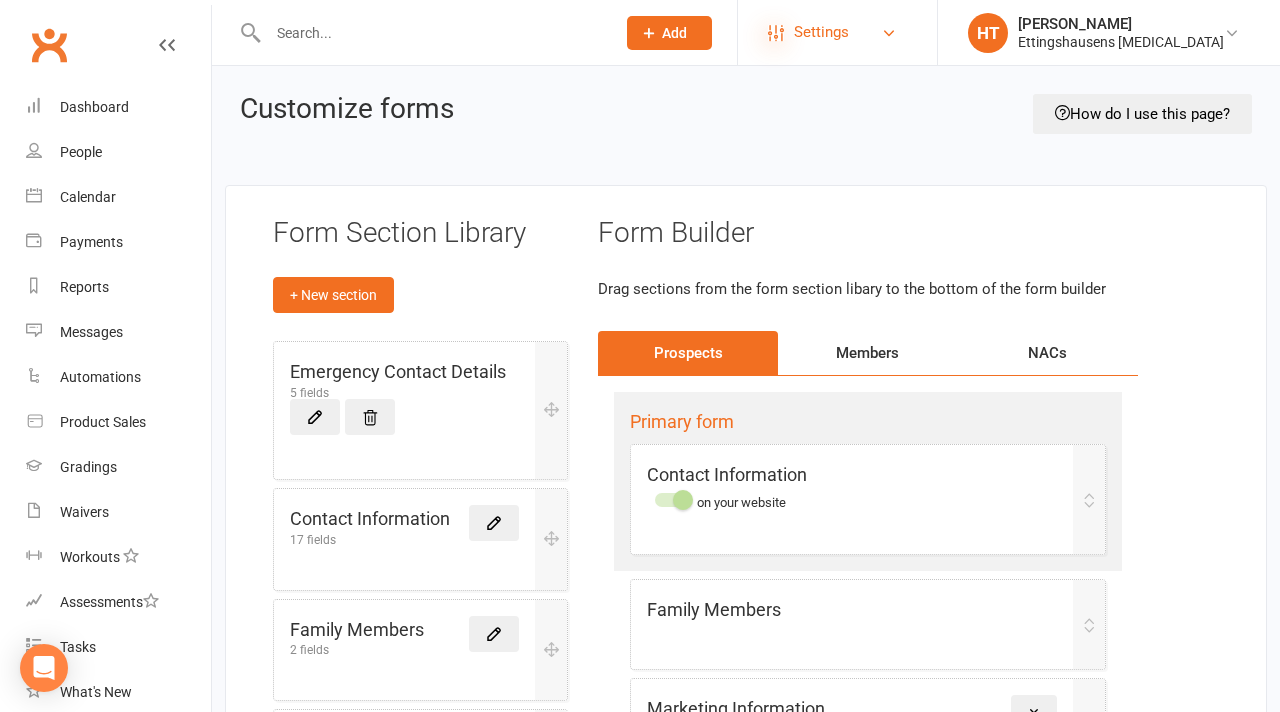 click at bounding box center [776, 33] 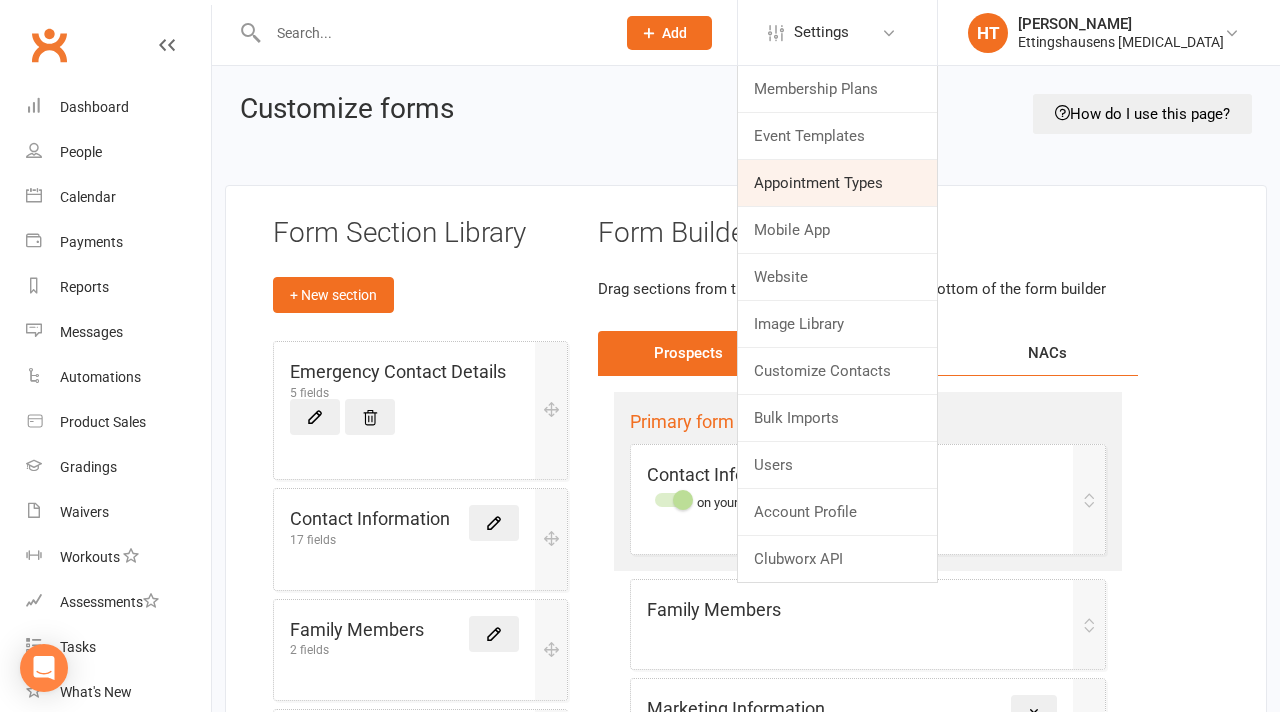 click on "Appointment Types" at bounding box center [837, 183] 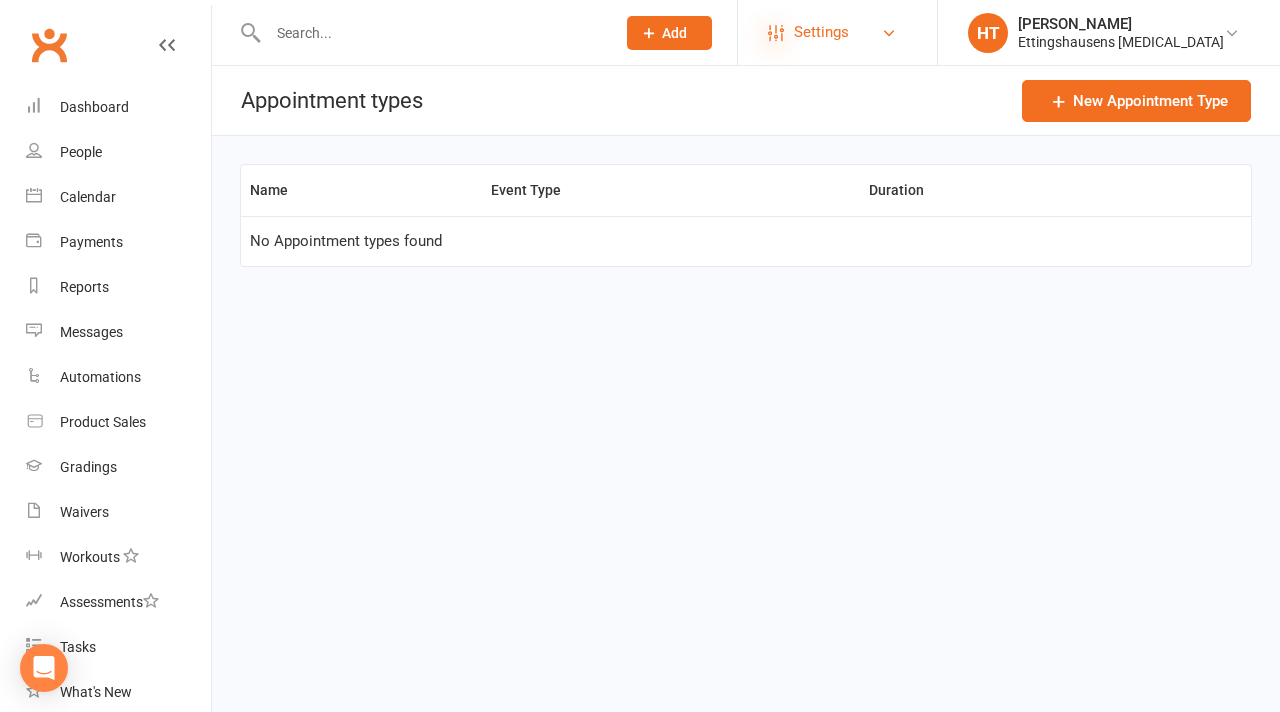 click at bounding box center [776, 33] 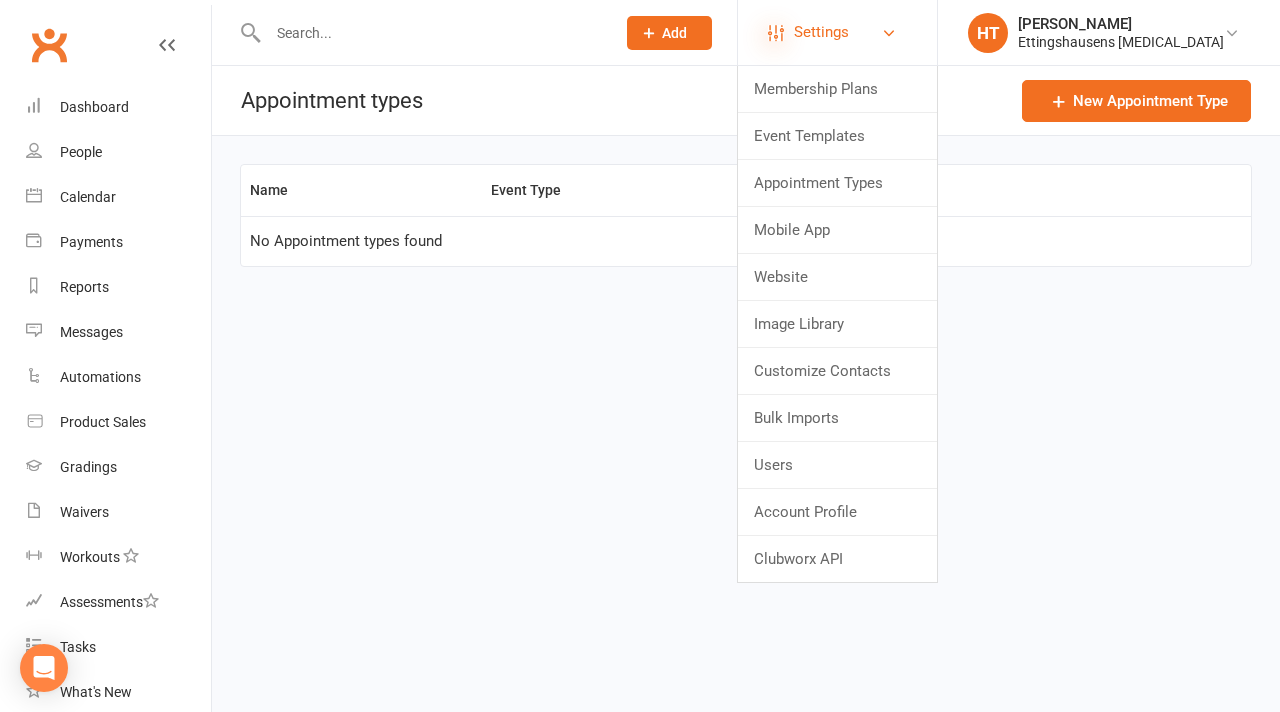 click at bounding box center (776, 33) 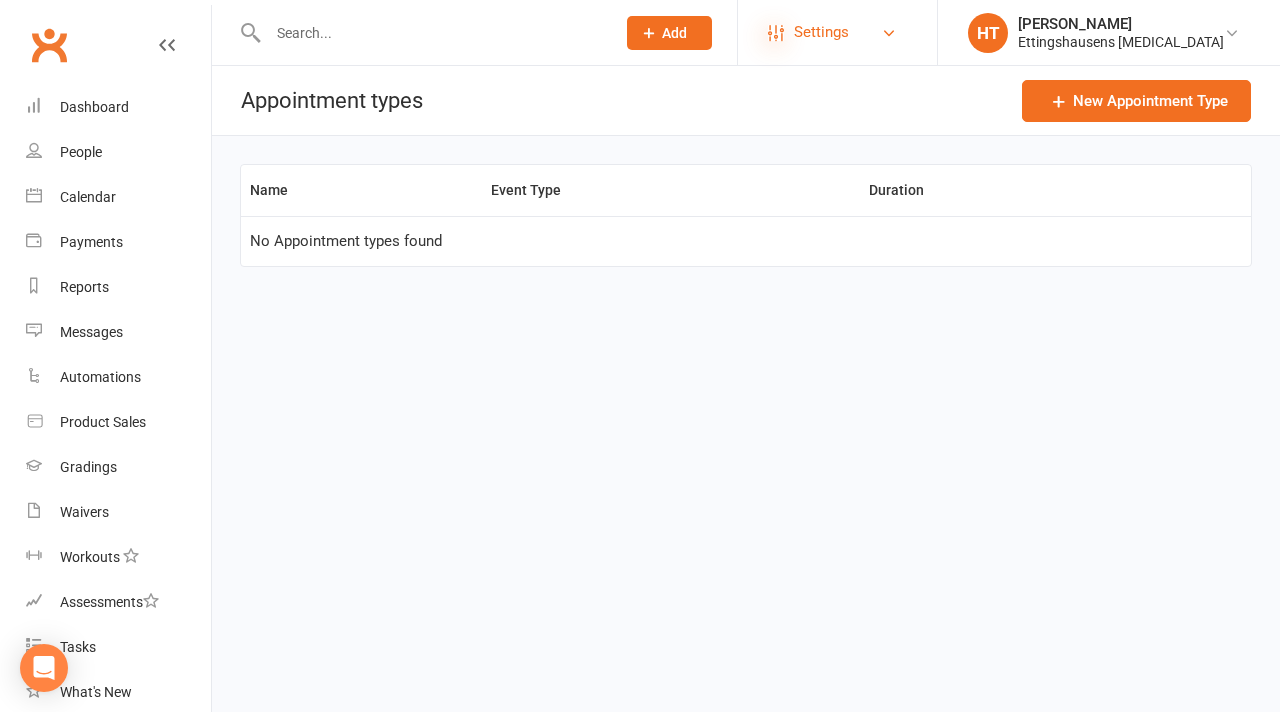 click at bounding box center (776, 33) 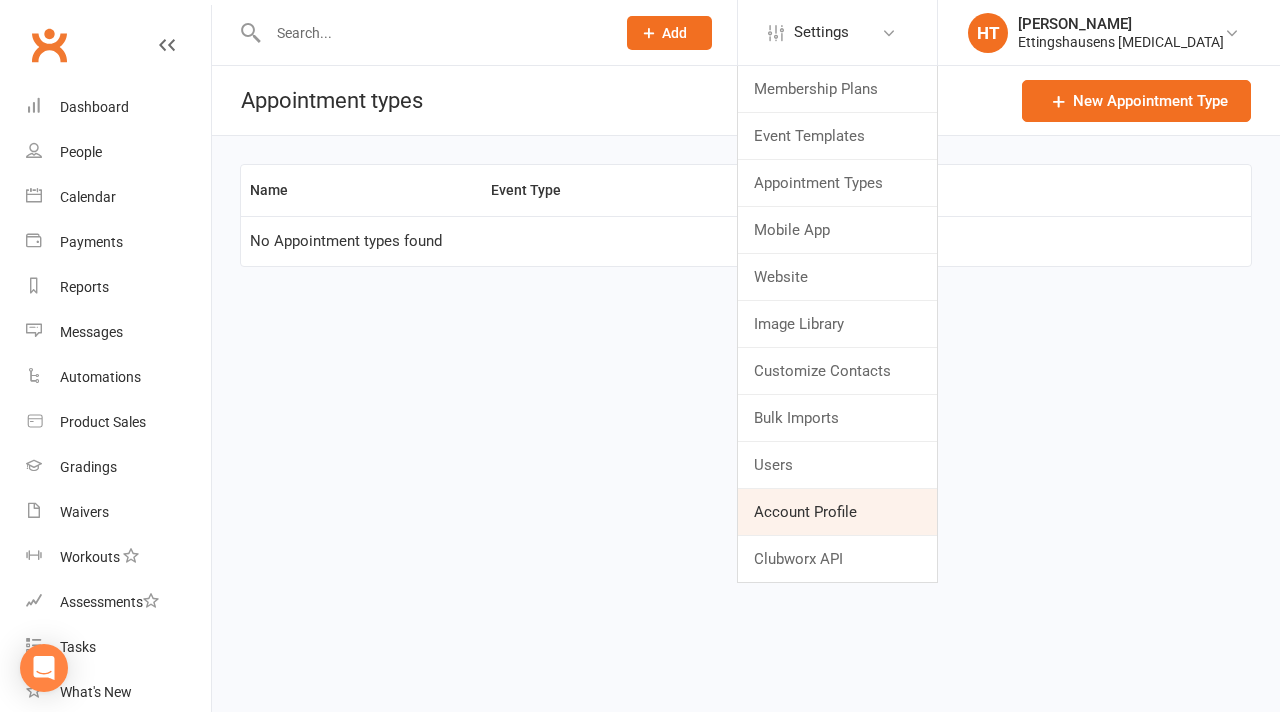 click on "Account Profile" at bounding box center (837, 512) 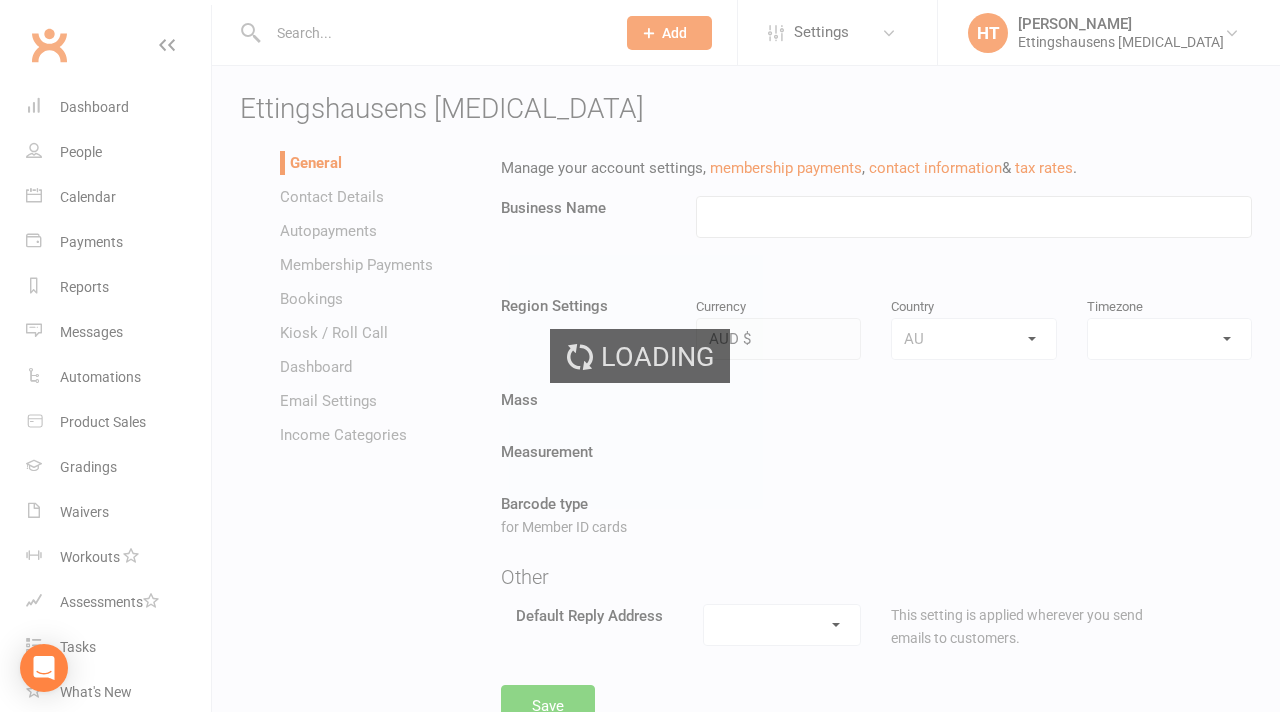 type on "Ettingshausens [MEDICAL_DATA]" 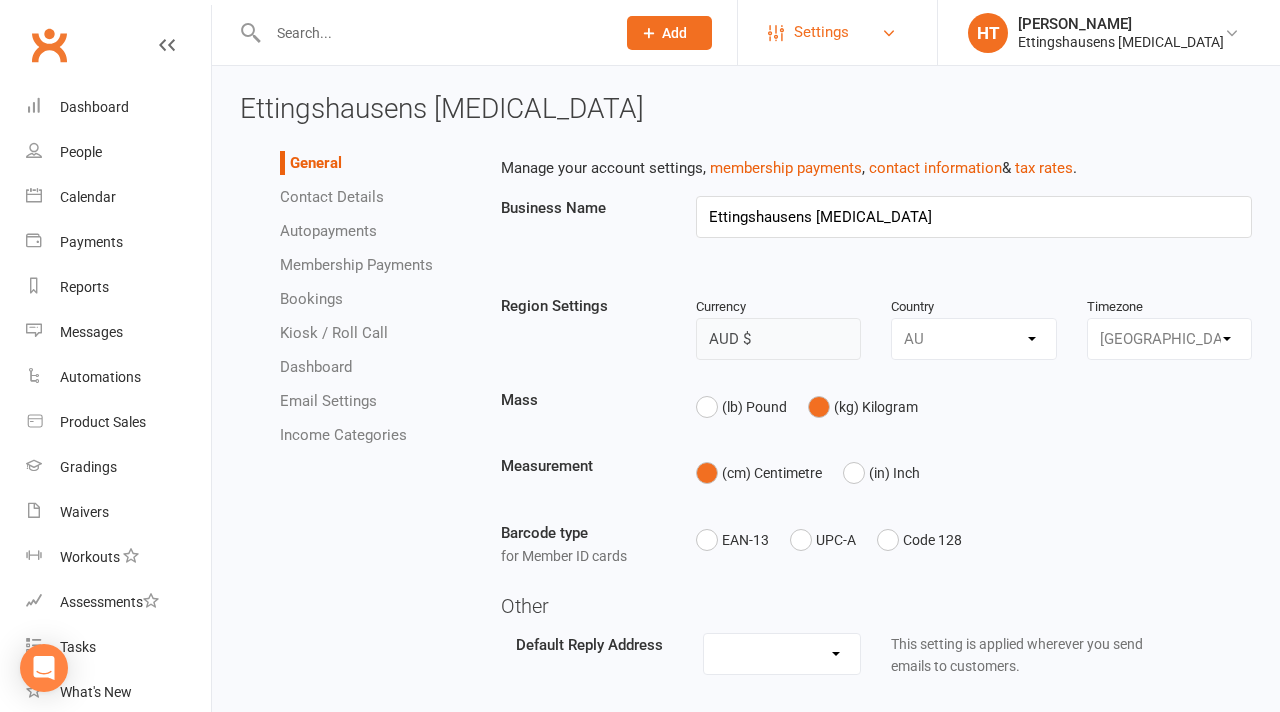 click on "Settings" at bounding box center [837, 32] 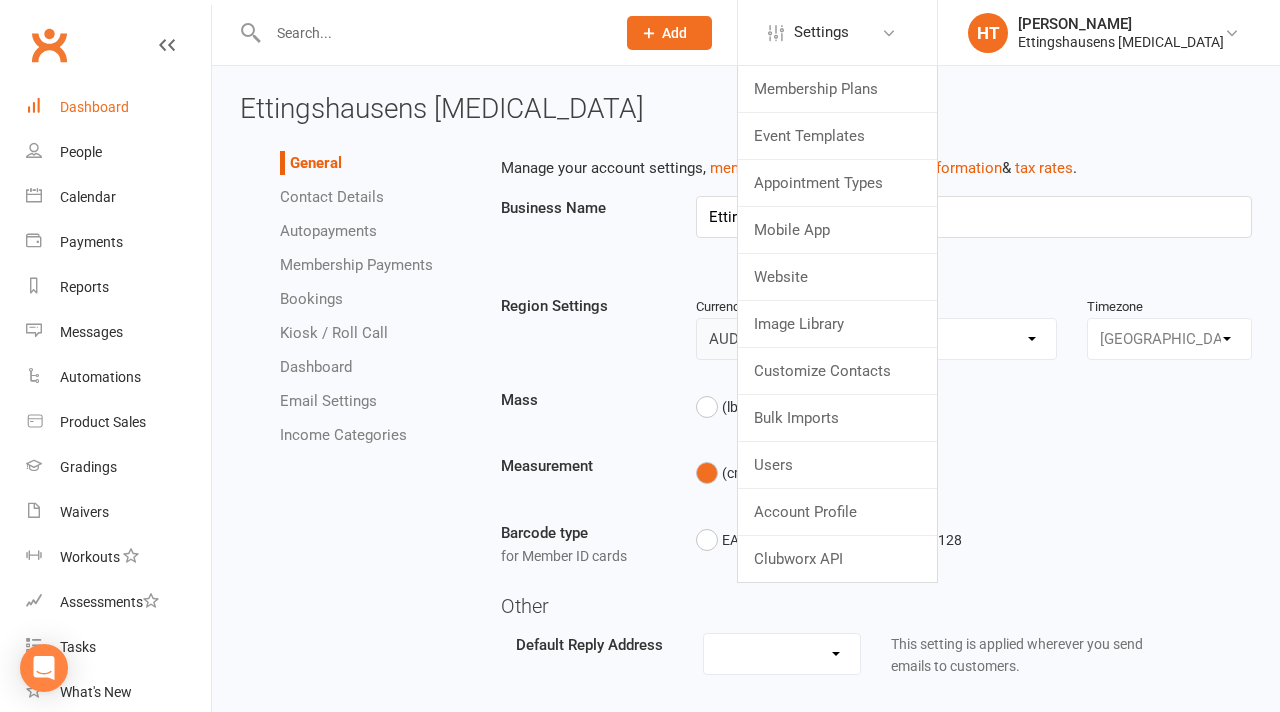 click on "Dashboard" at bounding box center (118, 107) 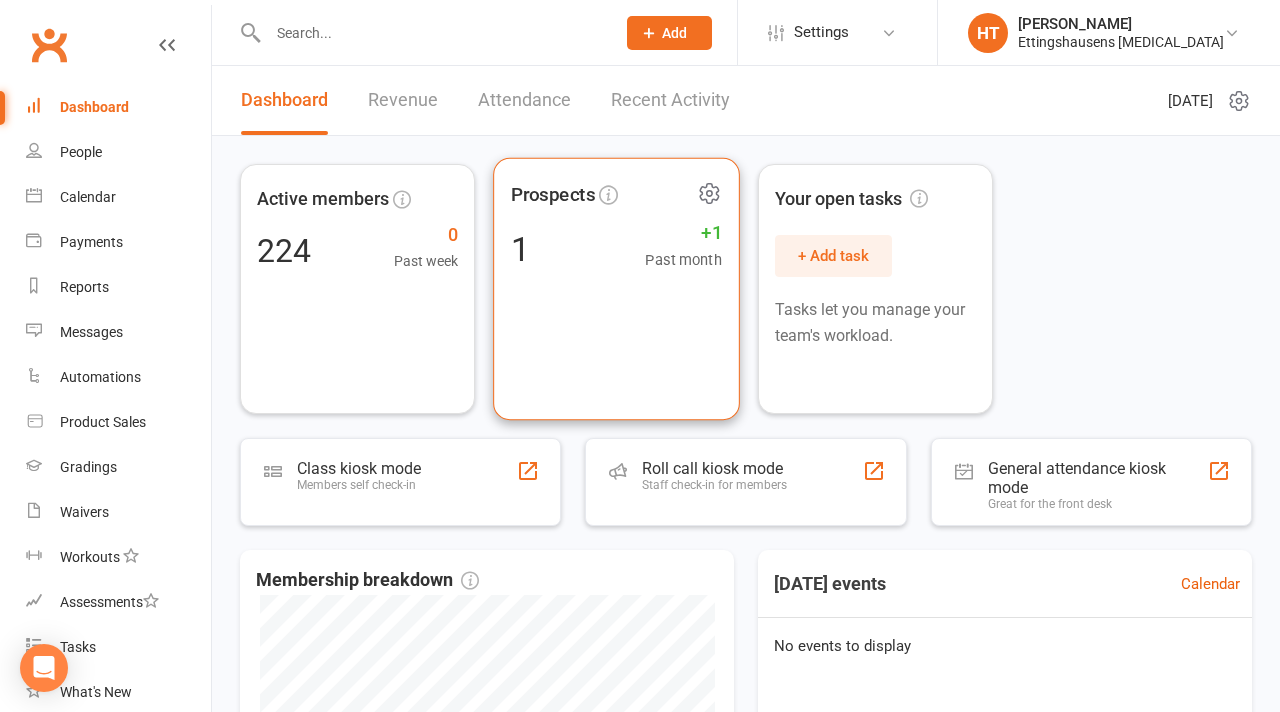 click on "1 +1 Past month" at bounding box center [616, 248] 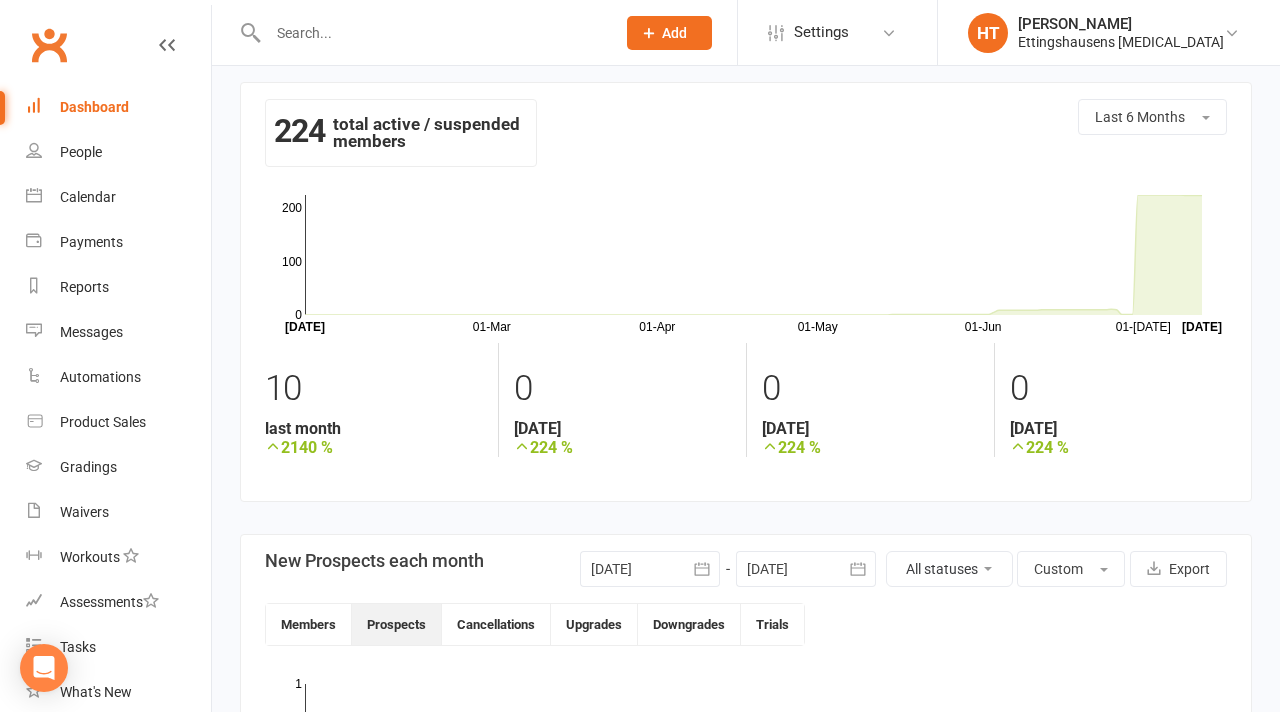 scroll, scrollTop: 0, scrollLeft: 0, axis: both 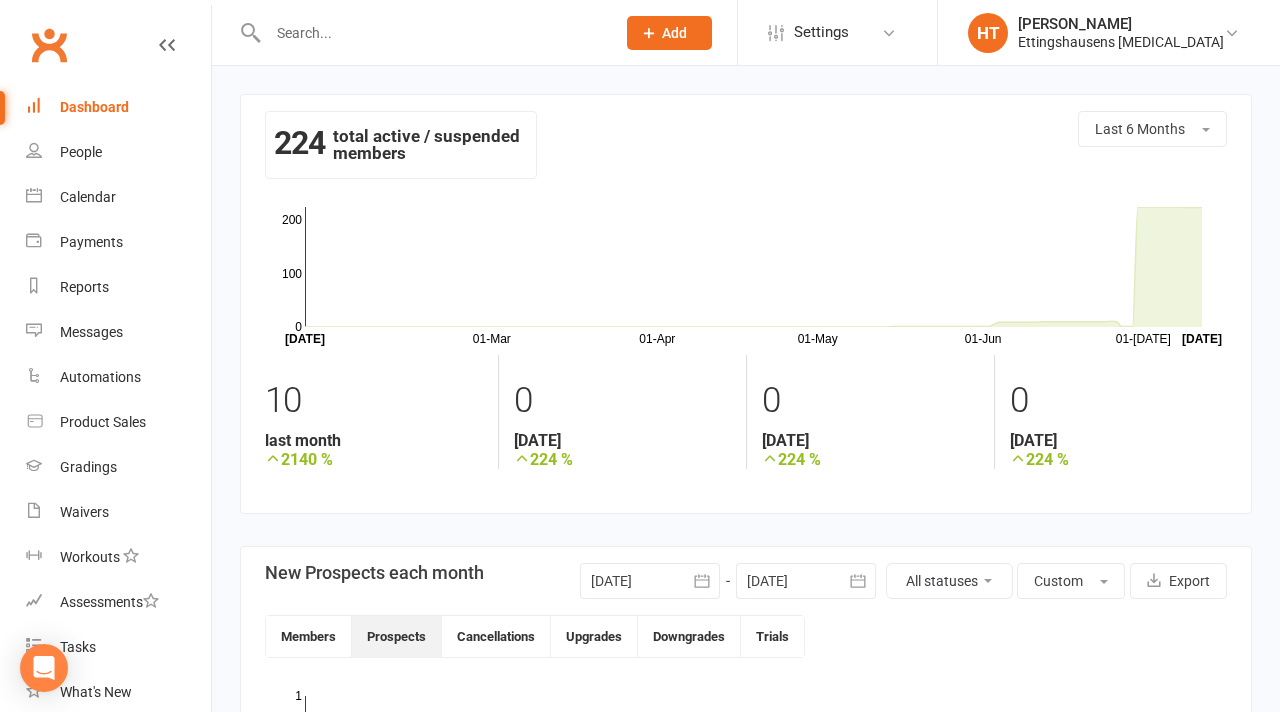 click on "Add" 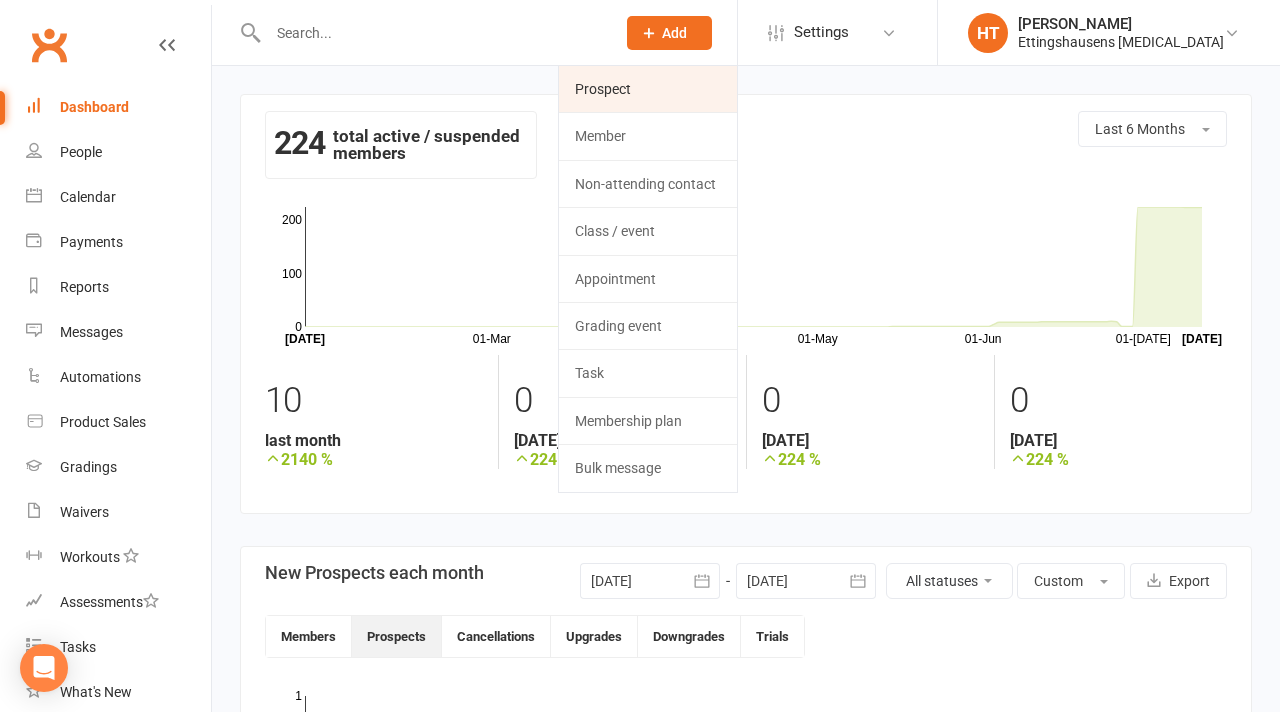 click on "Prospect" 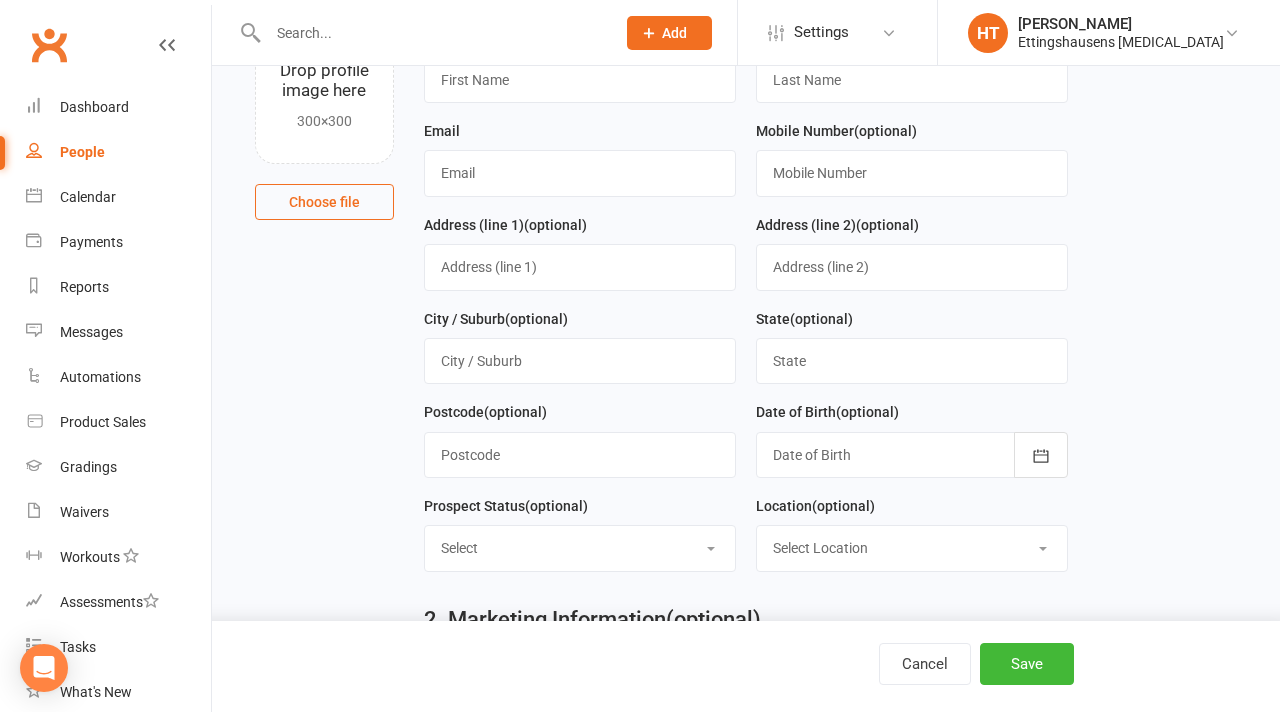 scroll, scrollTop: 0, scrollLeft: 0, axis: both 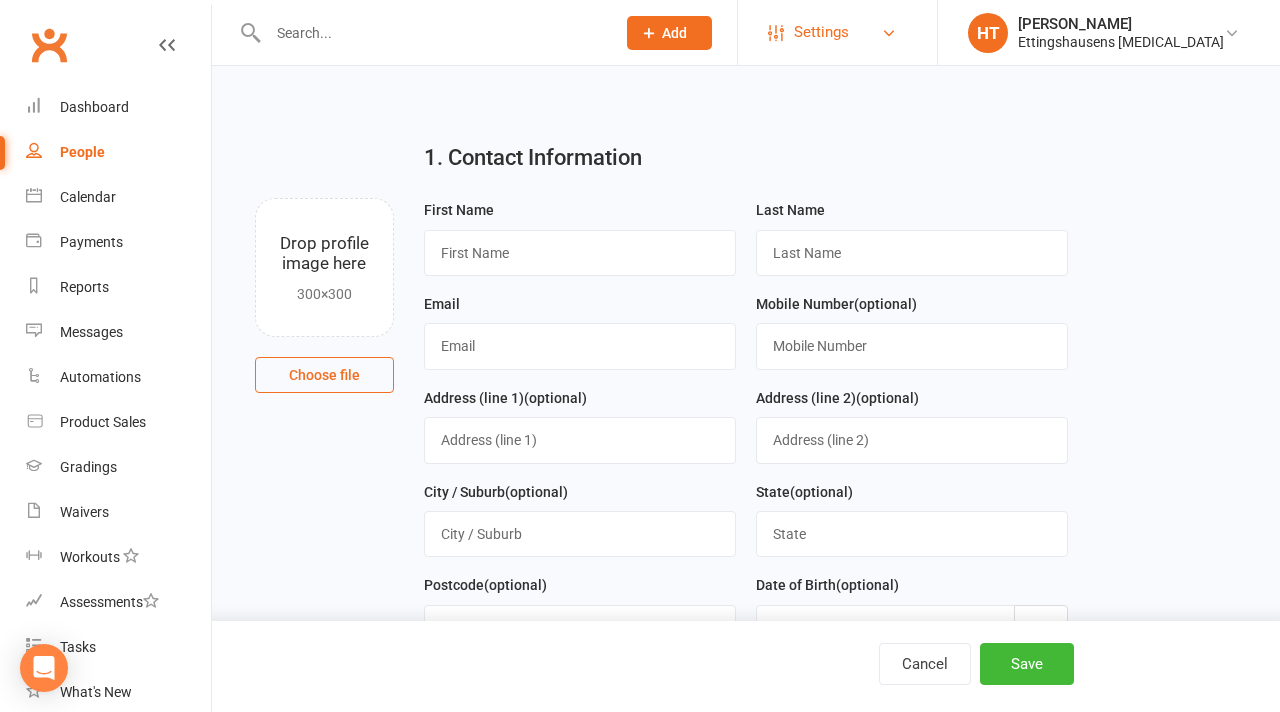 click on "Settings" at bounding box center [821, 32] 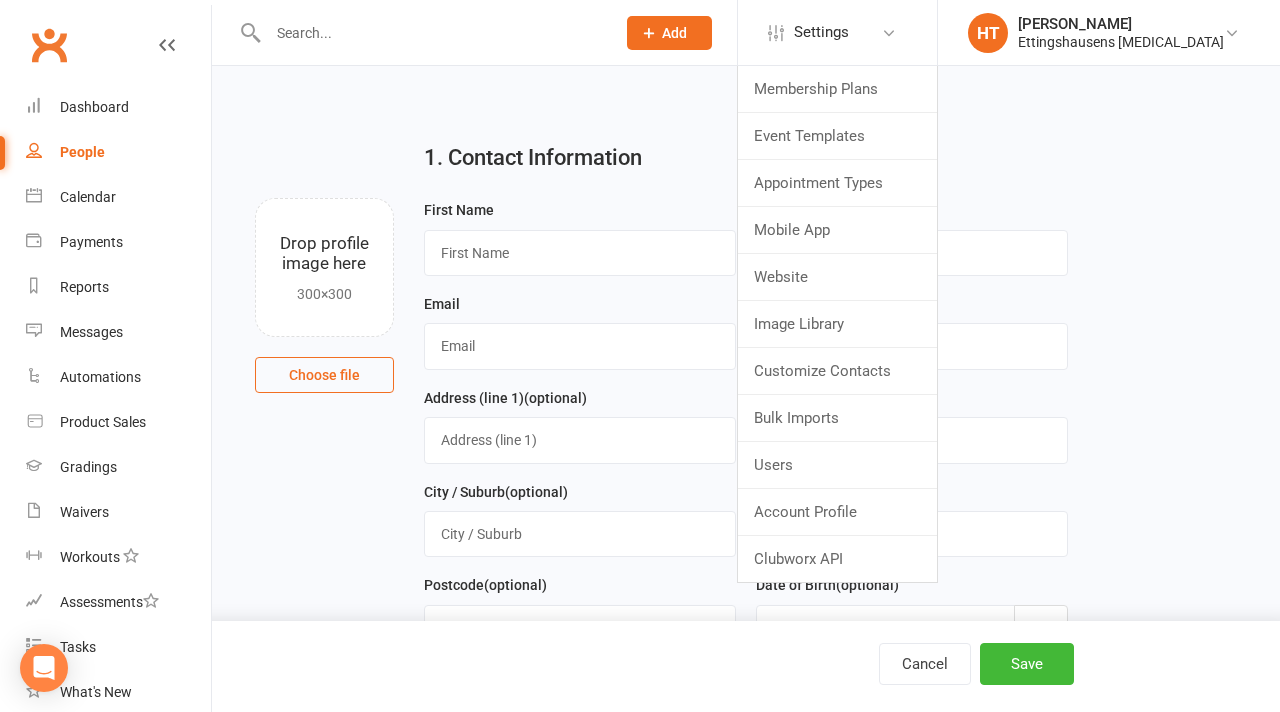 click on "1. Contact Information  Drop profile image here 300×300 Choose file
First Name
Last Name
Email
Mobile Number  (optional)
Address (line 1)  (optional)
Address (line 2)  (optional)
City / Suburb  (optional)
State  (optional)
Postcode  (optional)
Date of Birth  (optional)
[DATE] - [DATE]
2021
2022
2023
2024
2025
2026
2027
2028
2029
2030
2031
2032
2033
2034
2035
2036
2037
2038
2039
2040
Prospect Status  (optional) Select Initial Contact Follow-up Call Follow-up Email Almost Ready Not Ready
Location" at bounding box center (746, 720) 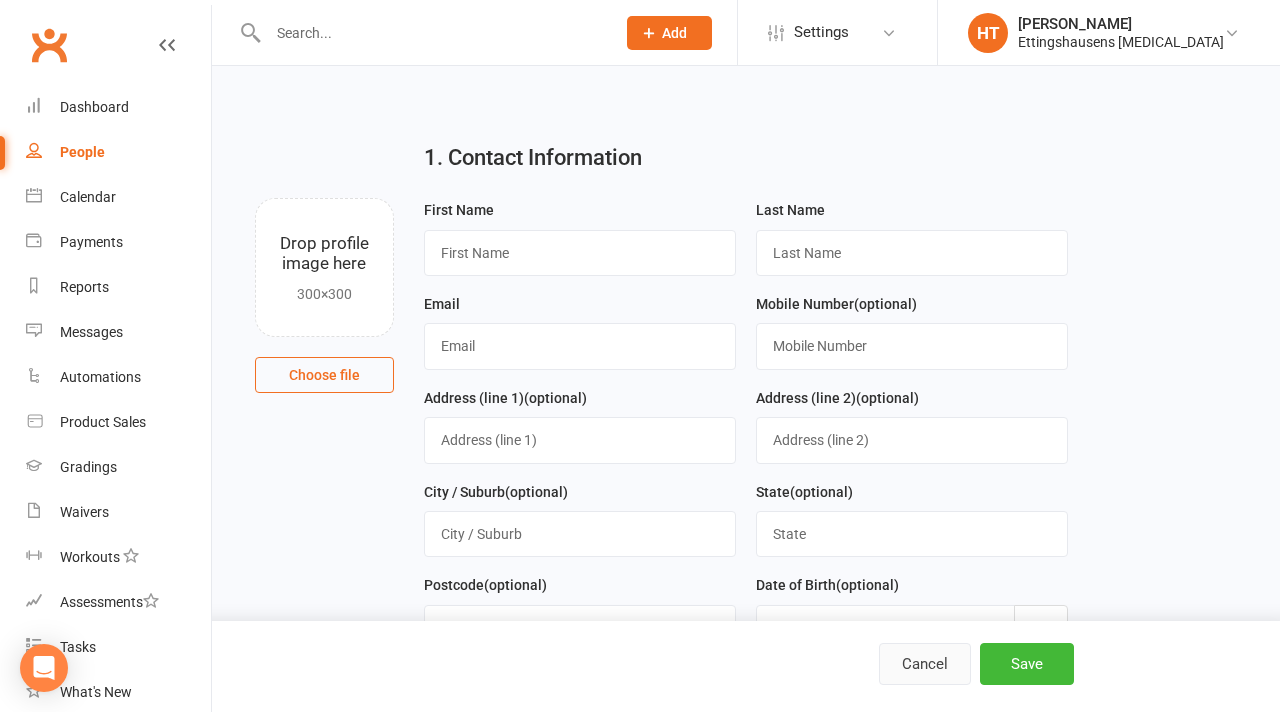 click on "Cancel" at bounding box center [925, 664] 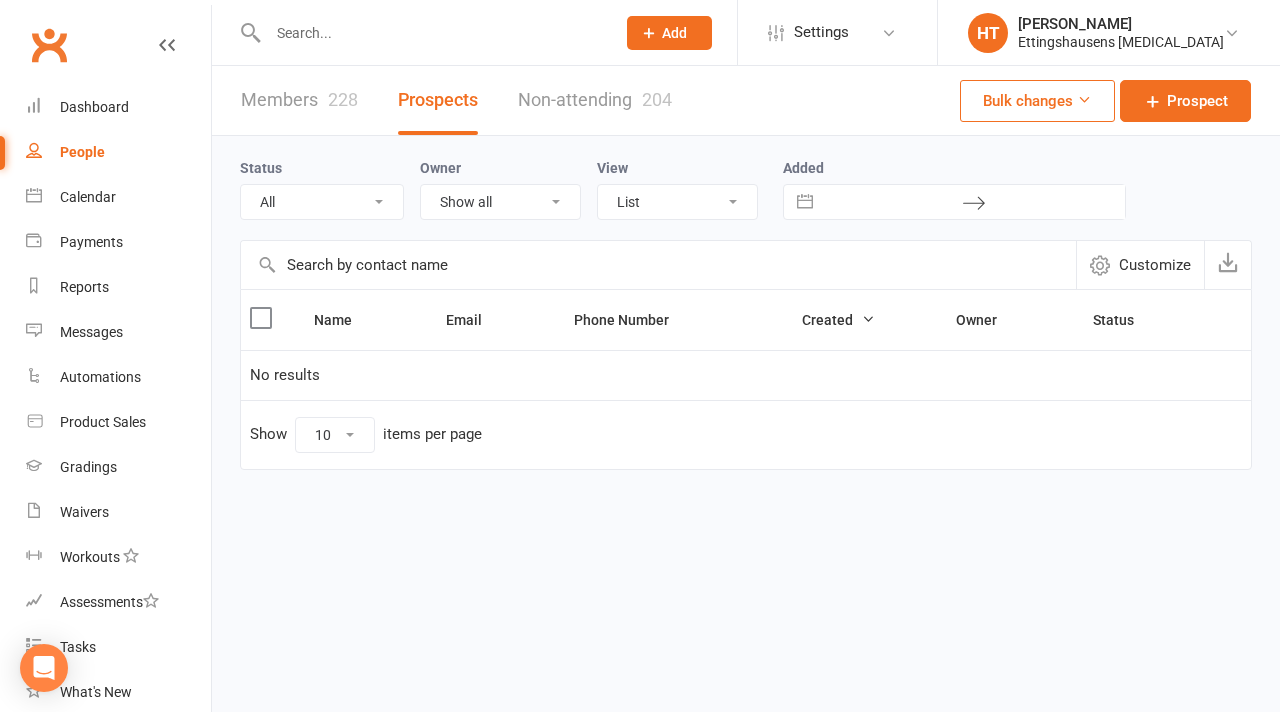 click on "Add" 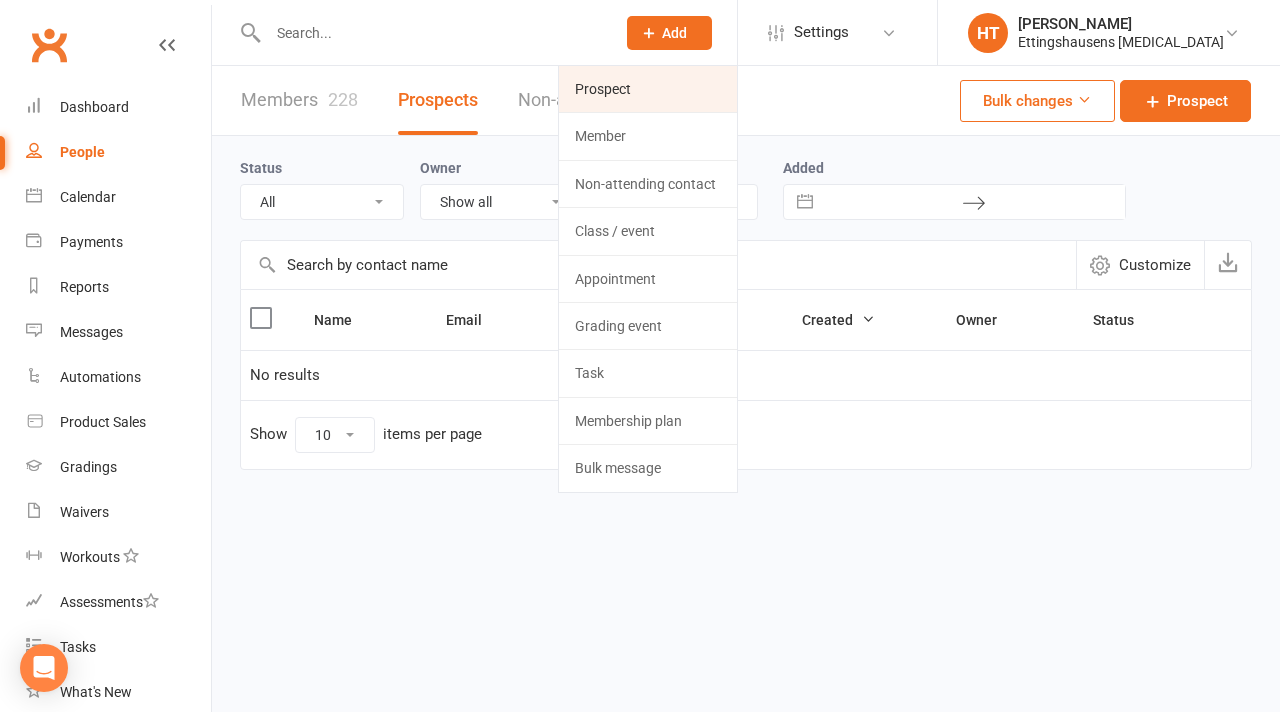 click on "Prospect" 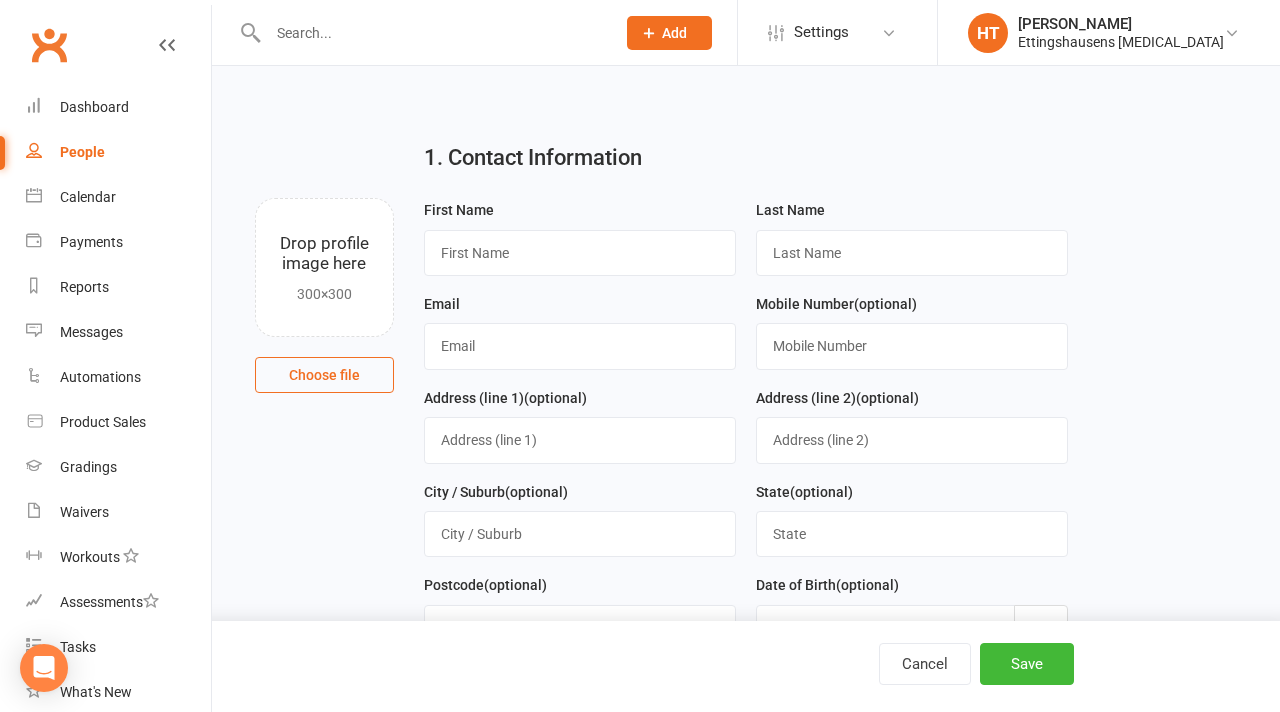 scroll, scrollTop: 779, scrollLeft: 0, axis: vertical 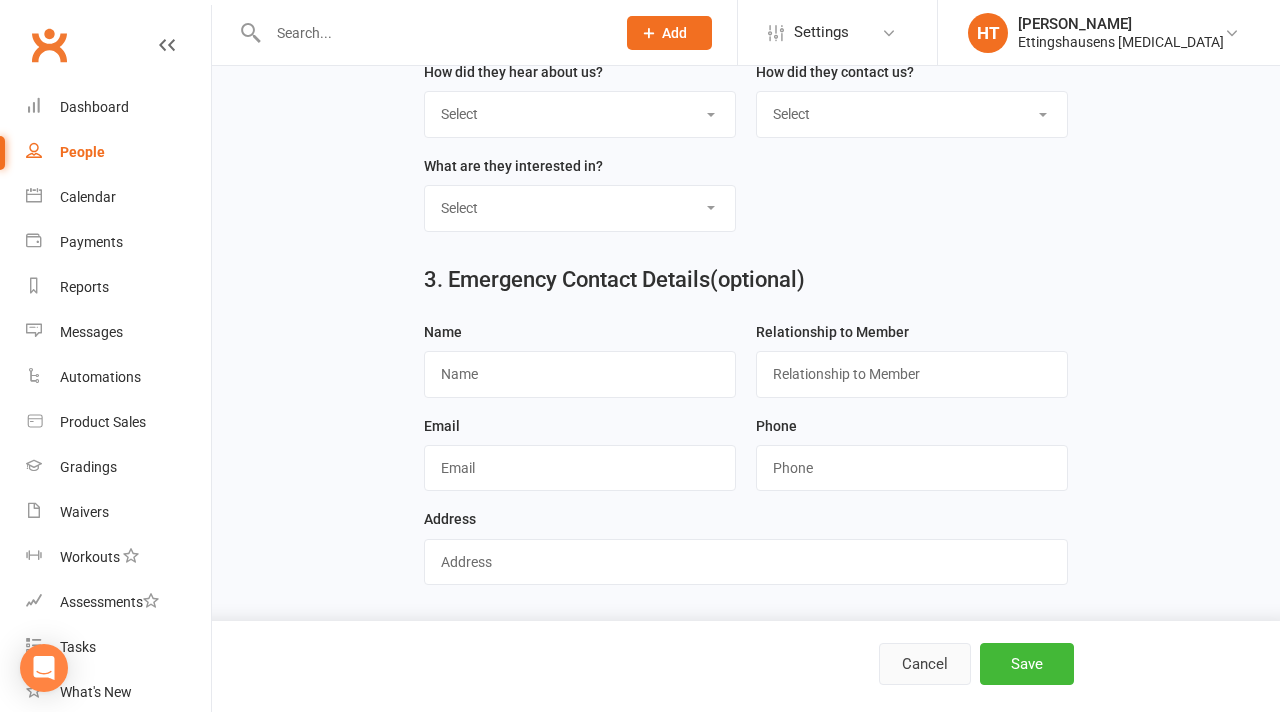 click on "Cancel" at bounding box center (925, 664) 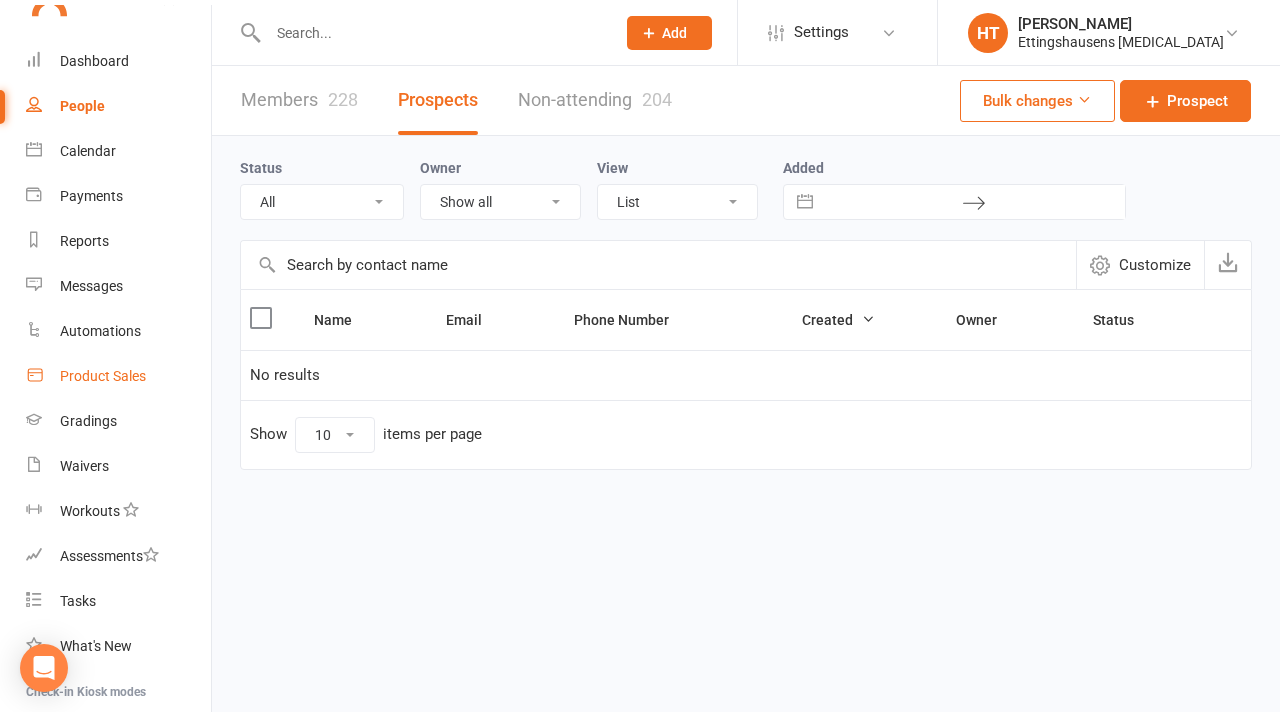 scroll, scrollTop: 59, scrollLeft: 0, axis: vertical 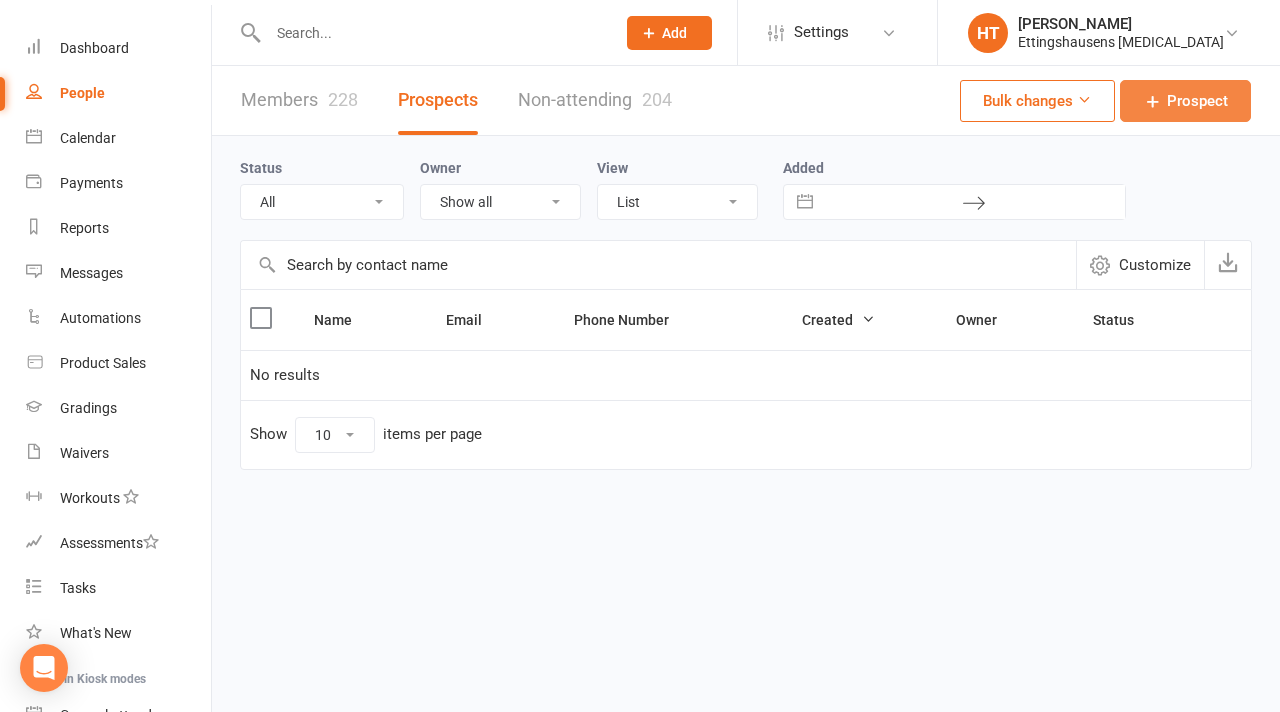 click on "Prospect" at bounding box center [1185, 101] 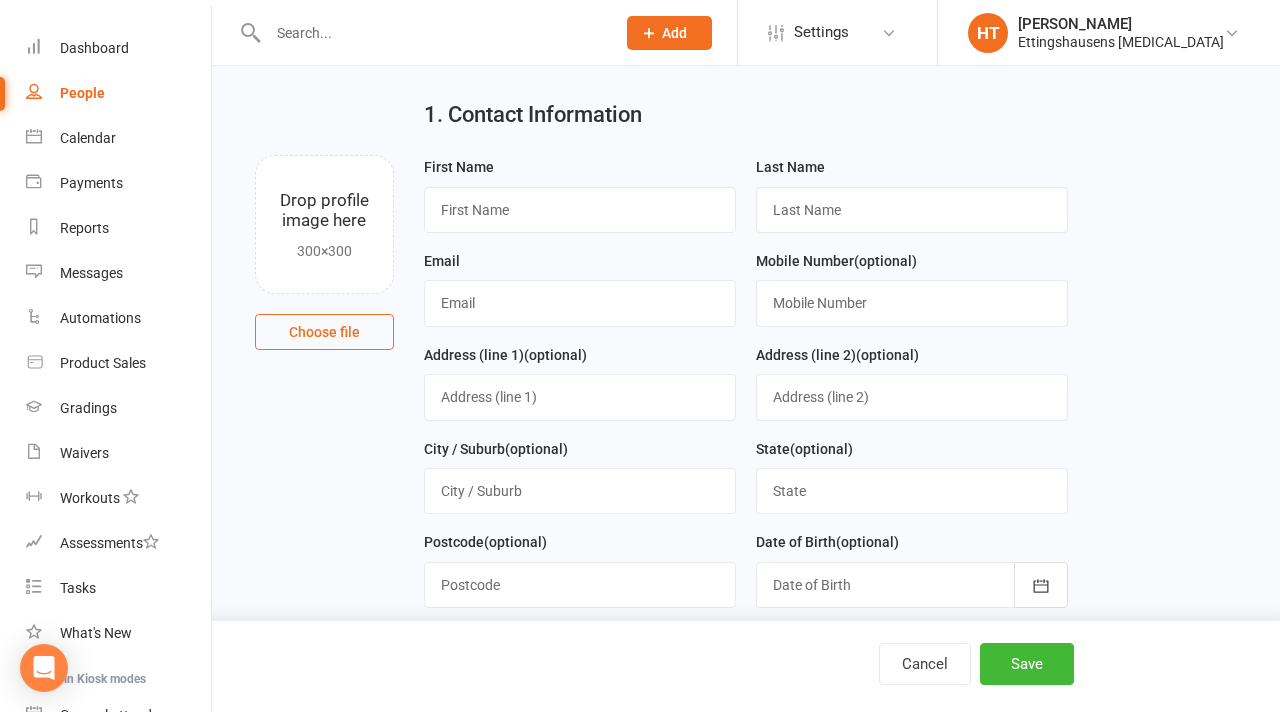 scroll, scrollTop: 0, scrollLeft: 0, axis: both 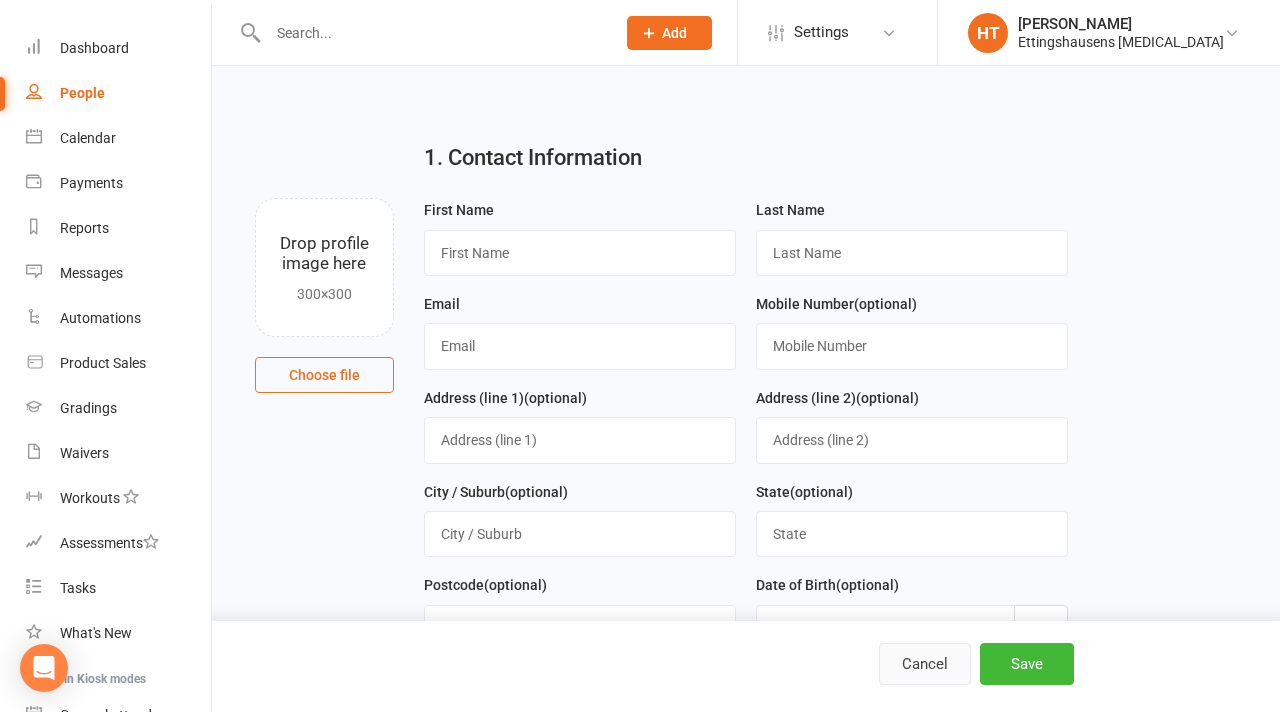 click on "Cancel" at bounding box center (925, 664) 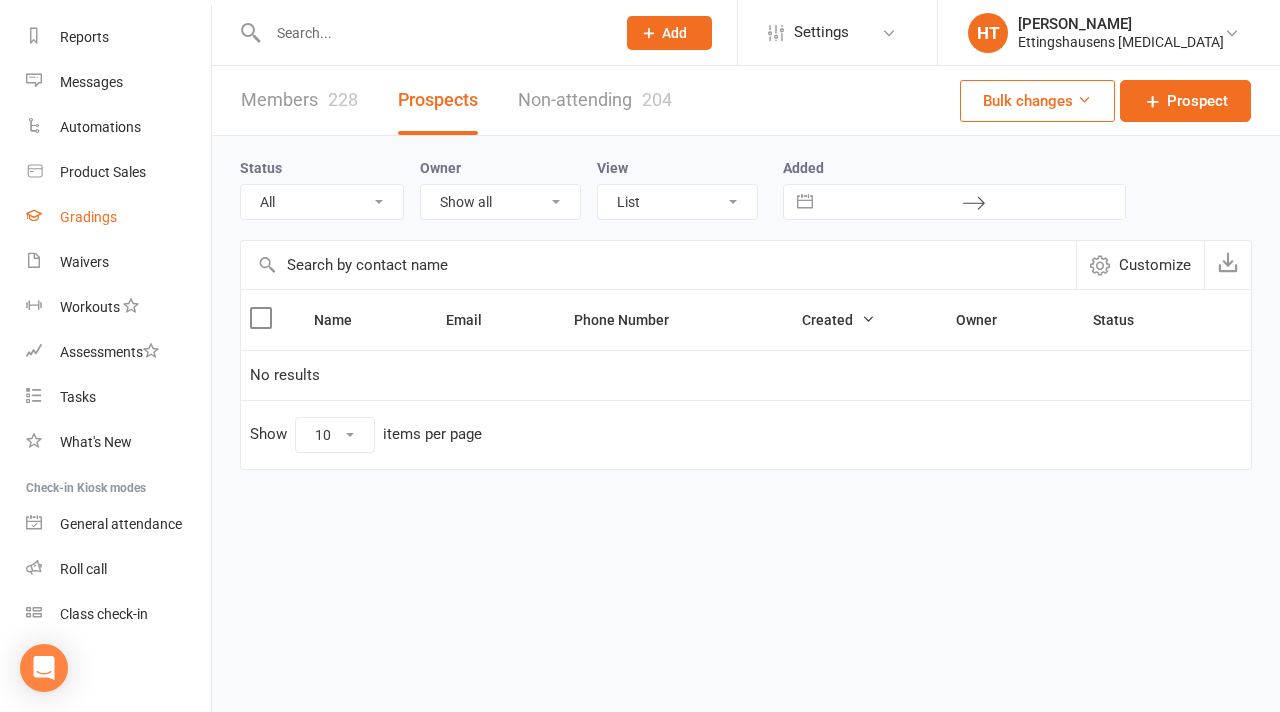 scroll, scrollTop: 0, scrollLeft: 0, axis: both 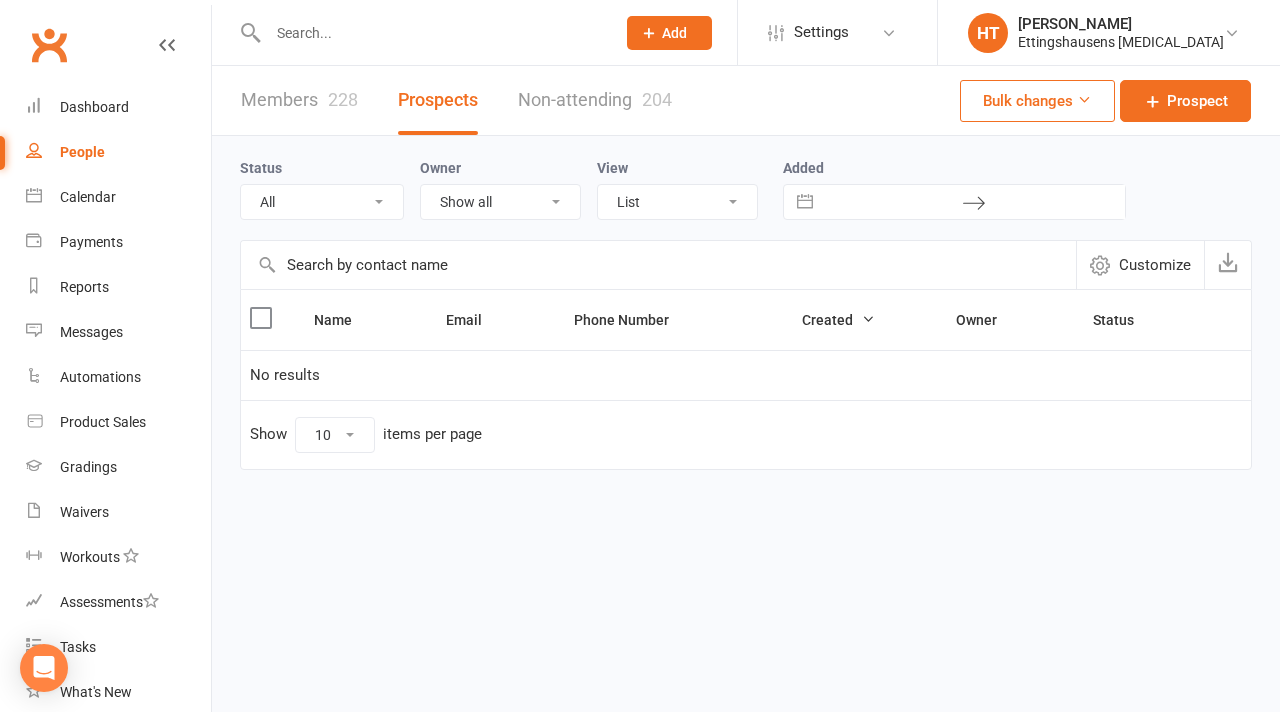 click on "People" at bounding box center (118, 152) 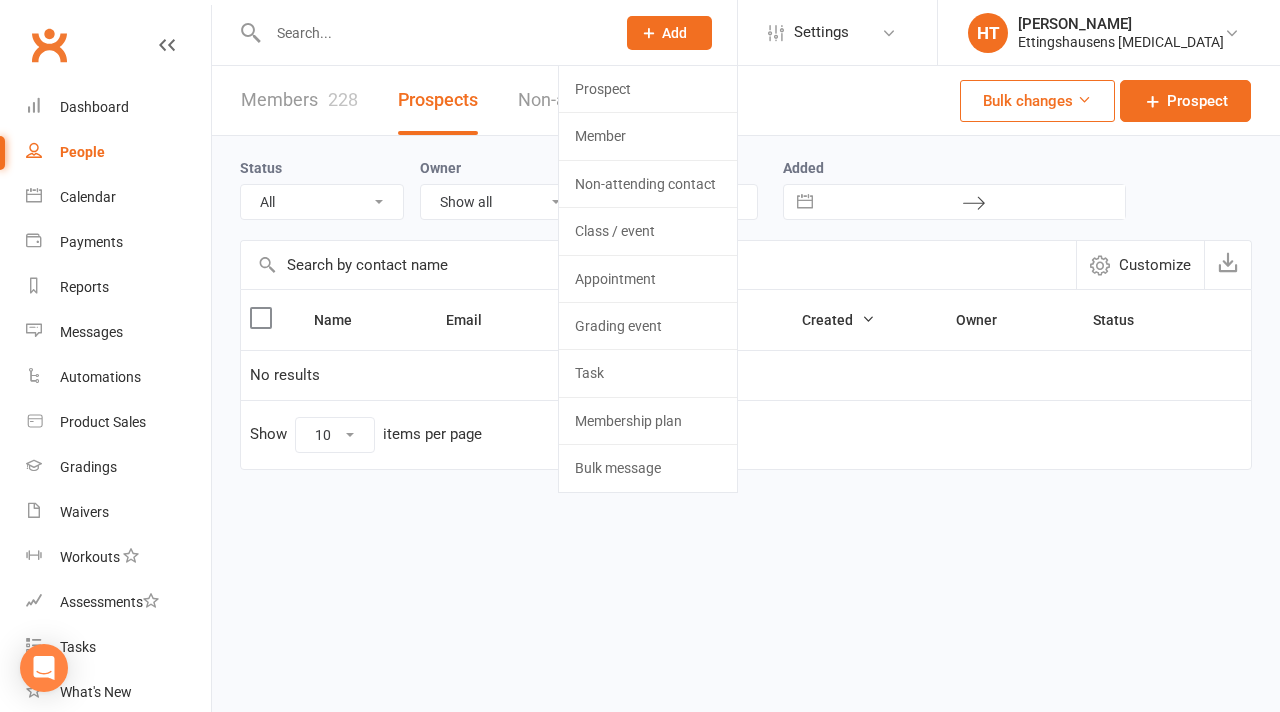 click on "Members 228 Prospects Non-attending 204 Bulk changes     Prospect" at bounding box center [746, 101] 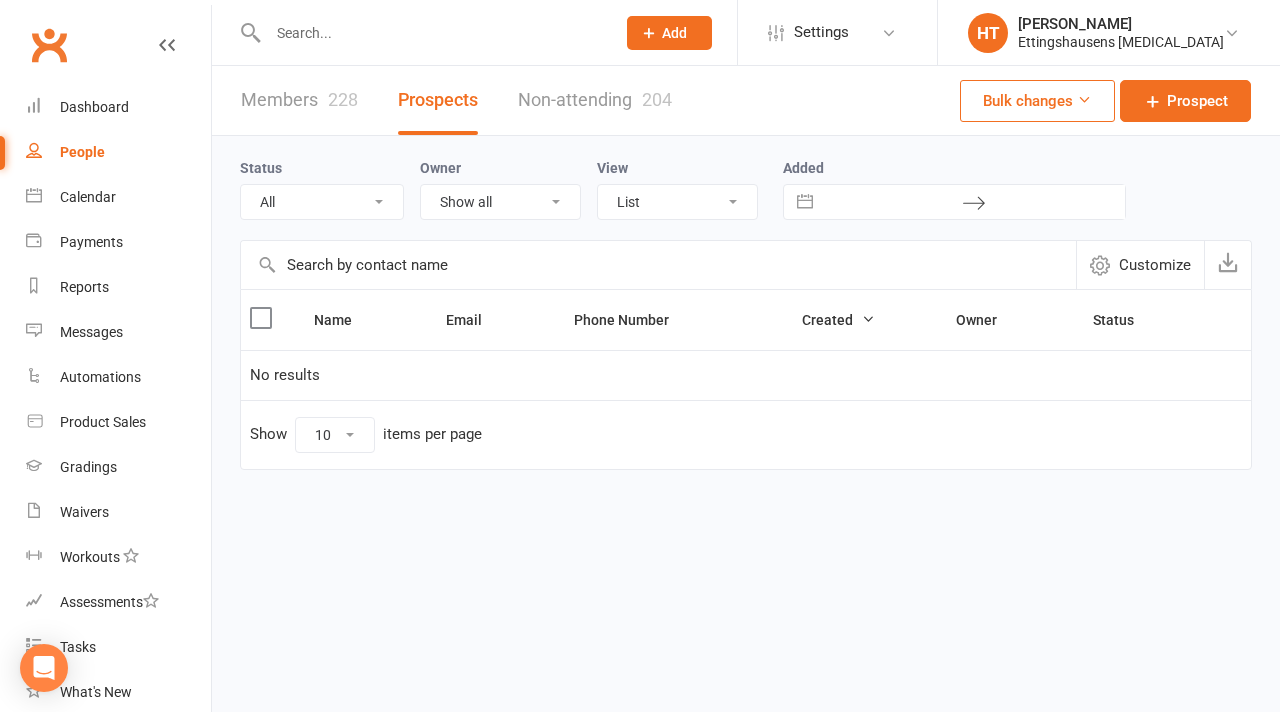 click at bounding box center [431, 33] 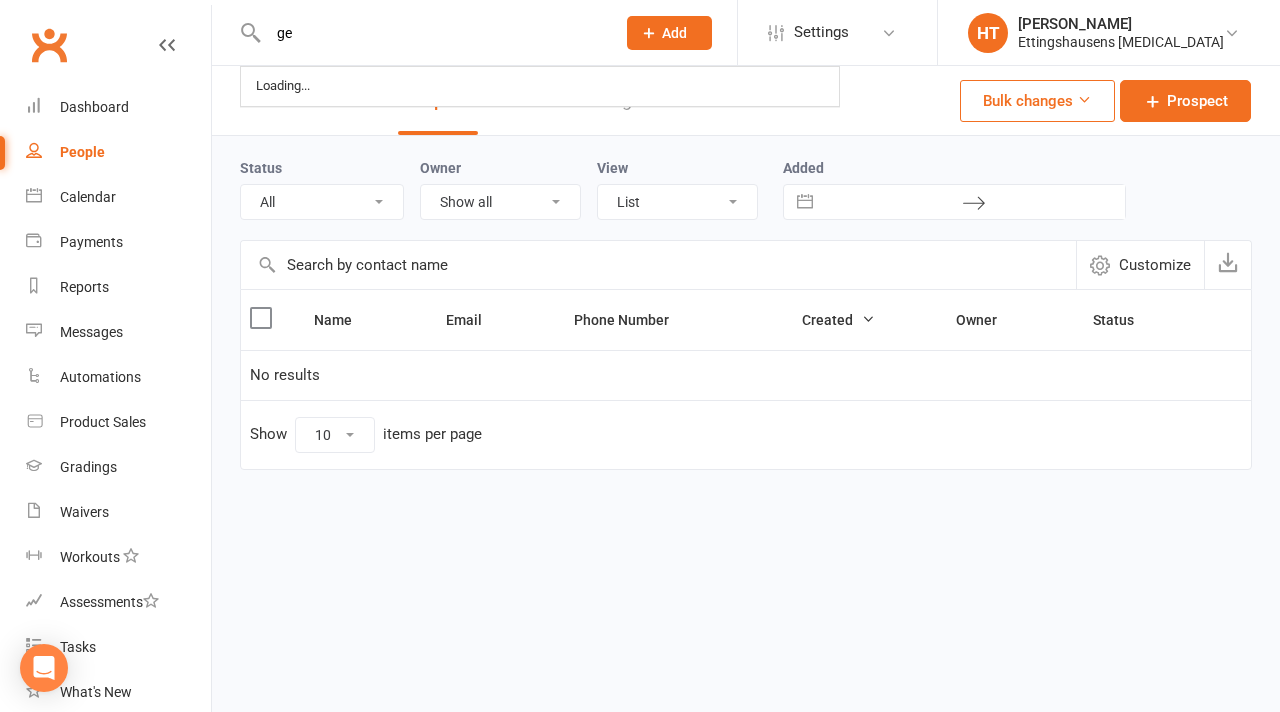 type on "g" 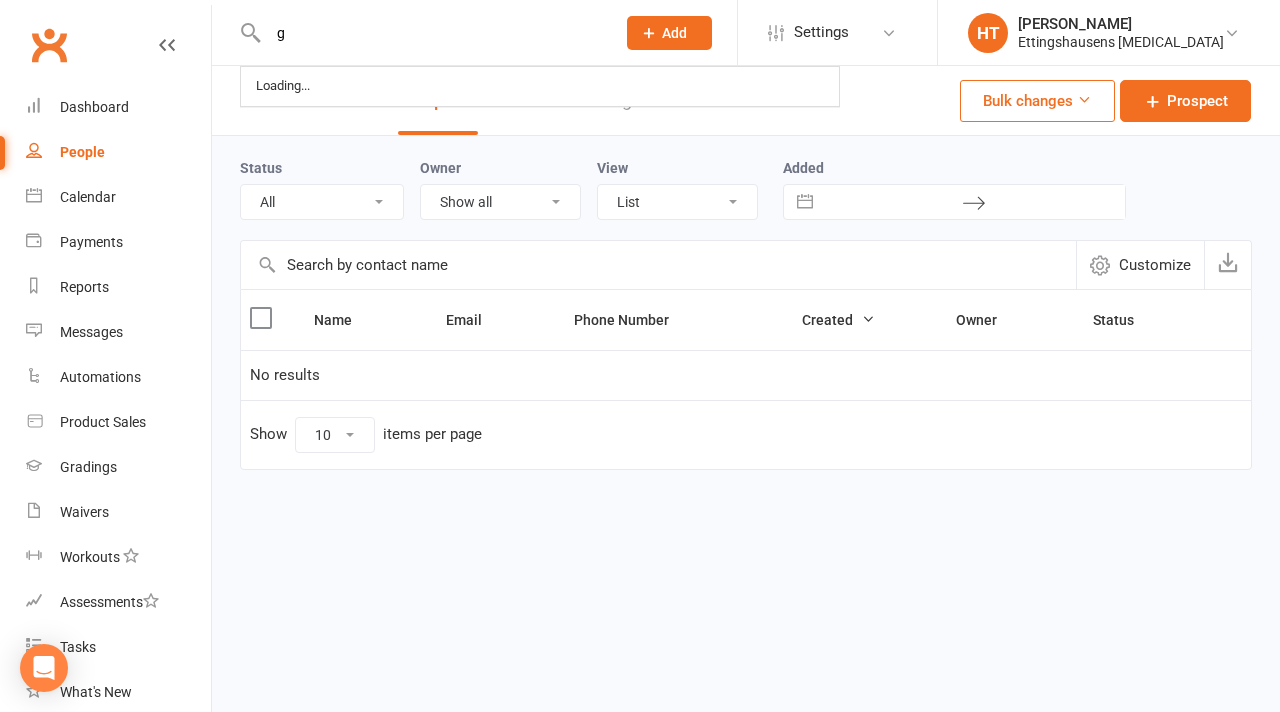 type 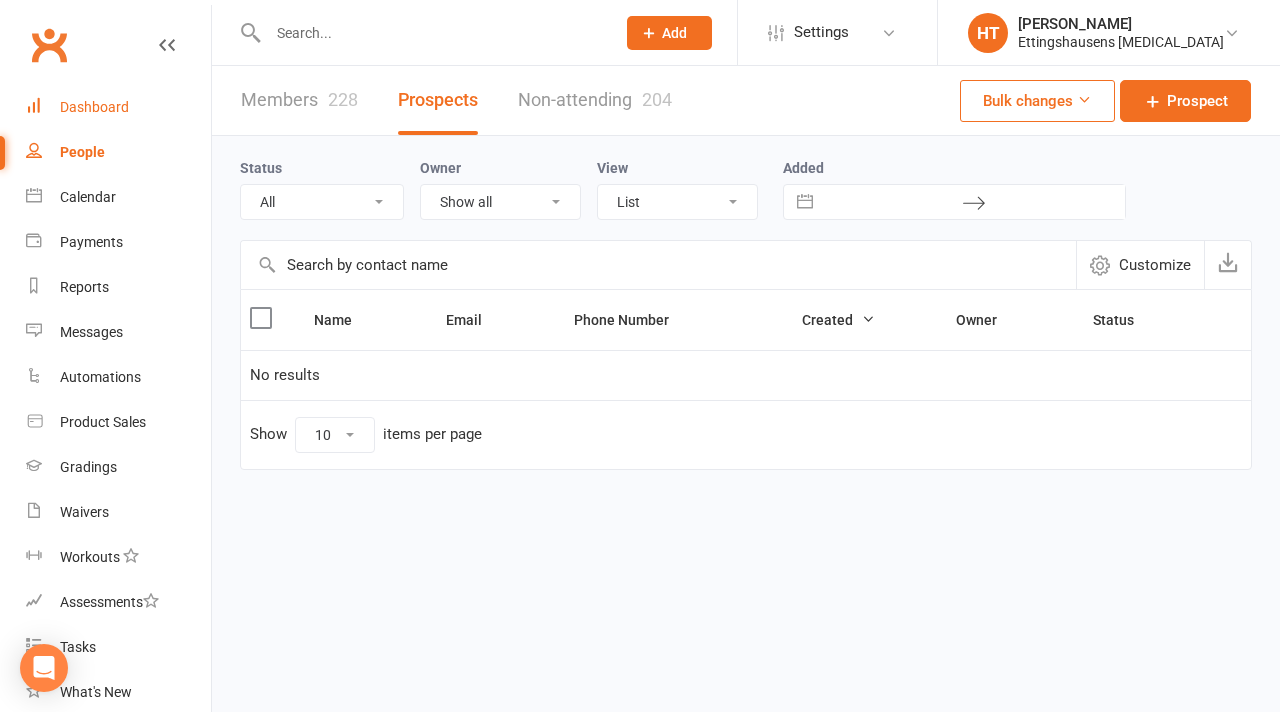 click on "Dashboard" at bounding box center [118, 107] 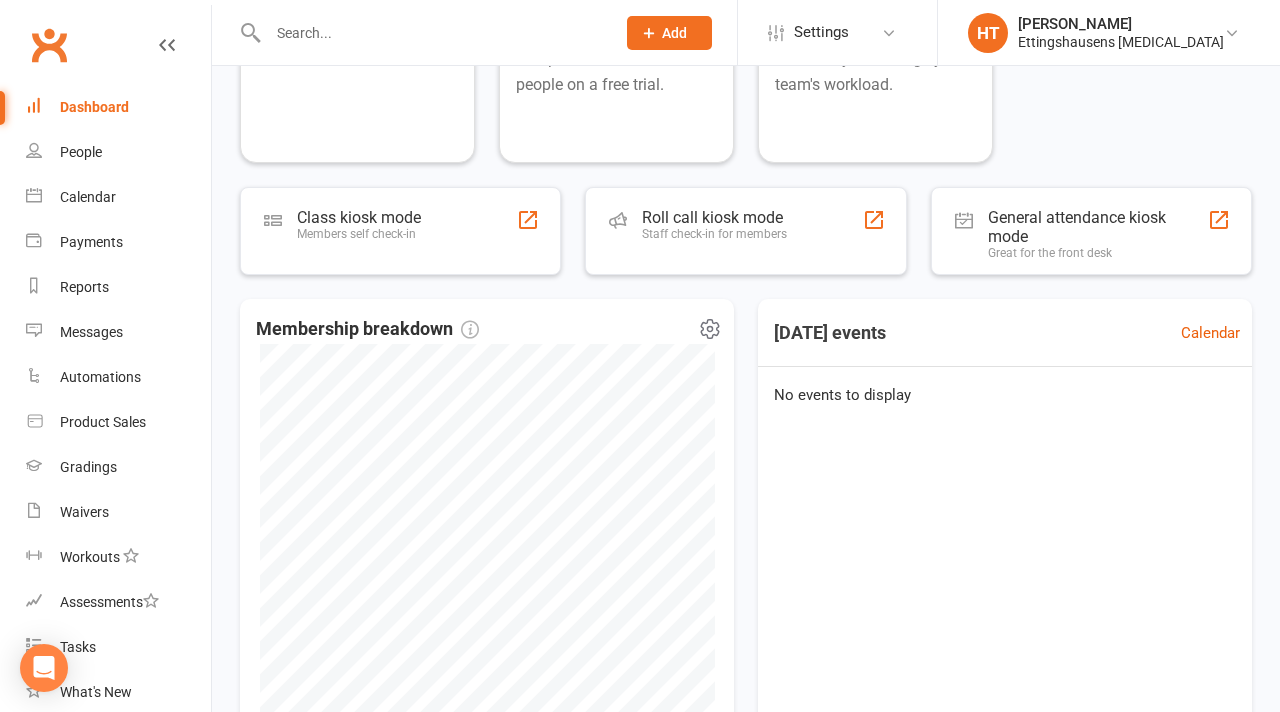 scroll, scrollTop: 0, scrollLeft: 0, axis: both 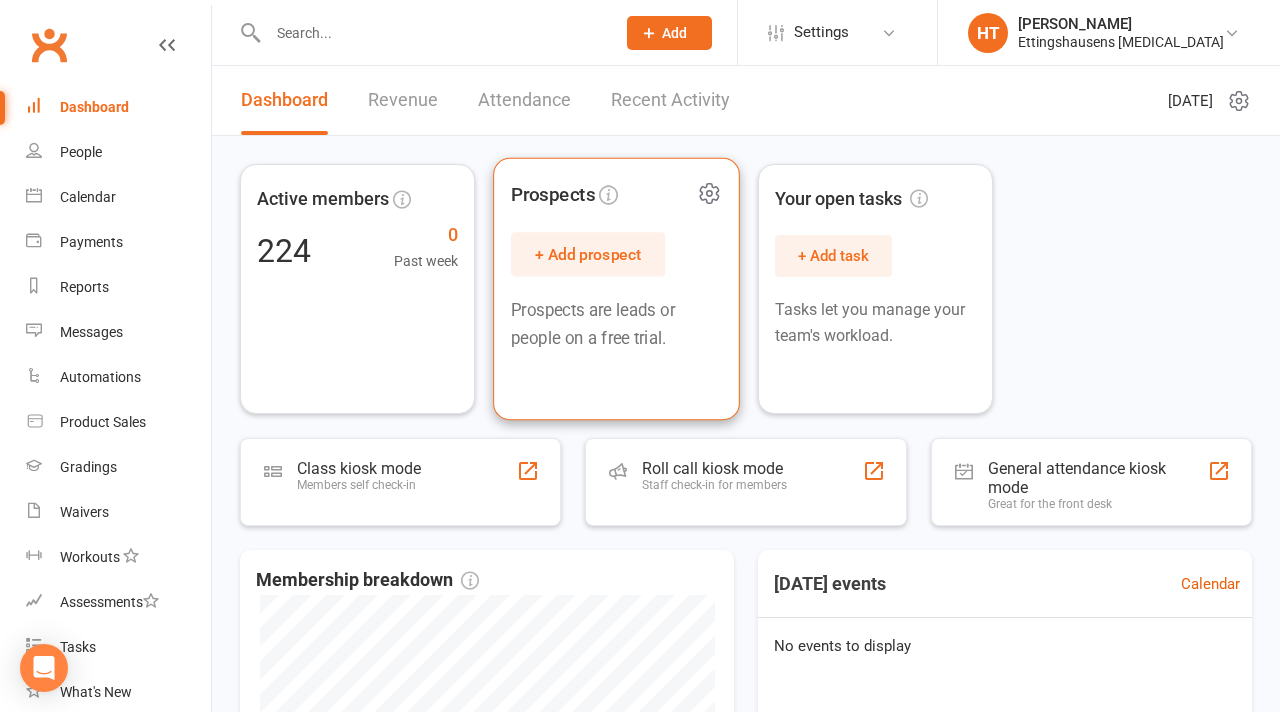 click on "Prospects   + Add prospect Prospects are leads or people on a free trial." at bounding box center (616, 289) 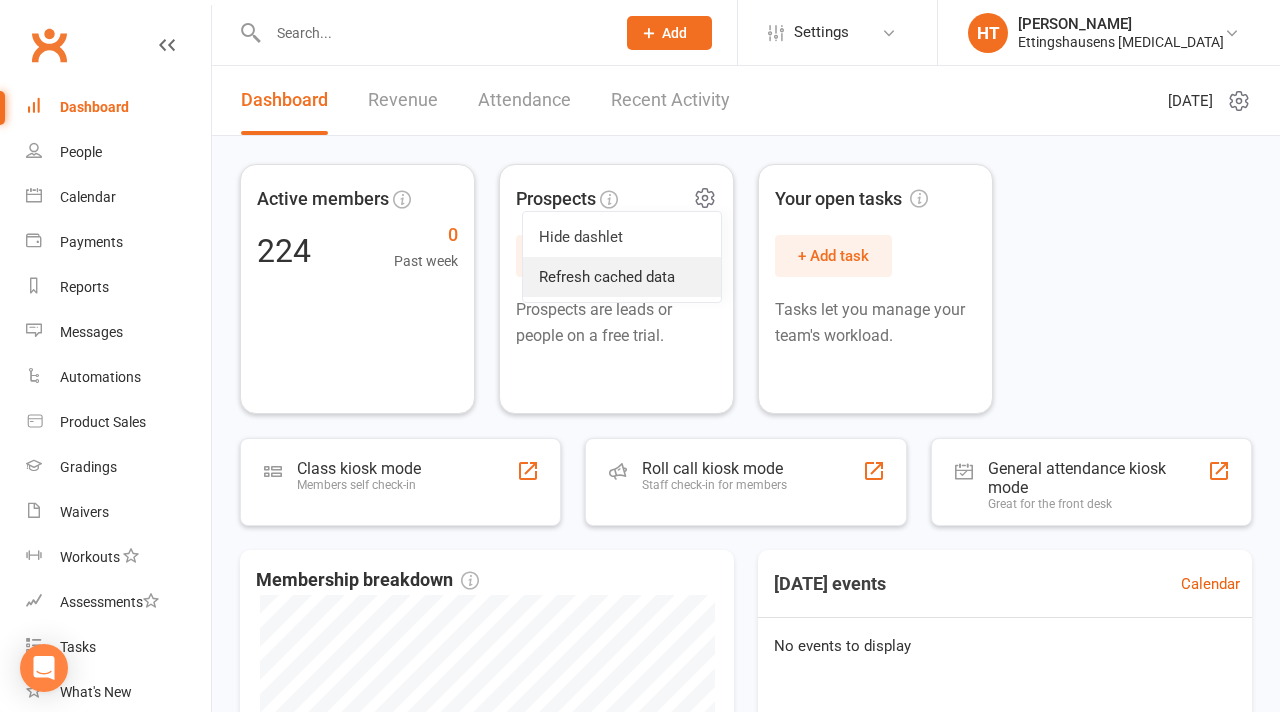 click on "Refresh cached data" at bounding box center (622, 277) 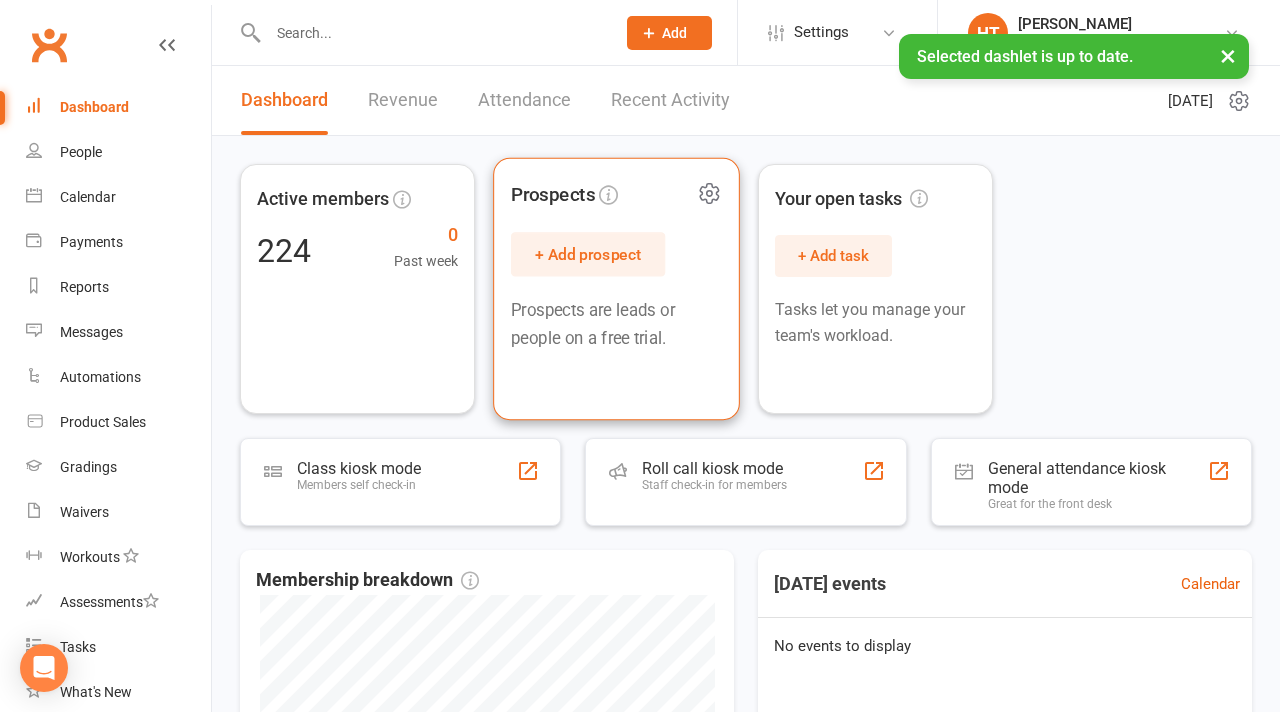 click on "+ Add prospect" at bounding box center [588, 254] 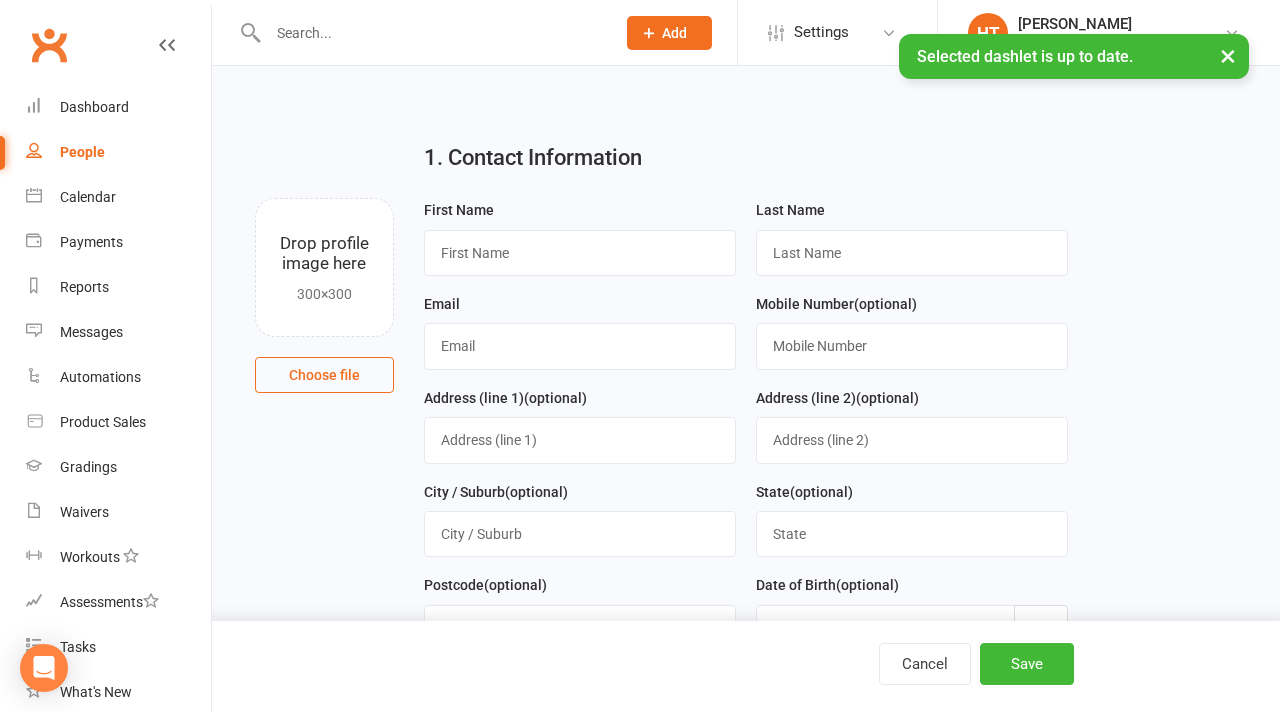 click on "× Selected dashlet is up to date." at bounding box center (627, 34) 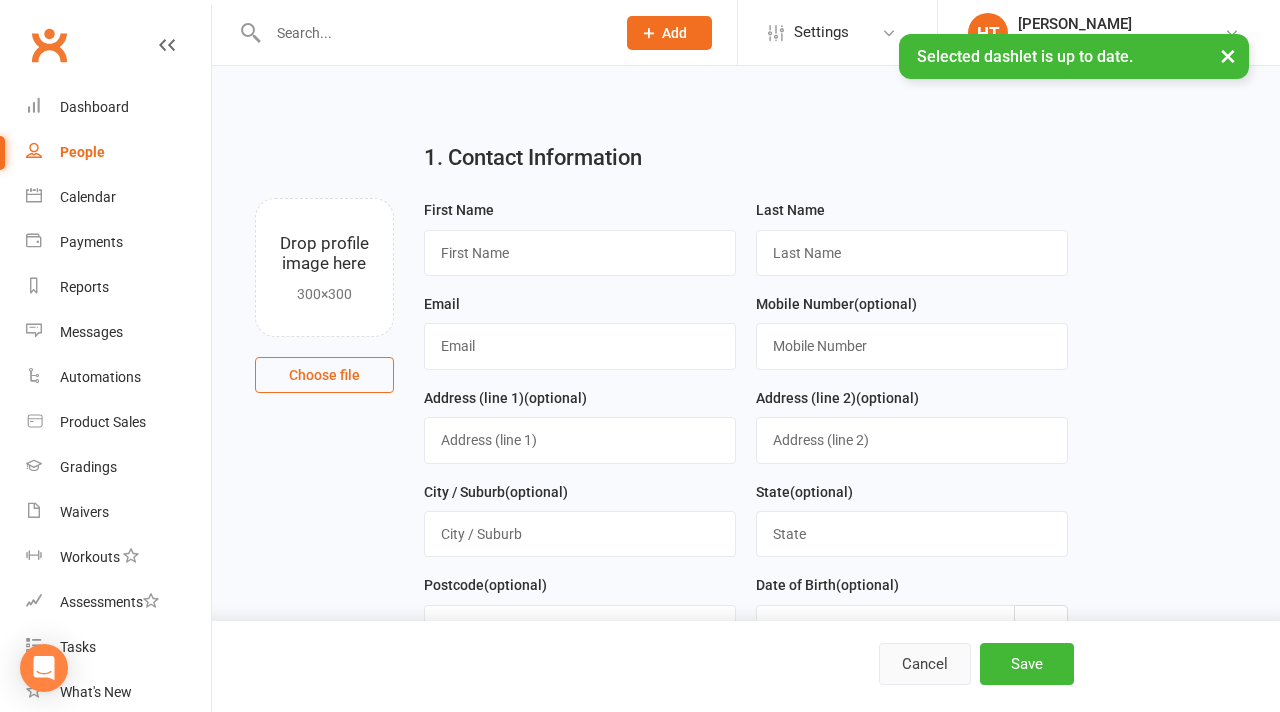 click on "Cancel" at bounding box center (925, 664) 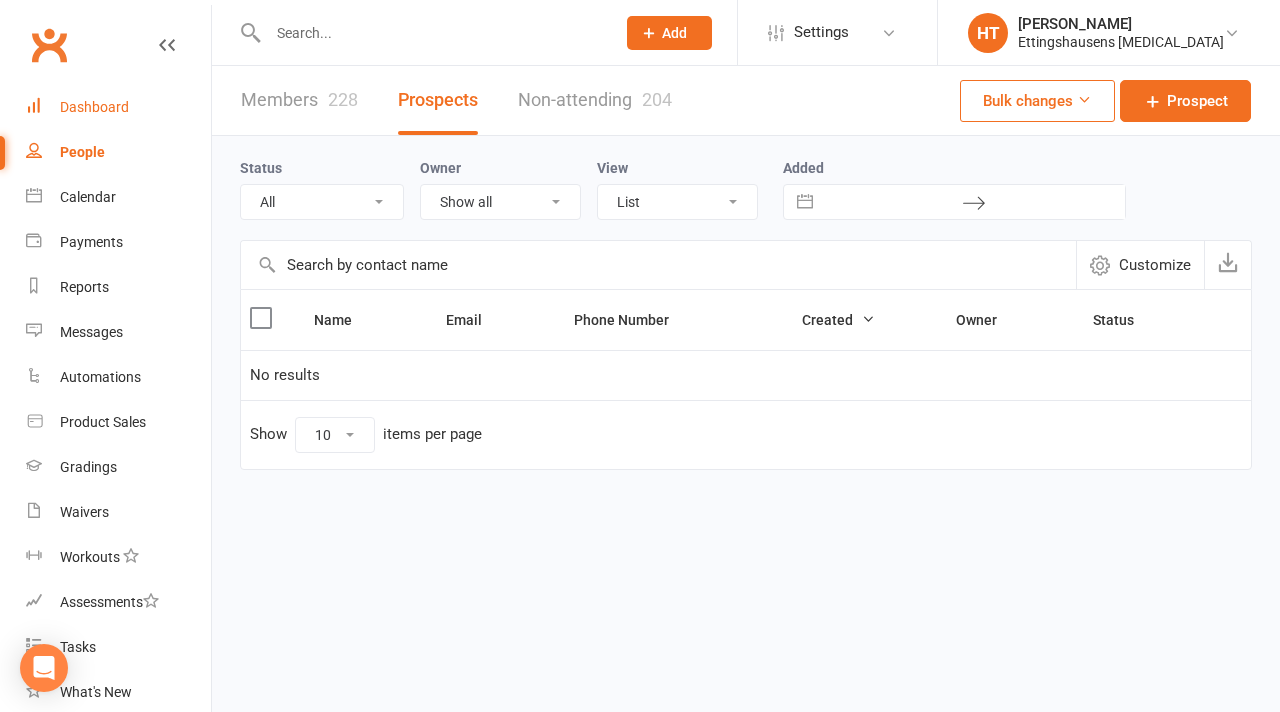 click on "Dashboard" at bounding box center (118, 107) 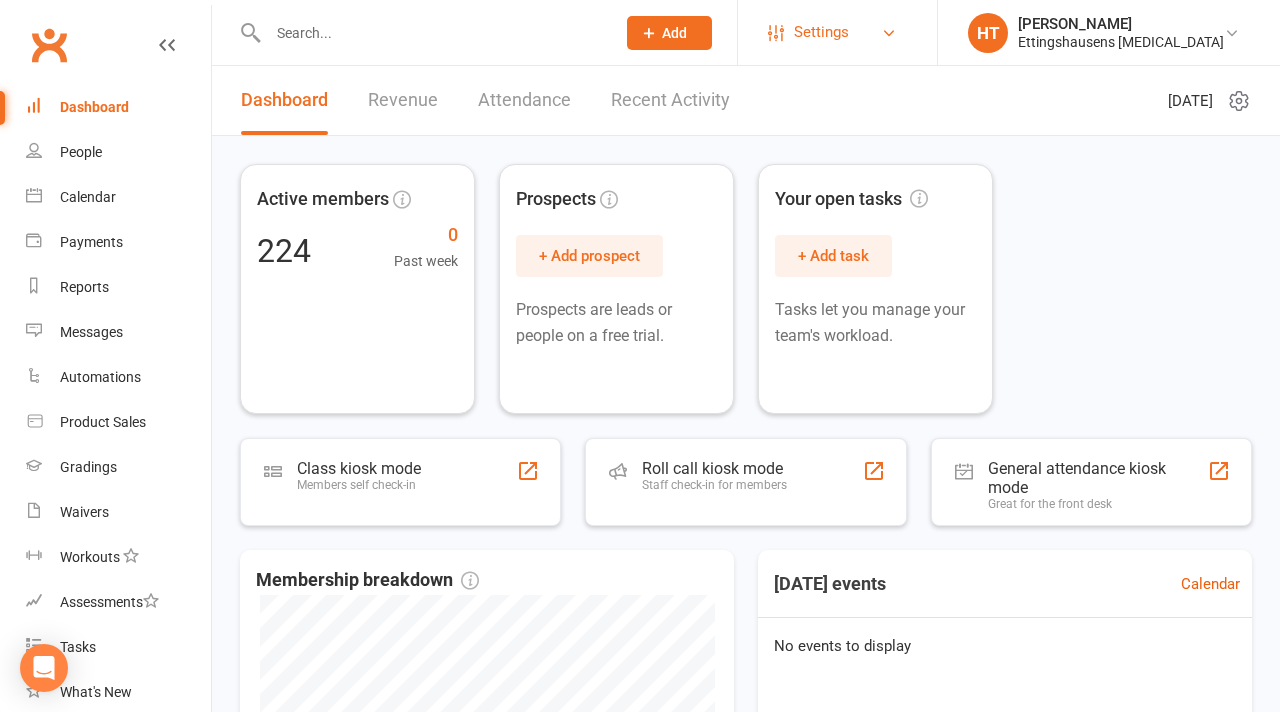 click on "Settings" at bounding box center (837, 32) 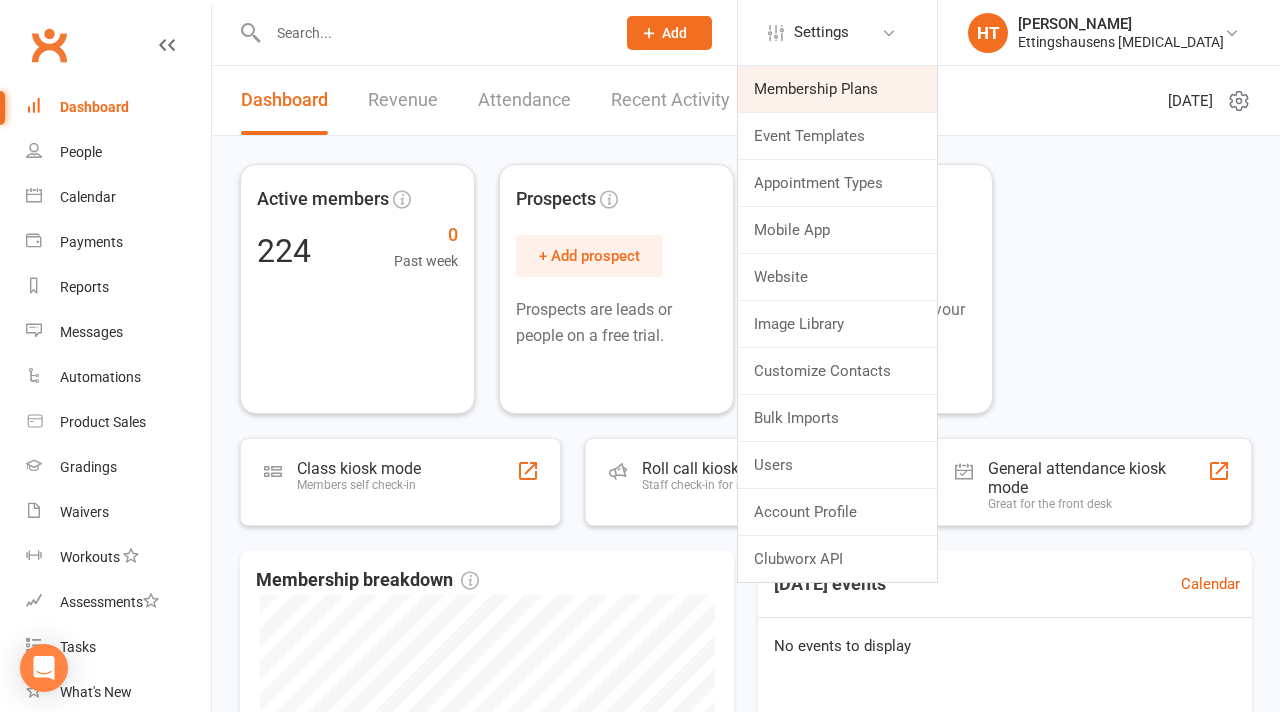 click on "Membership Plans" at bounding box center [837, 89] 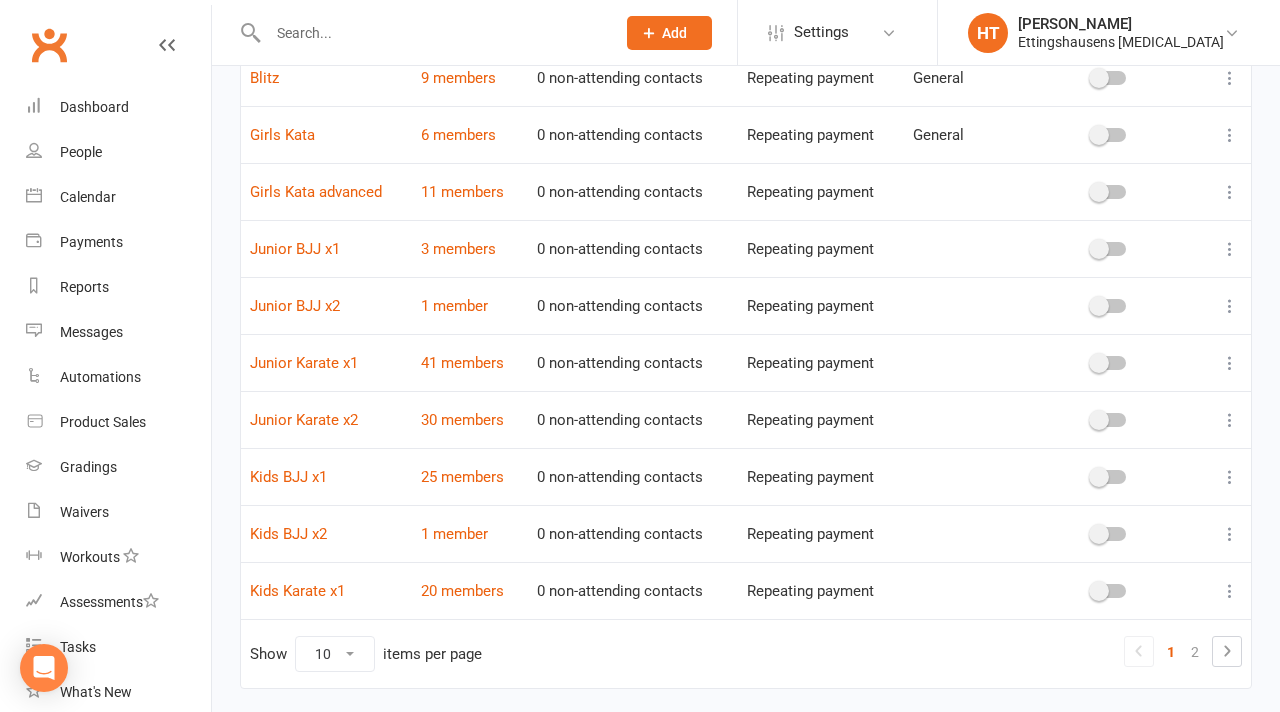 scroll, scrollTop: 0, scrollLeft: 0, axis: both 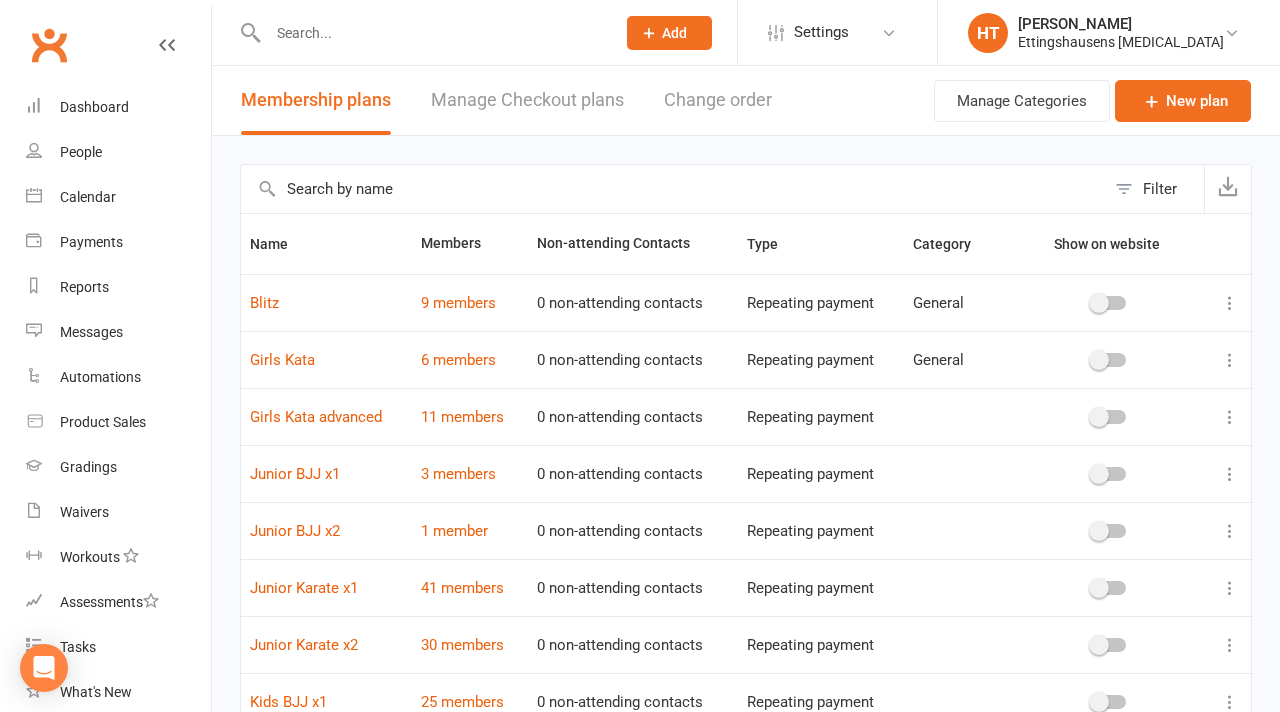 click 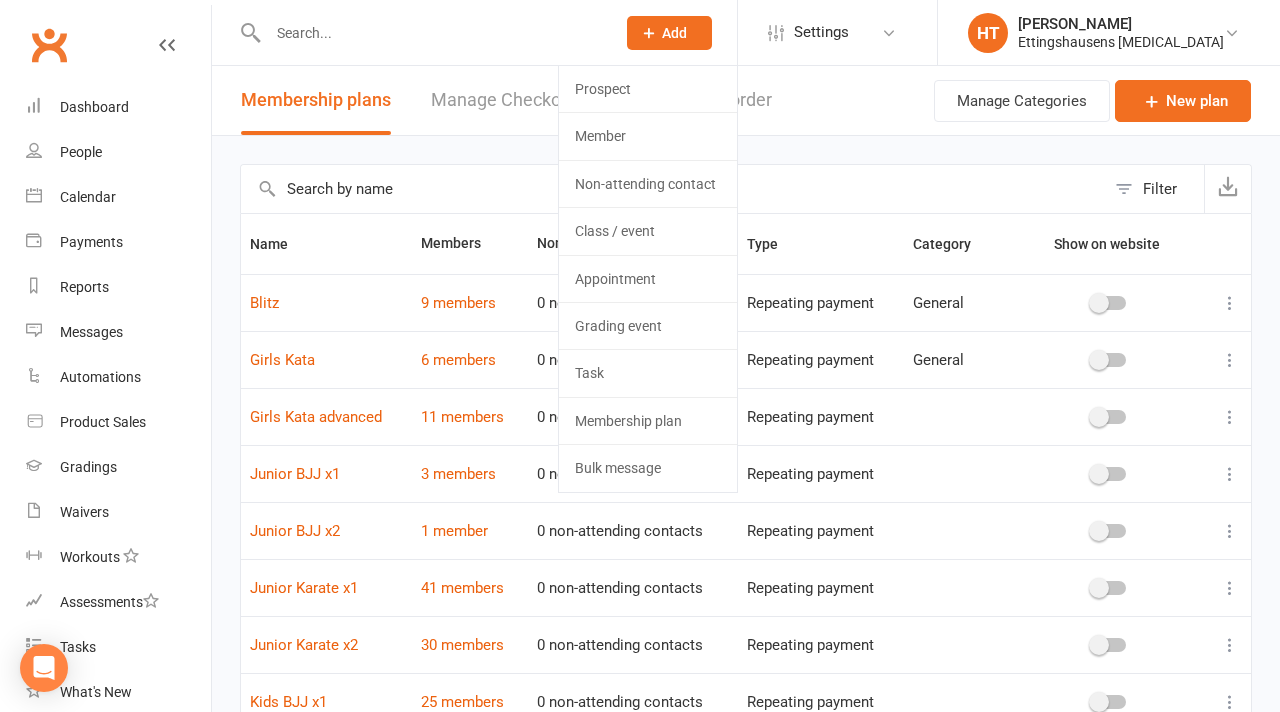 click on "Filter Name Members Non-attending Contacts Type Category Show on website Blitz 9 members 0 non-attending contacts Repeating payment General Girls Kata 6 members 0 non-attending contacts Repeating payment General Girls Kata advanced 11 members 0 non-attending contacts Repeating payment Junior BJJ x1 3 members 0 non-attending contacts Repeating payment Junior BJJ x2 1 member 0 non-attending contacts Repeating payment Junior Karate x1 41 members 0 non-attending contacts Repeating payment Junior Karate x2 30 members 0 non-attending contacts Repeating payment Kids BJJ x1 25 members 0 non-attending contacts Repeating payment Kids BJJ x2 1 member 0 non-attending contacts Repeating payment Kids Karate x1 20 members 0 non-attending contacts Repeating payment Show 10 25 50 100 items per page 1 2" at bounding box center (746, 553) 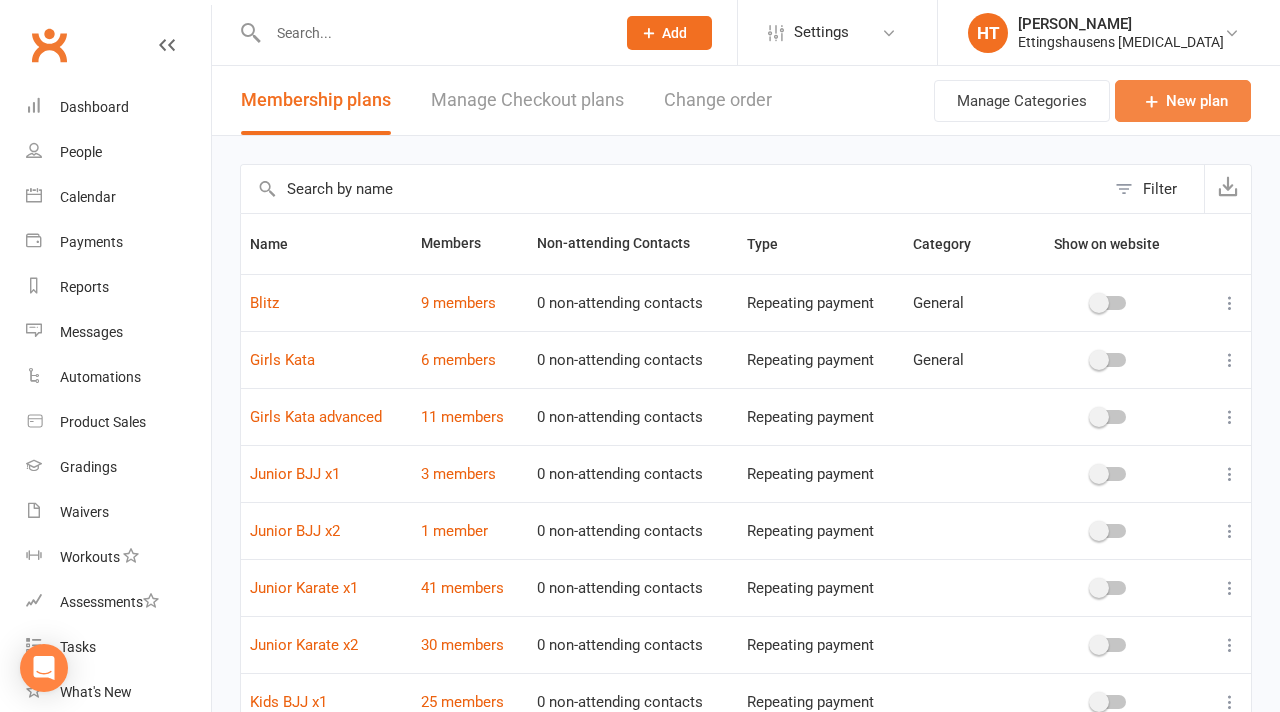 click on "New plan" at bounding box center [1183, 101] 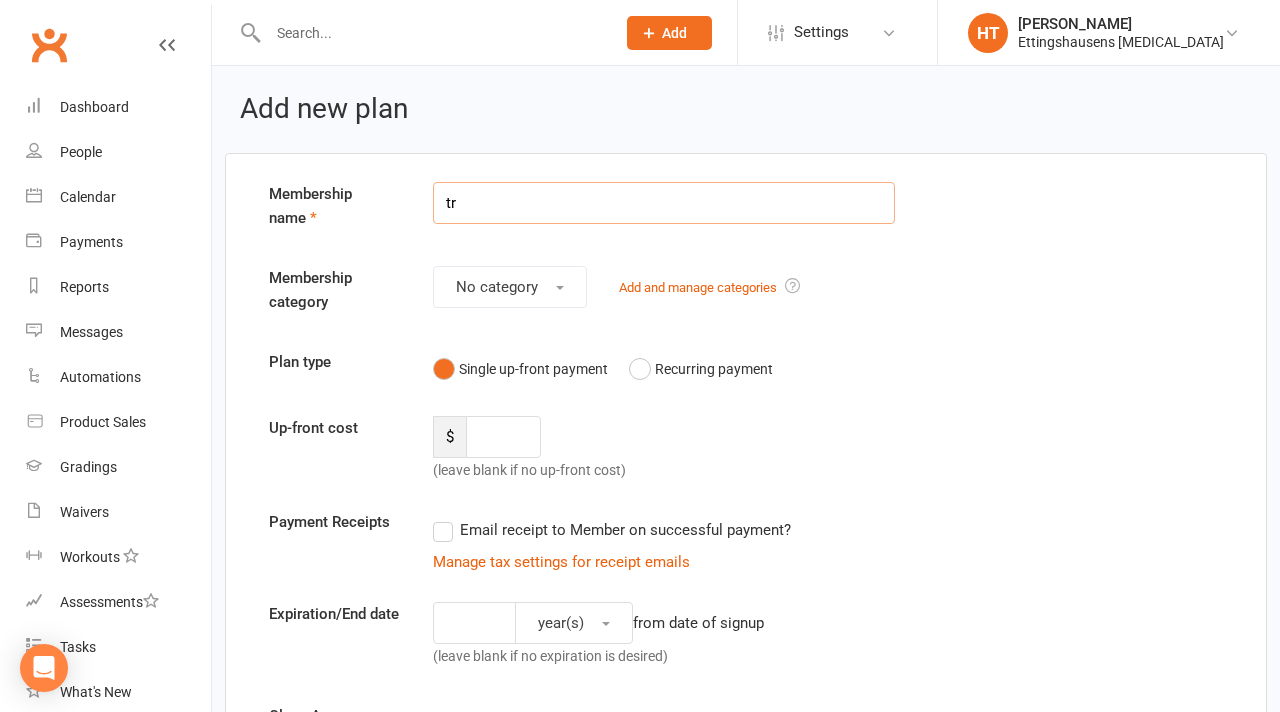 type on "t" 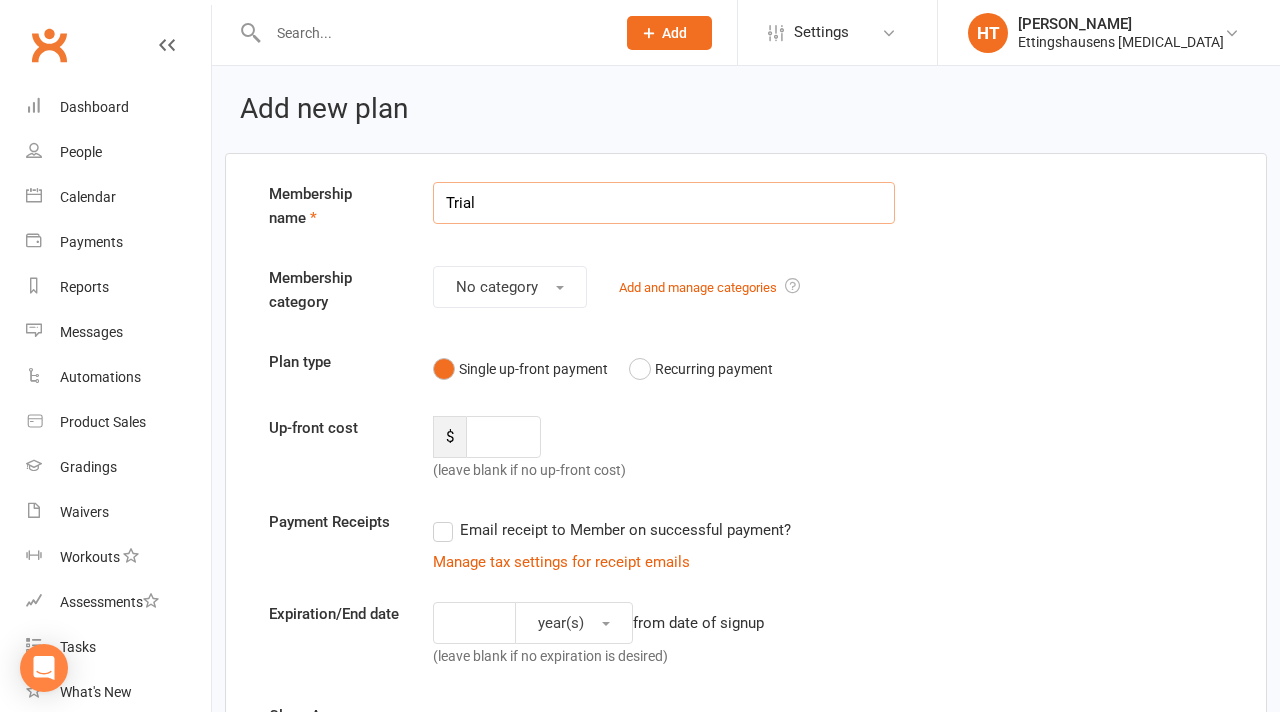 click on "Trial" at bounding box center [664, 203] 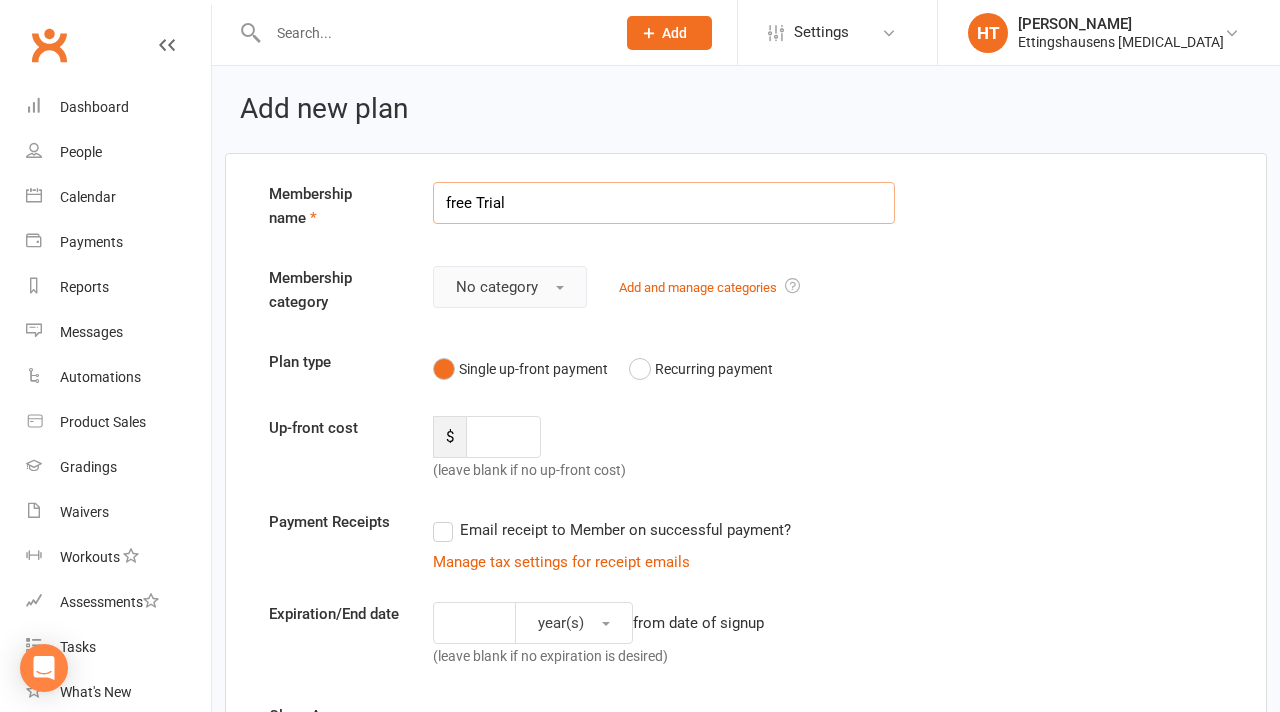 type on "free Trial" 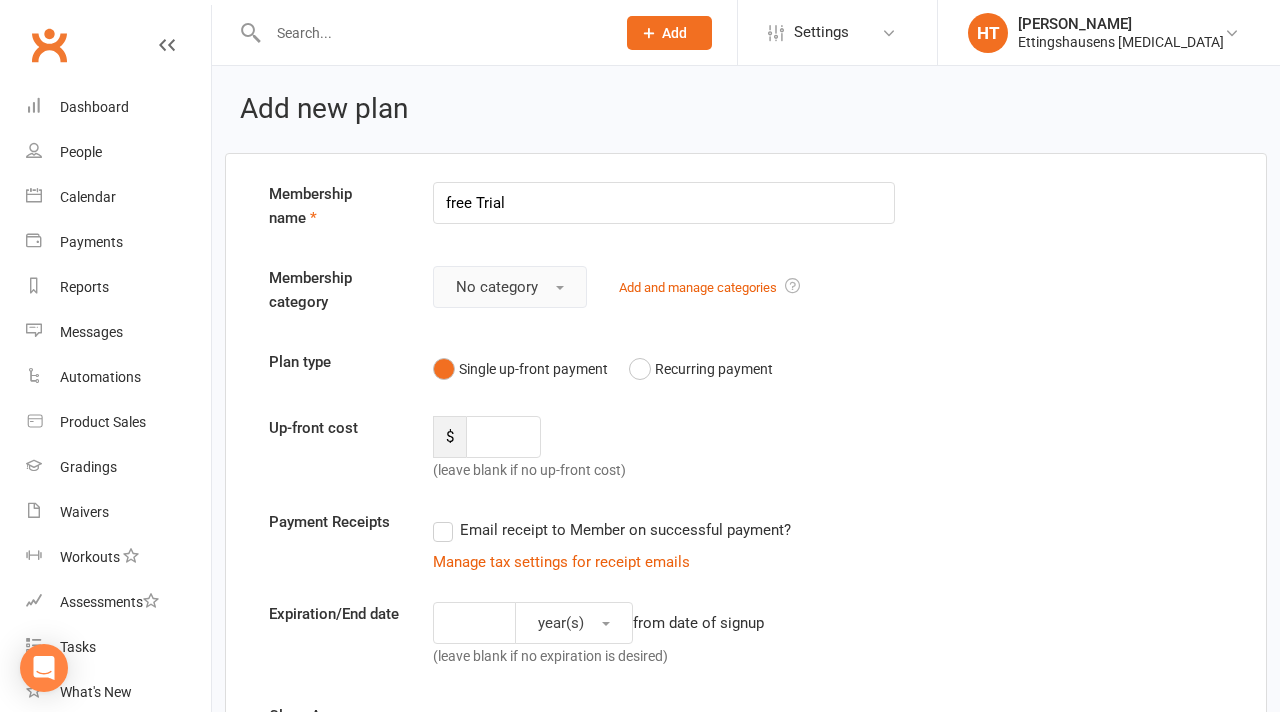 click on "No category" at bounding box center (497, 287) 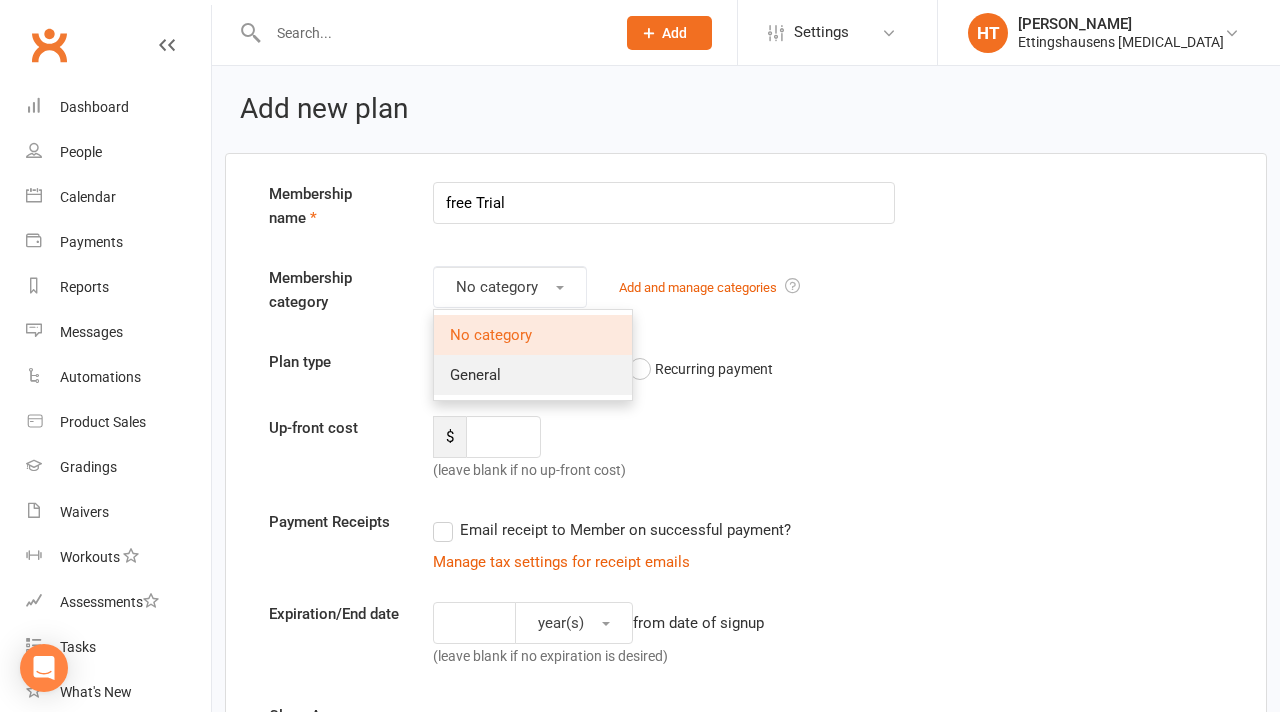 click on "General" at bounding box center [533, 375] 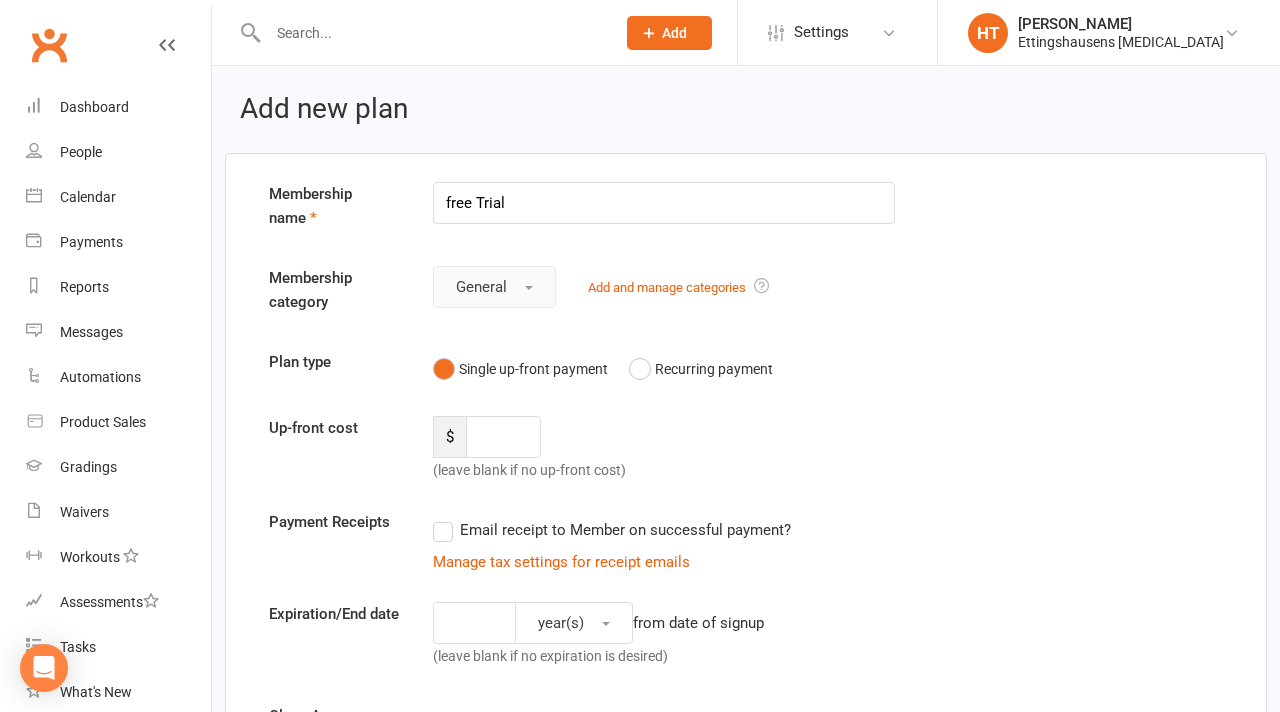 click at bounding box center [529, 288] 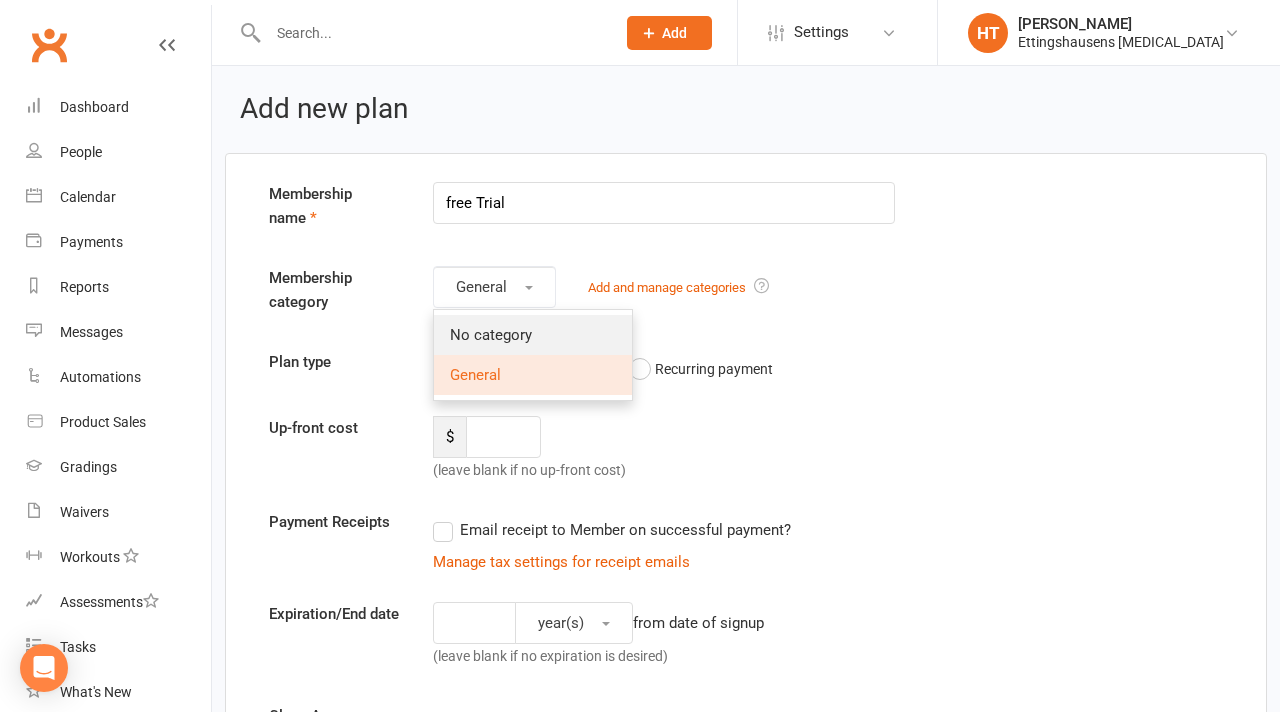 click on "No category" at bounding box center (491, 335) 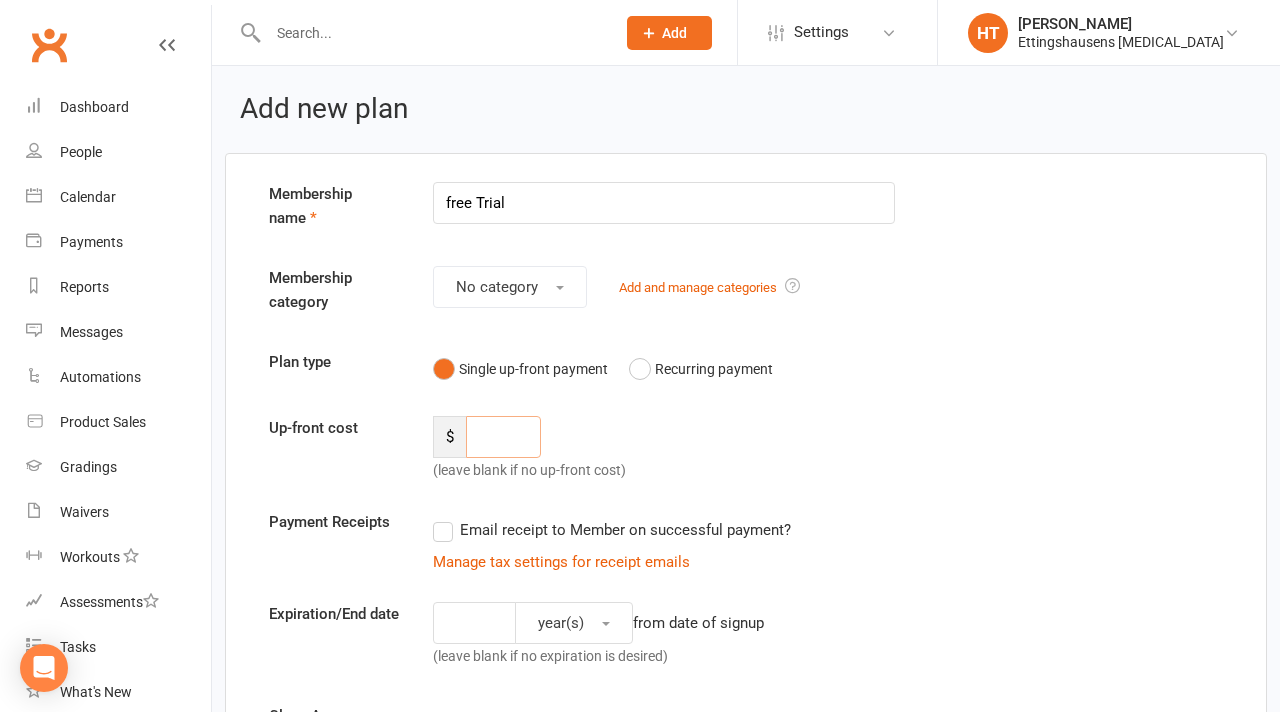 click at bounding box center [503, 437] 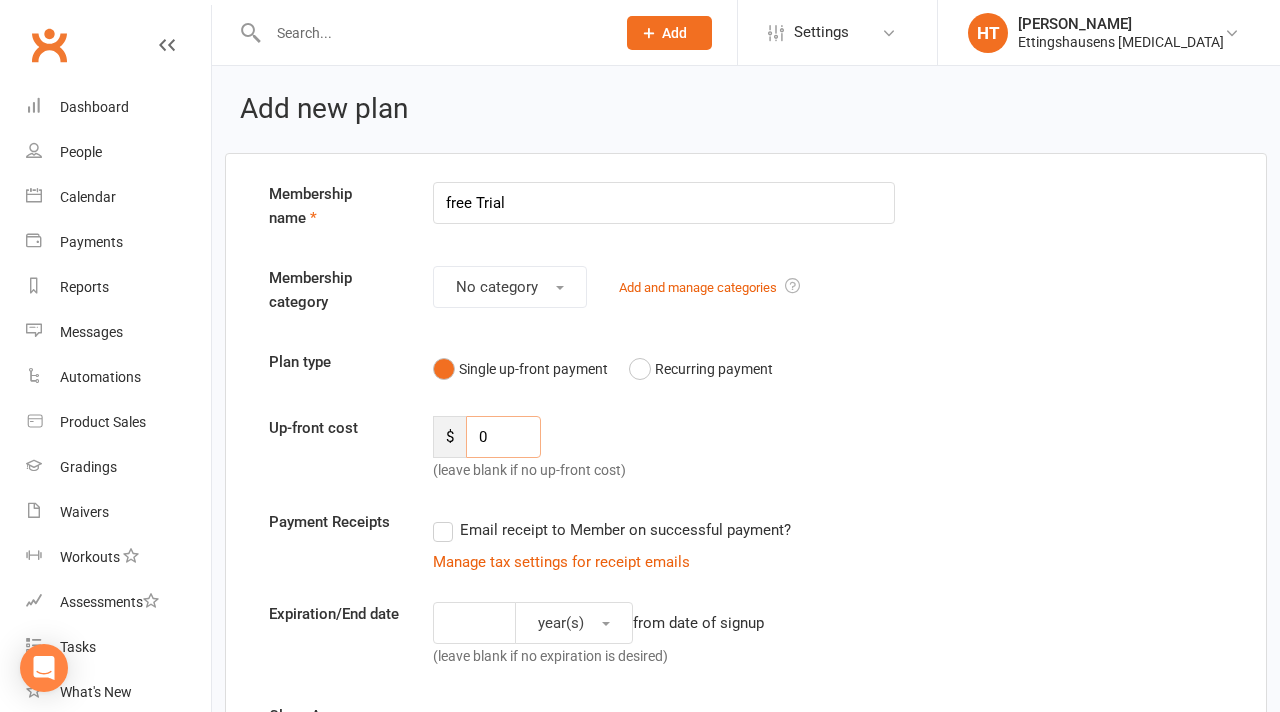 type on "0" 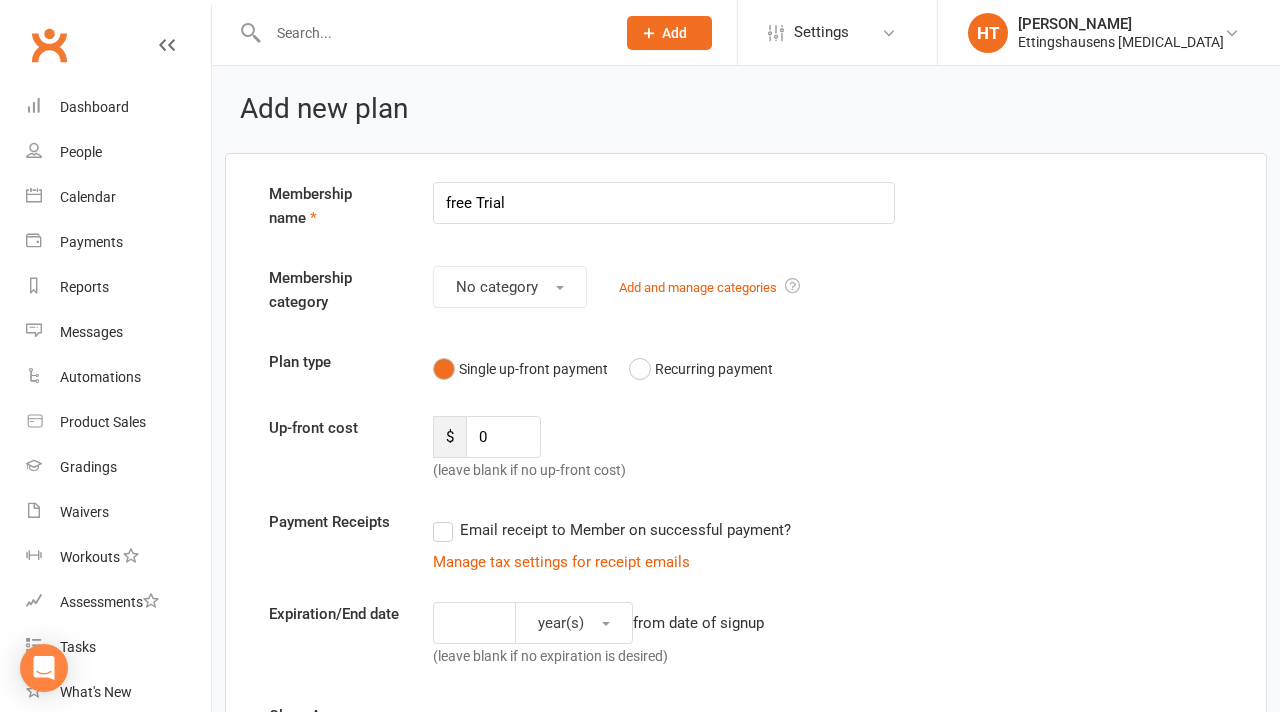 click on "$ 0 (leave blank if no up-front cost)" at bounding box center (541, 449) 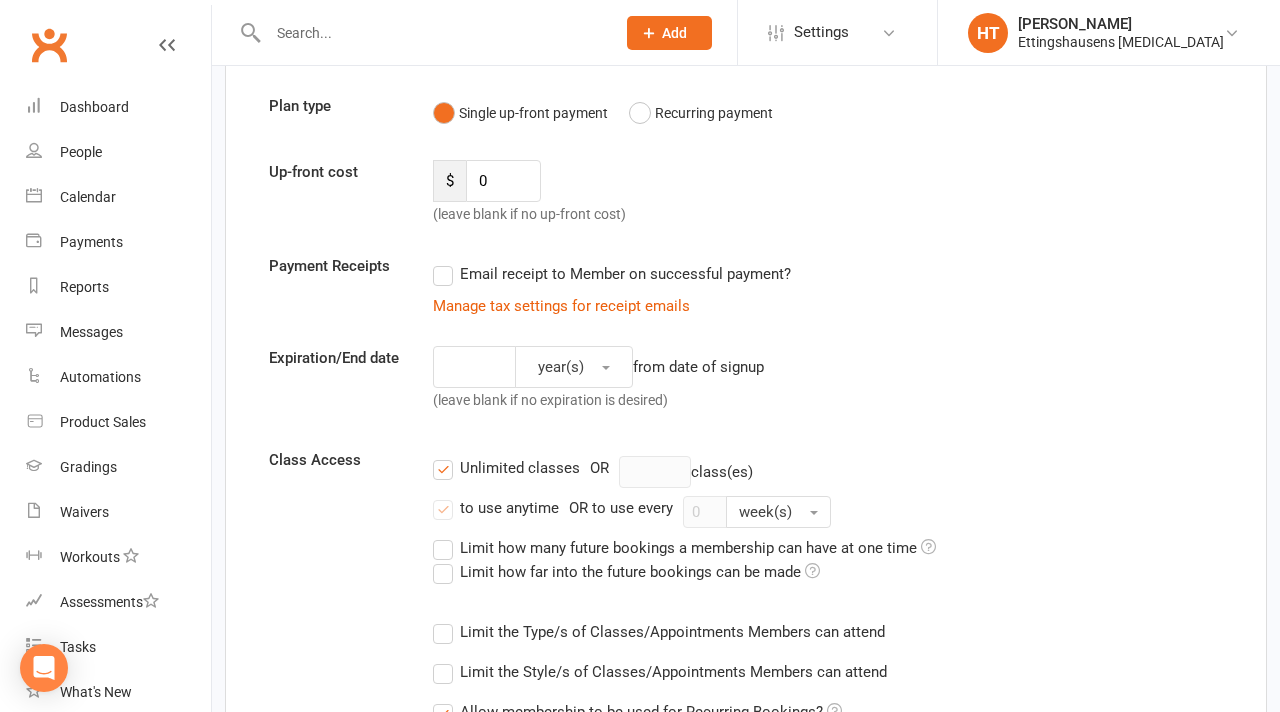 scroll, scrollTop: 268, scrollLeft: 0, axis: vertical 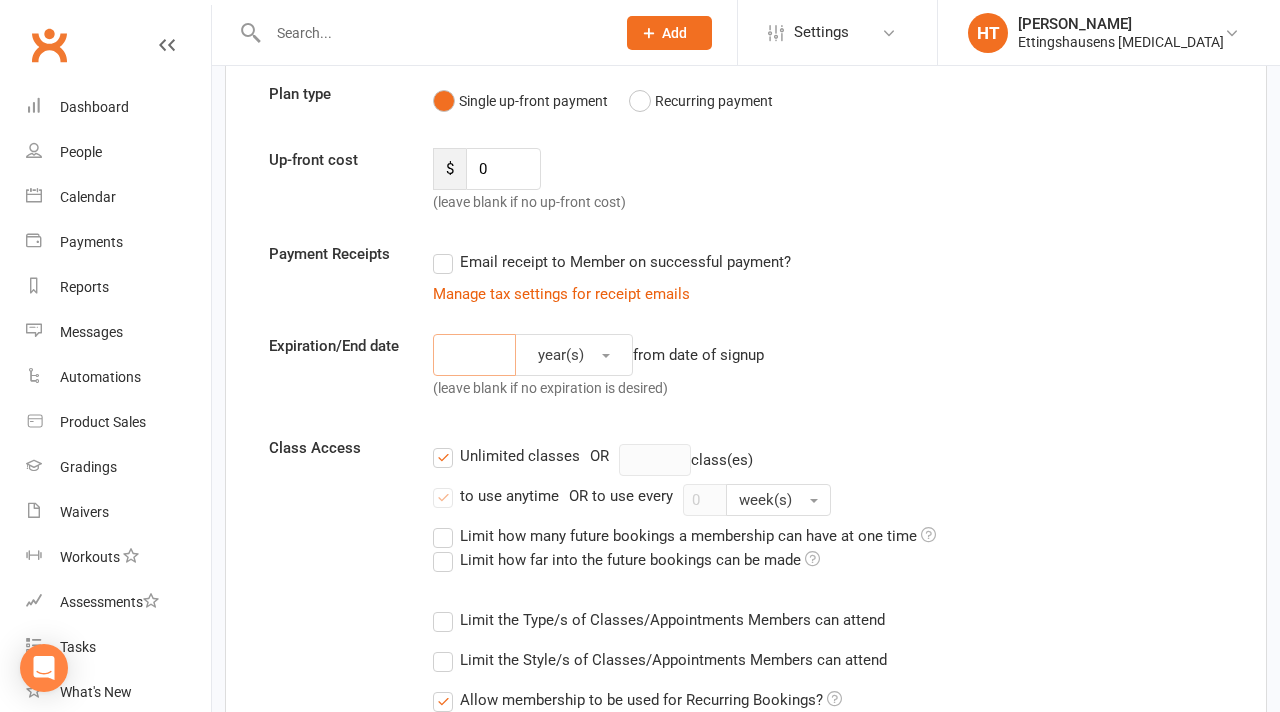 click at bounding box center (474, 355) 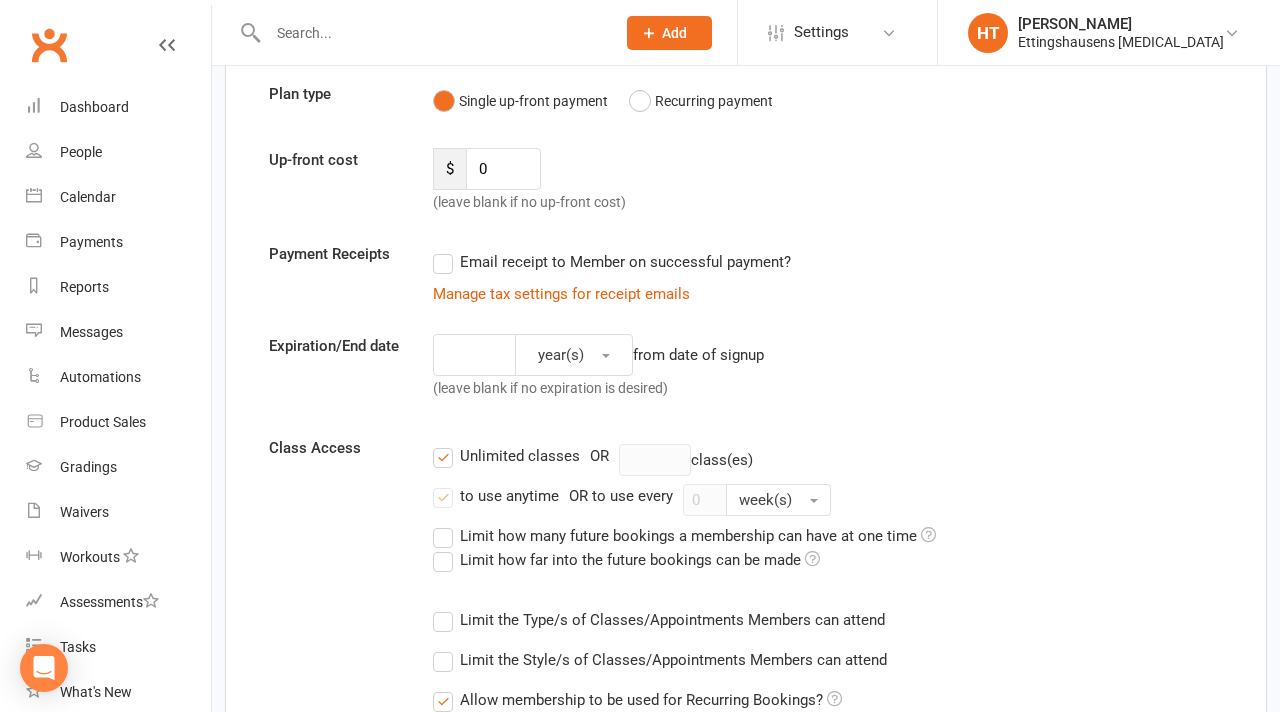 click on "year(s)
from date of signup (leave blank if no expiration is desired)" at bounding box center [664, 371] 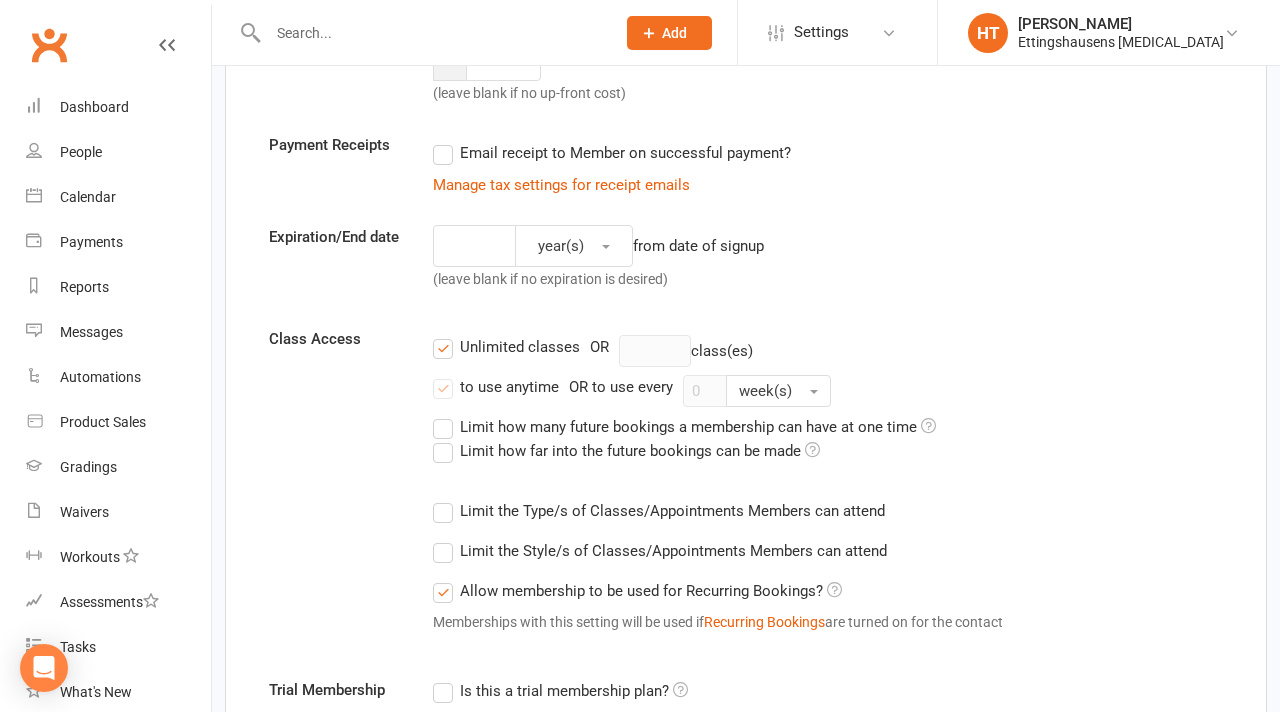 scroll, scrollTop: 412, scrollLeft: 0, axis: vertical 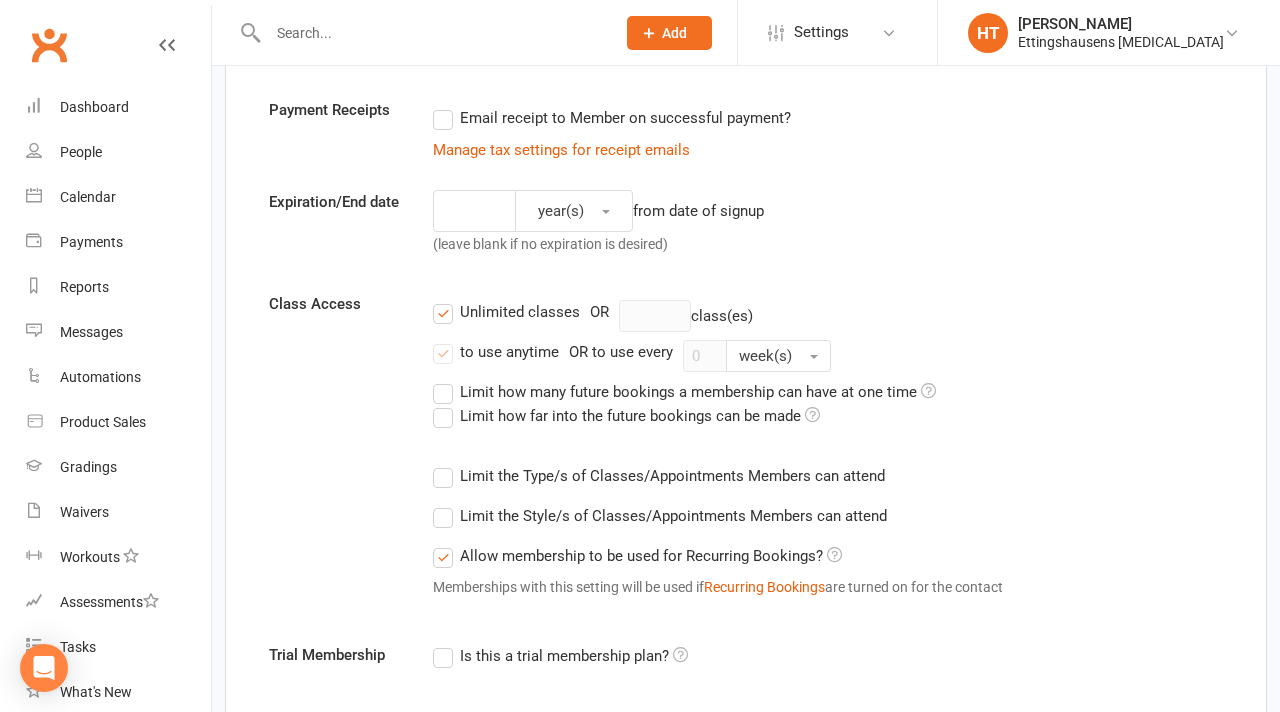 click on "Unlimited classes" at bounding box center (506, 312) 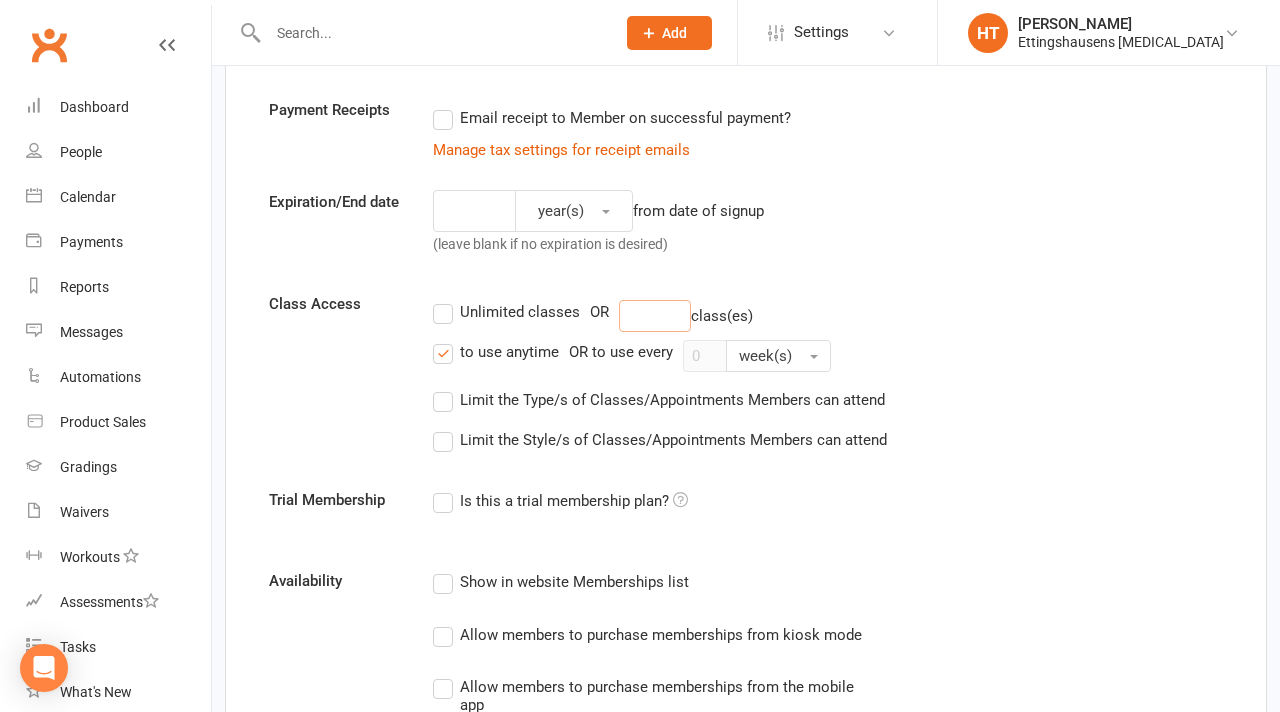 click at bounding box center (655, 316) 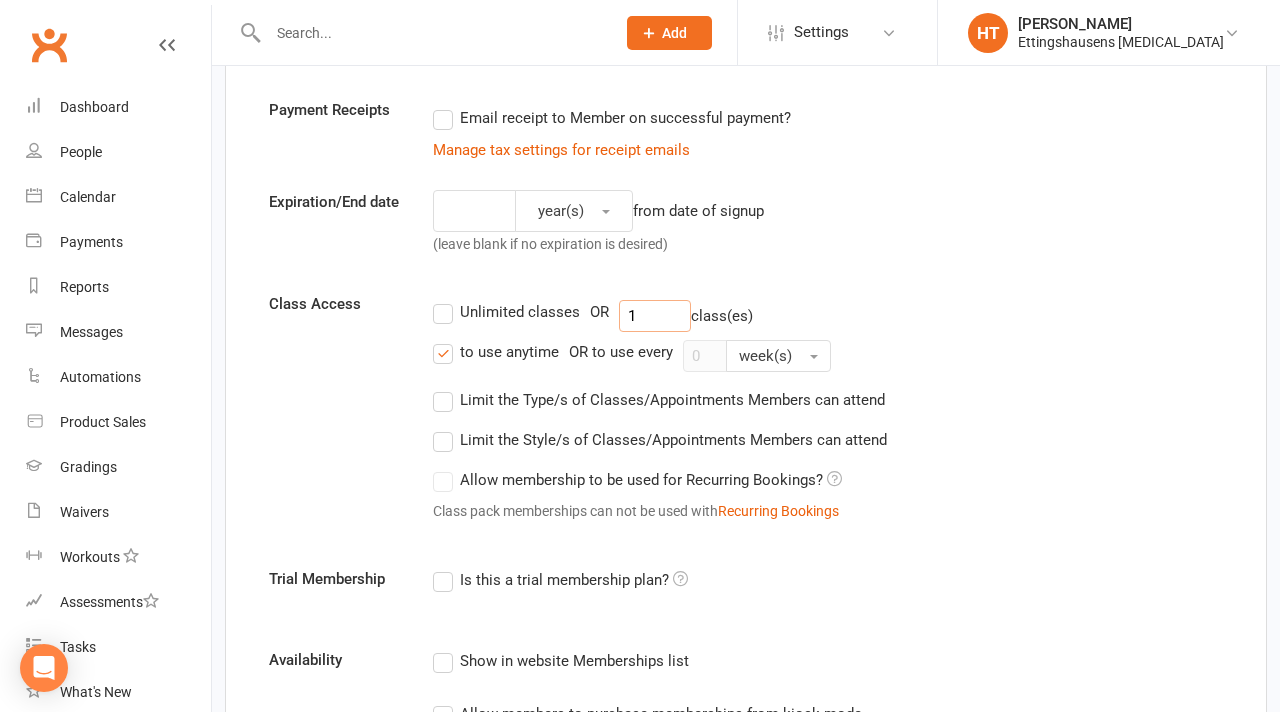 type on "1" 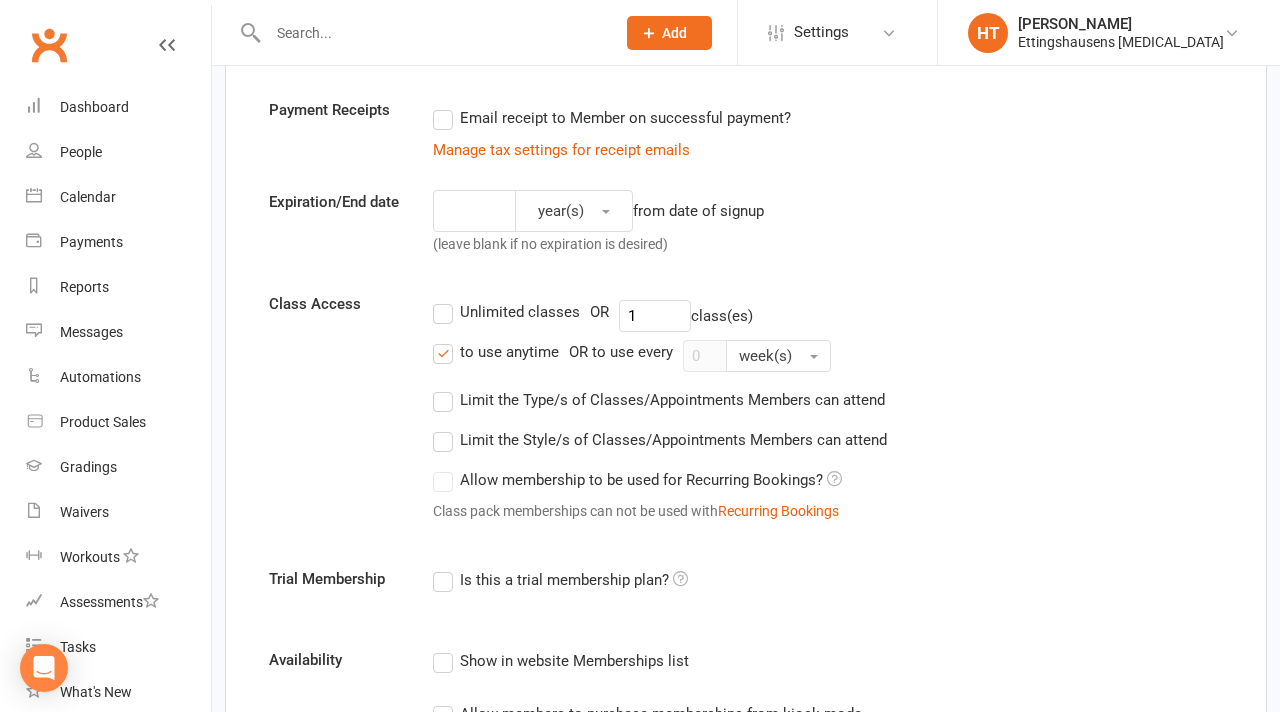 click on "to use anytime" at bounding box center [496, 352] 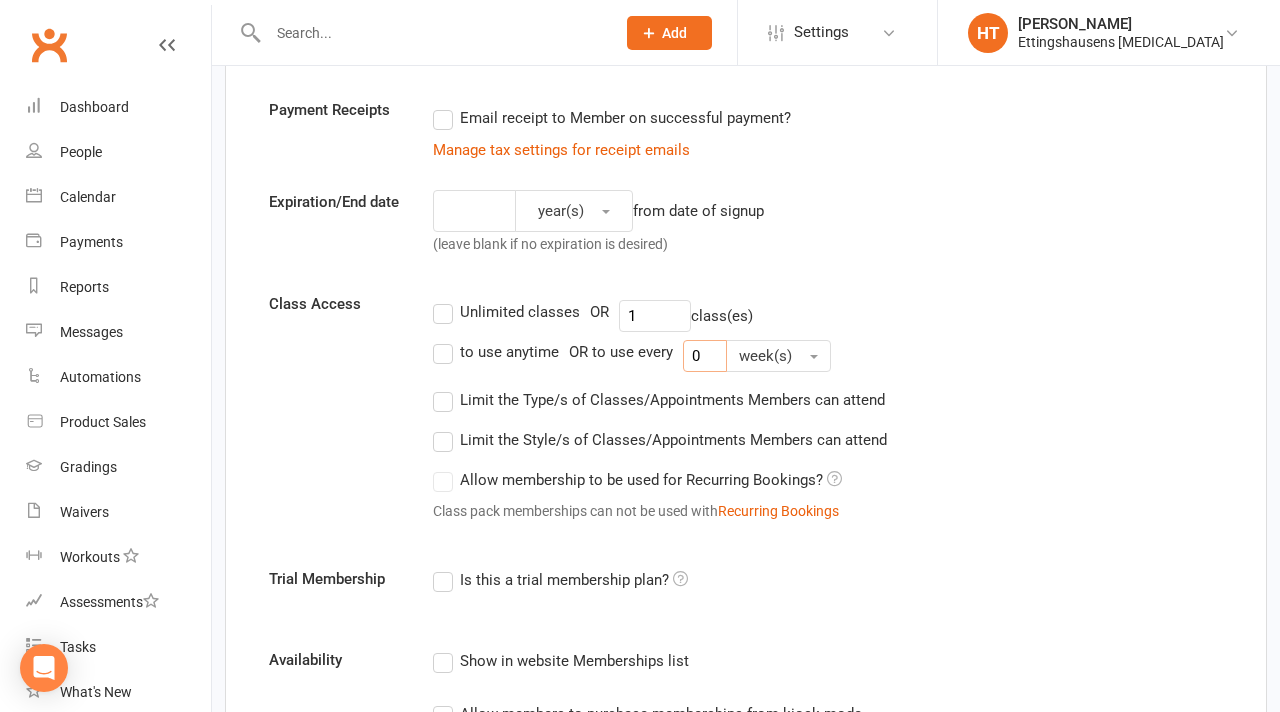 click on "0" at bounding box center [705, 356] 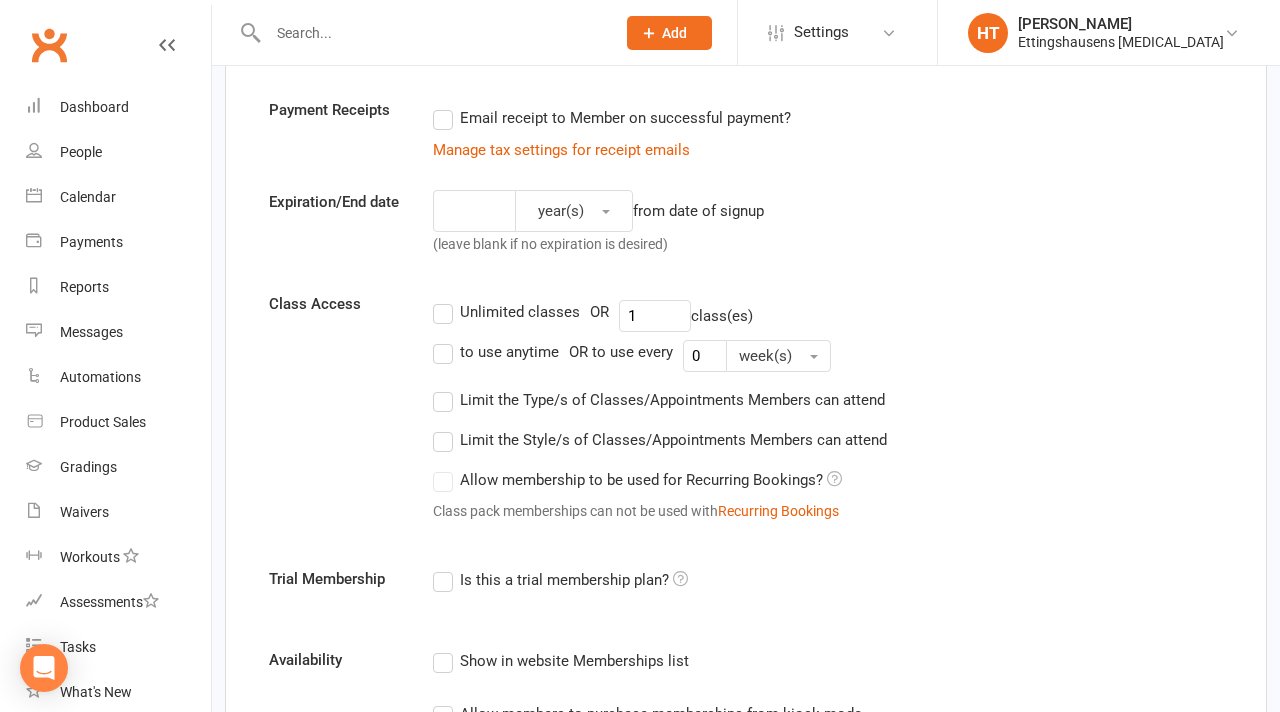 click on "to use anytime" at bounding box center [496, 352] 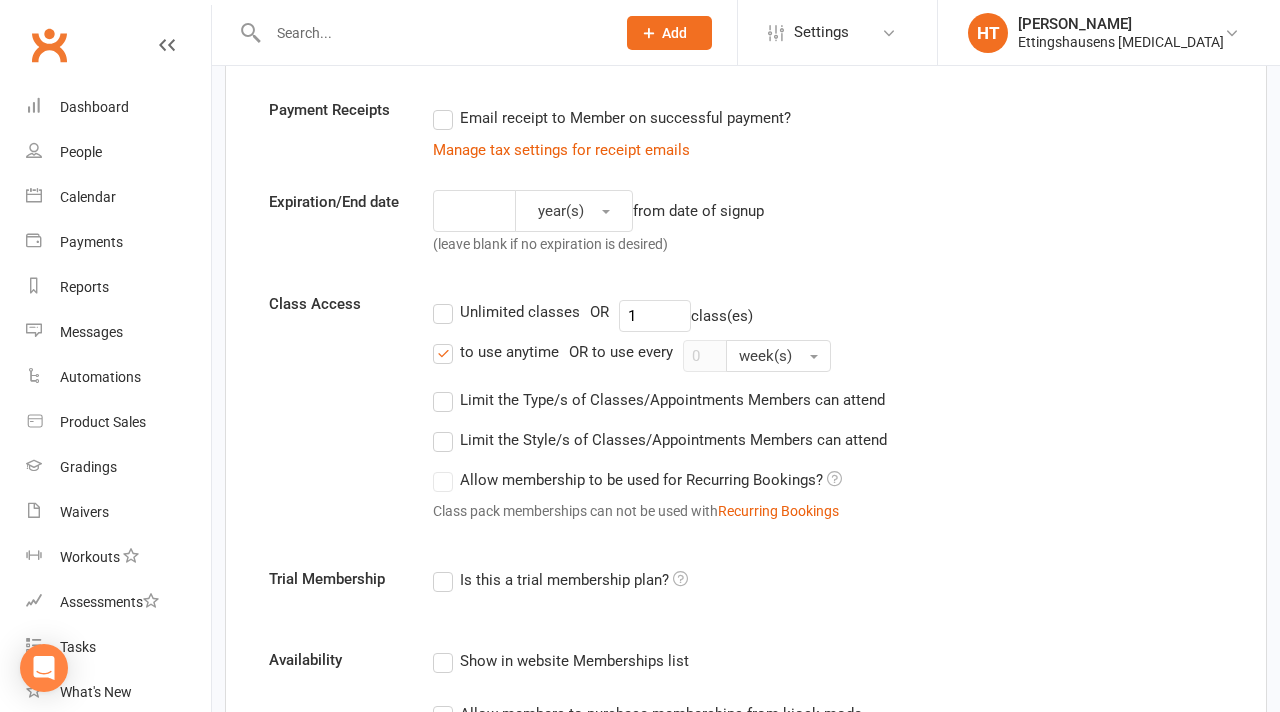 click on "Unlimited classes" at bounding box center (506, 312) 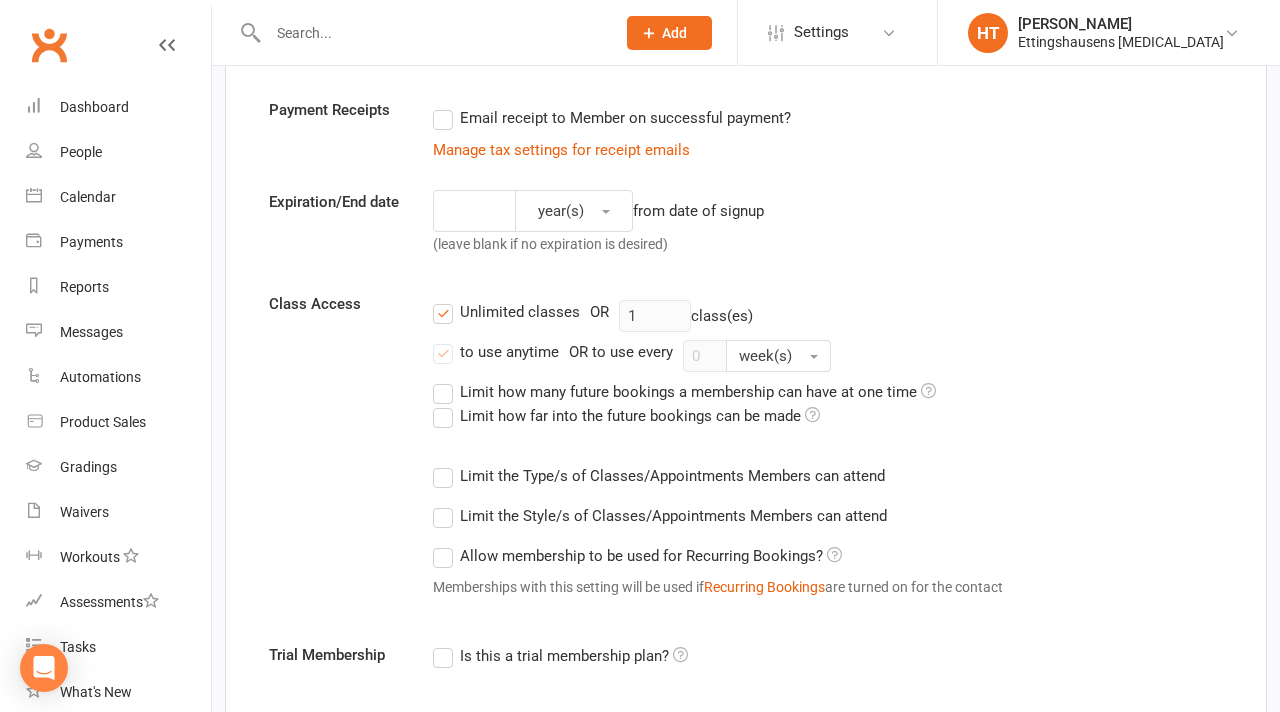 click on "Limit how many future bookings a membership can have at one time" at bounding box center (684, 392) 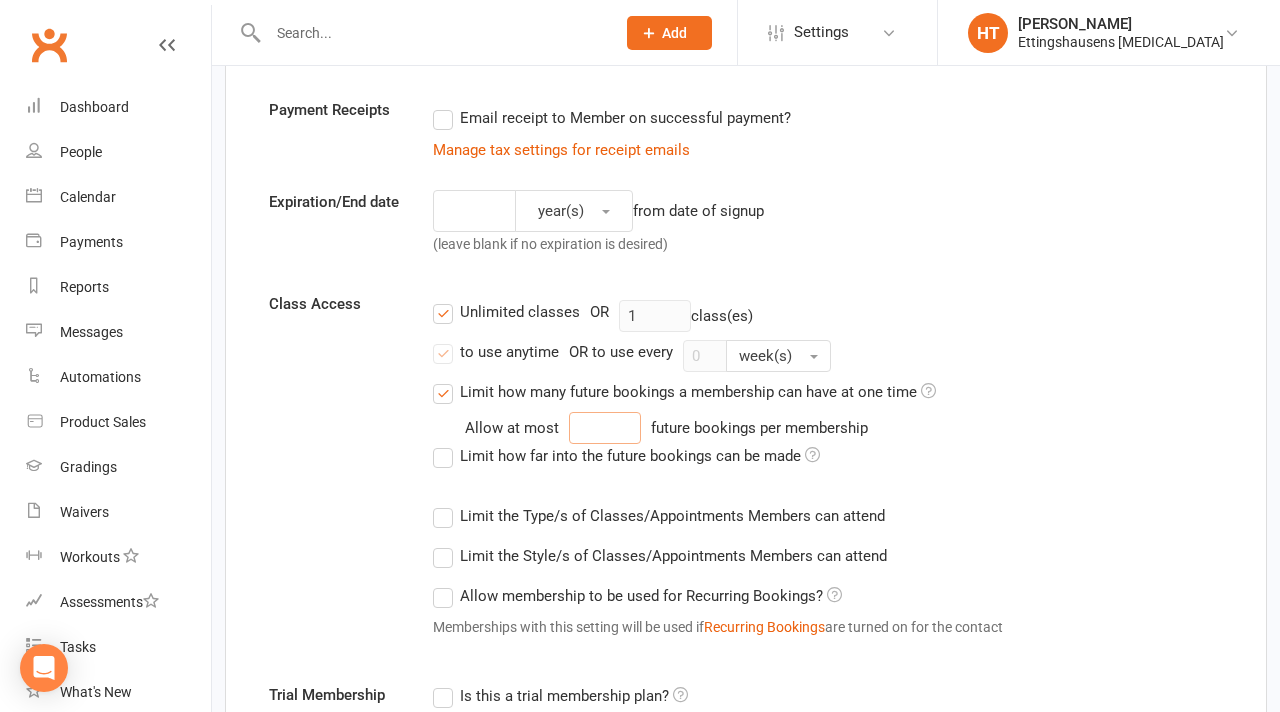 click at bounding box center [605, 428] 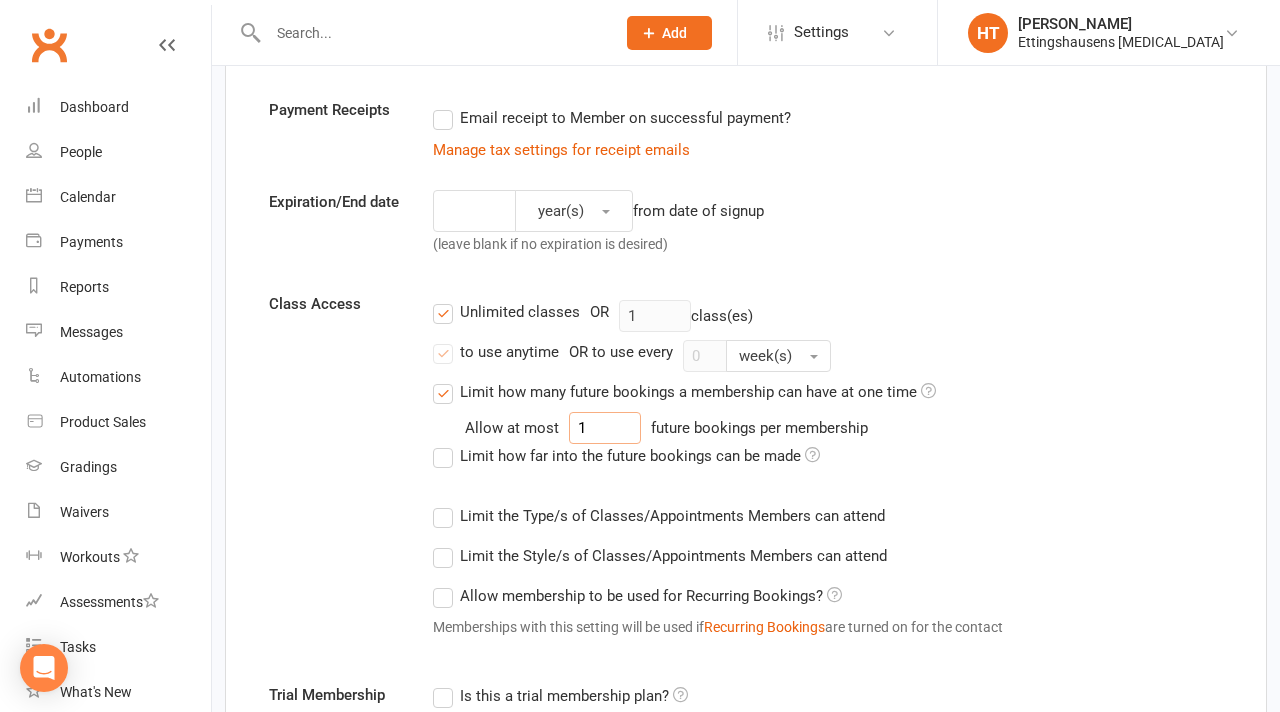 type on "1" 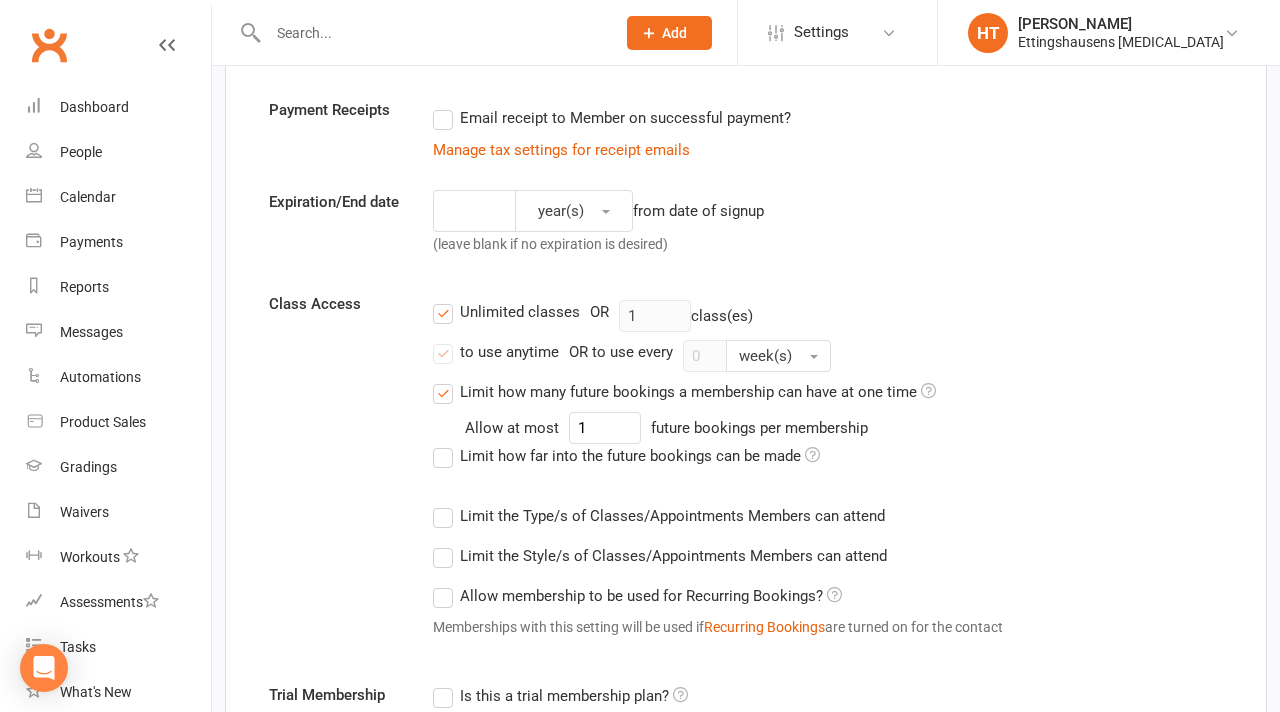 click on "Class Access Unlimited classes  OR  1  class(es) to use anytime  OR to use every   0
week(s)
Limit how many future bookings a membership can have at one time  Allow at most 1 future bookings per membership Limit how far into the future bookings can be made  Limit the Type/s of Classes/Appointments Members can attend Select Types Class Training Session Classes with no Type set Create/Manage Types Limit the Style/s of Classes/Appointments Members can attend Select Styles Karate Classes with no Style set Allow membership to be used for Recurring Bookings?  Memberships with this setting will be used if  Recurring Bookings  are turned on for the contact" at bounding box center [746, 473] 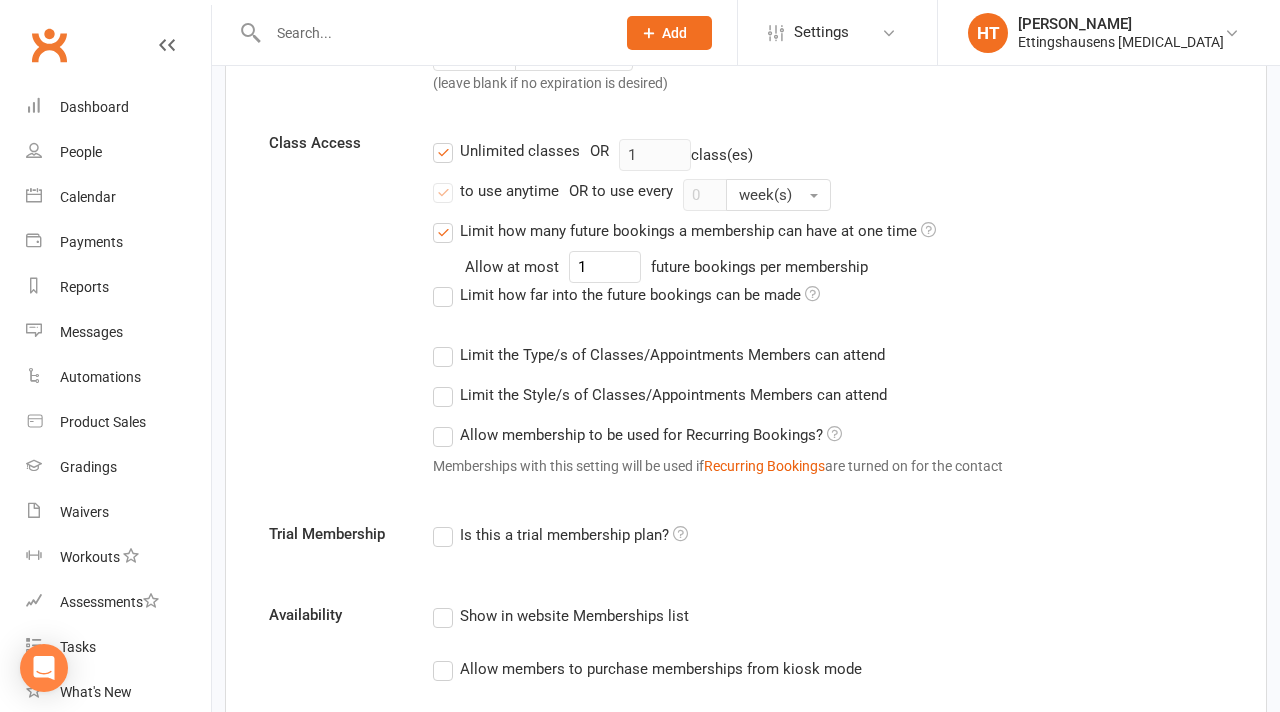scroll, scrollTop: 575, scrollLeft: 0, axis: vertical 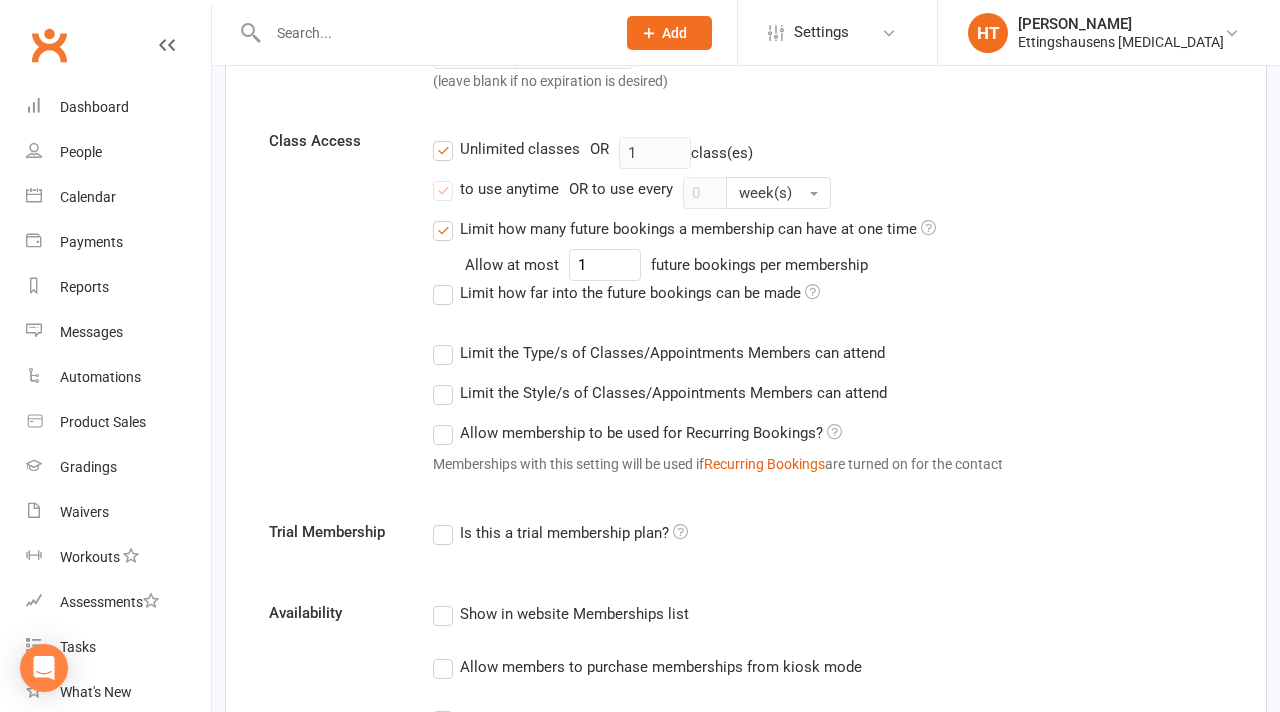click on "Is this a trial membership plan?" at bounding box center (560, 533) 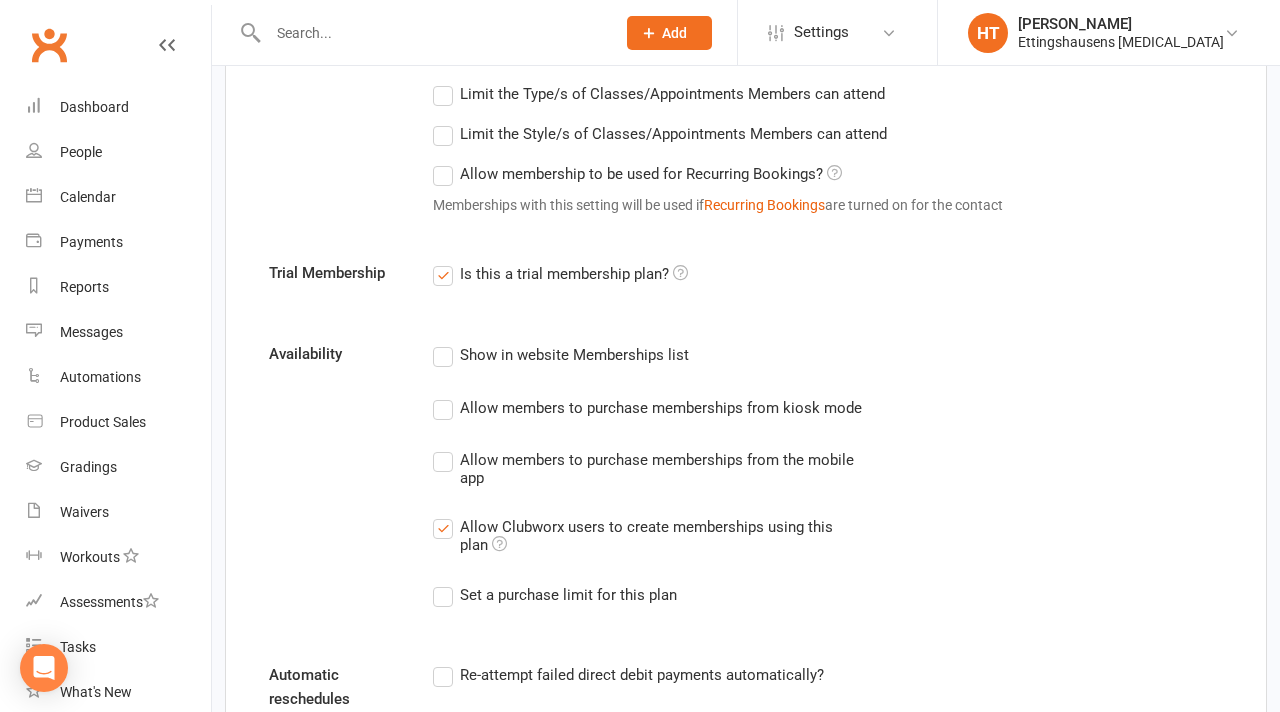 scroll, scrollTop: 857, scrollLeft: 0, axis: vertical 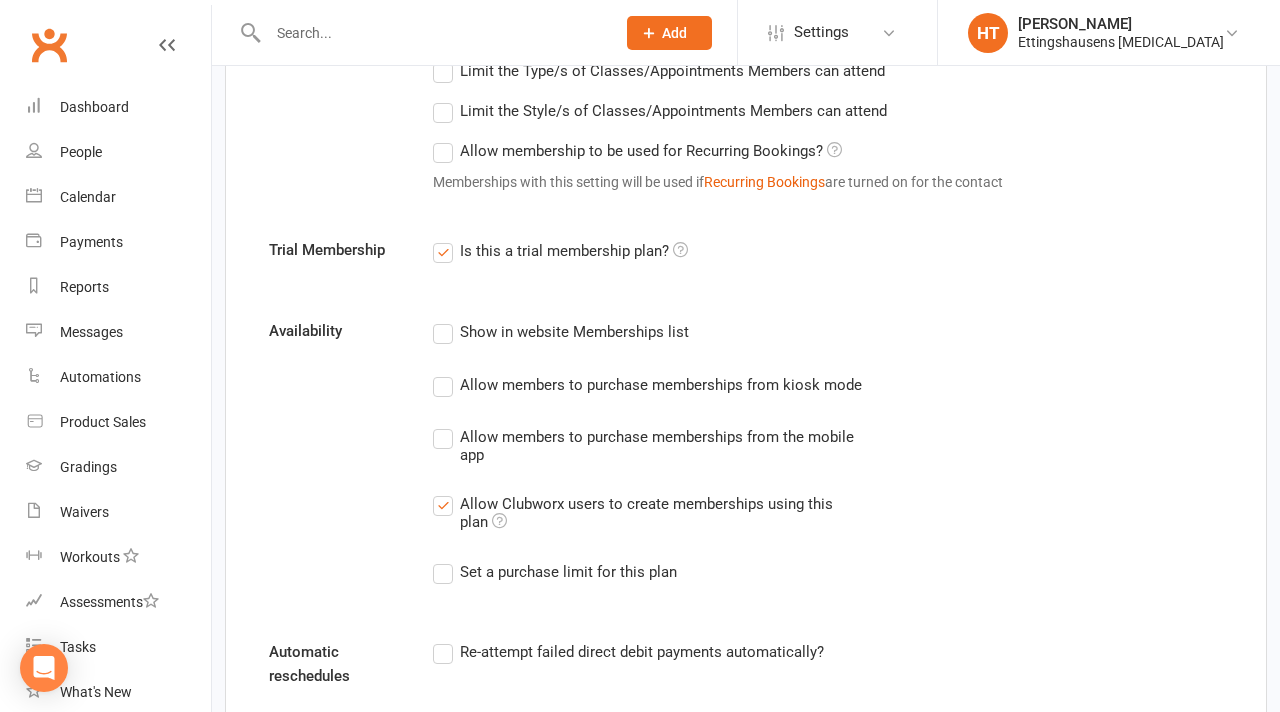 click on "Show in website Memberships list" at bounding box center [561, 332] 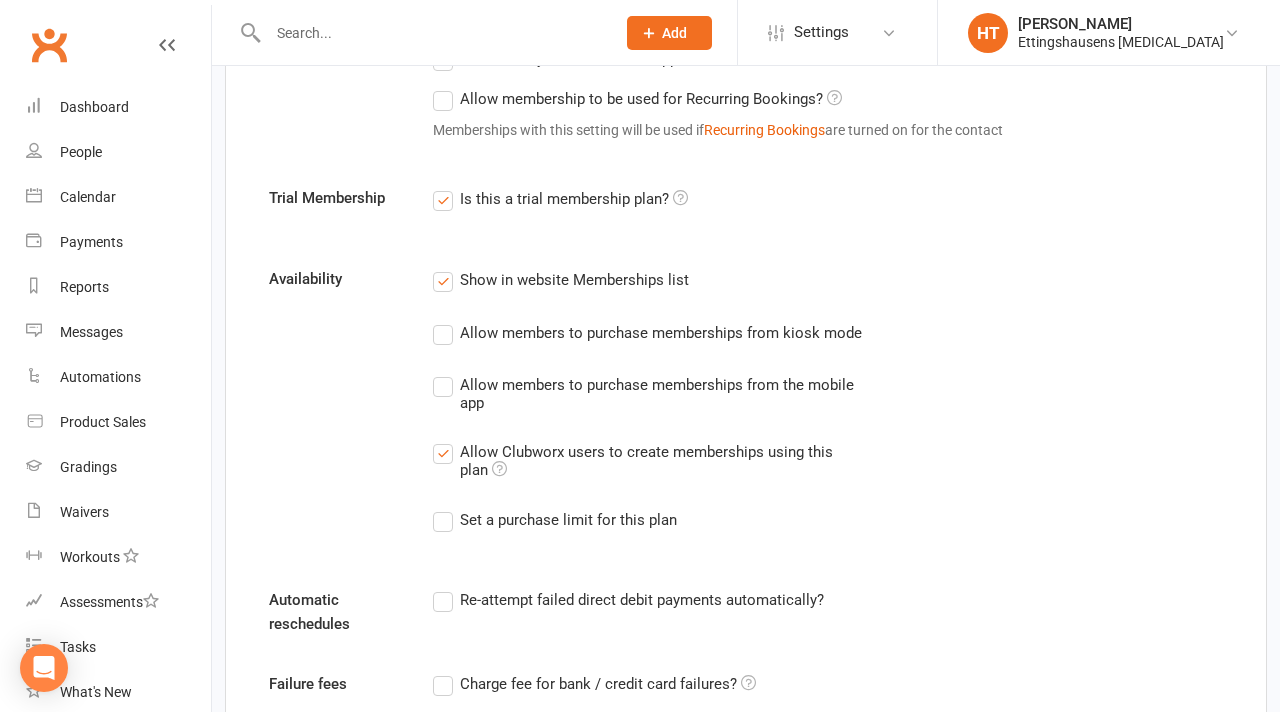 scroll, scrollTop: 916, scrollLeft: 0, axis: vertical 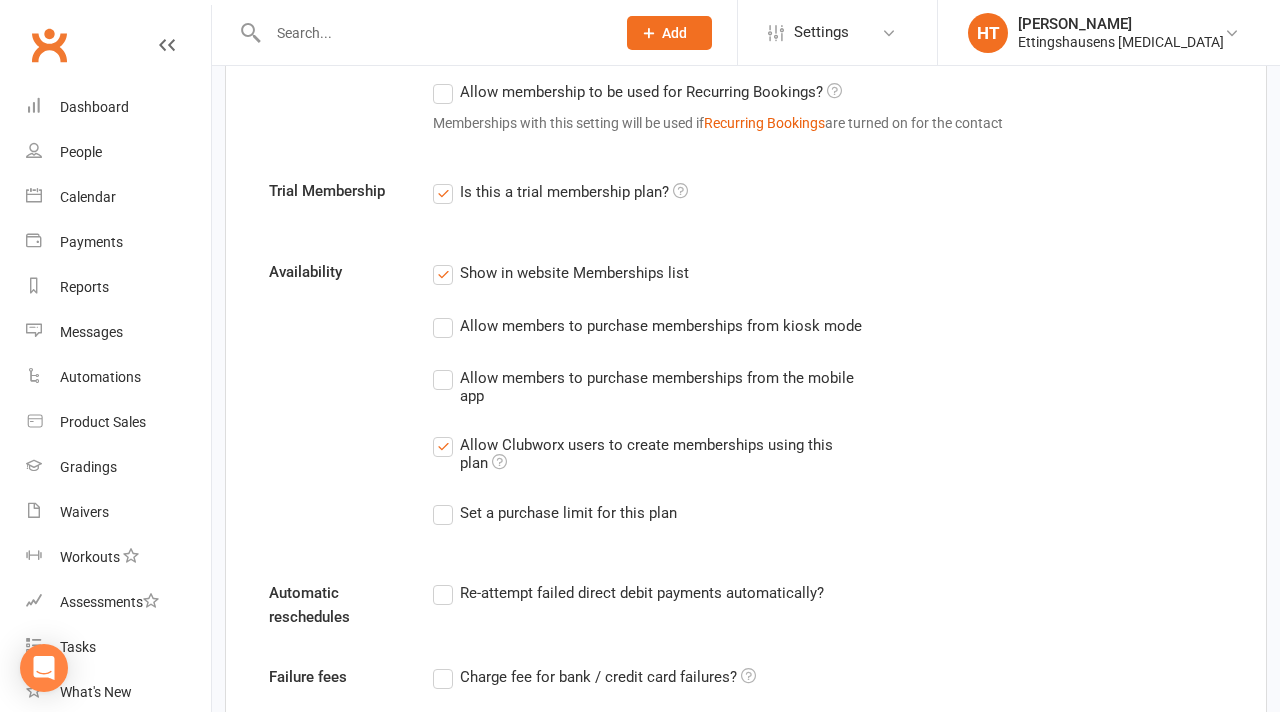 click on "Allow members to purchase memberships from the mobile app" at bounding box center (648, 385) 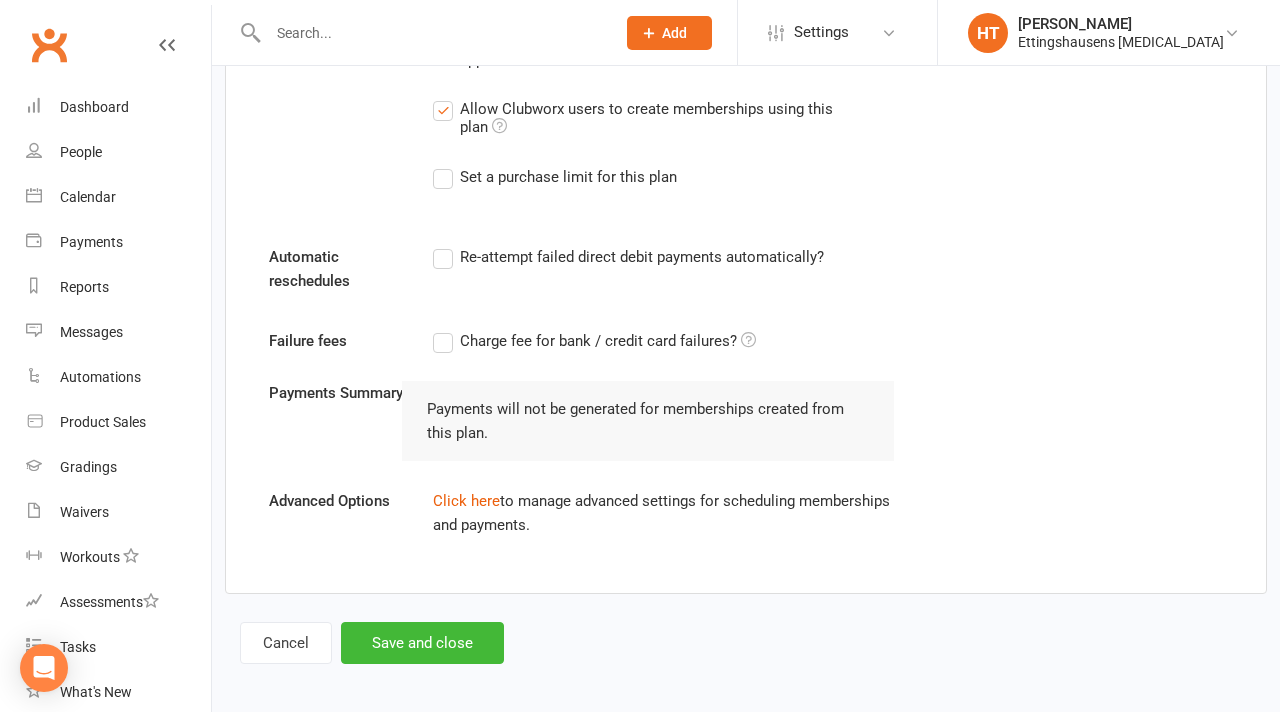 scroll, scrollTop: 1259, scrollLeft: 0, axis: vertical 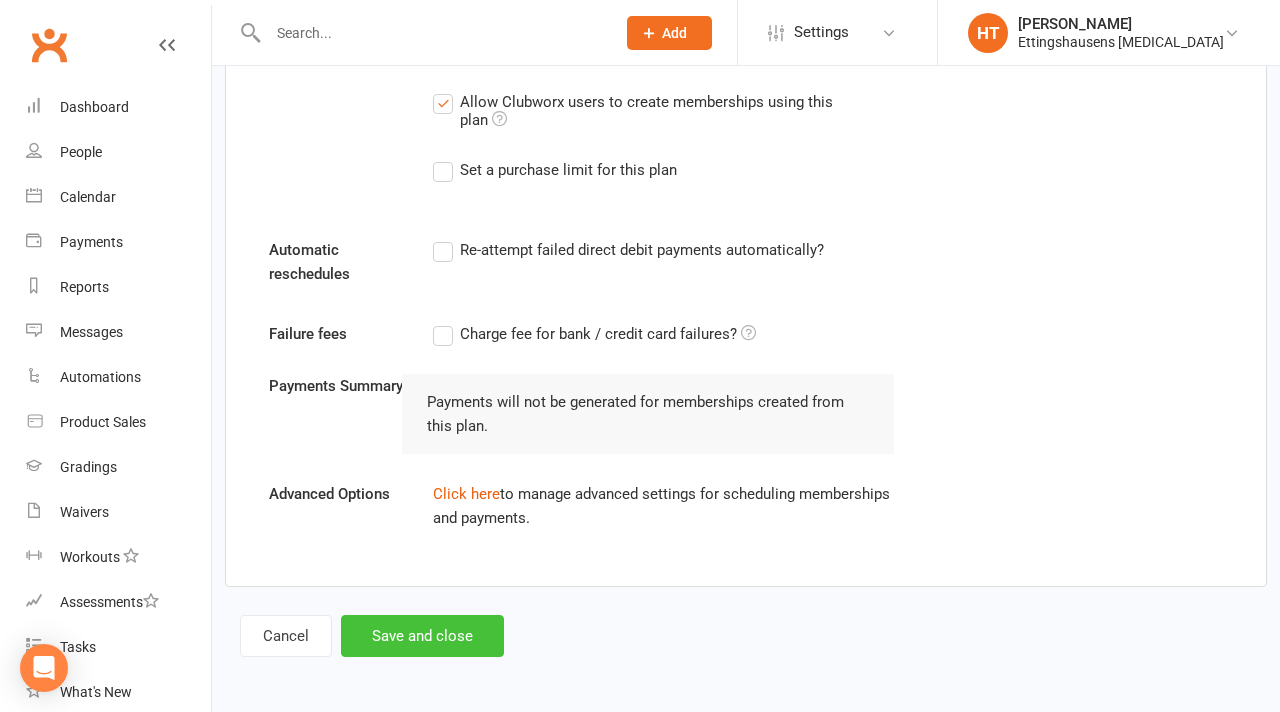 click on "Save and close" at bounding box center [422, 636] 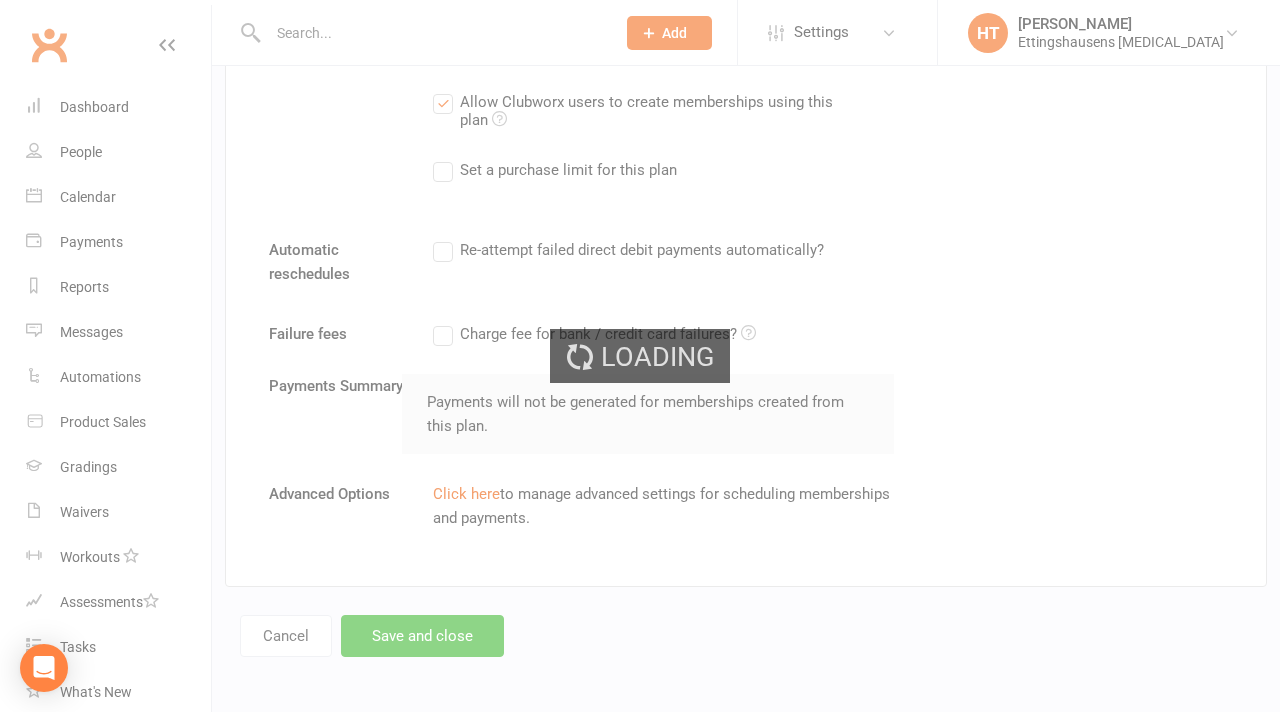 scroll, scrollTop: 0, scrollLeft: 0, axis: both 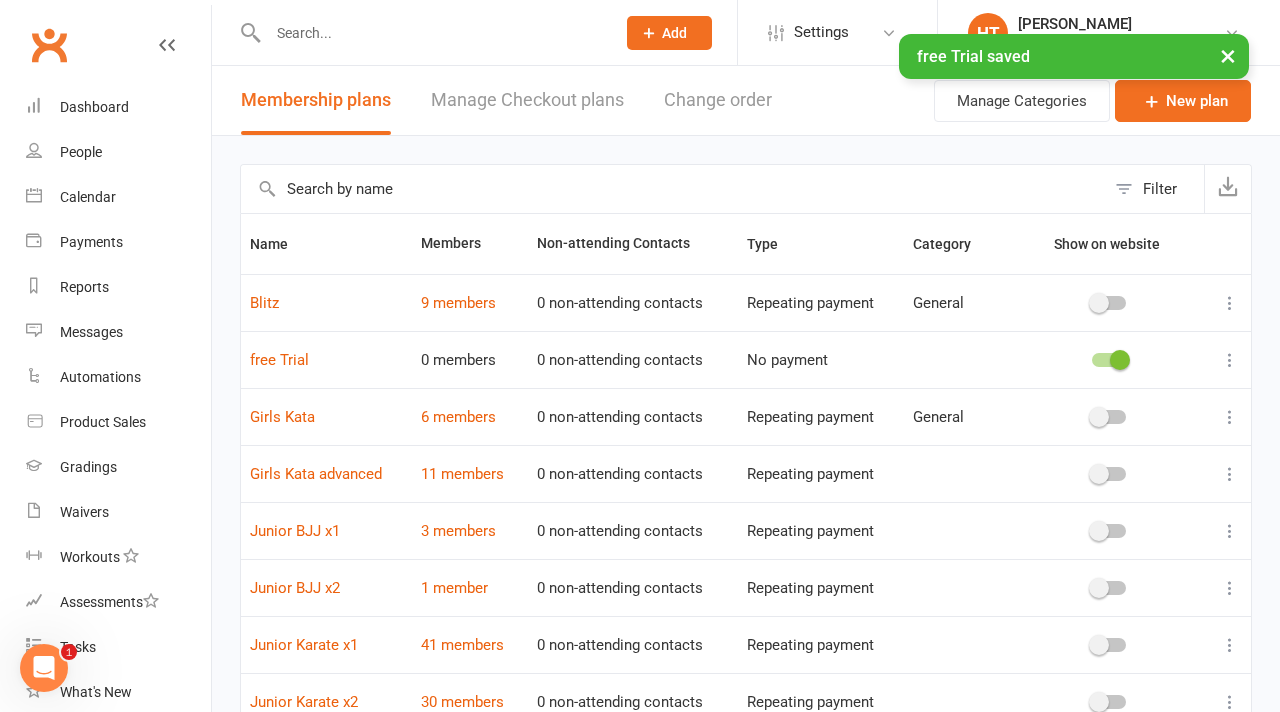 click at bounding box center (1230, 360) 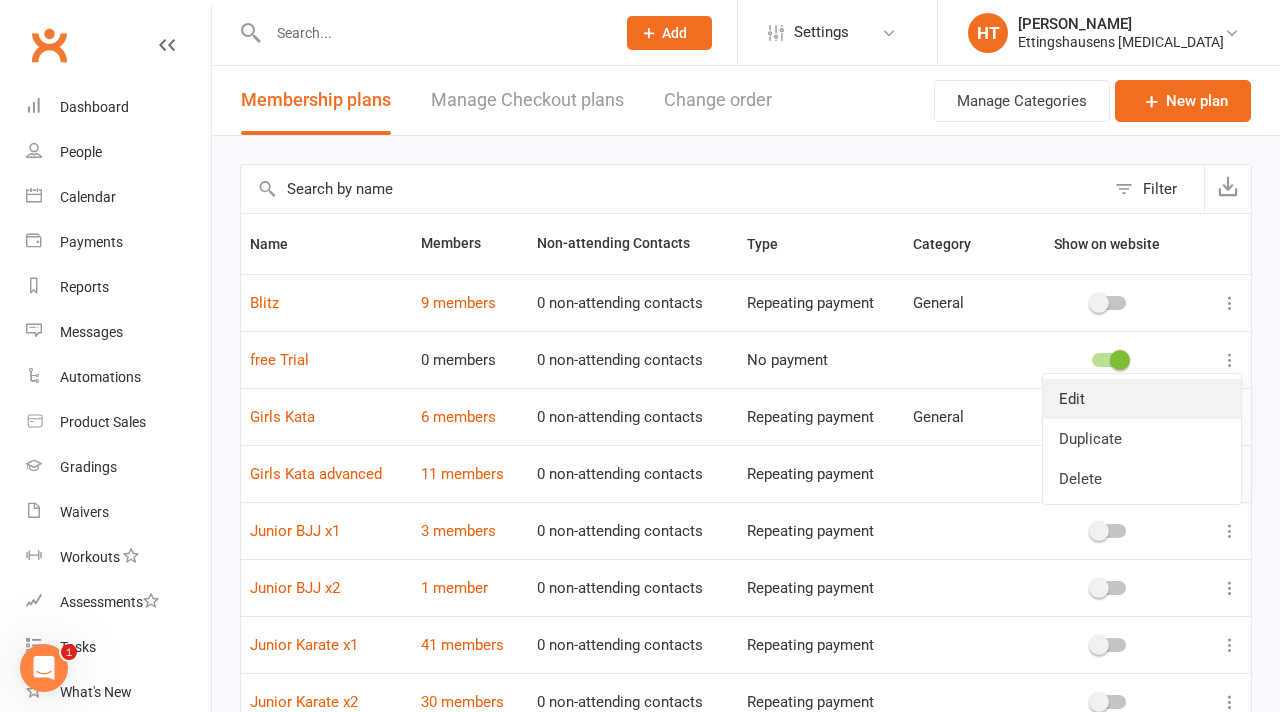 click on "Edit" at bounding box center (1142, 399) 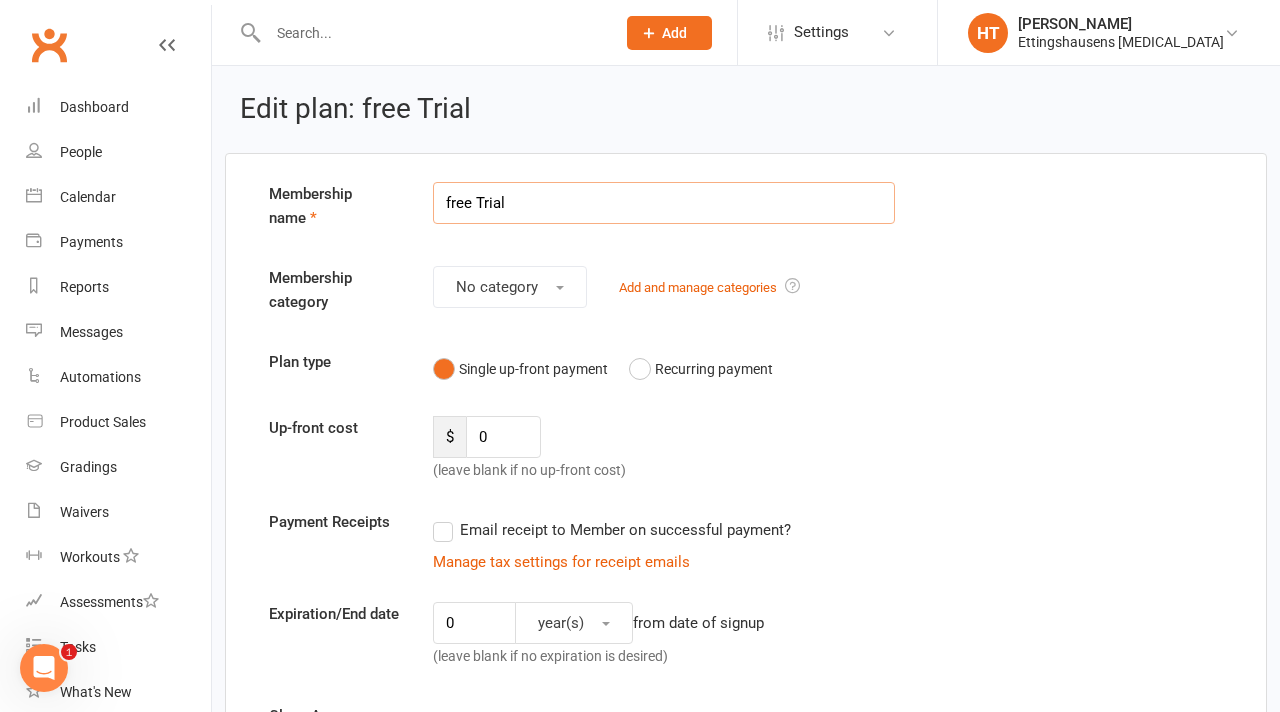 click on "free Trial" at bounding box center (664, 203) 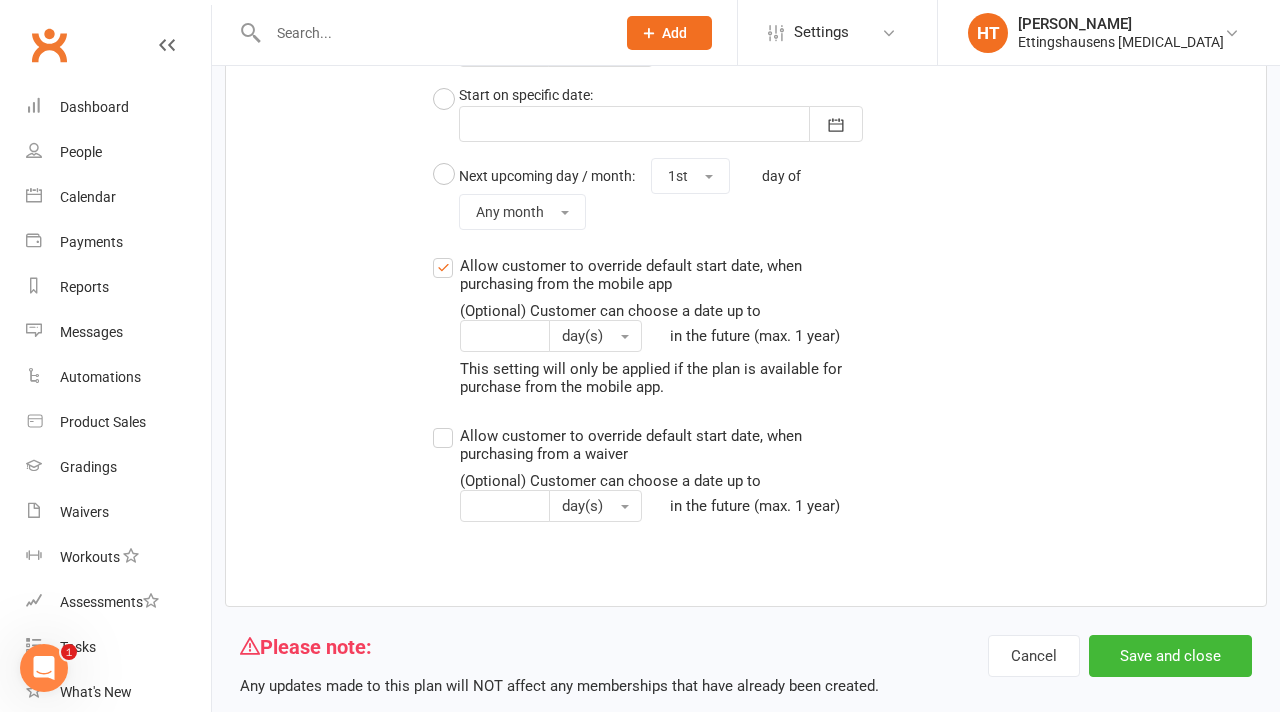 scroll, scrollTop: 1834, scrollLeft: 0, axis: vertical 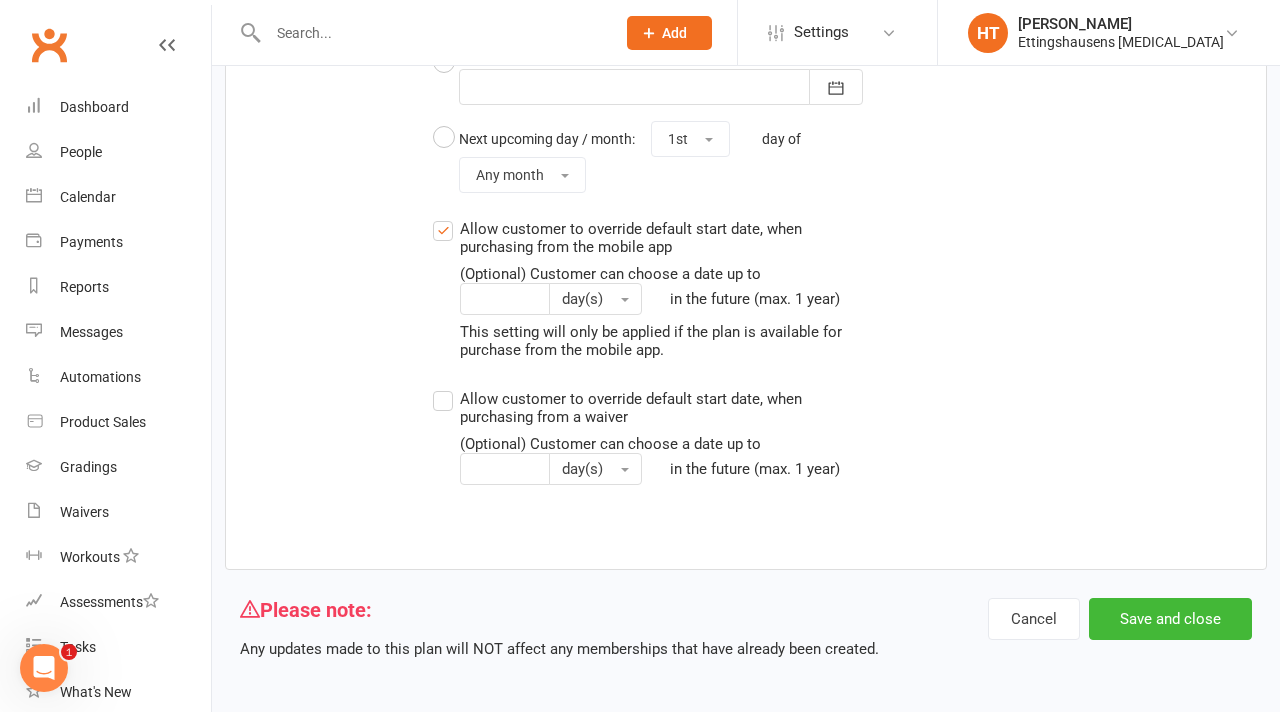 type on "Free Trial" 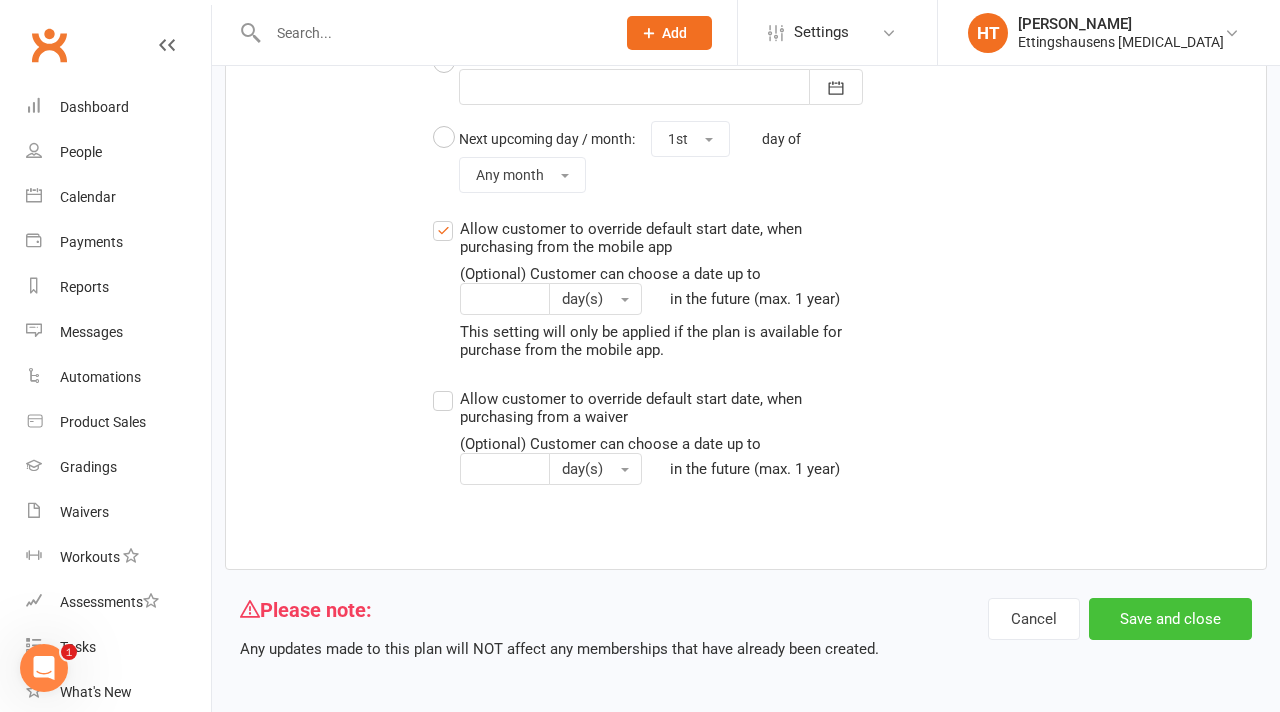 click on "Save and close" at bounding box center (1170, 619) 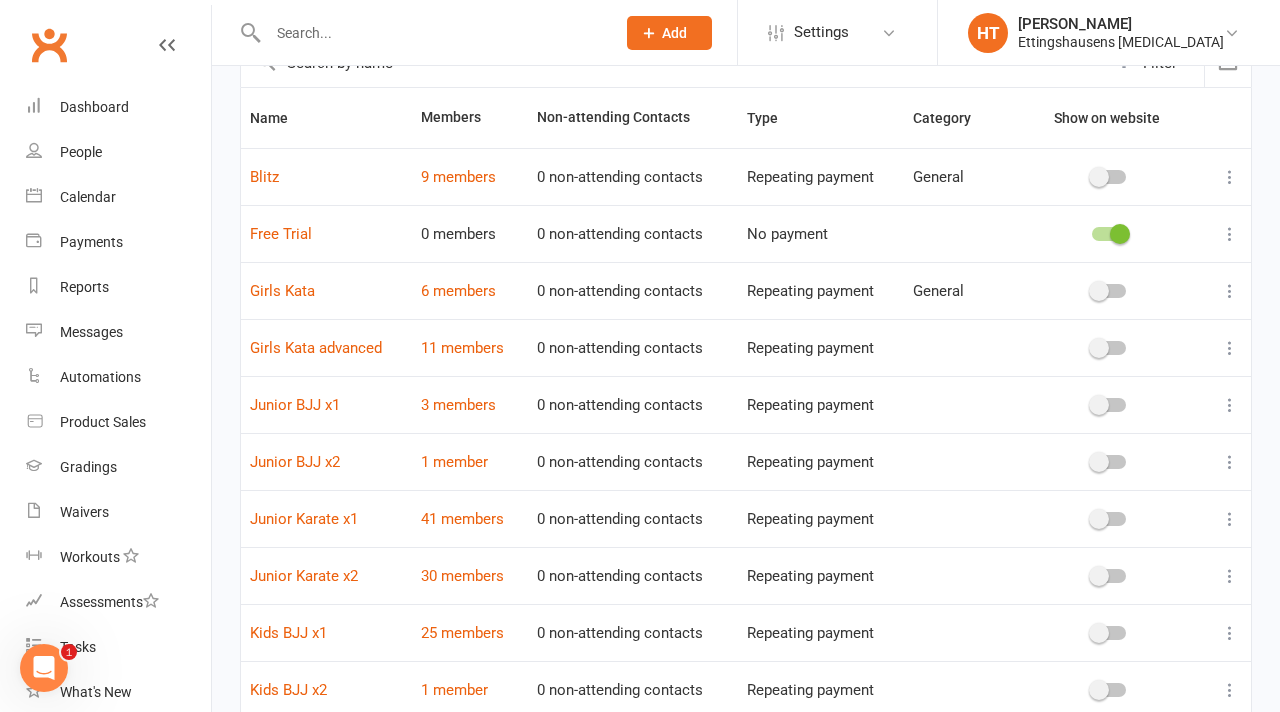 scroll, scrollTop: 0, scrollLeft: 0, axis: both 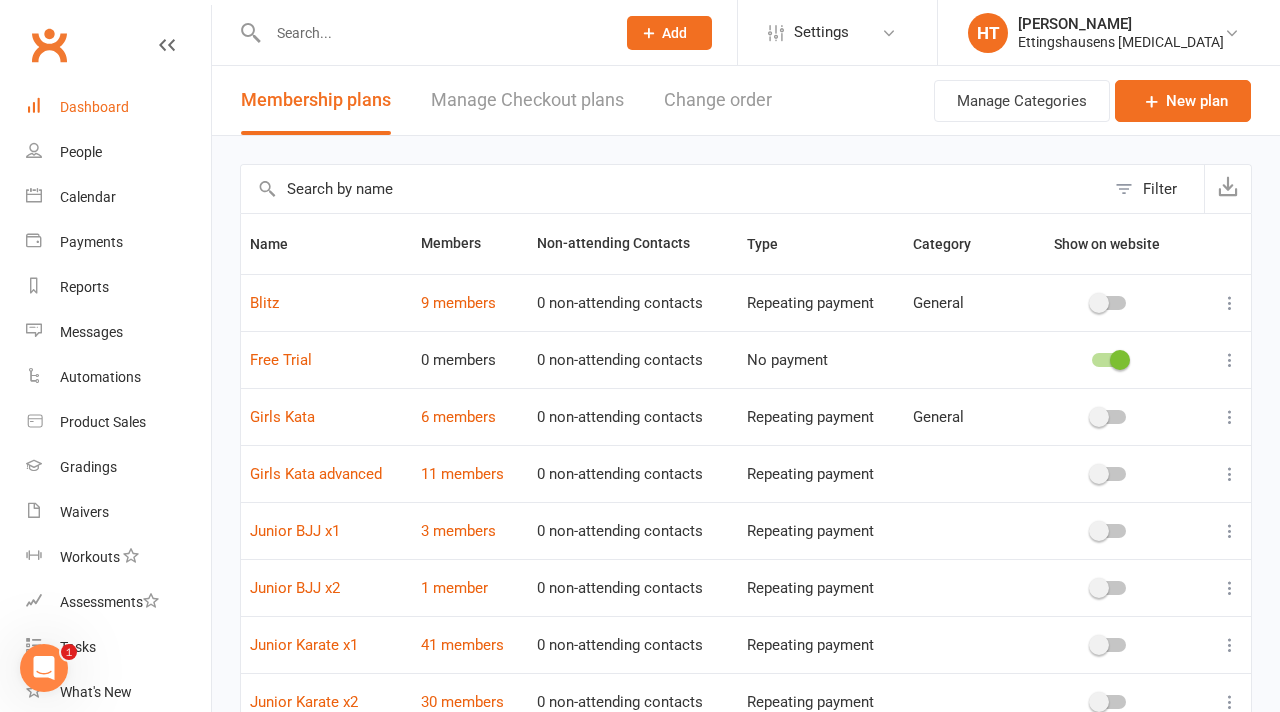 click on "Dashboard" at bounding box center [118, 107] 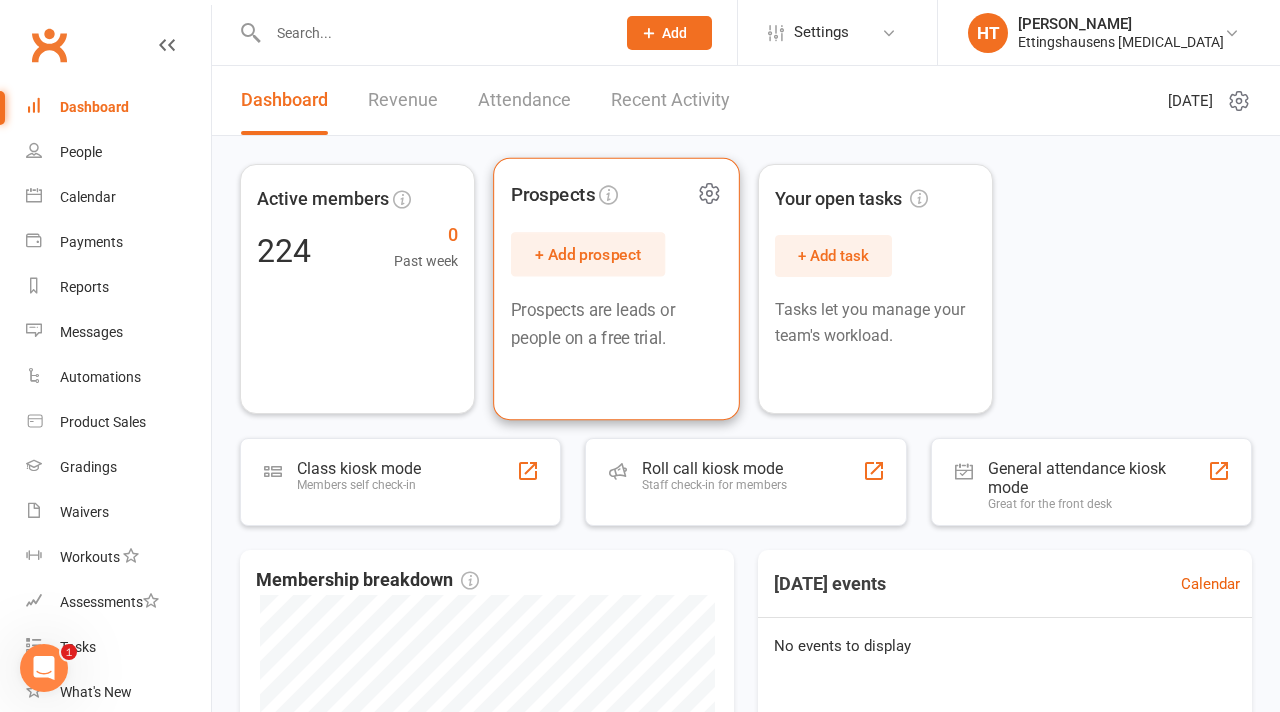 click on "+ Add prospect" at bounding box center [588, 254] 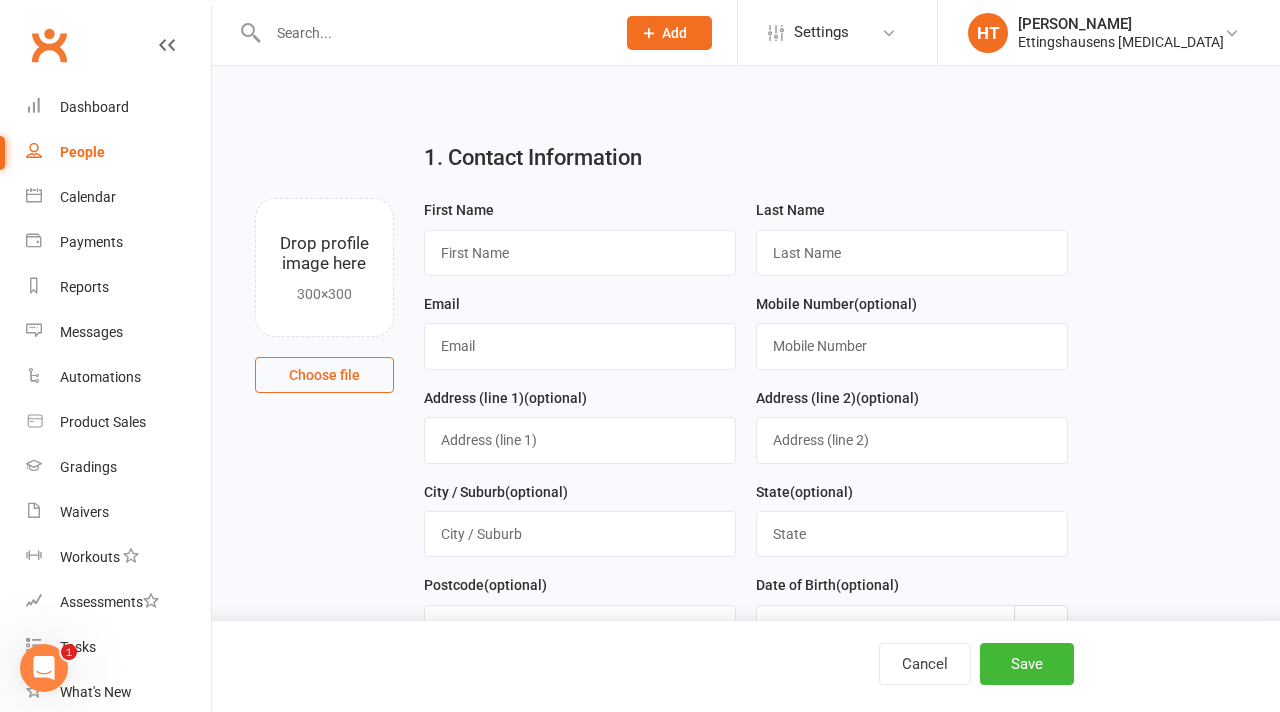 scroll, scrollTop: 779, scrollLeft: 0, axis: vertical 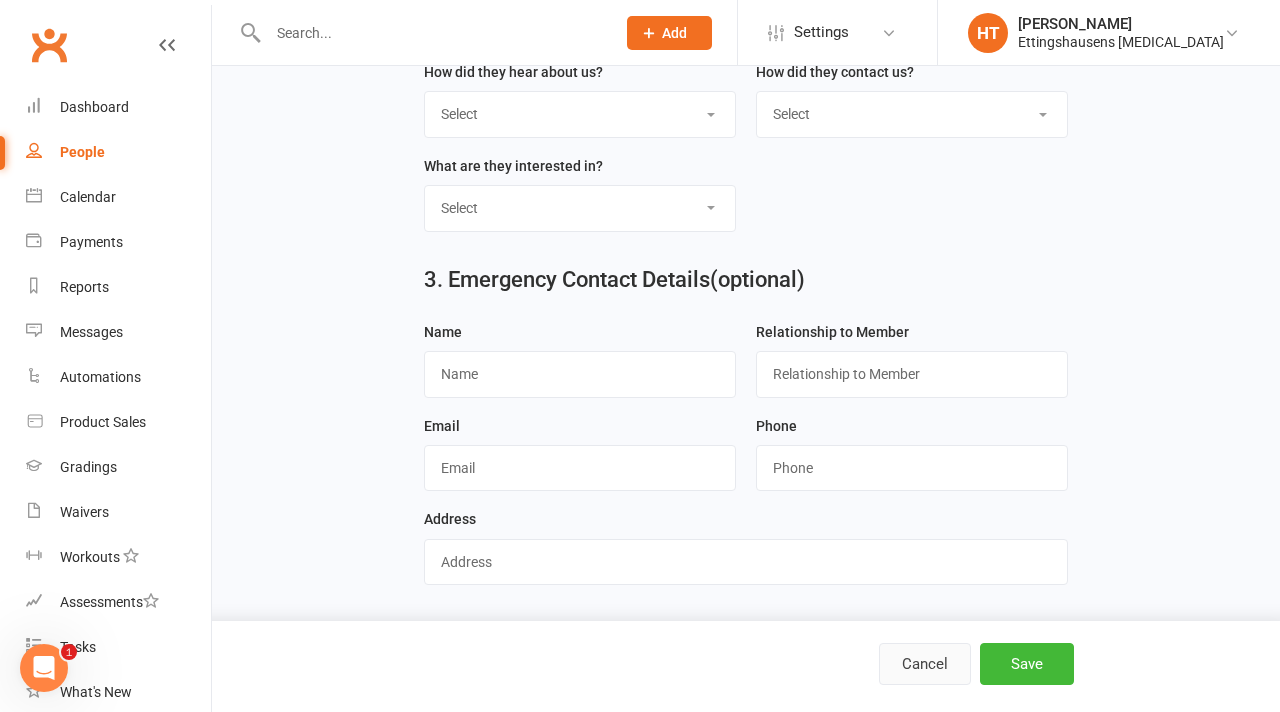 click on "Cancel" at bounding box center [925, 664] 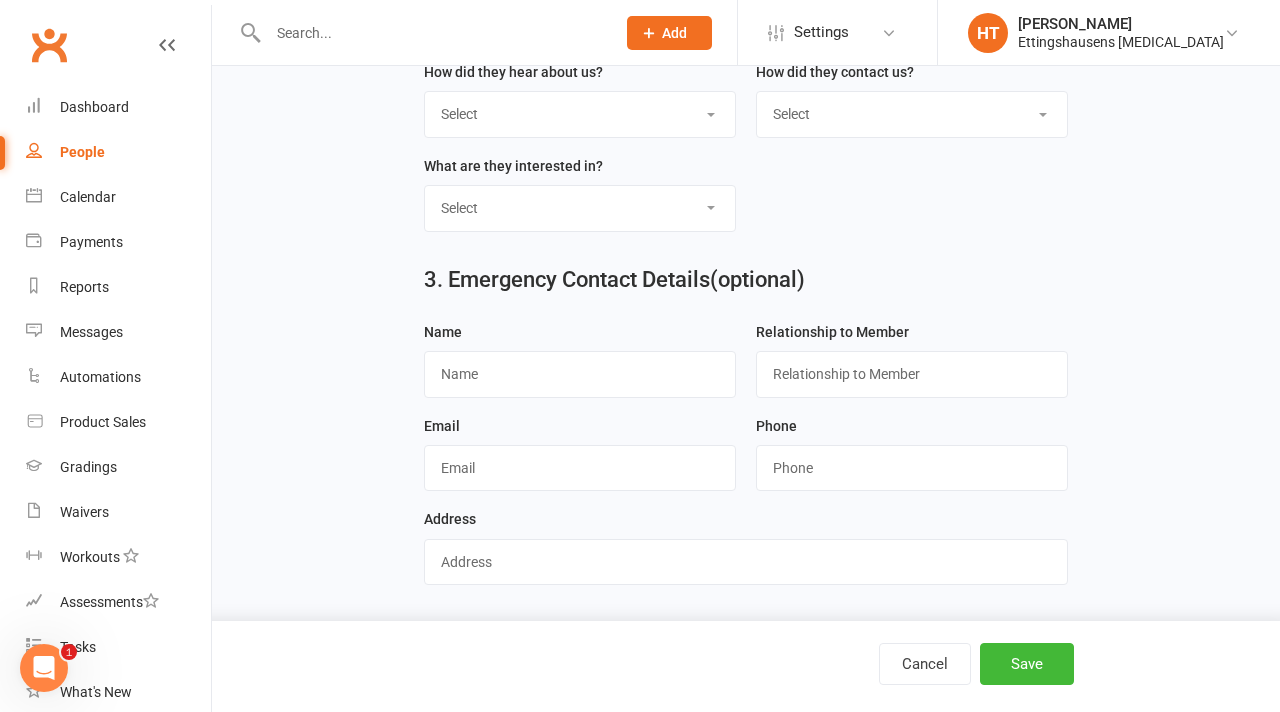 scroll, scrollTop: 0, scrollLeft: 0, axis: both 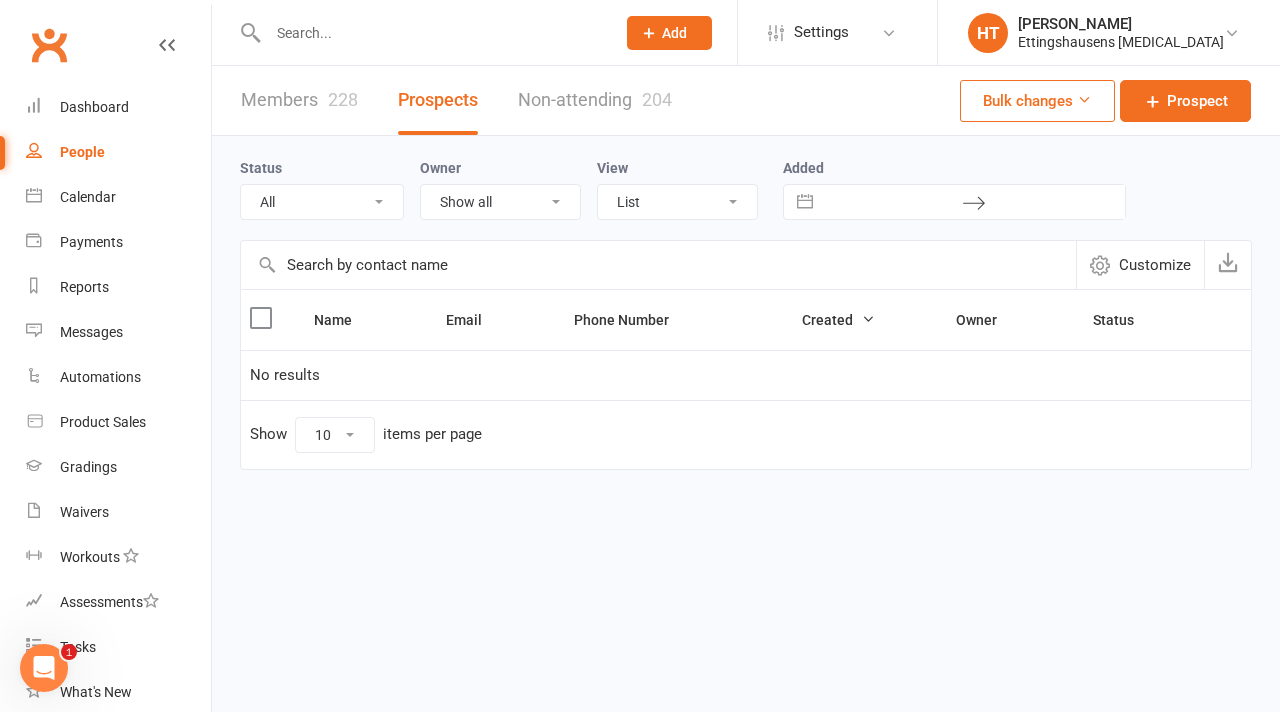 click on "Prospects" at bounding box center [438, 100] 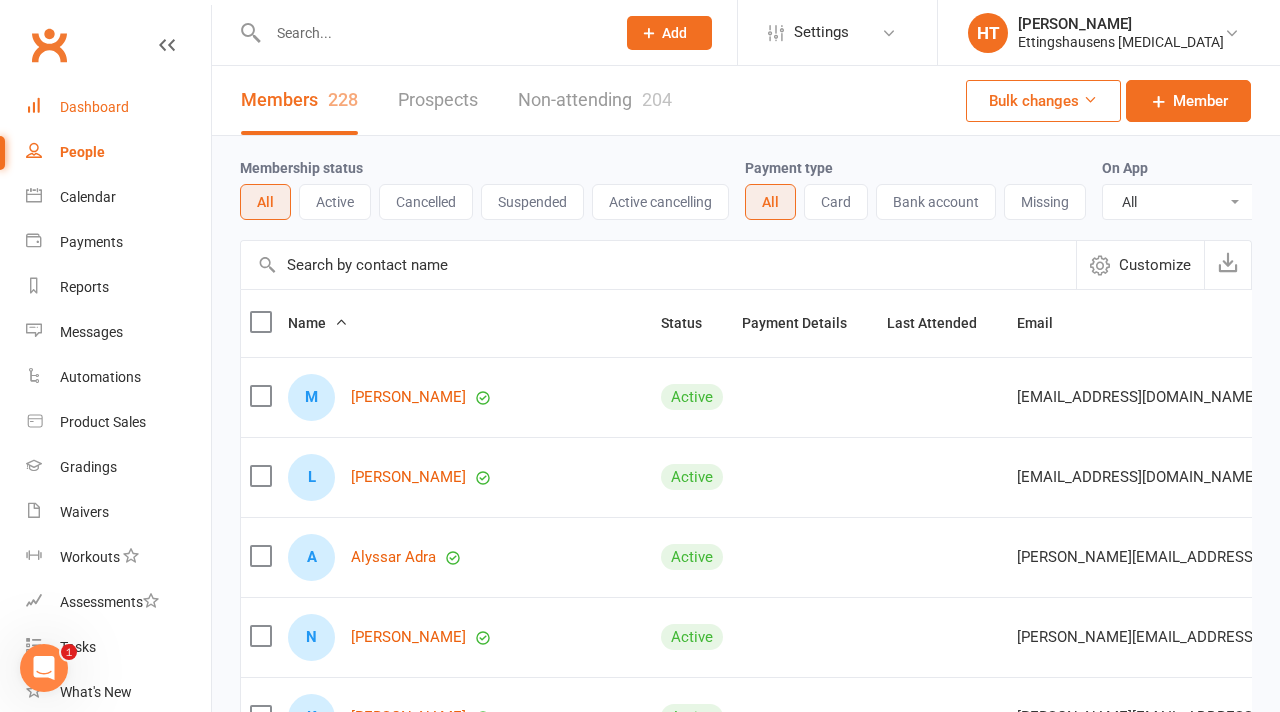 click on "Dashboard" at bounding box center [118, 107] 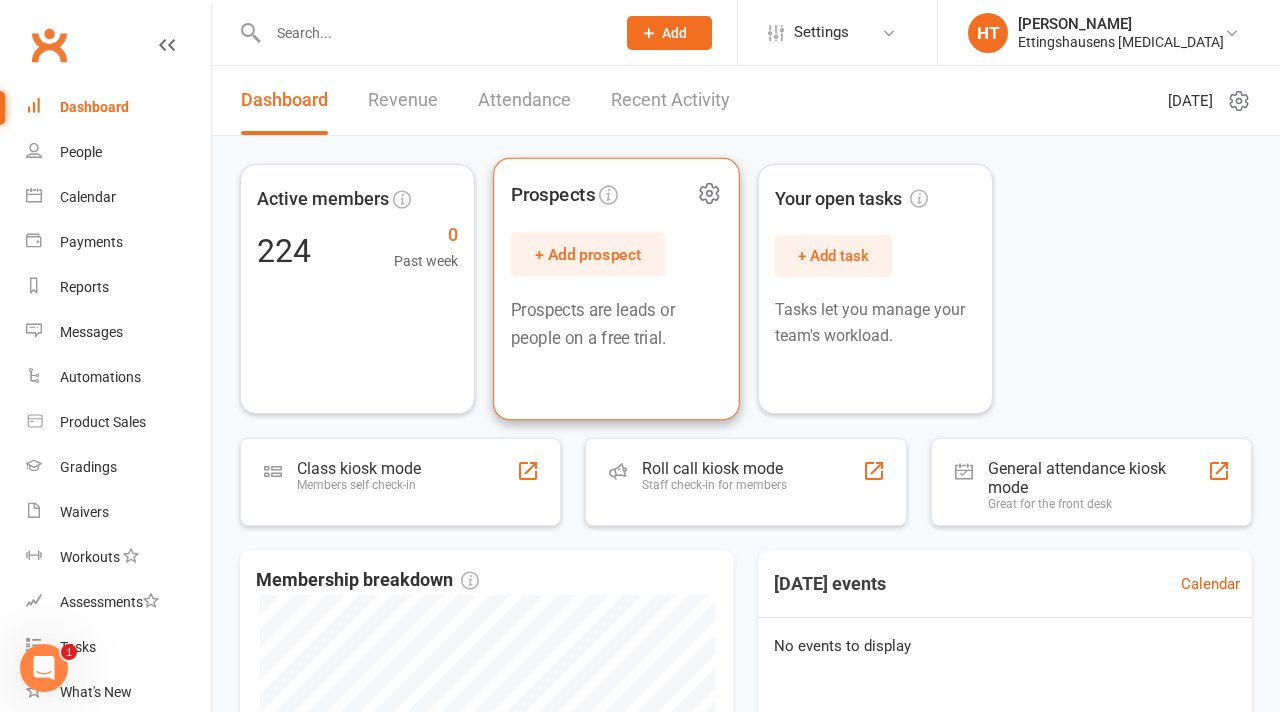 click 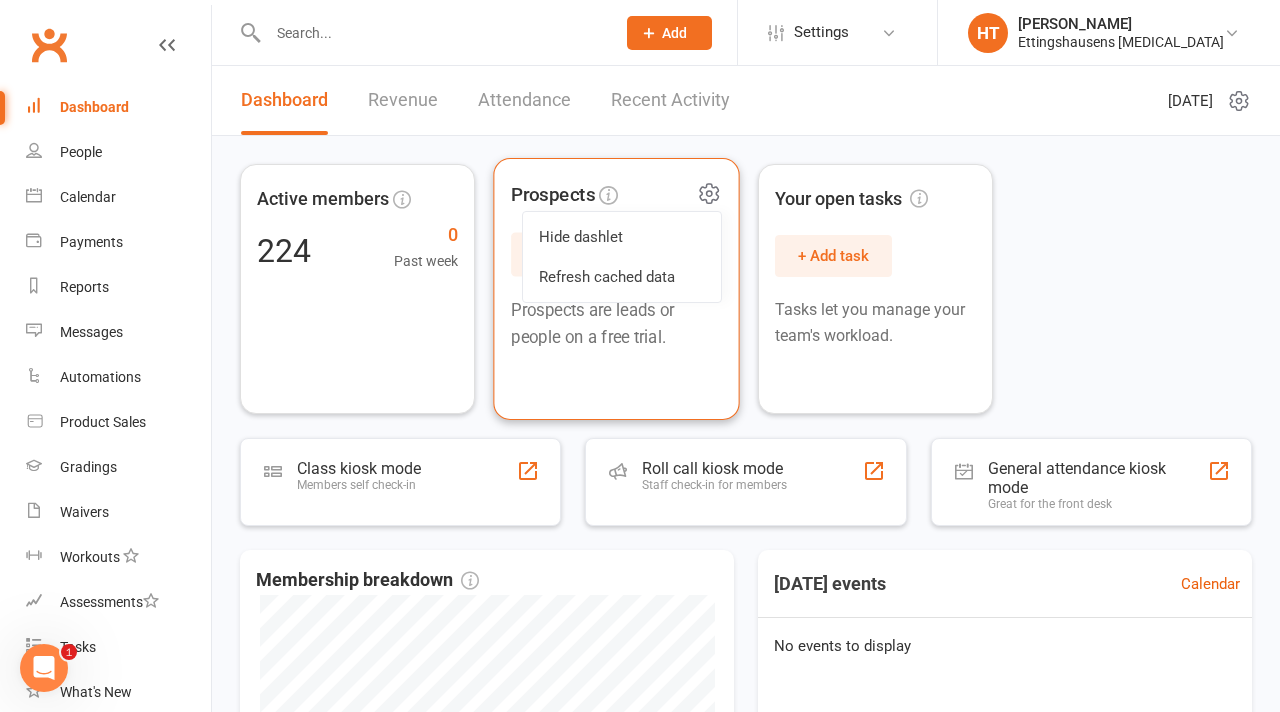 click on "Prospects   + Add prospect Prospects are leads or people on a free trial." at bounding box center (616, 289) 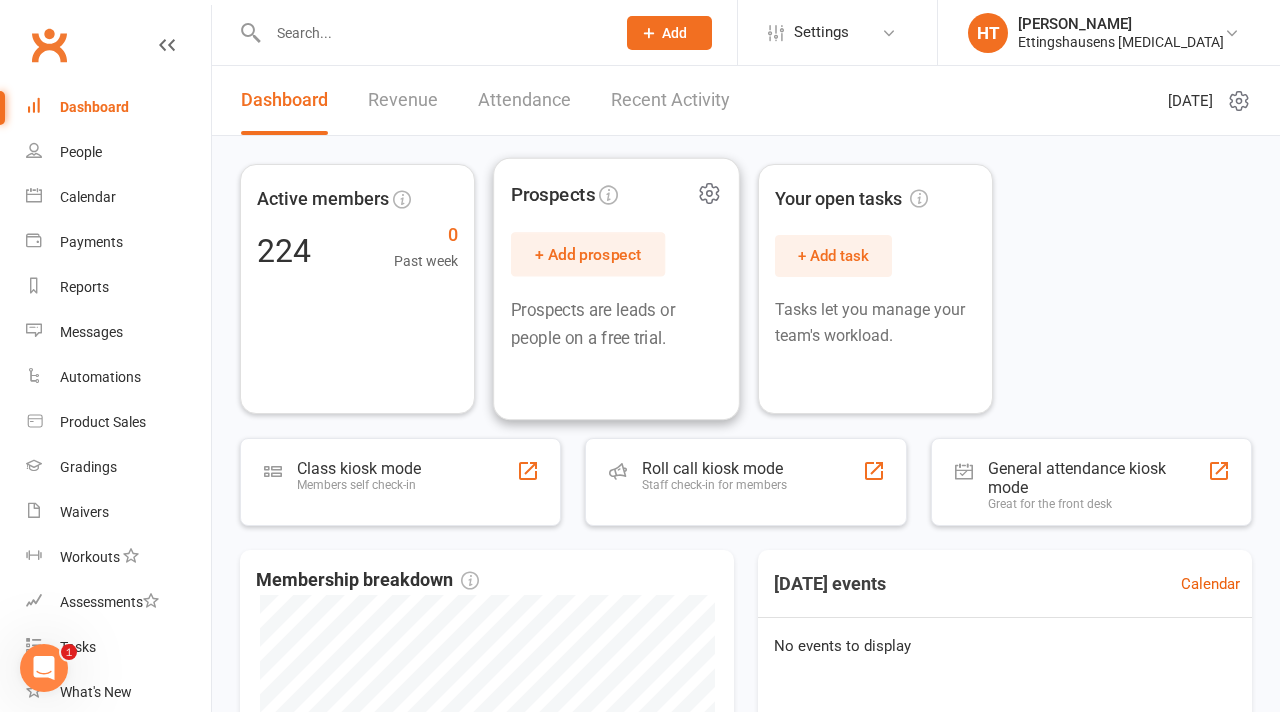 click on "+ Add prospect" at bounding box center (588, 254) 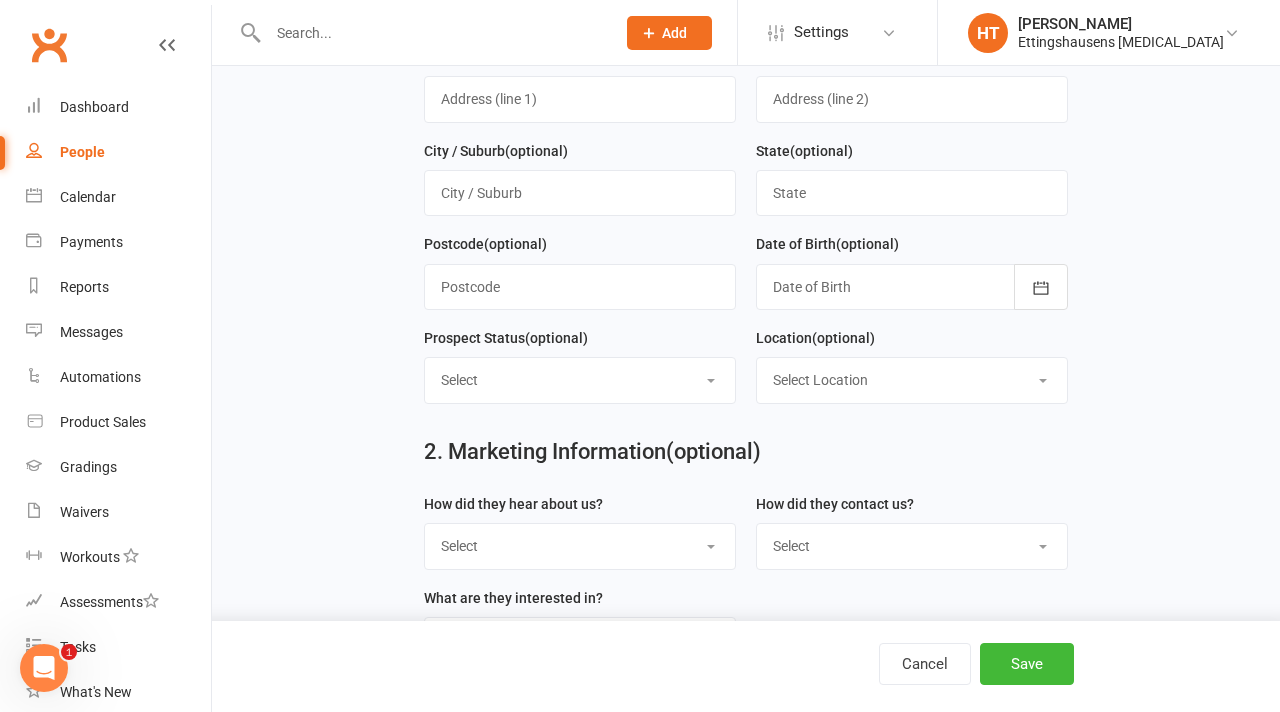 scroll, scrollTop: 0, scrollLeft: 0, axis: both 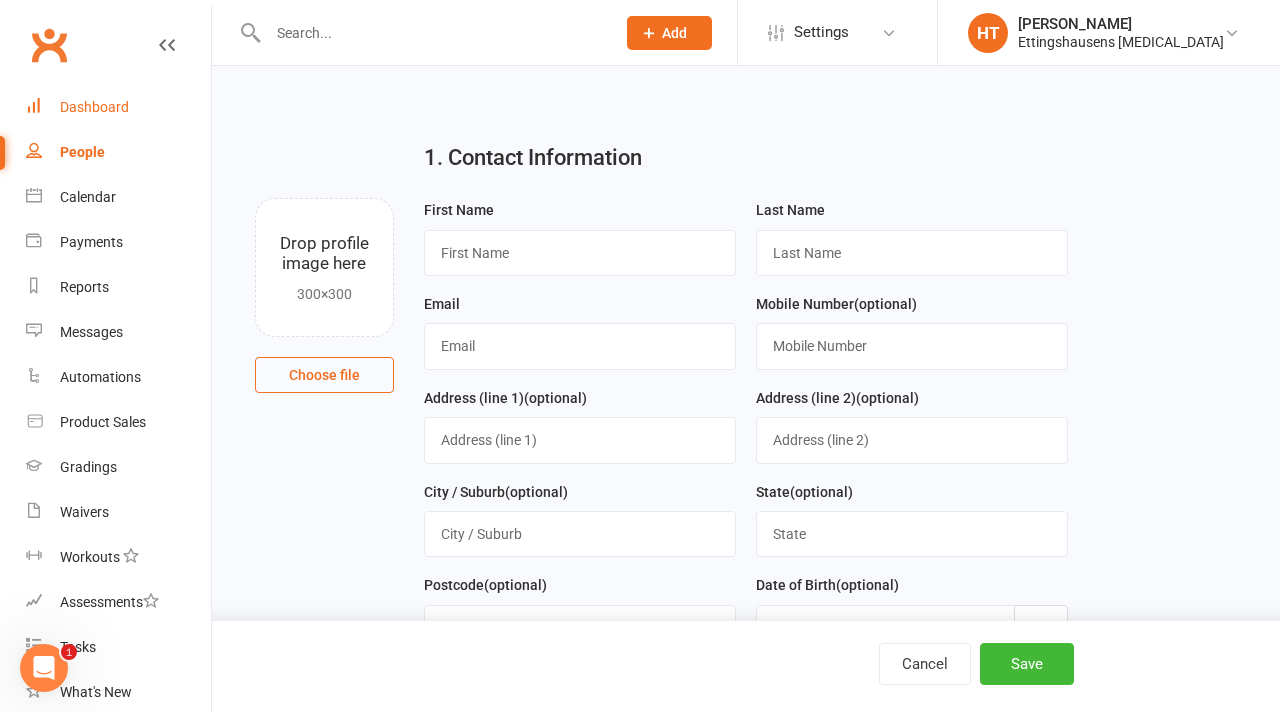 click on "Dashboard" at bounding box center [94, 107] 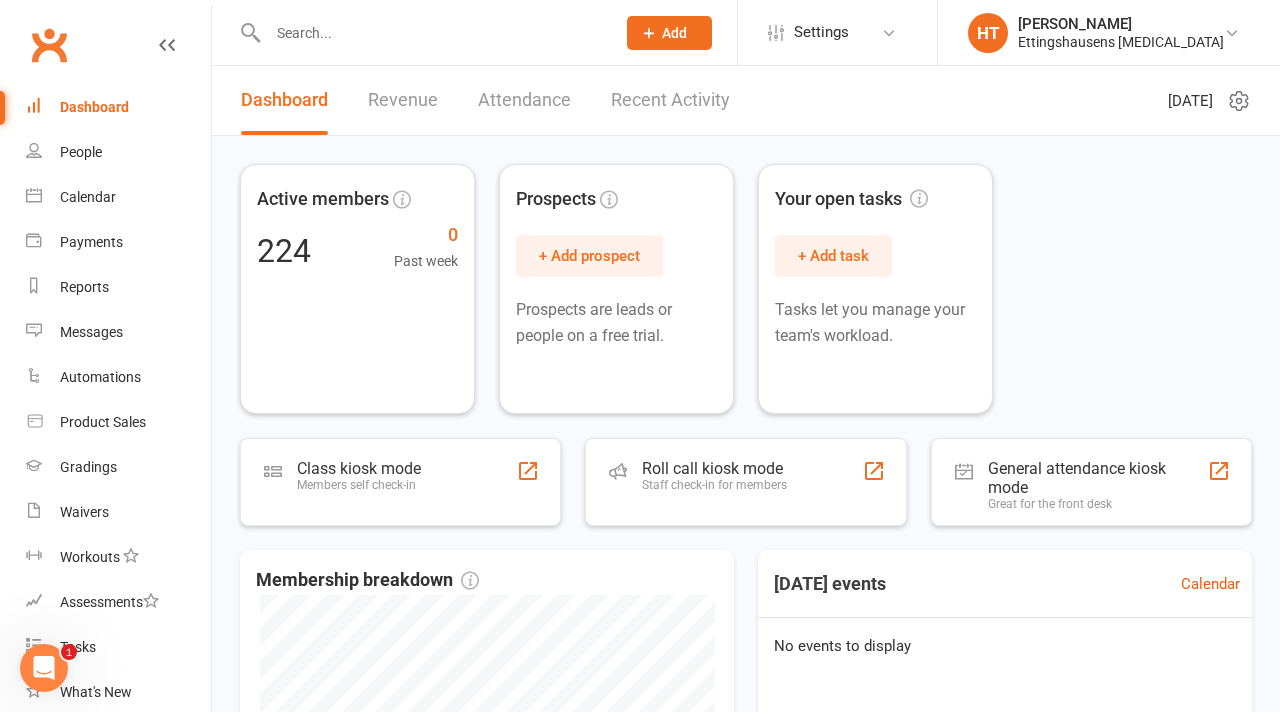 click on "Settings Membership Plans Event Templates Appointment Types Mobile App  Website Image Library Customize Contacts Bulk Imports Users Account Profile Clubworx API" at bounding box center (837, 32) 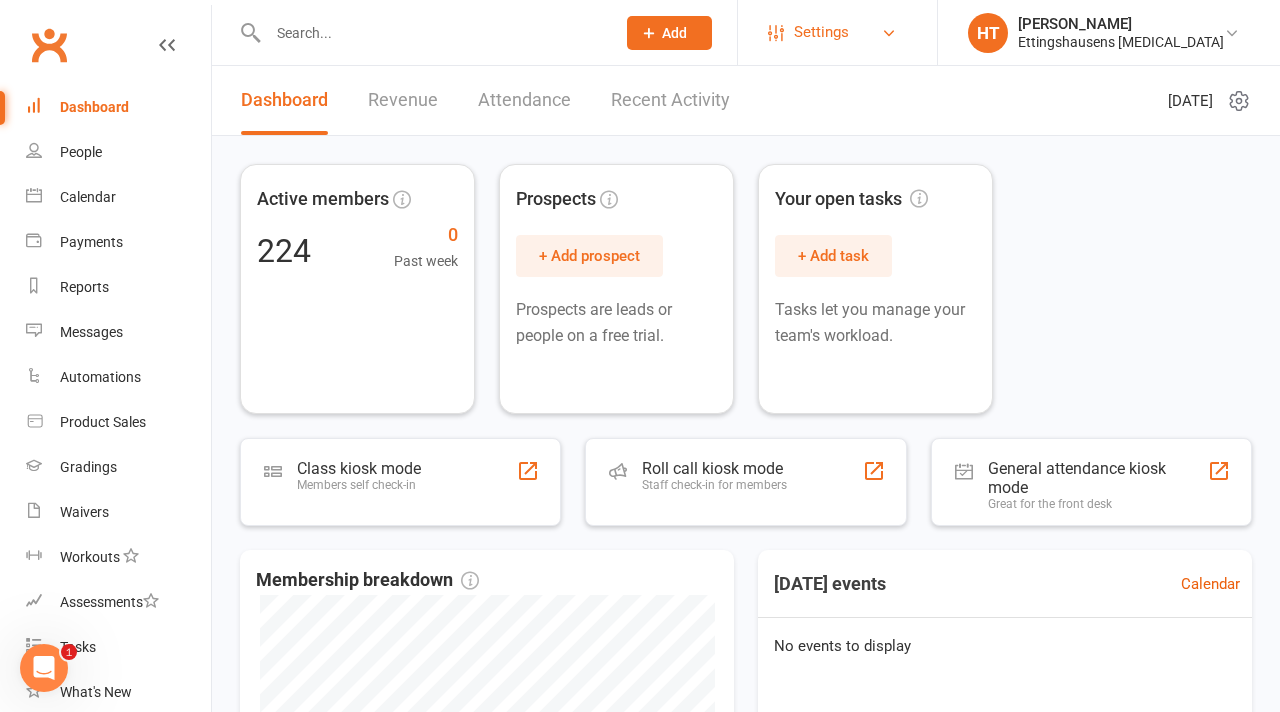 click on "Settings" at bounding box center (837, 32) 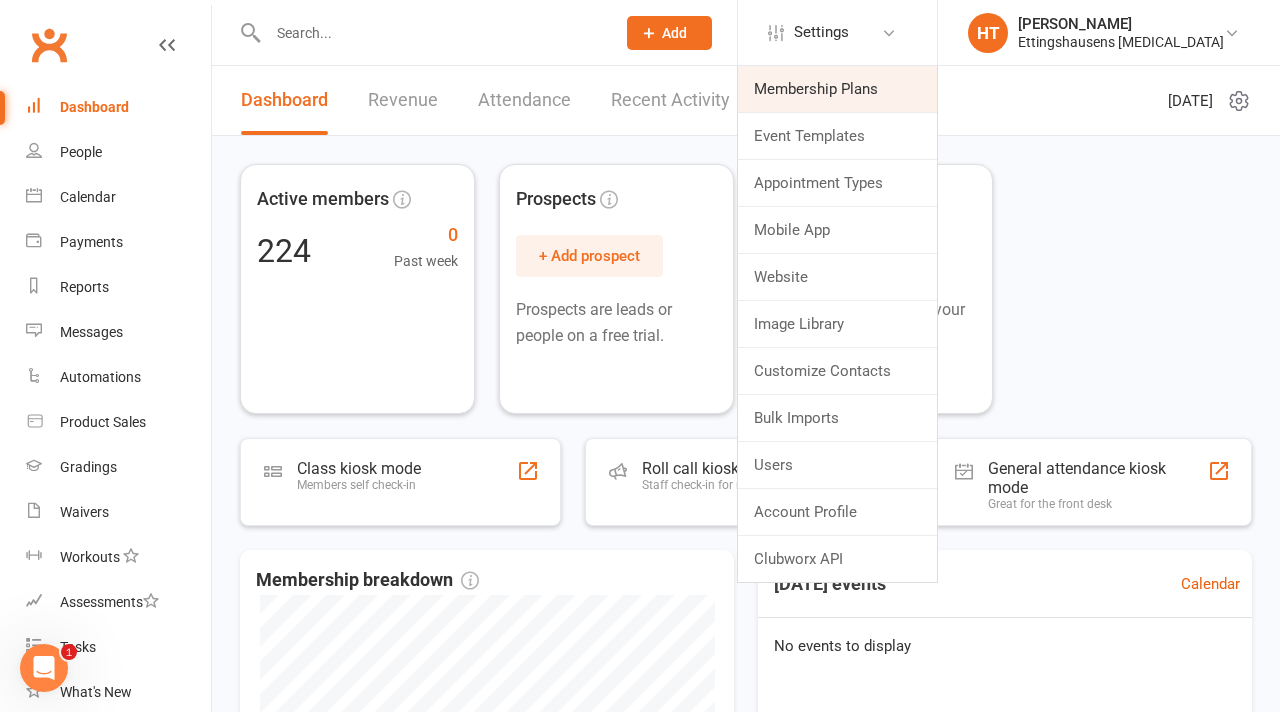 click on "Membership Plans" at bounding box center (837, 89) 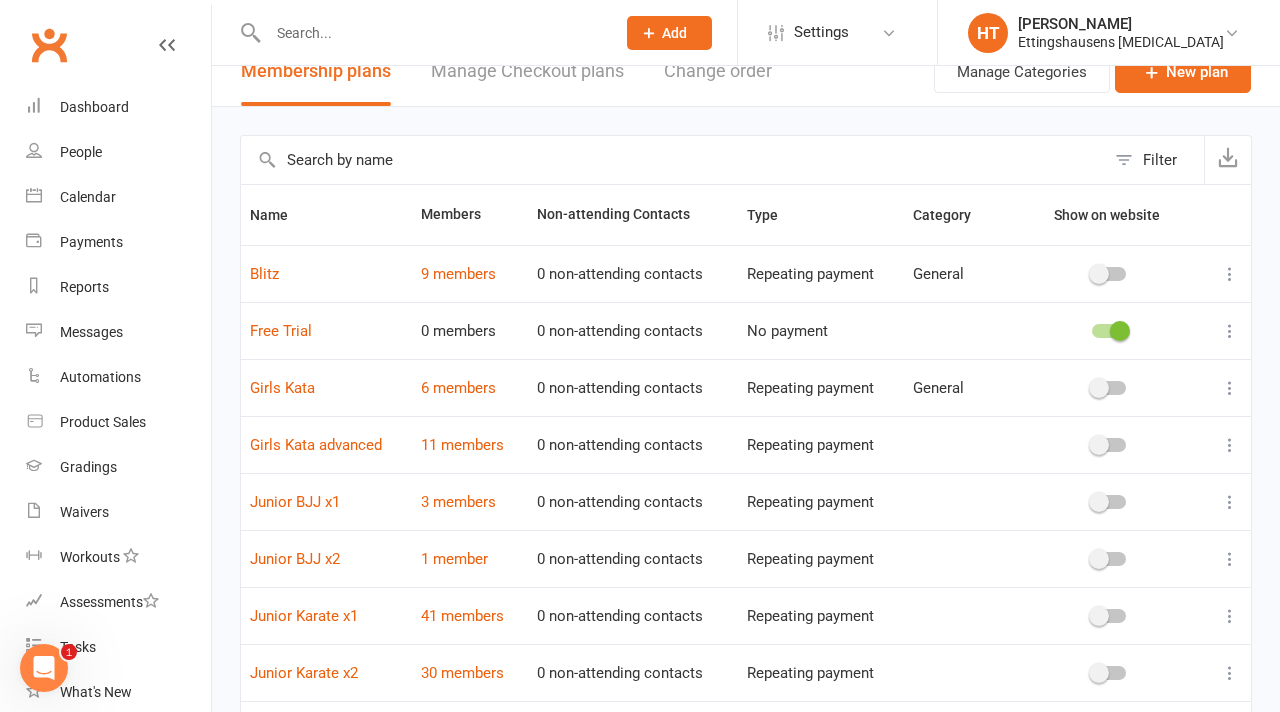 scroll, scrollTop: 30, scrollLeft: 0, axis: vertical 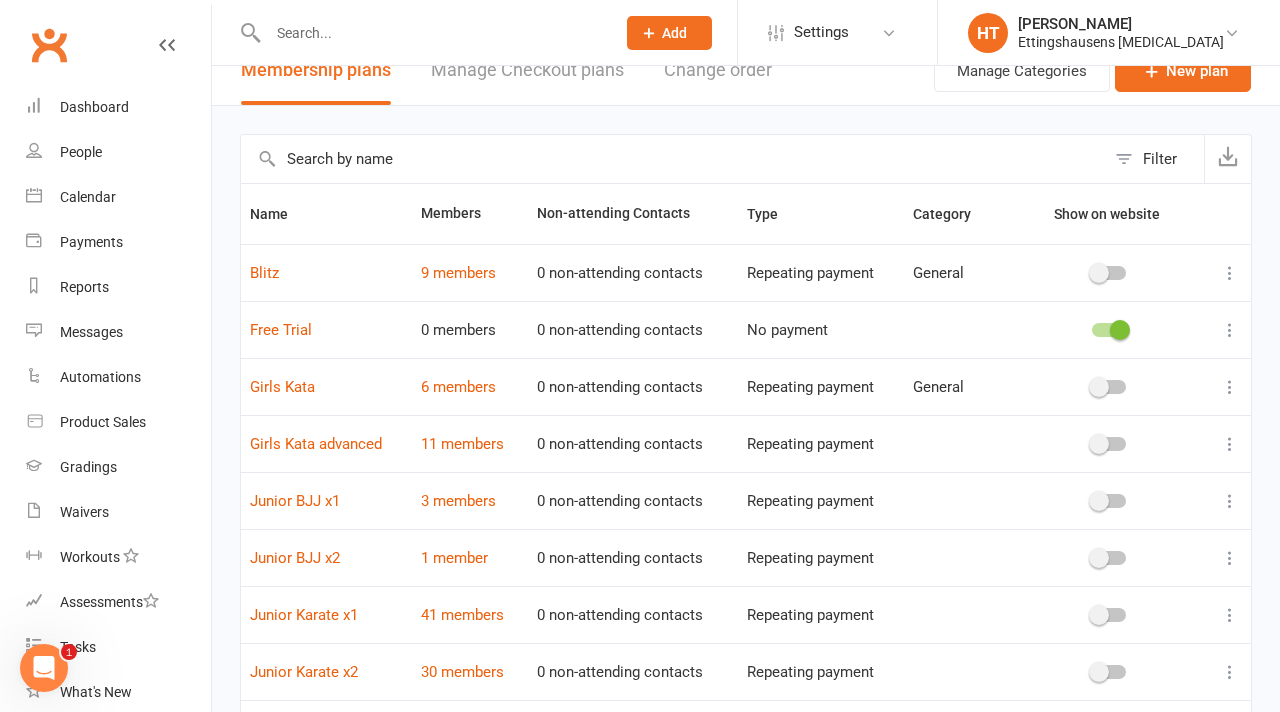 click at bounding box center (1230, 330) 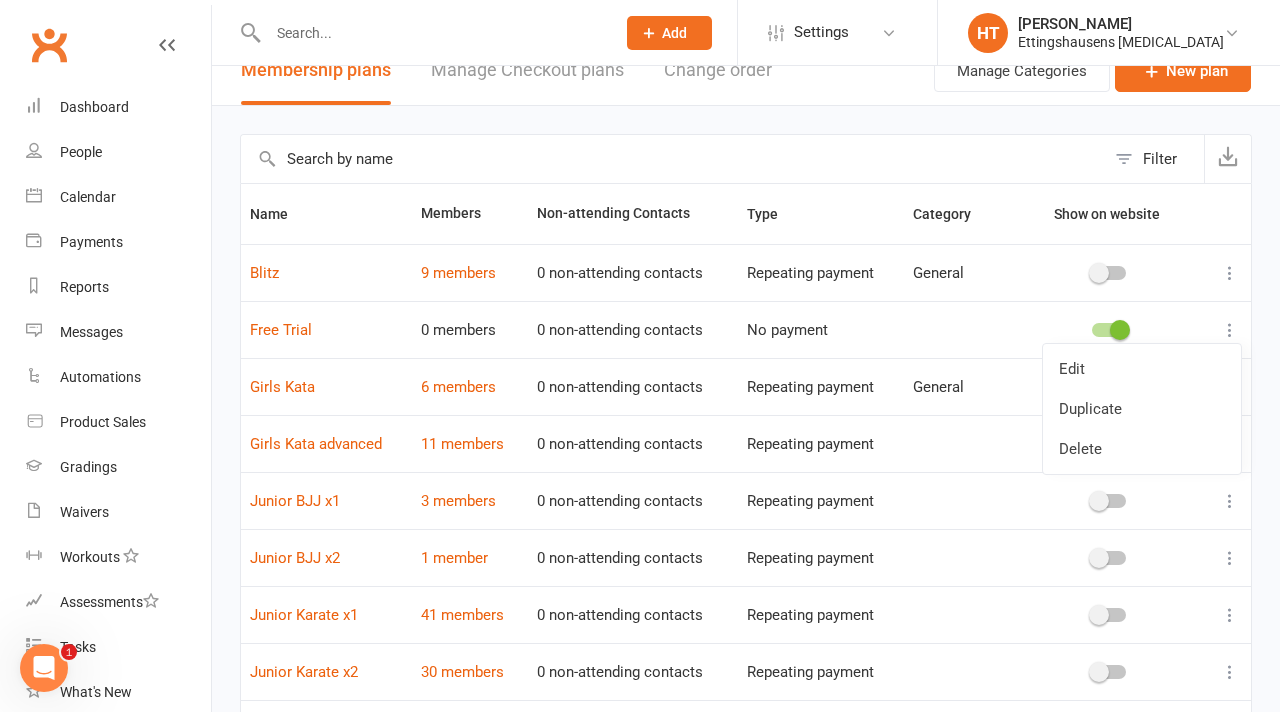 click on "Edit" at bounding box center (1142, 369) 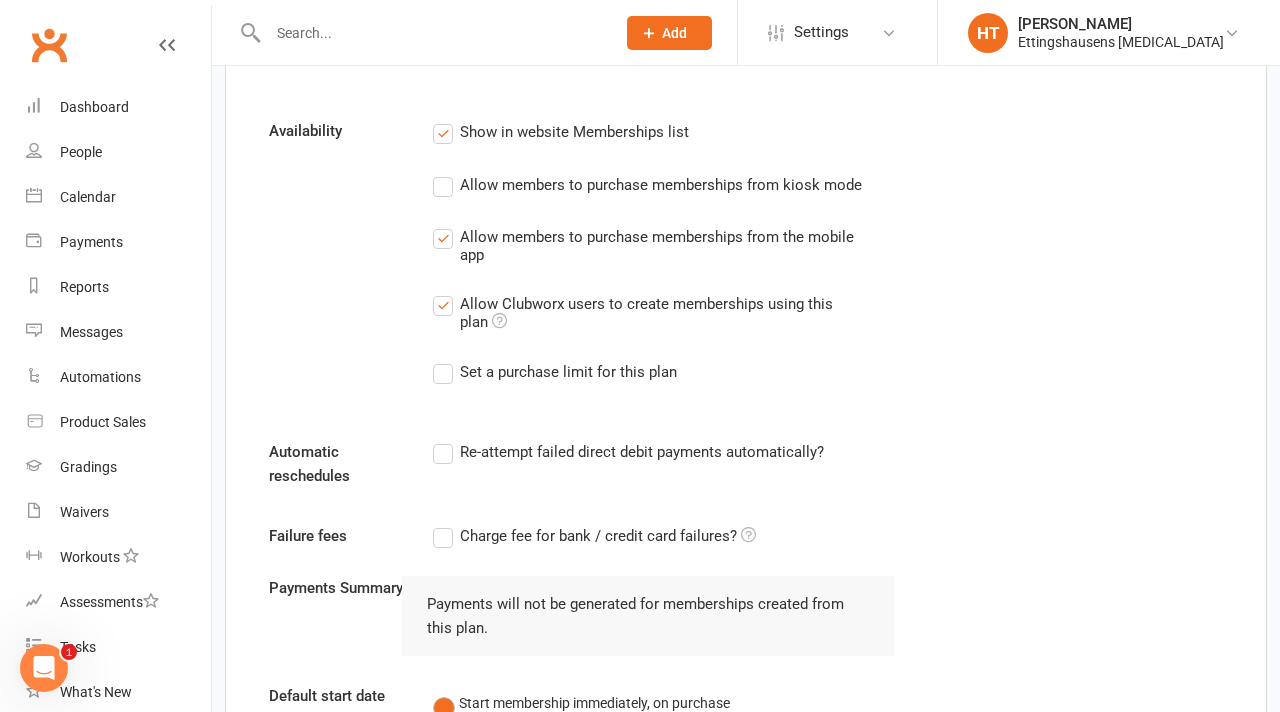 scroll, scrollTop: 1043, scrollLeft: 0, axis: vertical 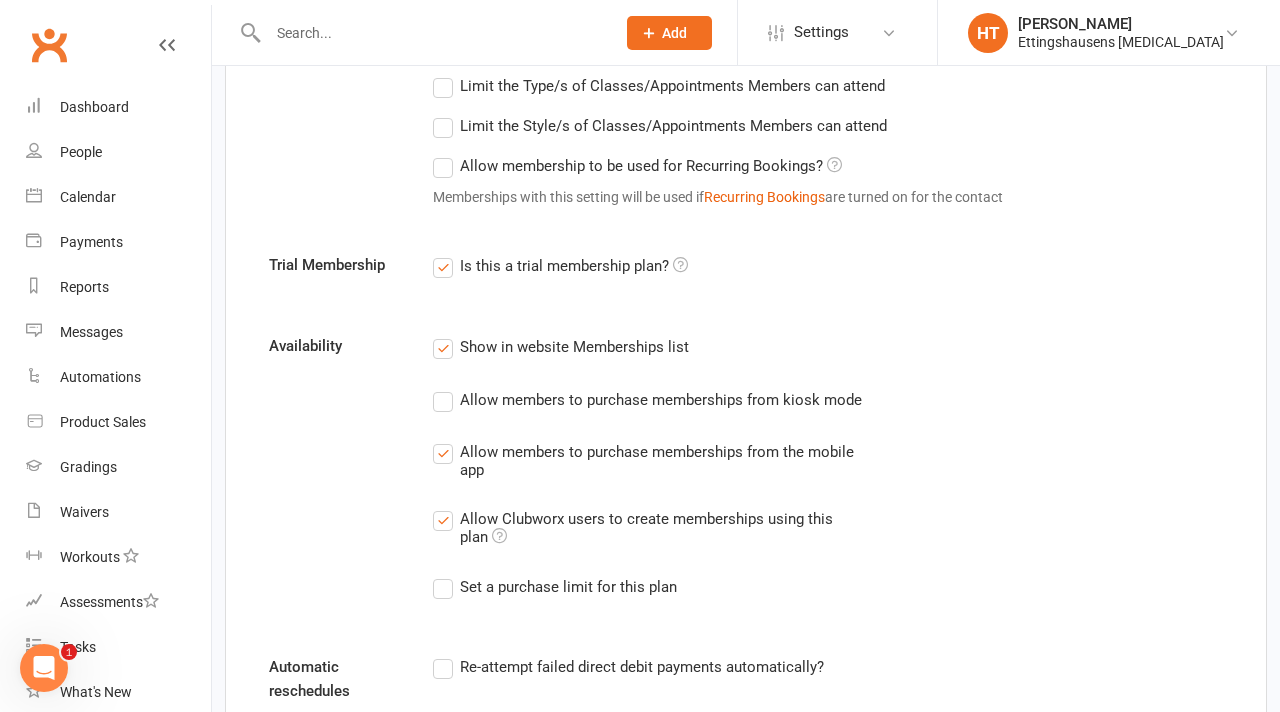 click on "Allow members to purchase memberships from kiosk mode" at bounding box center [647, 400] 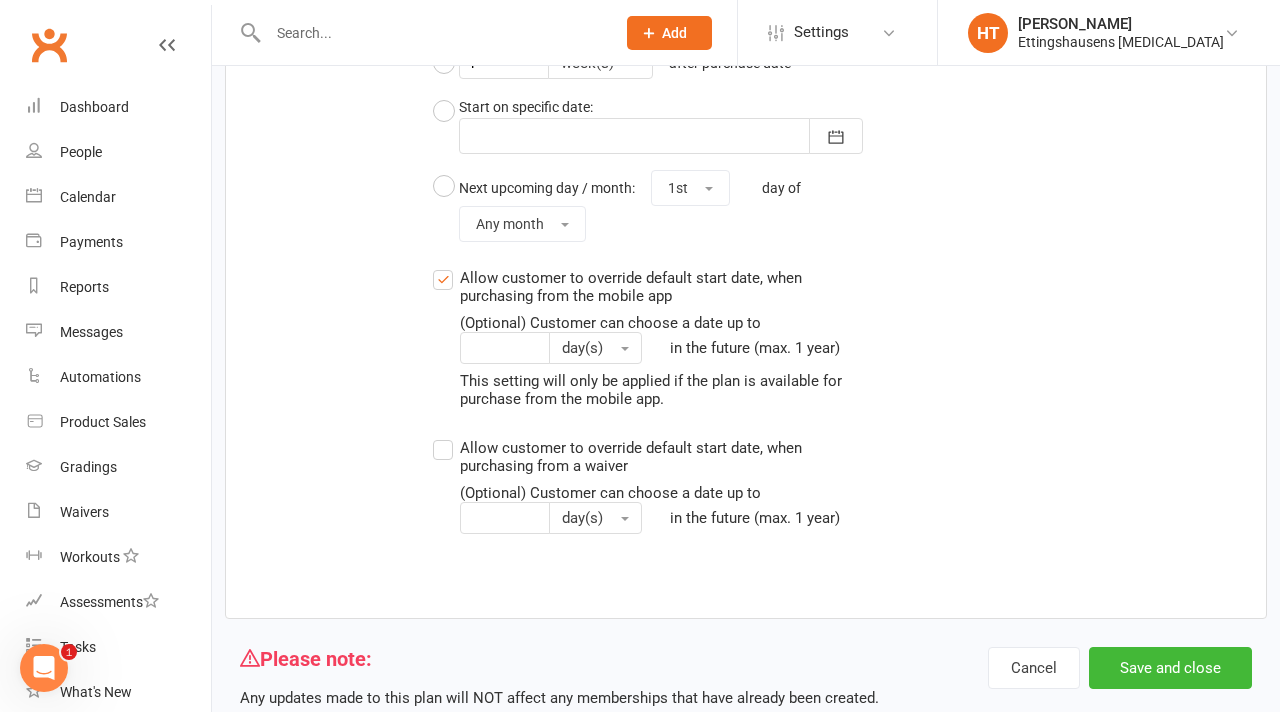 scroll, scrollTop: 1834, scrollLeft: 0, axis: vertical 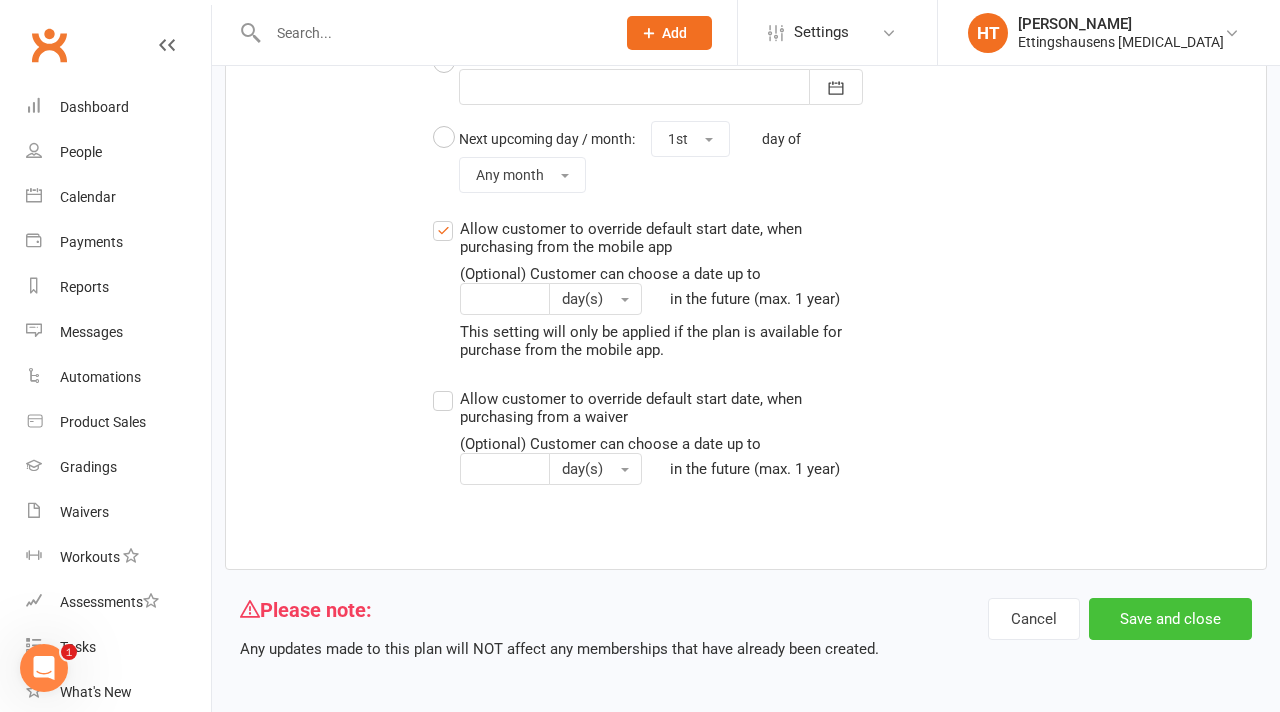 click on "Save and close" at bounding box center (1170, 619) 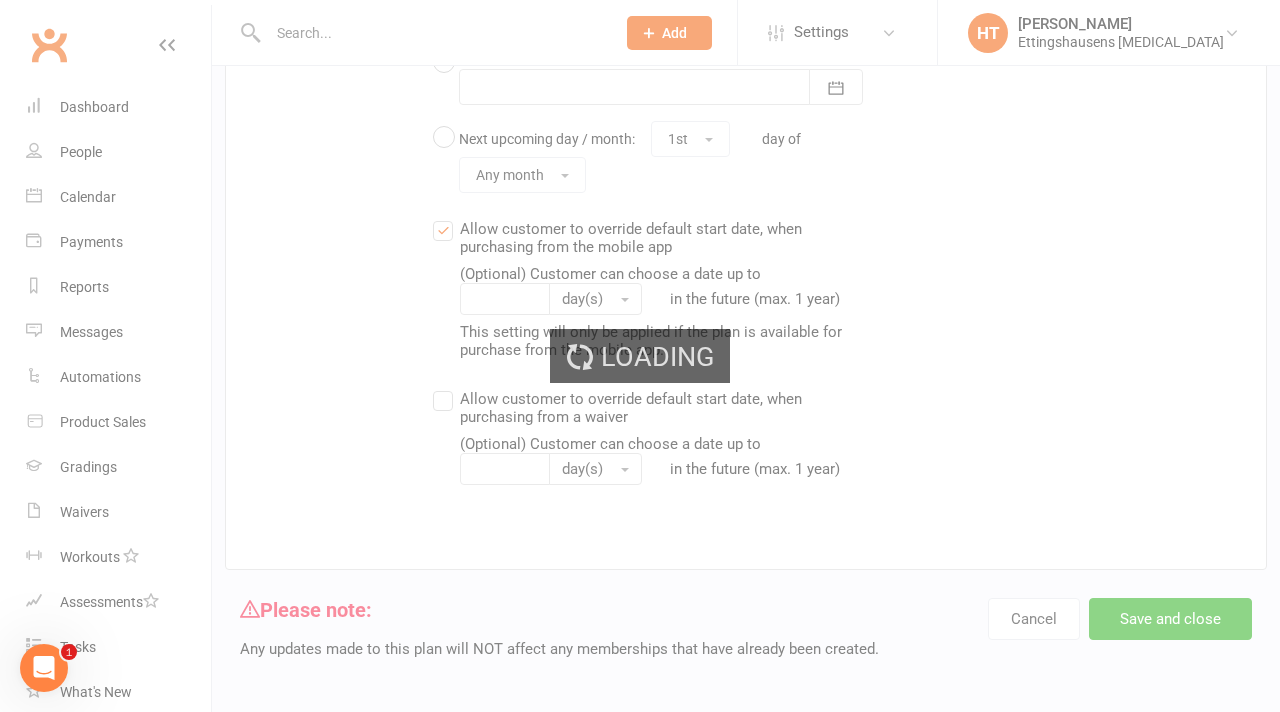 scroll, scrollTop: 0, scrollLeft: 0, axis: both 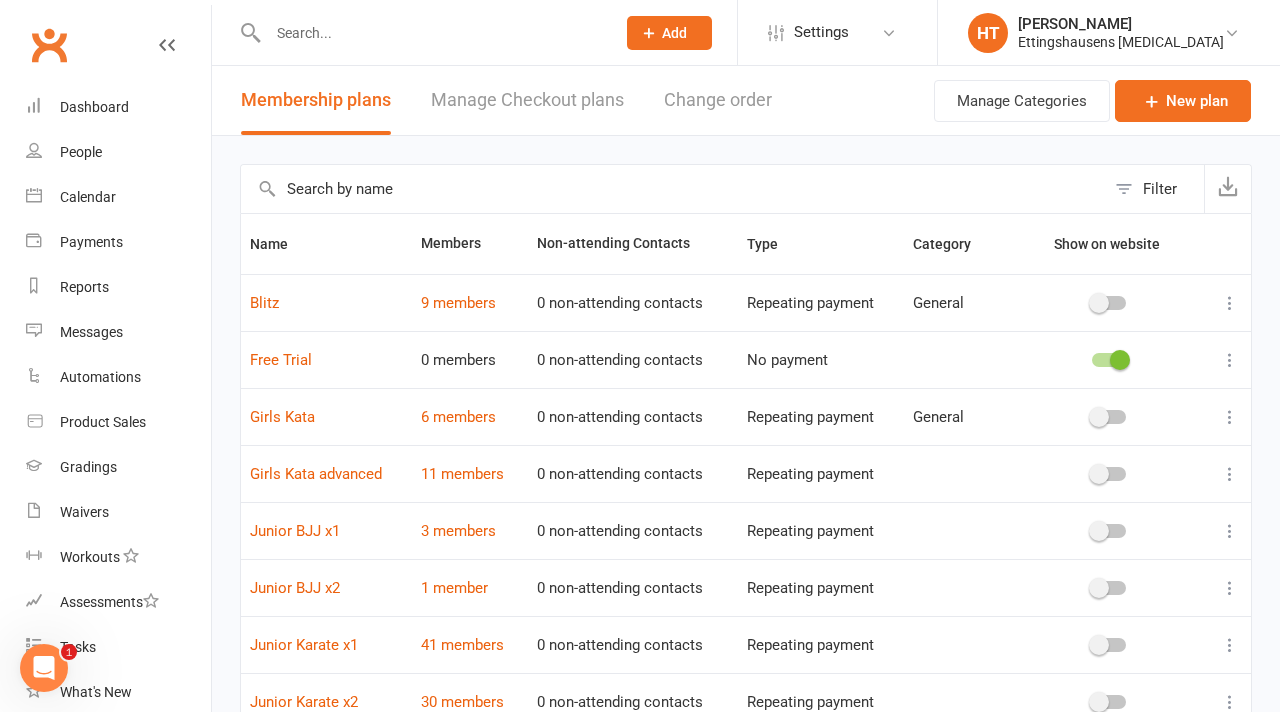 click at bounding box center (1120, 360) 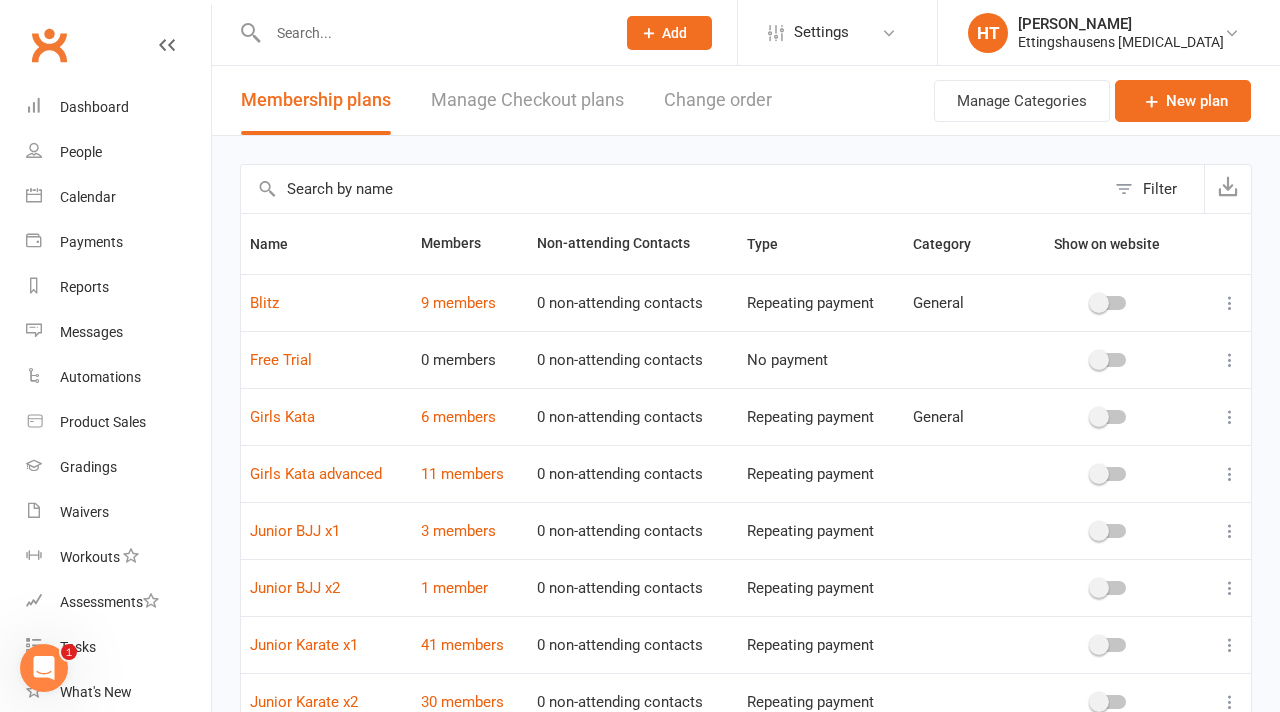 click at bounding box center [1230, 360] 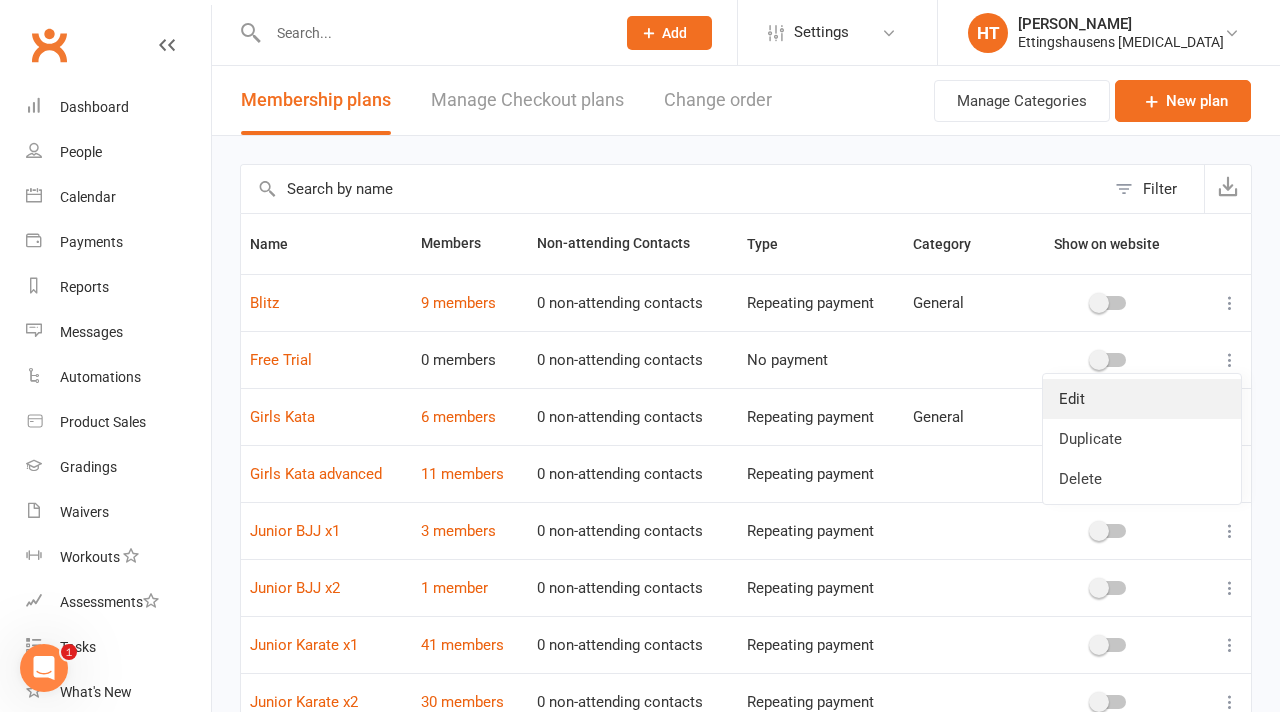 click on "Edit" at bounding box center [1142, 399] 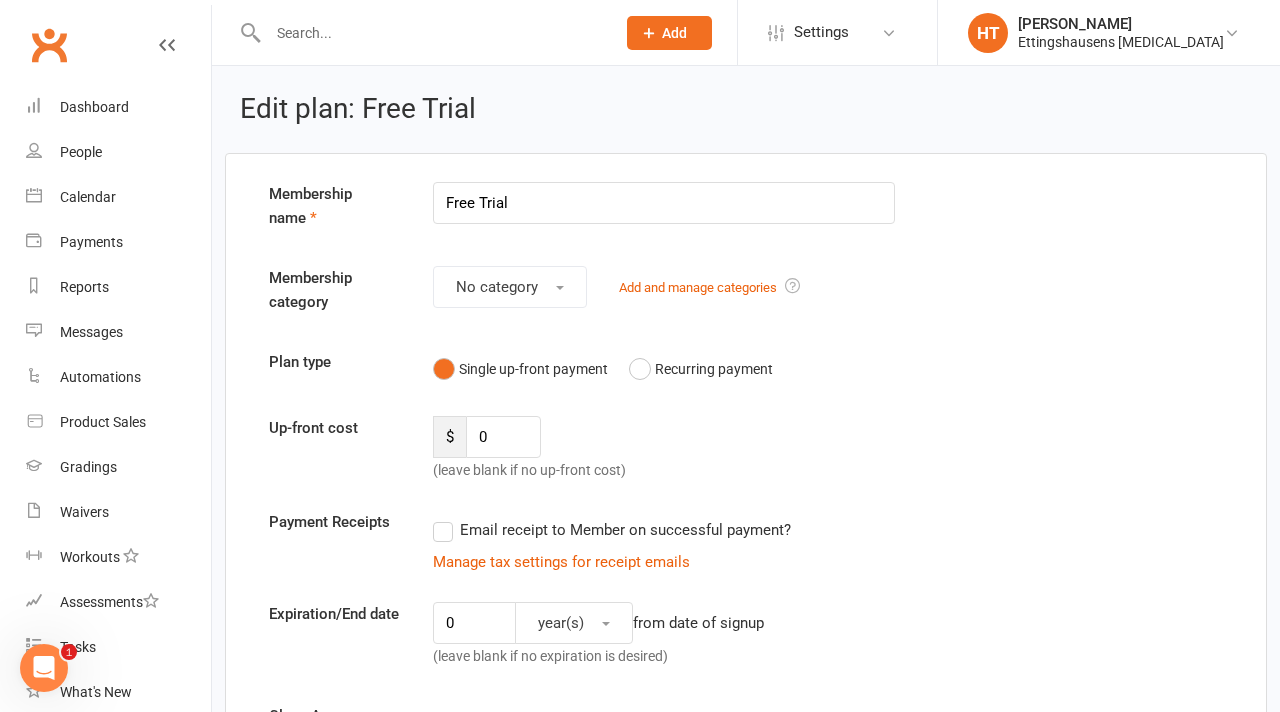 click on "Single up-front payment Recurring payment" at bounding box center (664, 369) 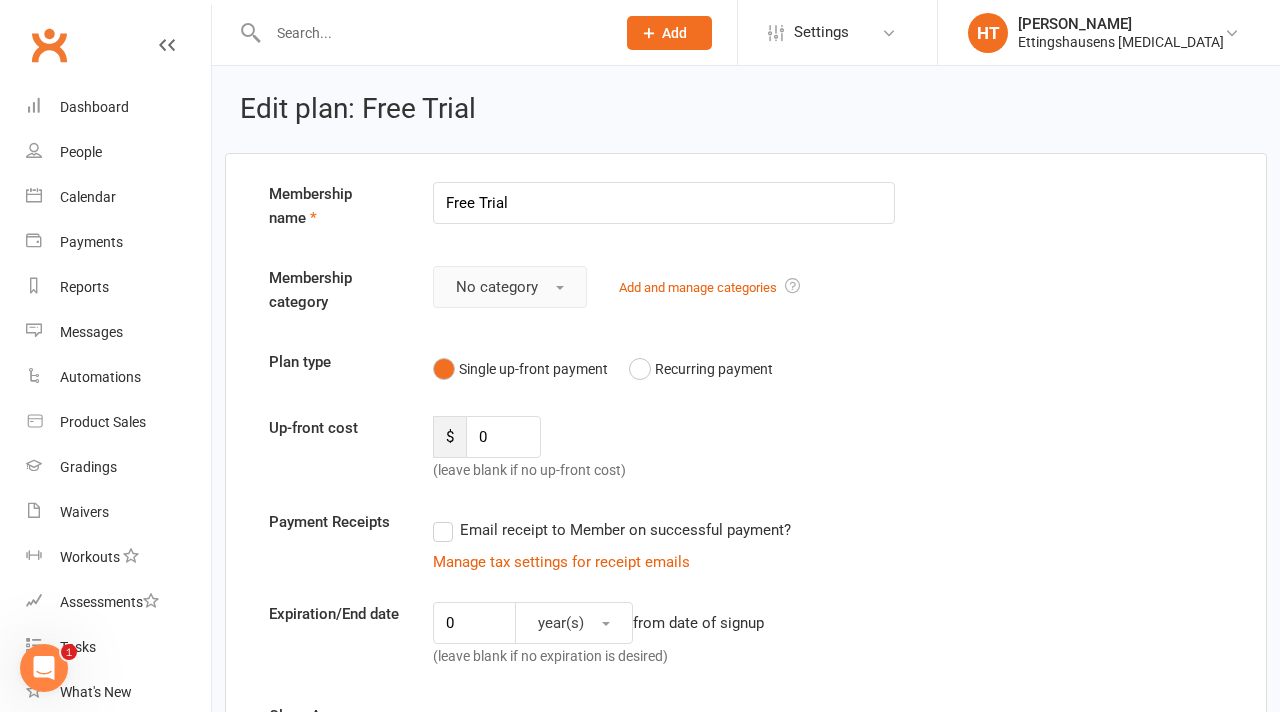 click on "No category" at bounding box center [510, 287] 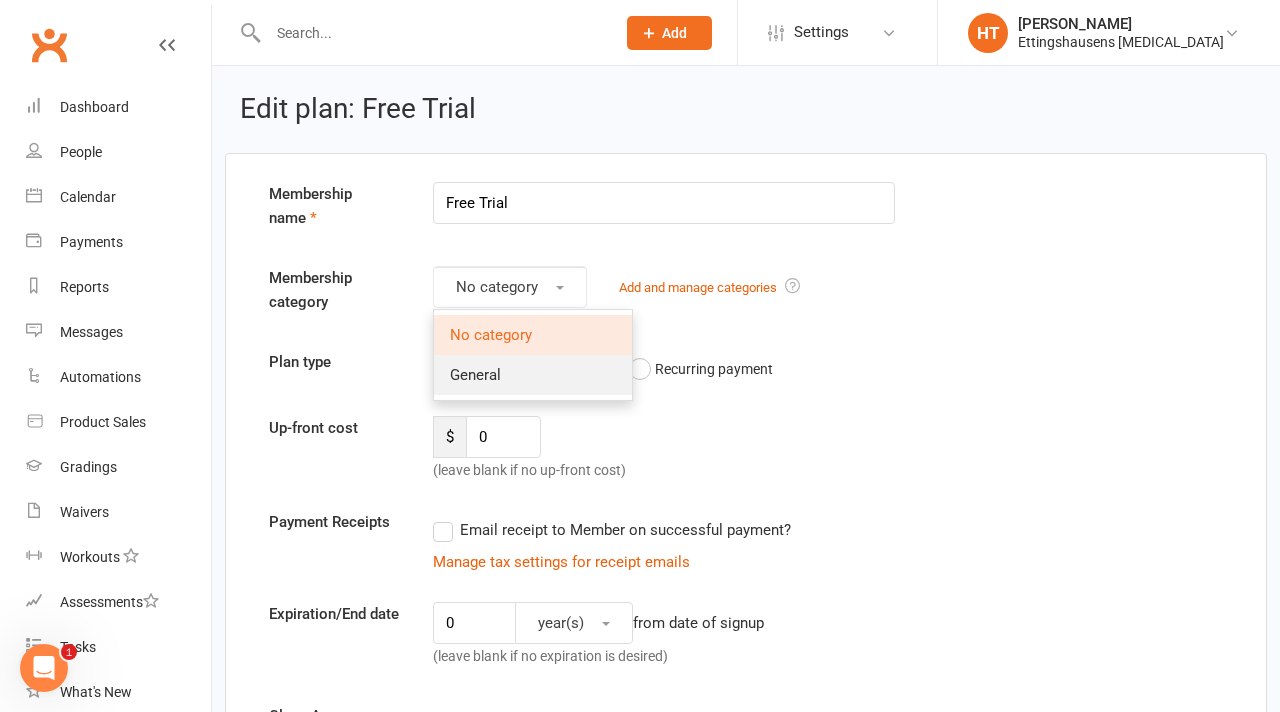 click on "General" at bounding box center [533, 375] 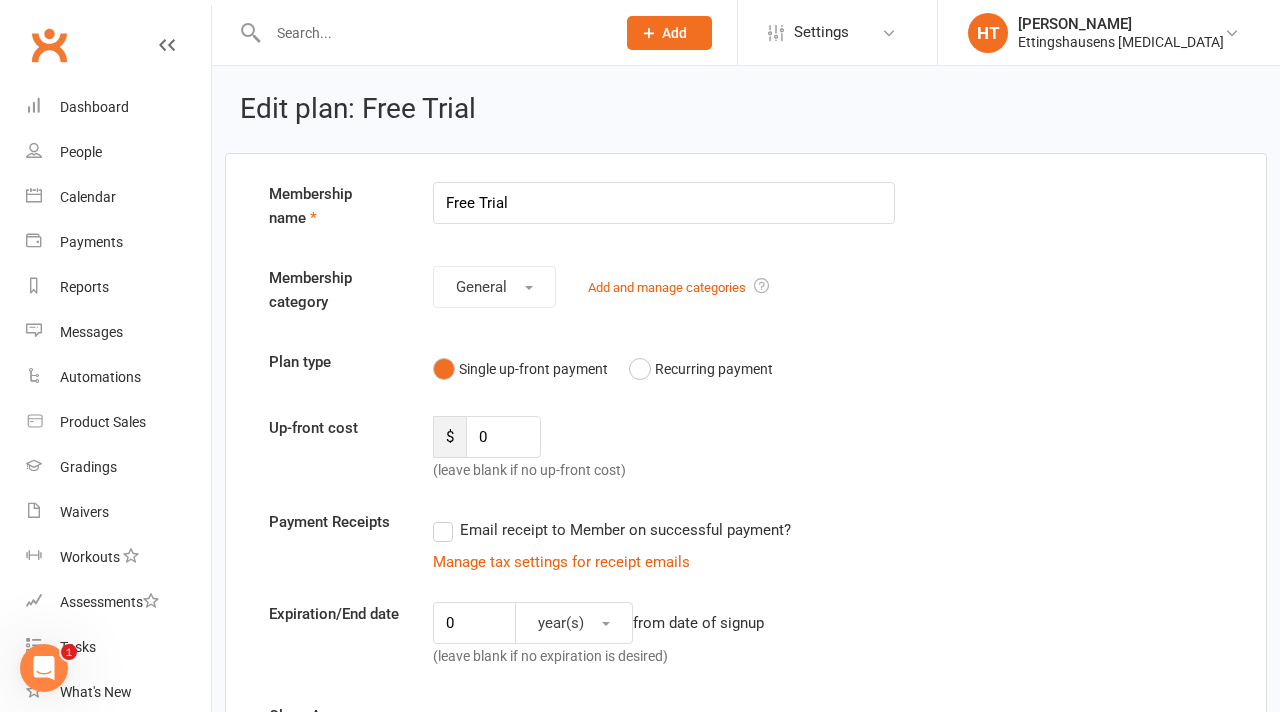 click on "Add and manage categories" at bounding box center (678, 287) 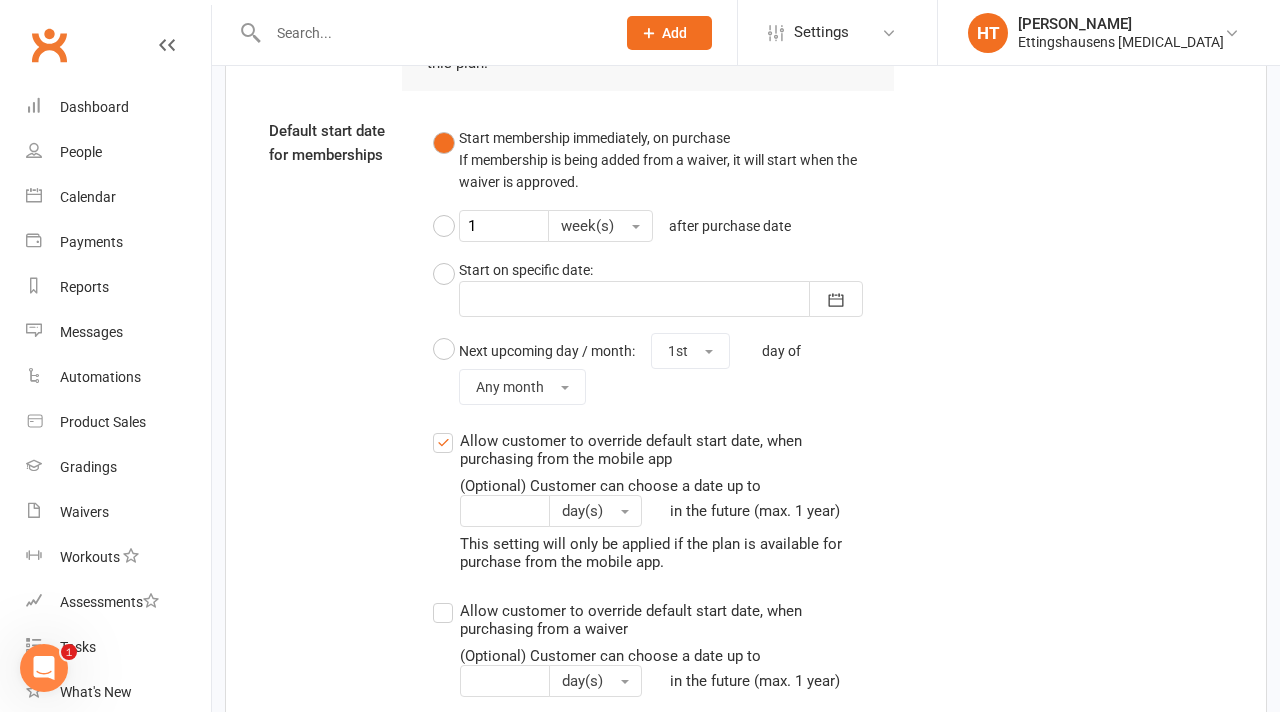 scroll, scrollTop: 1834, scrollLeft: 0, axis: vertical 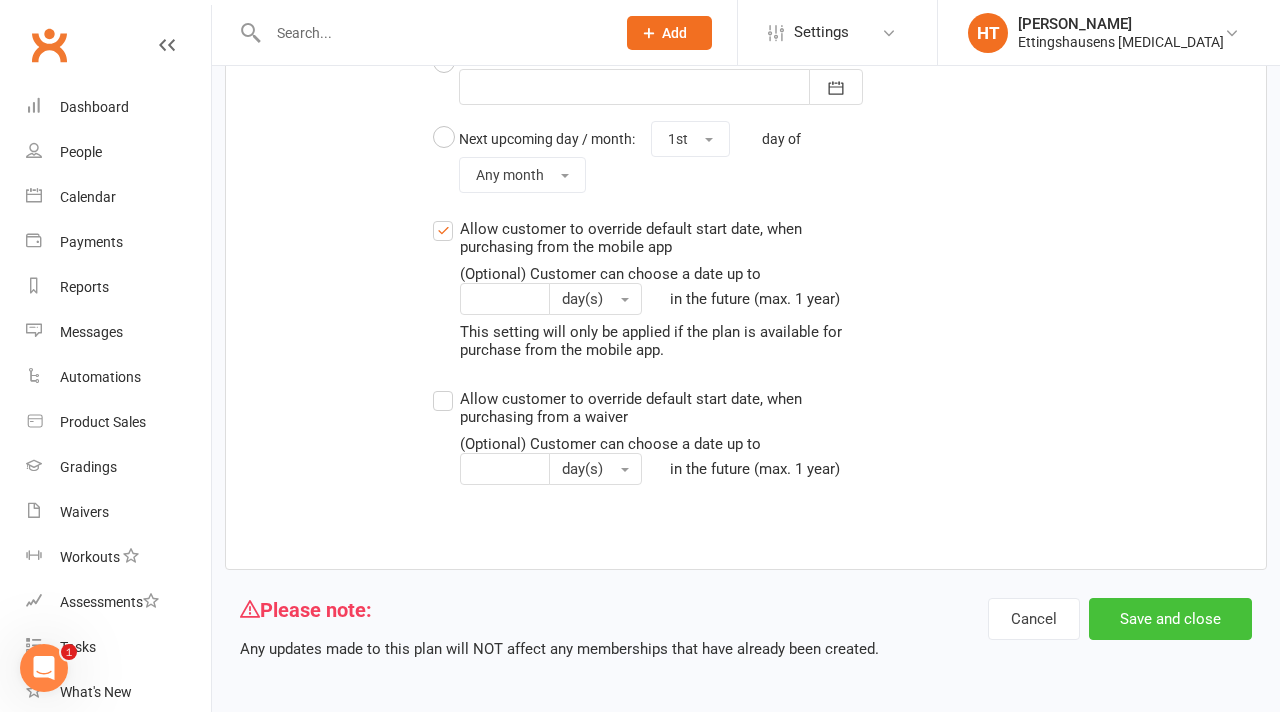 click on "Save and close" at bounding box center (1170, 619) 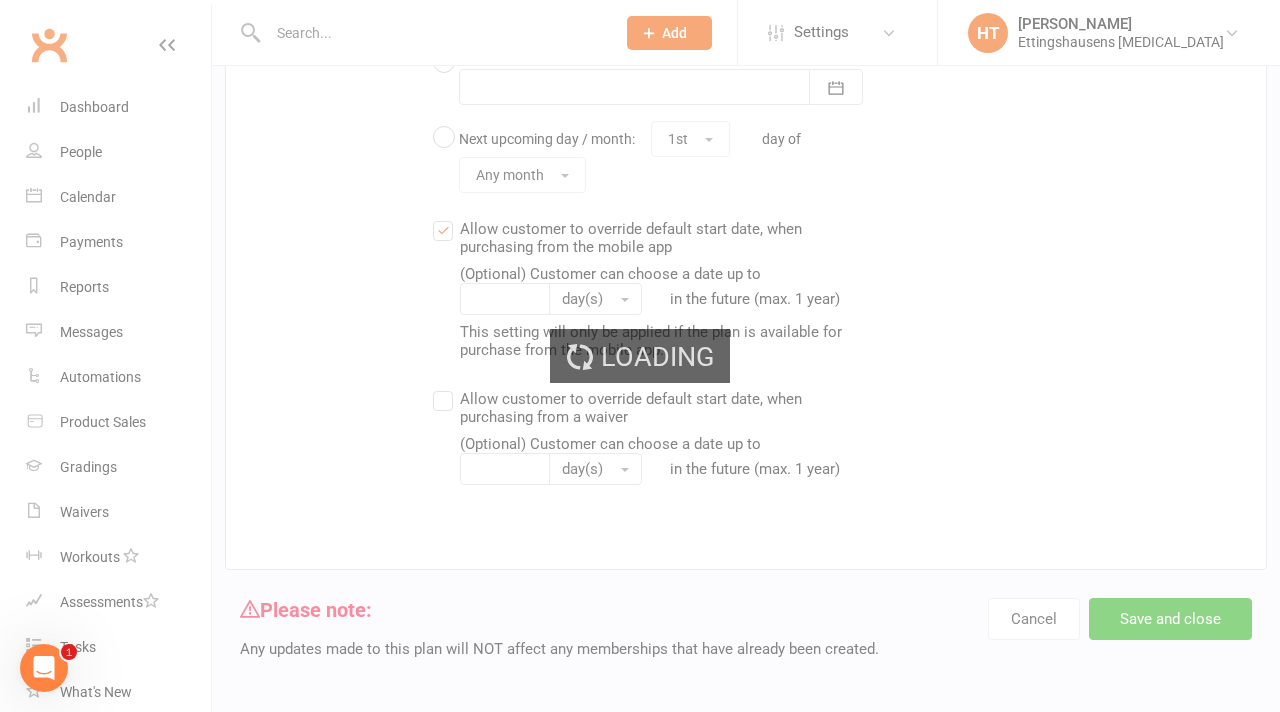 scroll, scrollTop: 0, scrollLeft: 0, axis: both 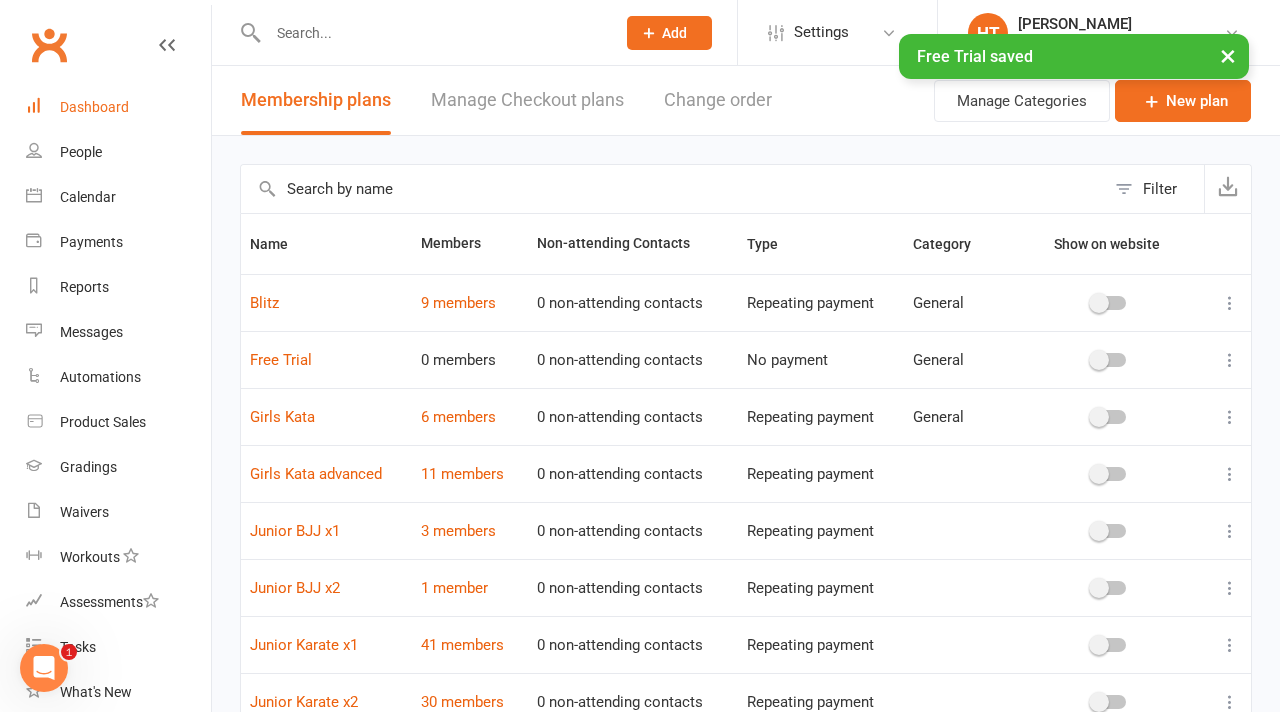 click on "Dashboard" at bounding box center [94, 107] 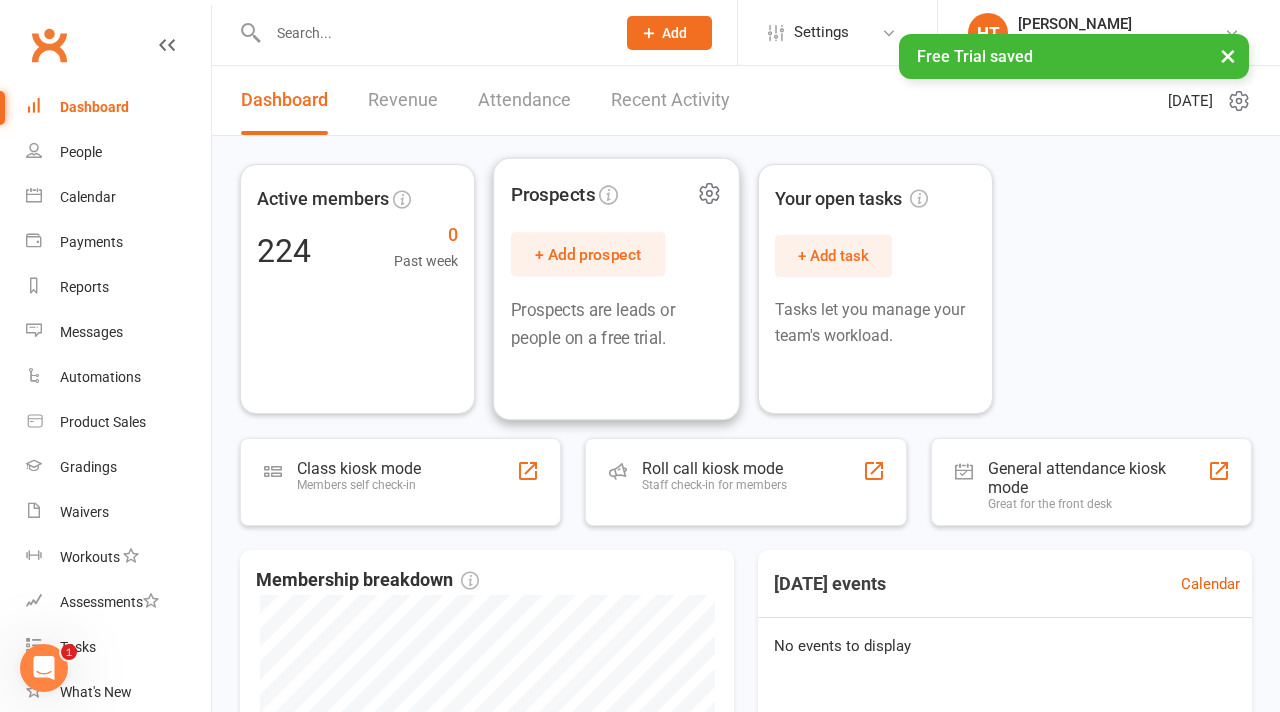 click on "+ Add prospect" at bounding box center (588, 254) 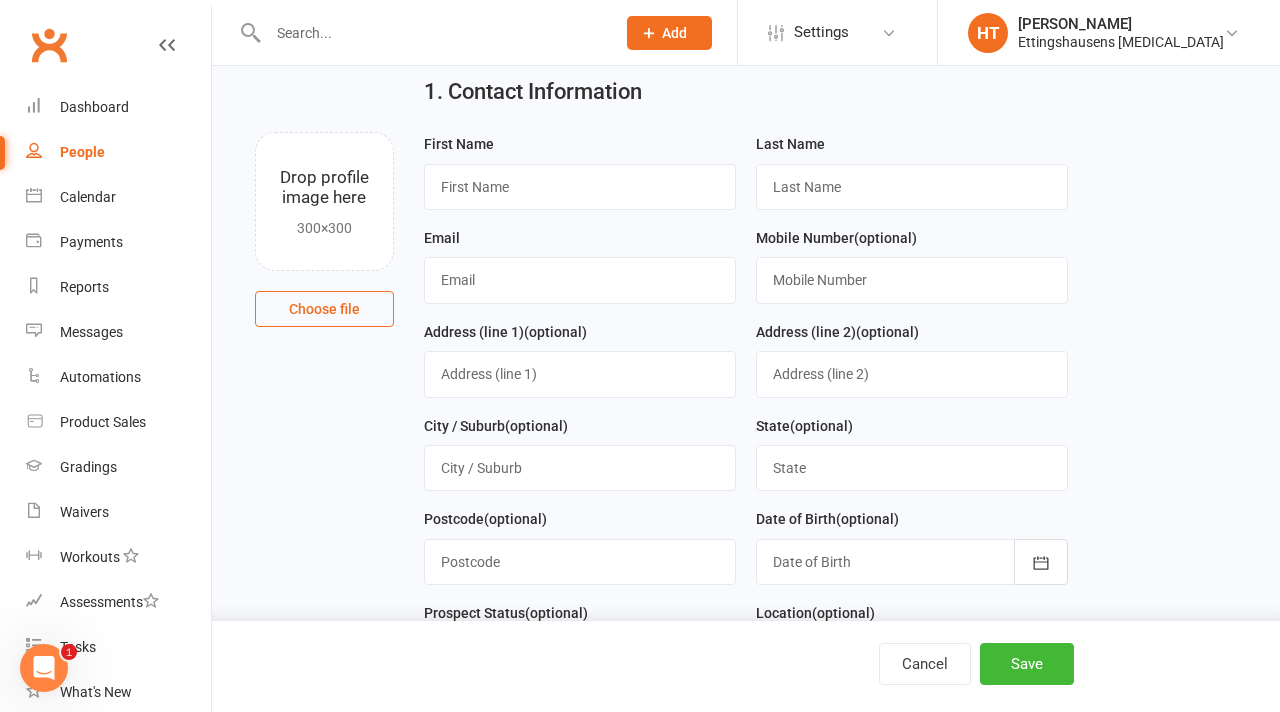 scroll, scrollTop: 0, scrollLeft: 0, axis: both 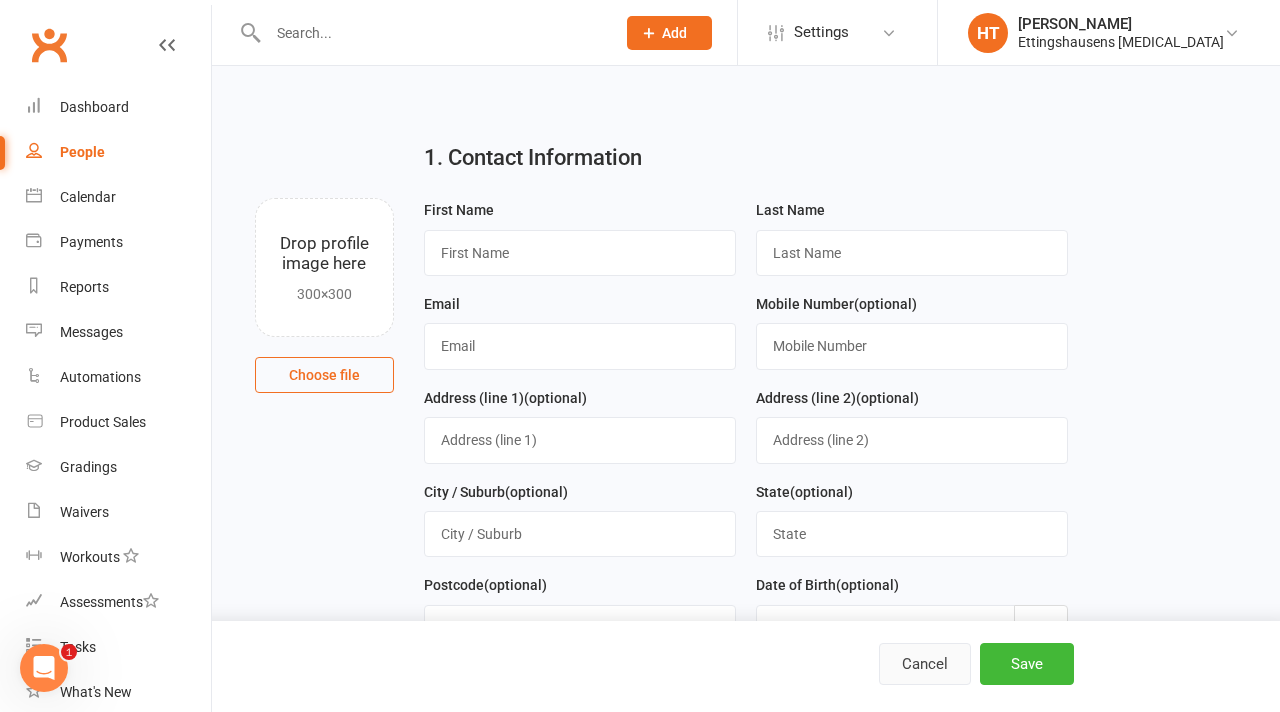click on "Cancel" at bounding box center (925, 664) 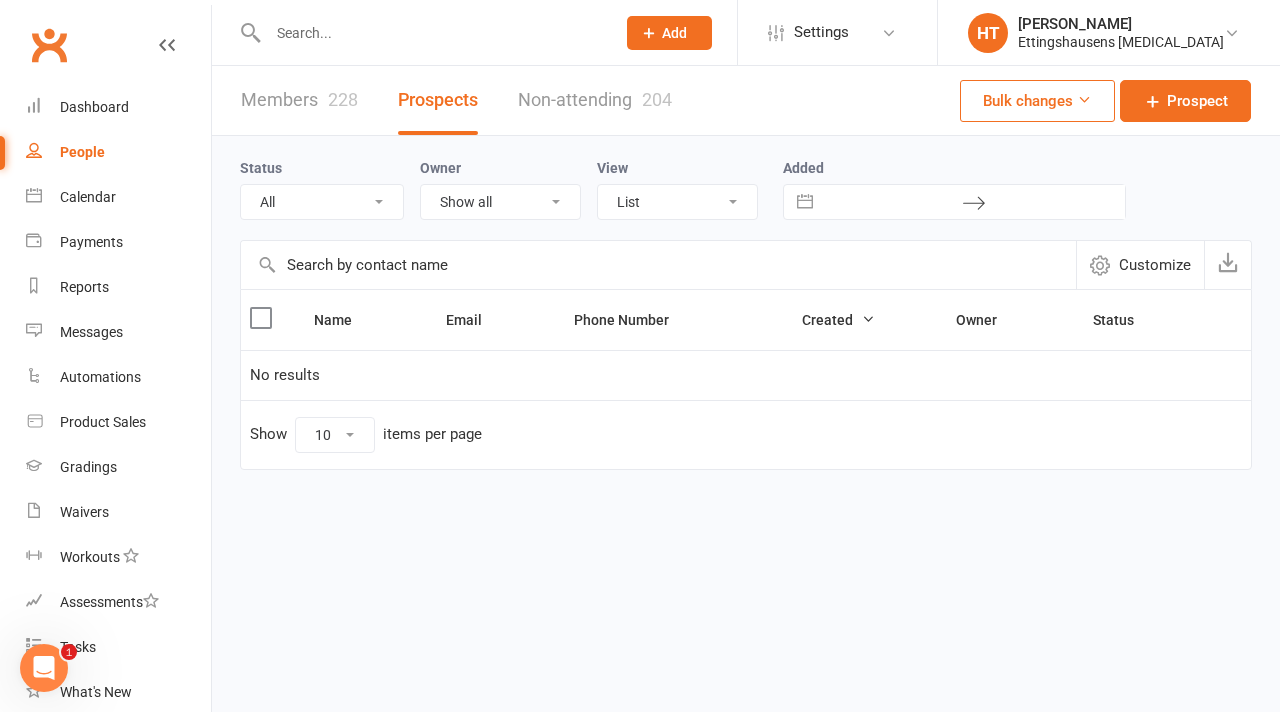 click on "Customize" at bounding box center (1155, 265) 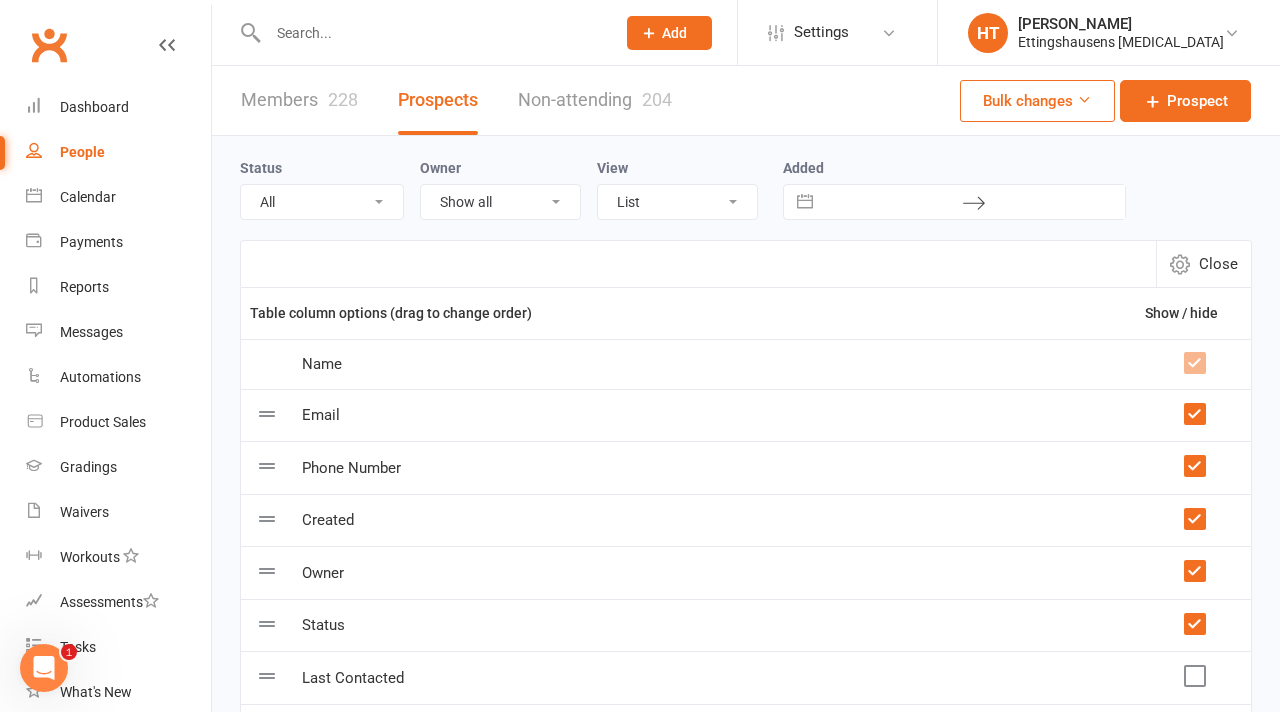 click on "Close" at bounding box center (1203, 264) 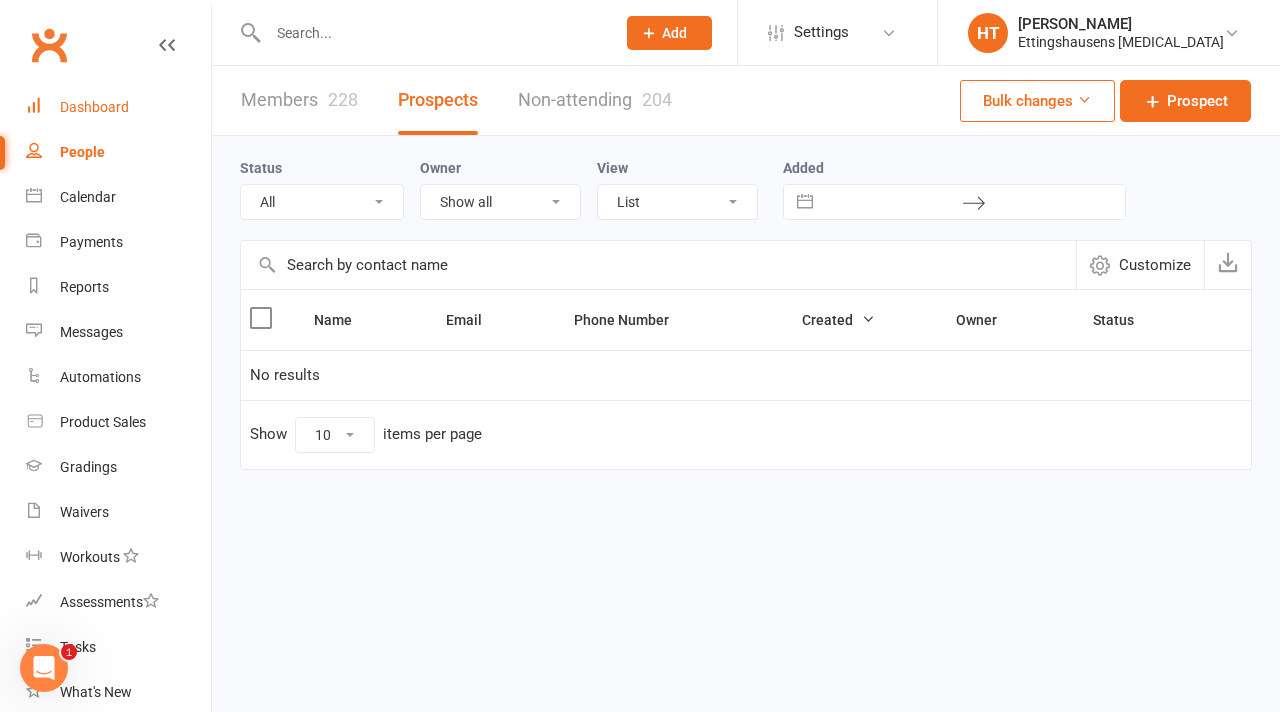 click on "Dashboard" at bounding box center [94, 107] 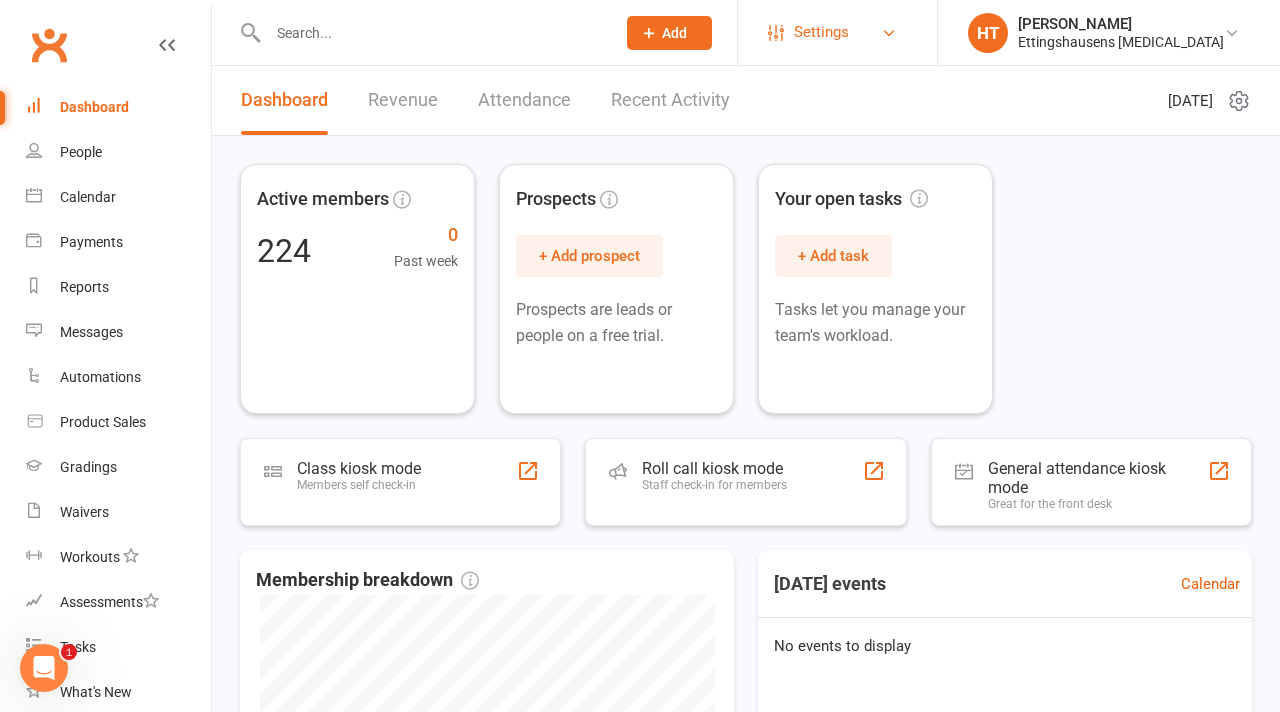 click on "Settings" at bounding box center [821, 32] 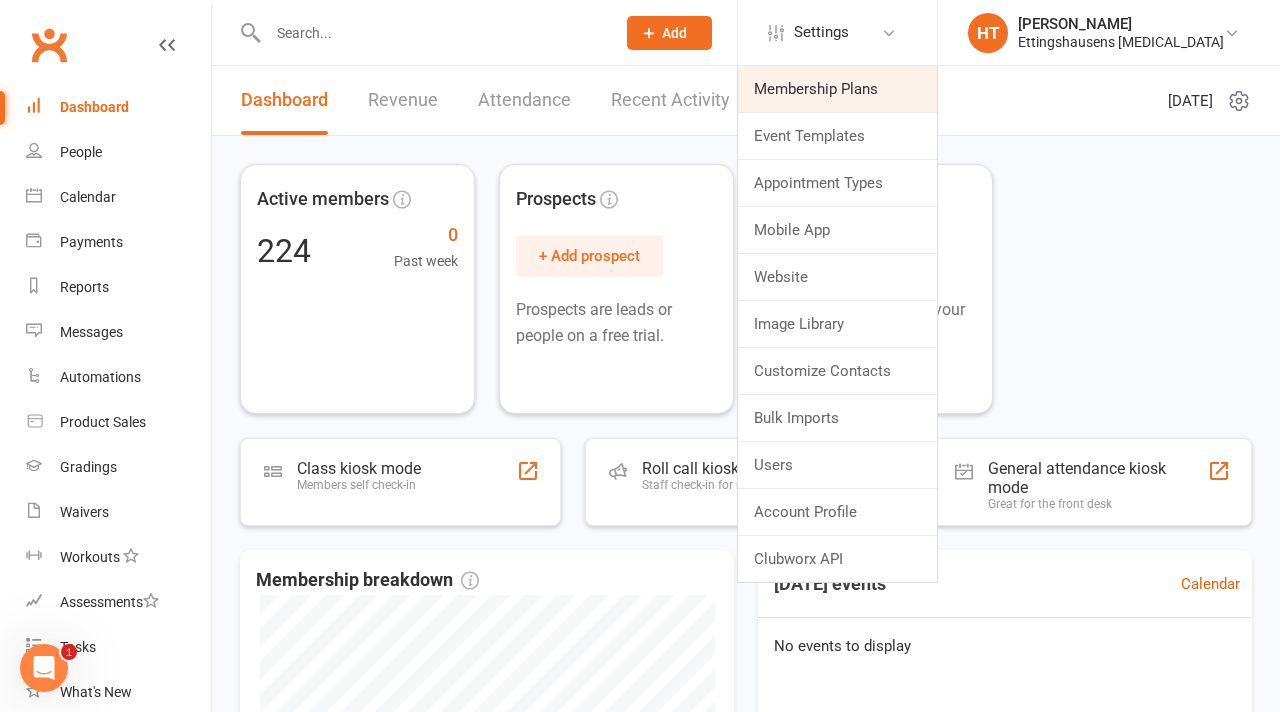 click on "Membership Plans" at bounding box center [837, 89] 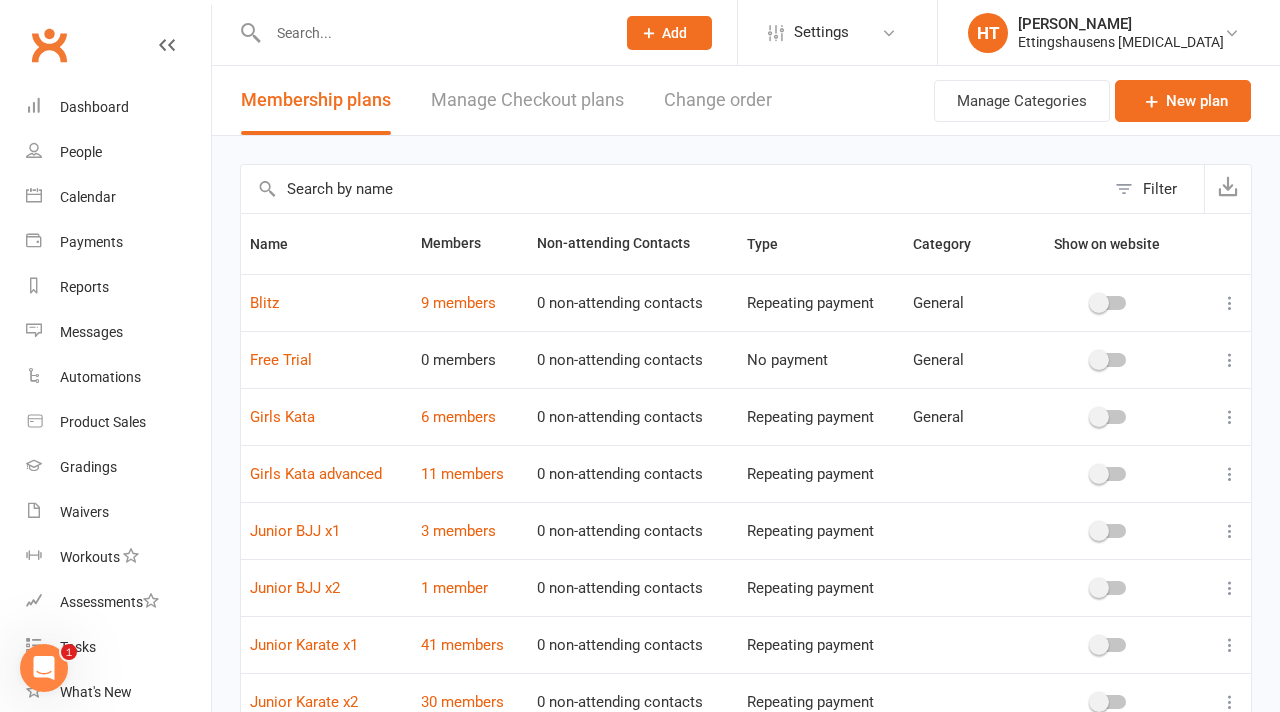 click at bounding box center [1230, 360] 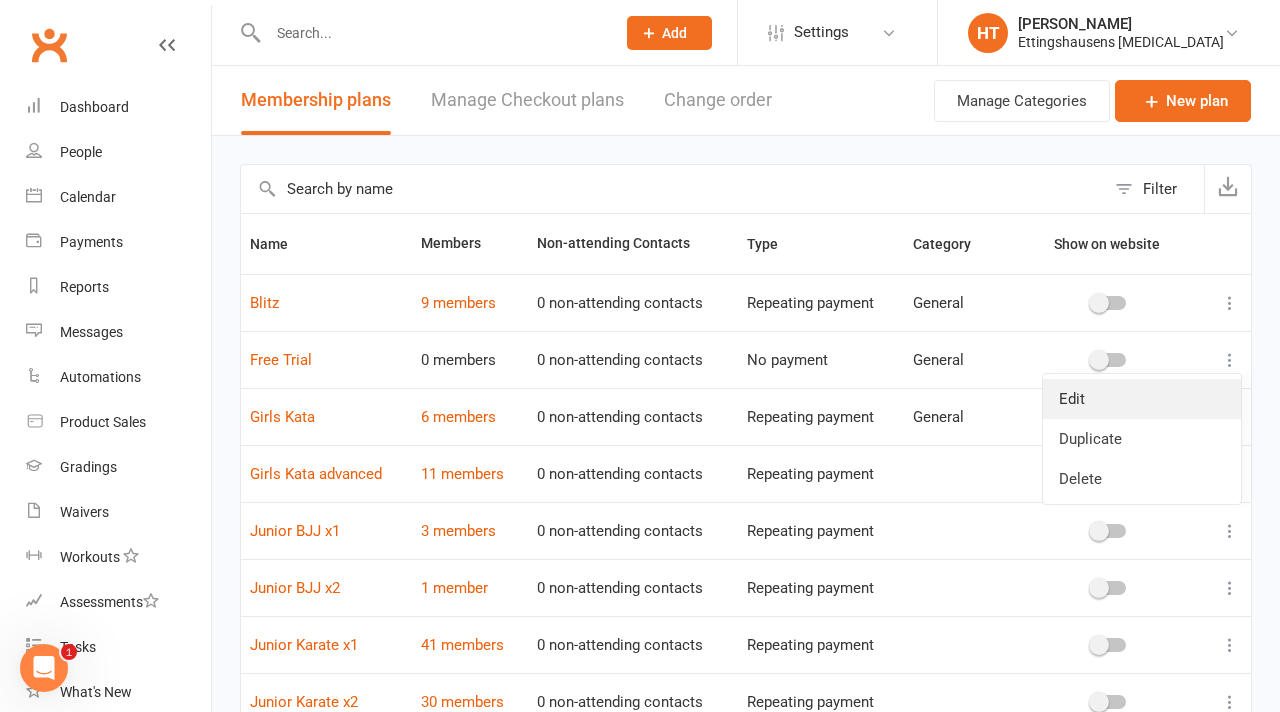 click on "Edit" at bounding box center (1142, 399) 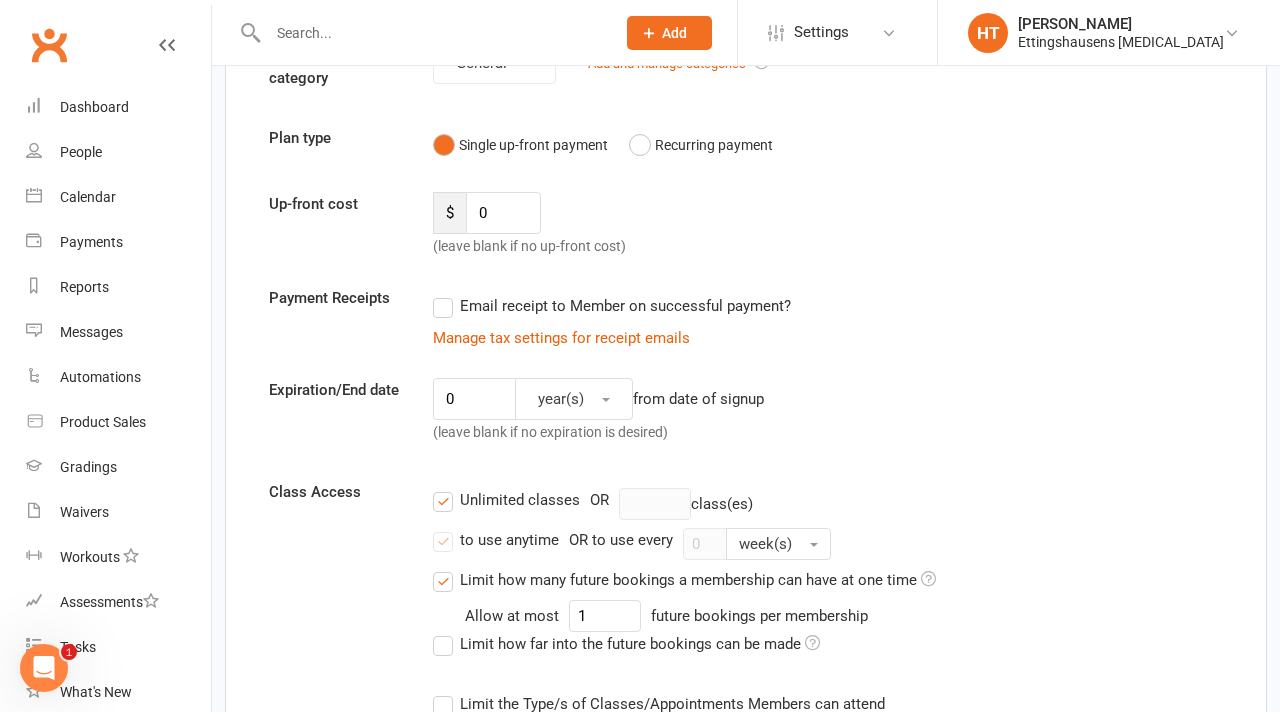 scroll, scrollTop: 0, scrollLeft: 0, axis: both 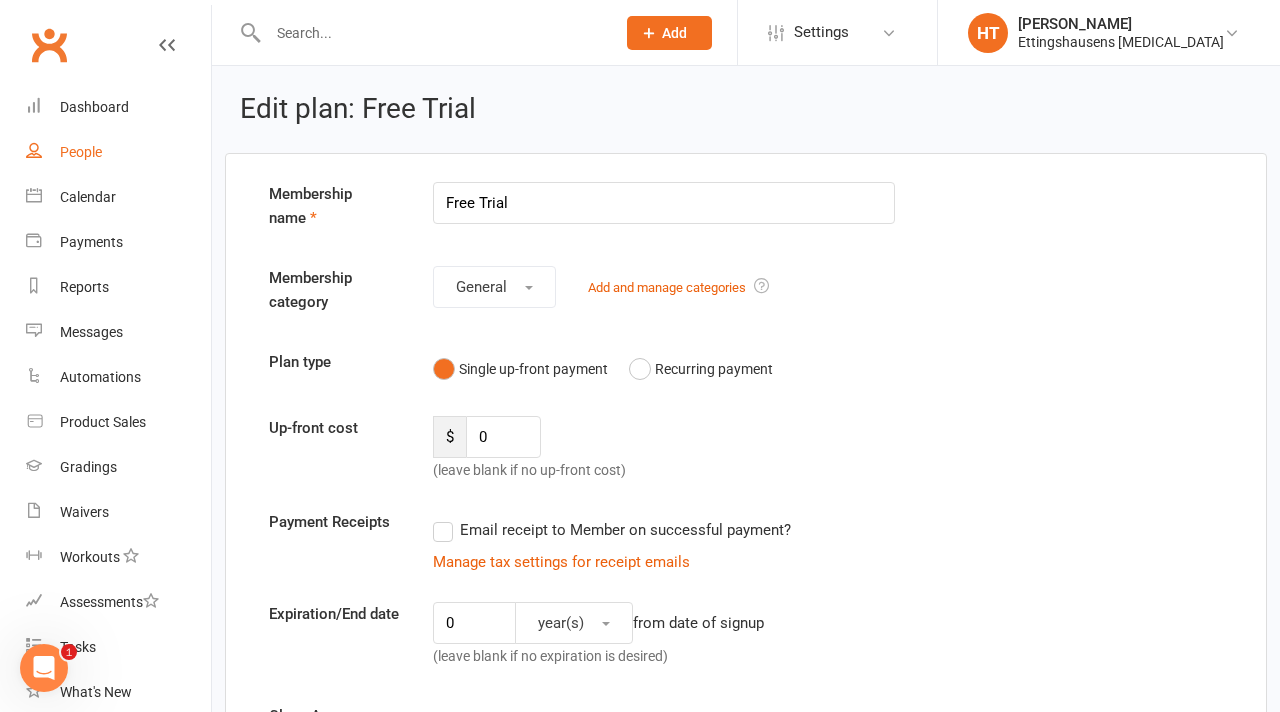 click on "People" at bounding box center (118, 152) 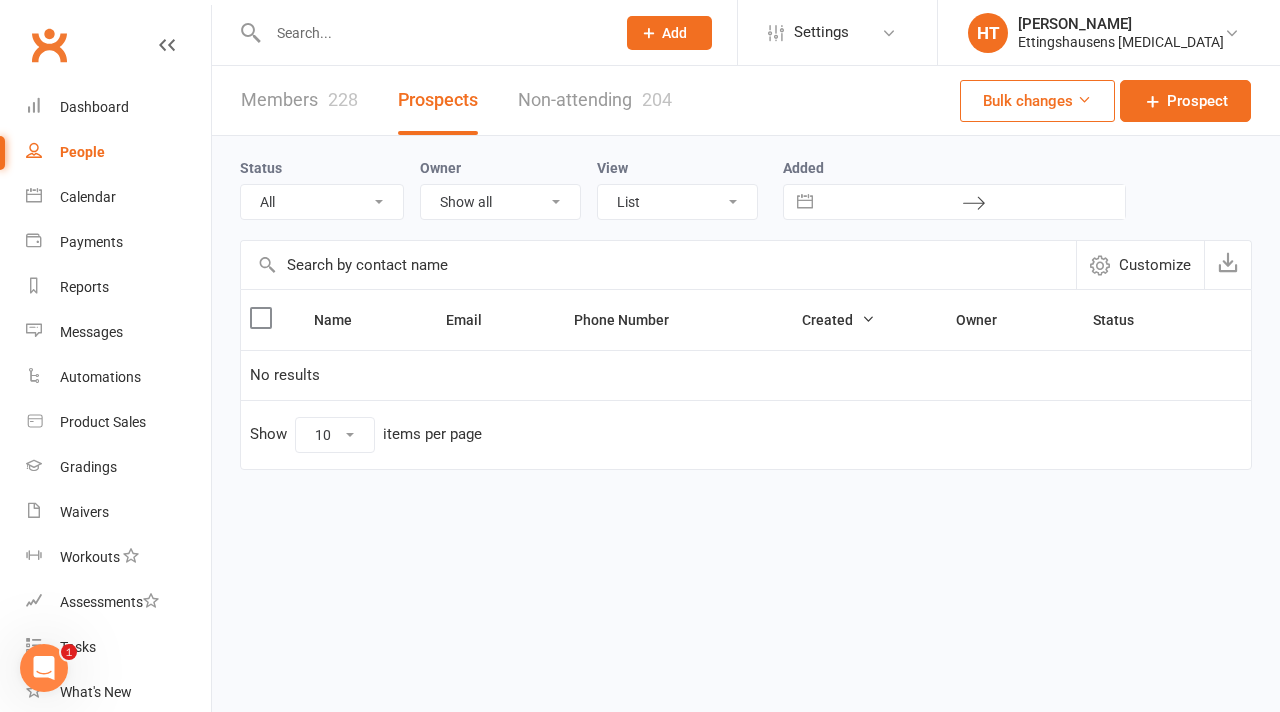 click on "Non-attending 204" at bounding box center [595, 100] 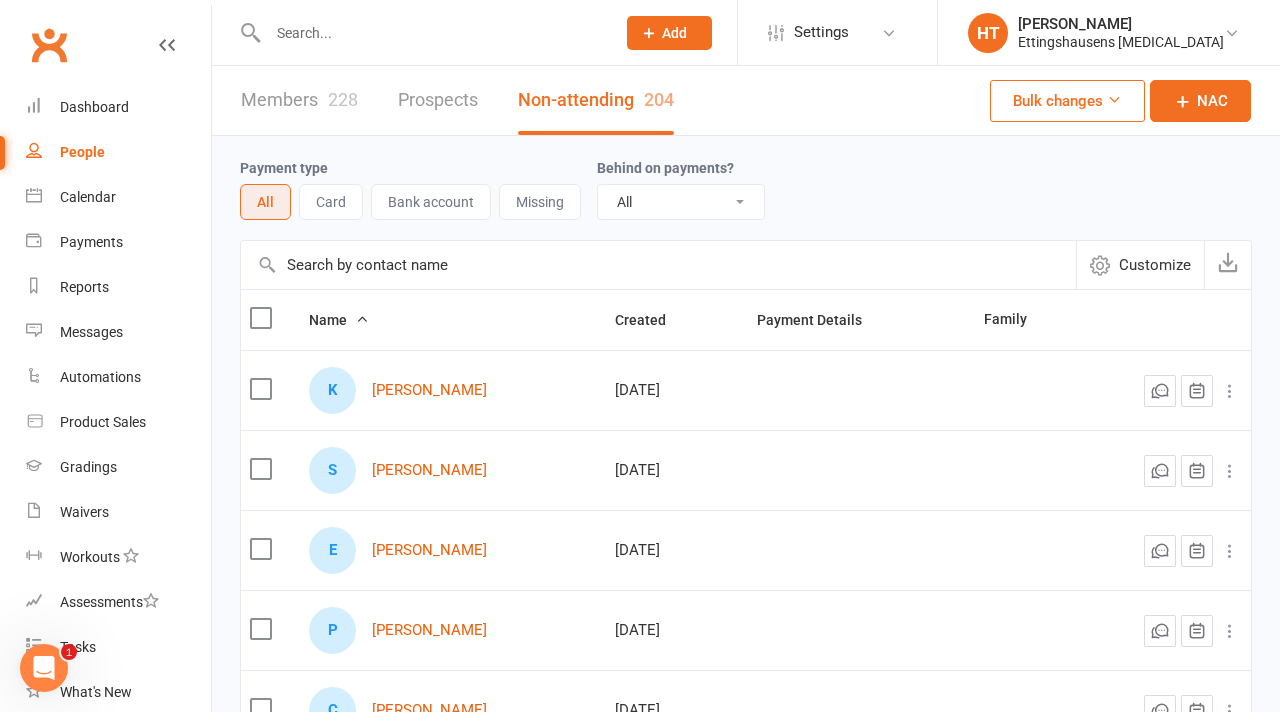 click on "Prospects" at bounding box center [438, 100] 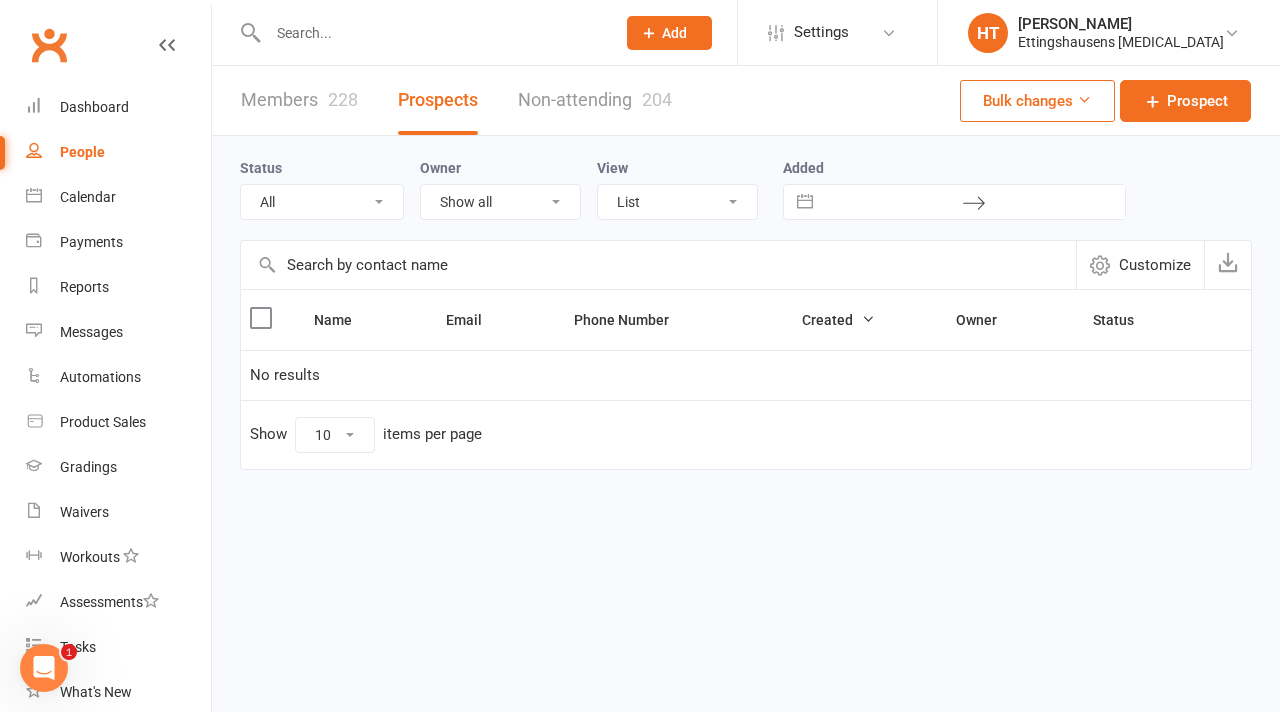 click on "228" at bounding box center [343, 99] 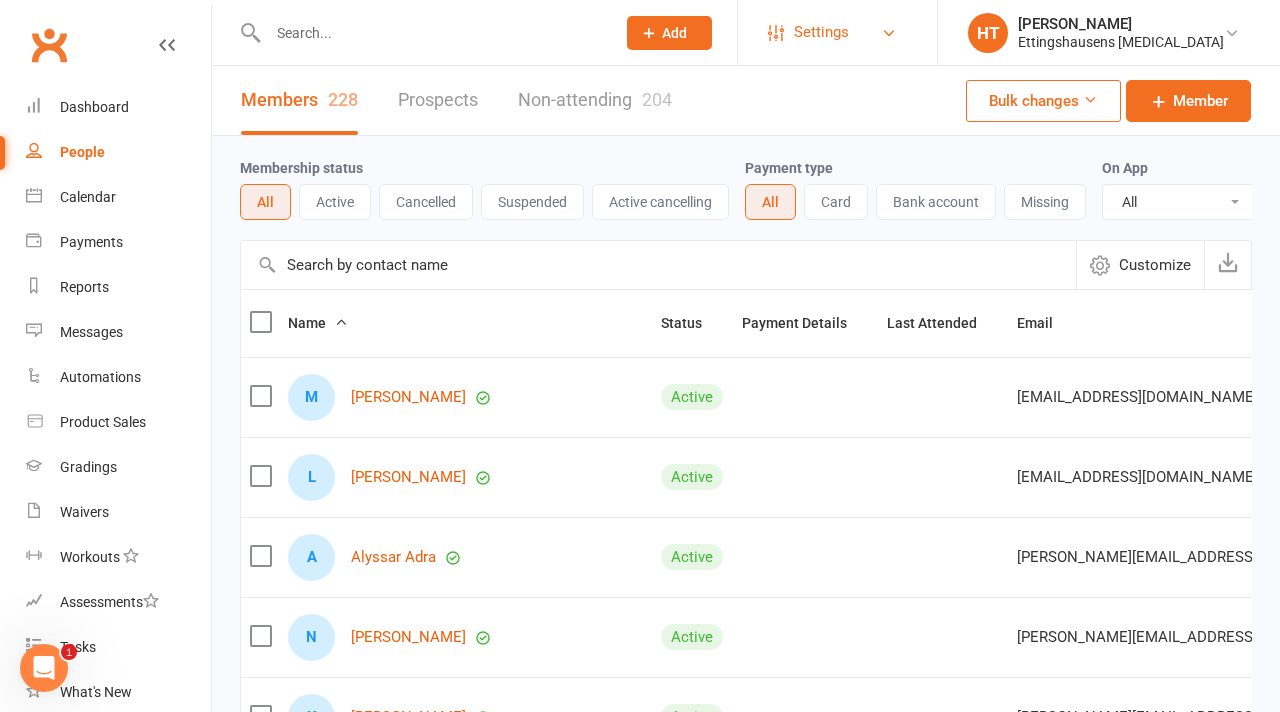 click on "Settings" at bounding box center (821, 32) 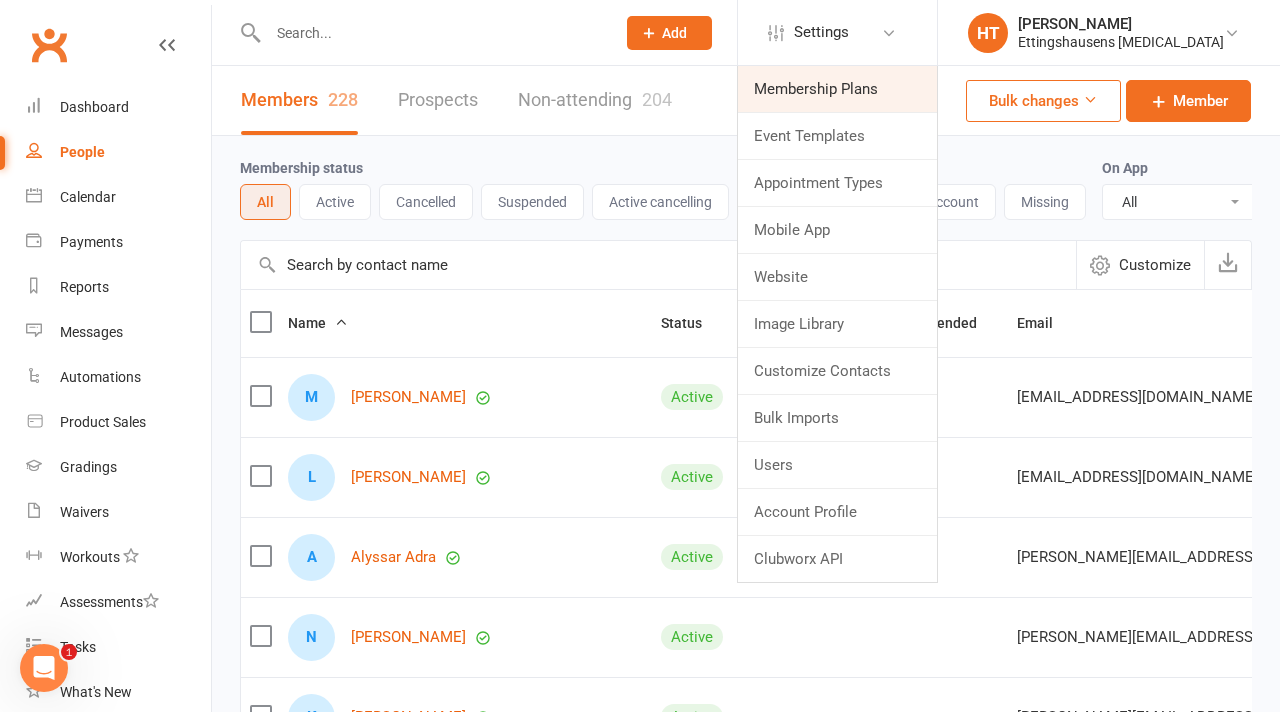 click on "Membership Plans" at bounding box center [837, 89] 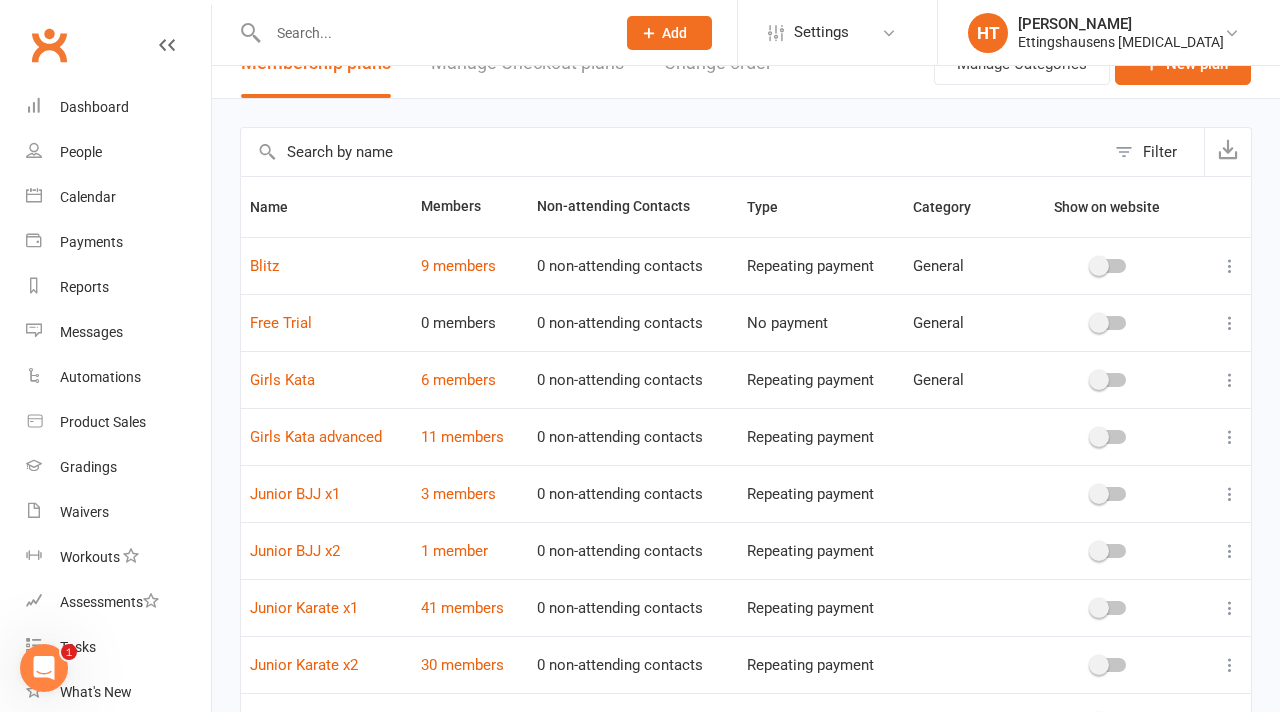 scroll, scrollTop: 39, scrollLeft: 0, axis: vertical 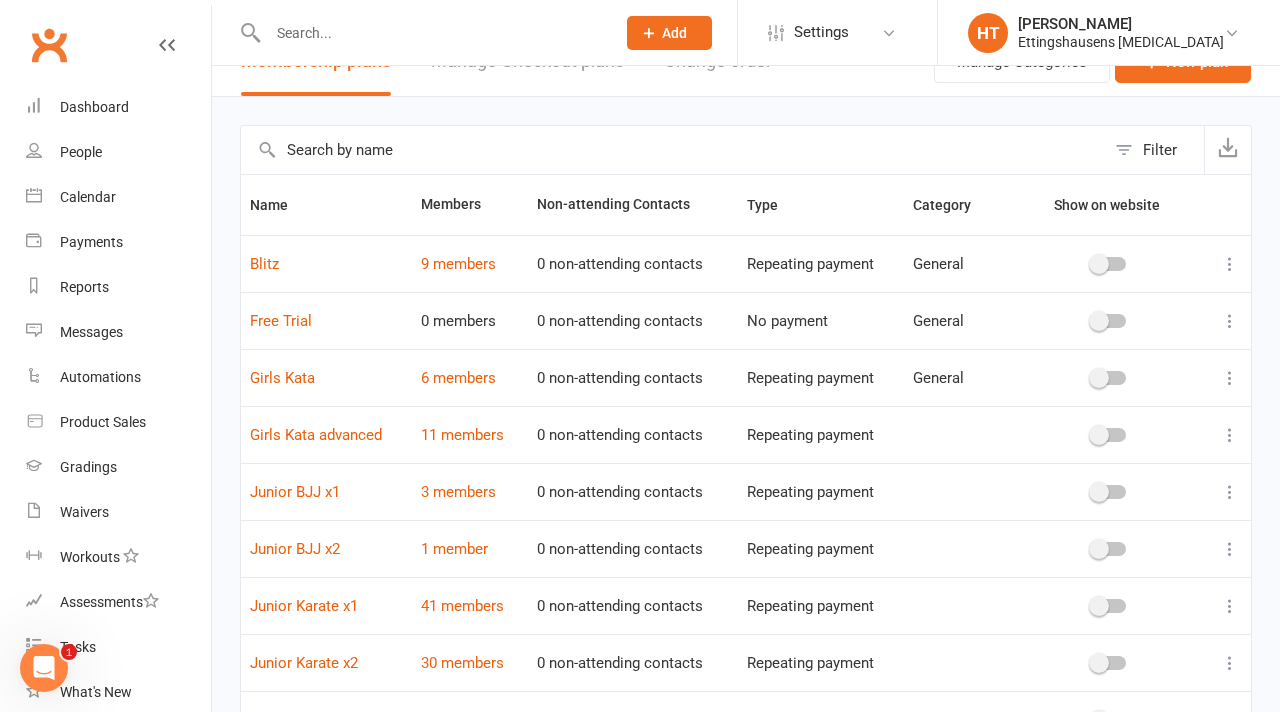 click at bounding box center [1230, 321] 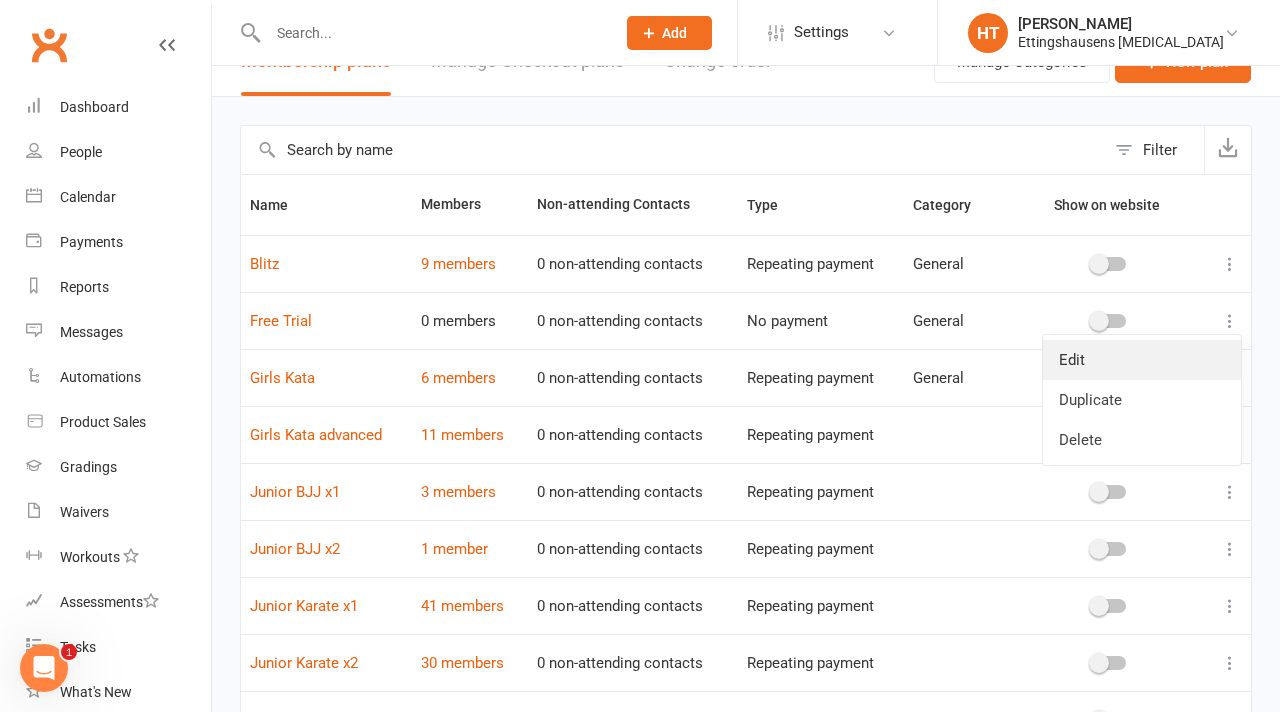 click on "Edit" at bounding box center (1142, 360) 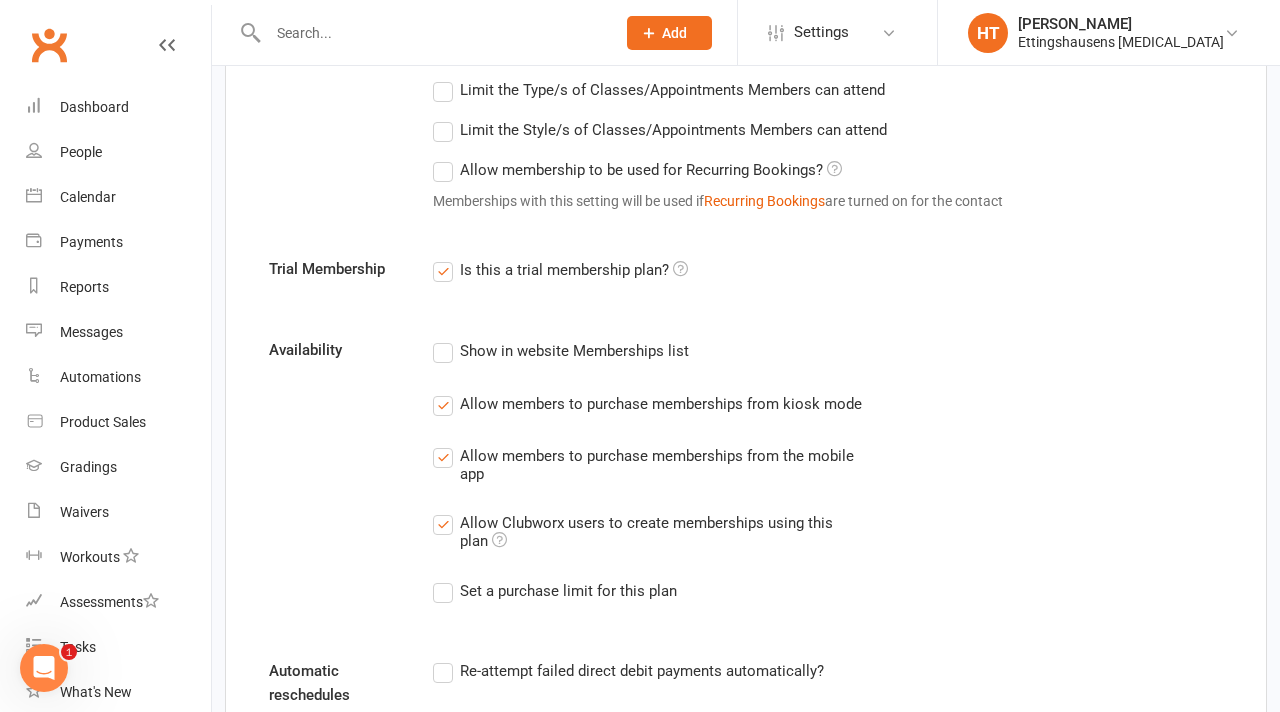 scroll, scrollTop: 832, scrollLeft: 0, axis: vertical 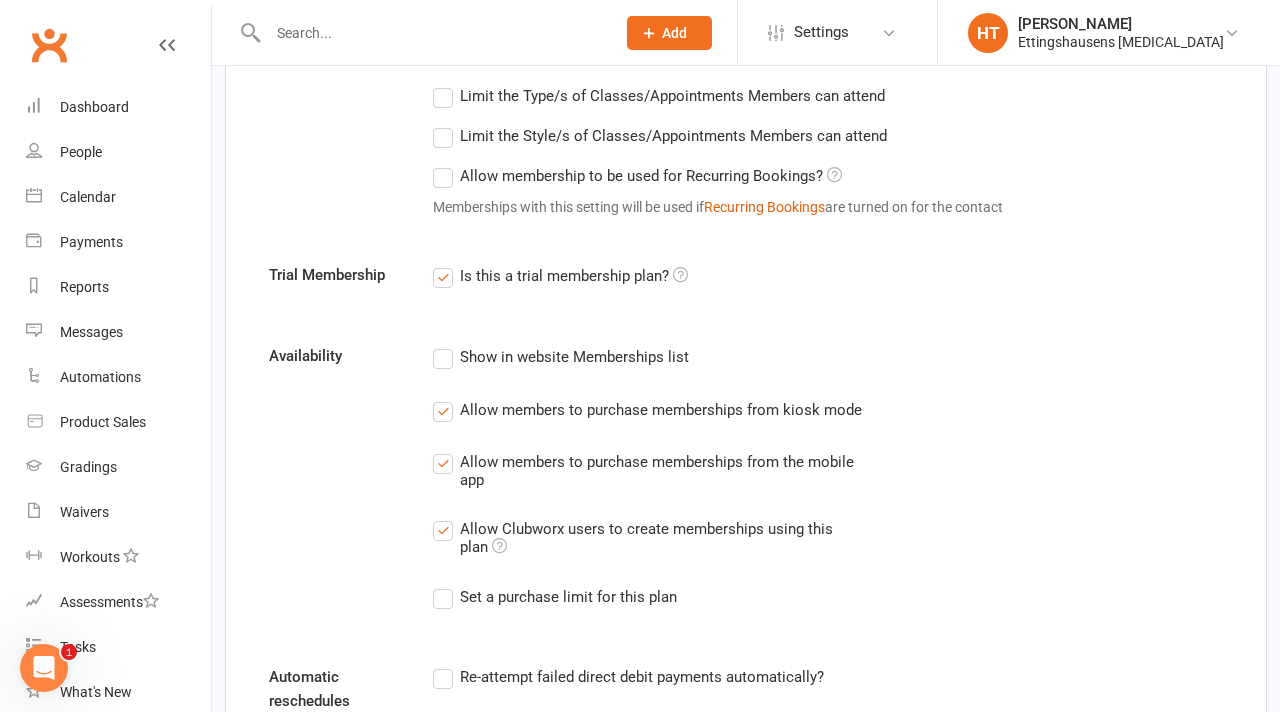 click at bounding box center (680, 274) 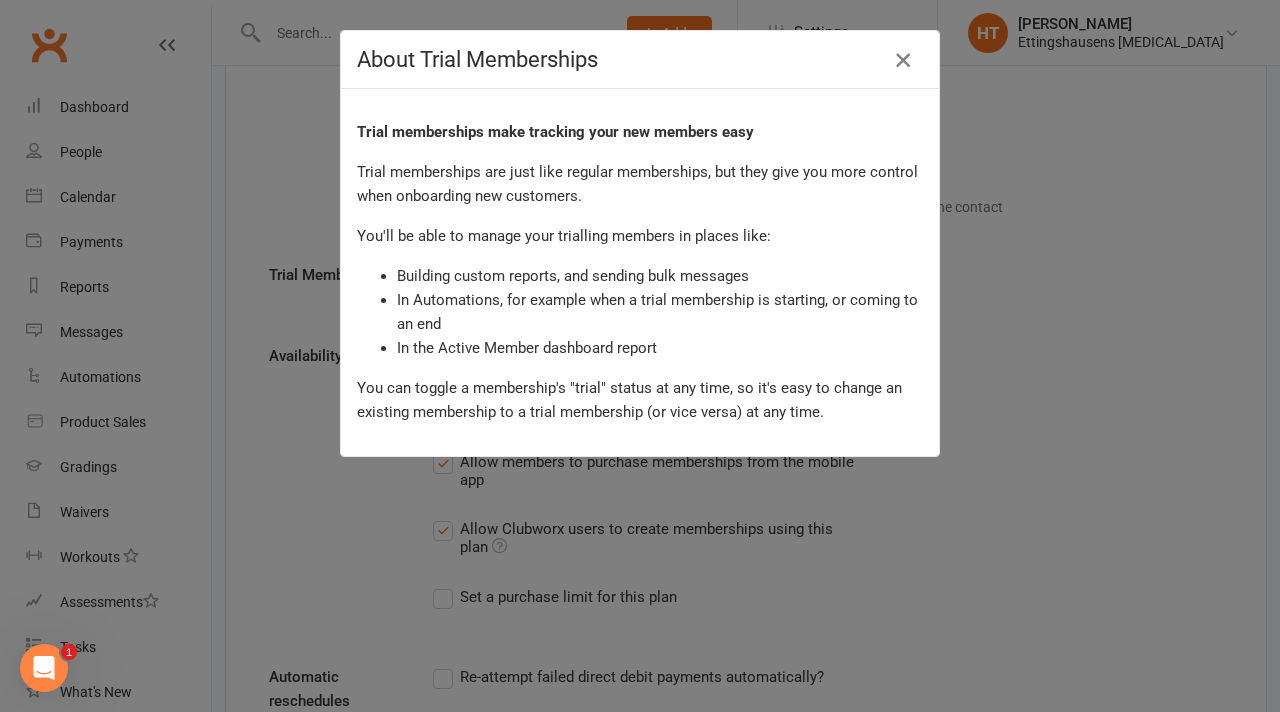 click at bounding box center (903, 60) 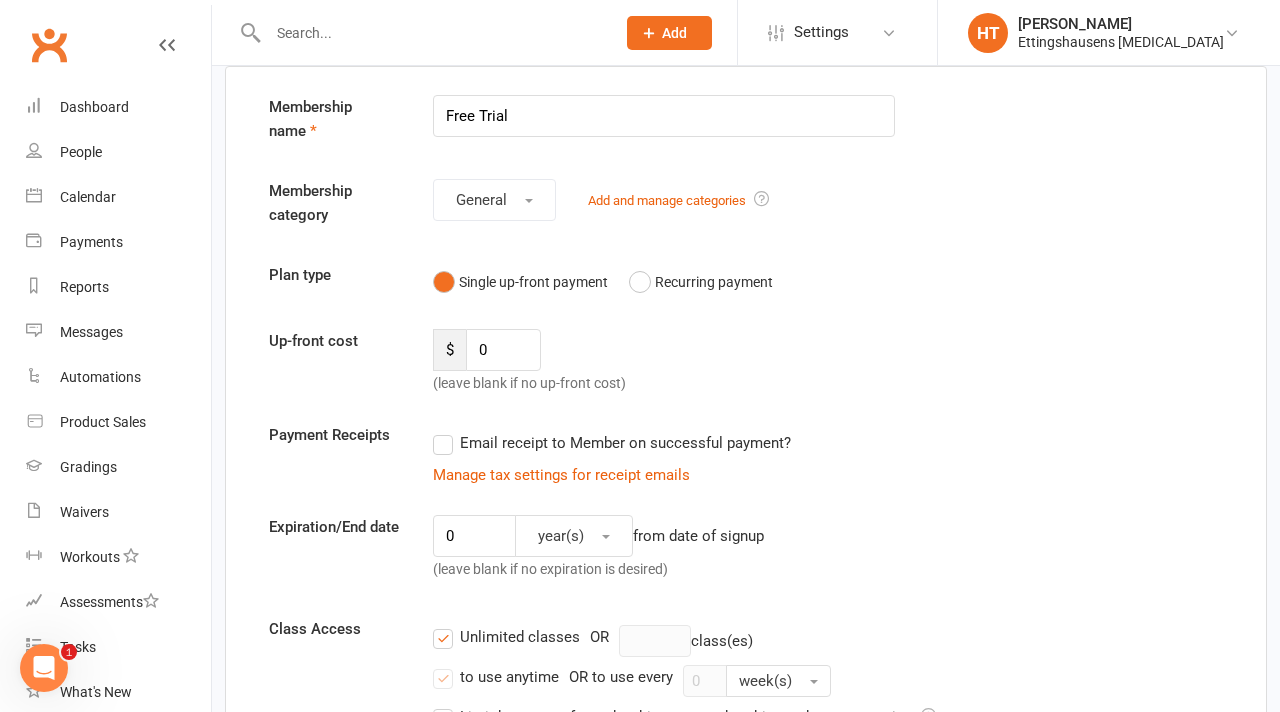 scroll, scrollTop: 0, scrollLeft: 0, axis: both 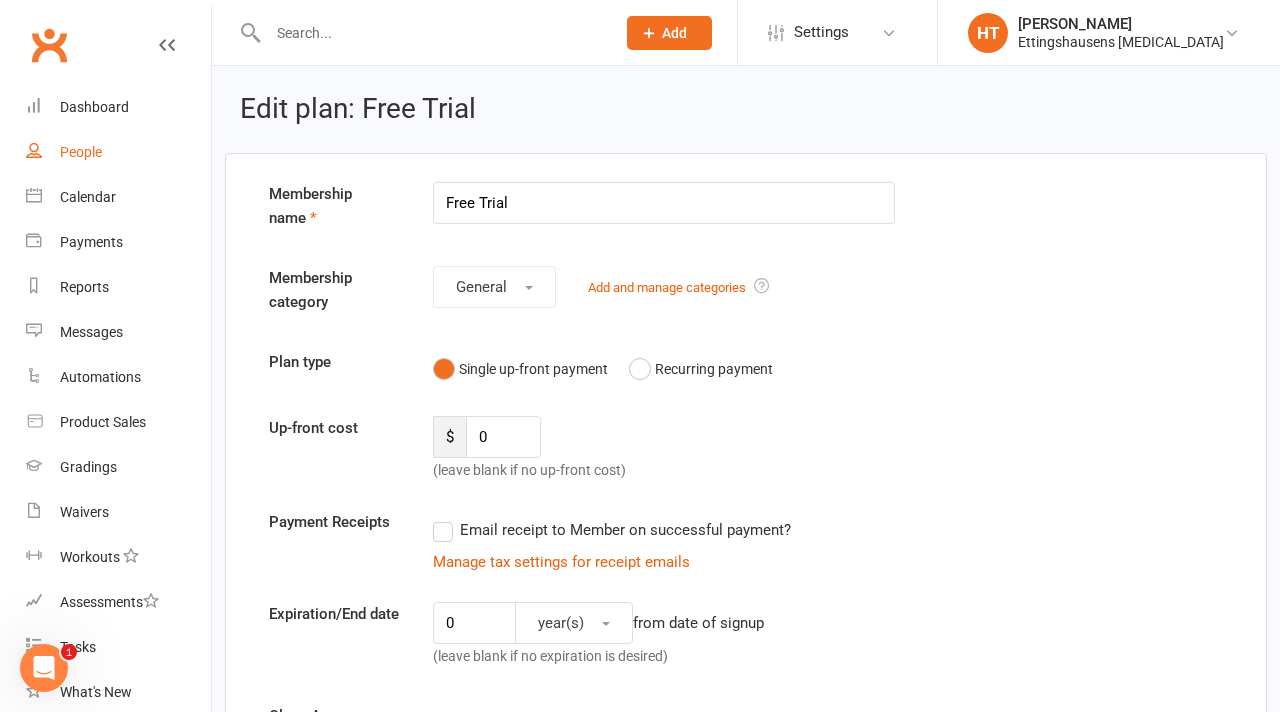 click on "People" at bounding box center [118, 152] 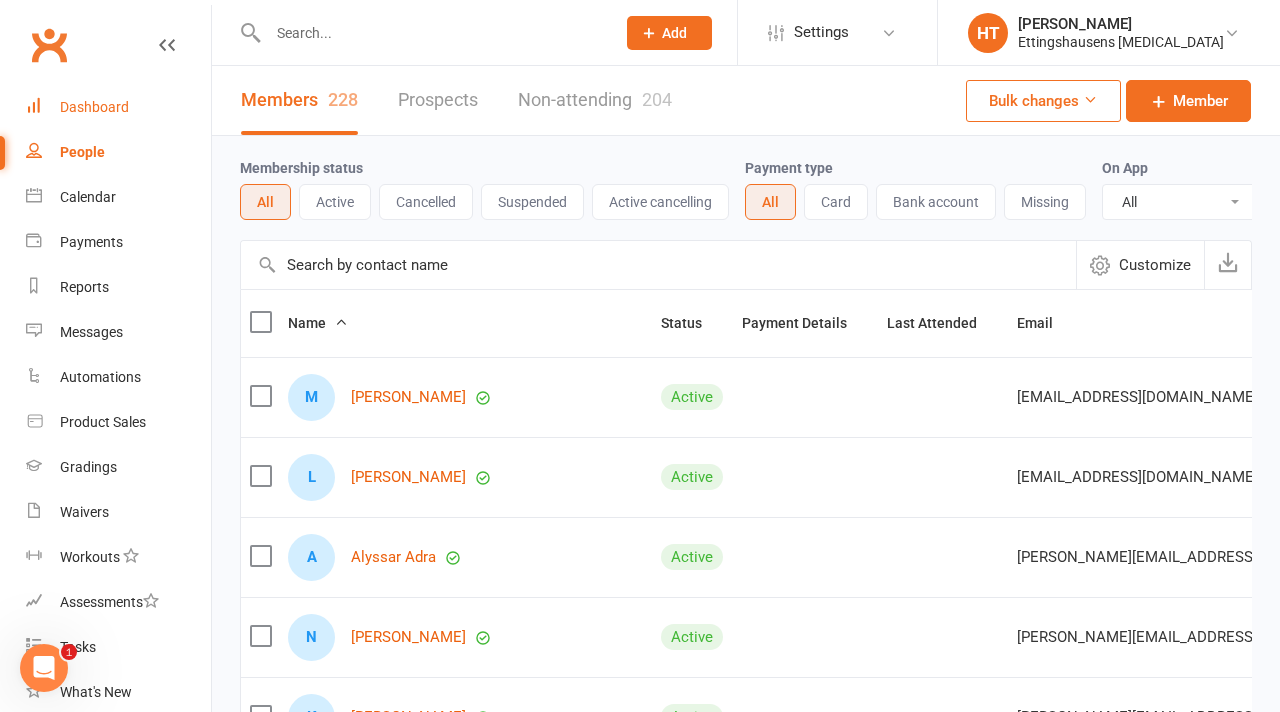 click on "Dashboard" at bounding box center (118, 107) 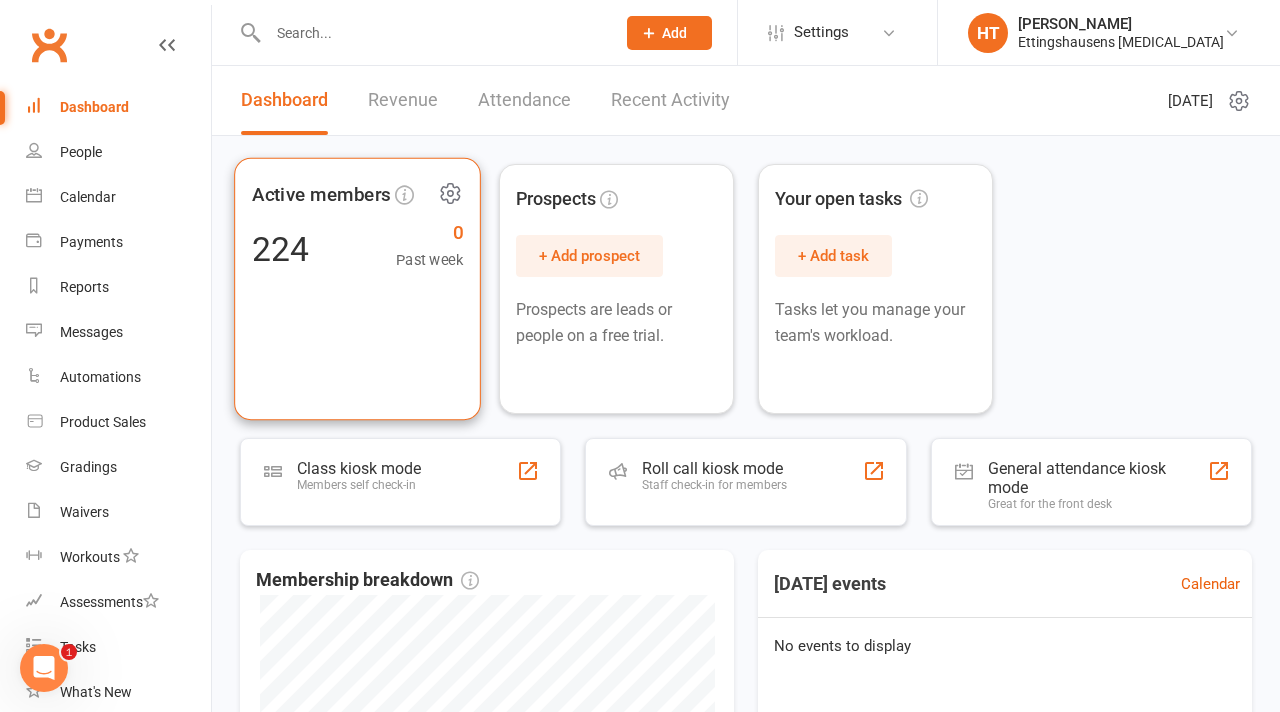 click 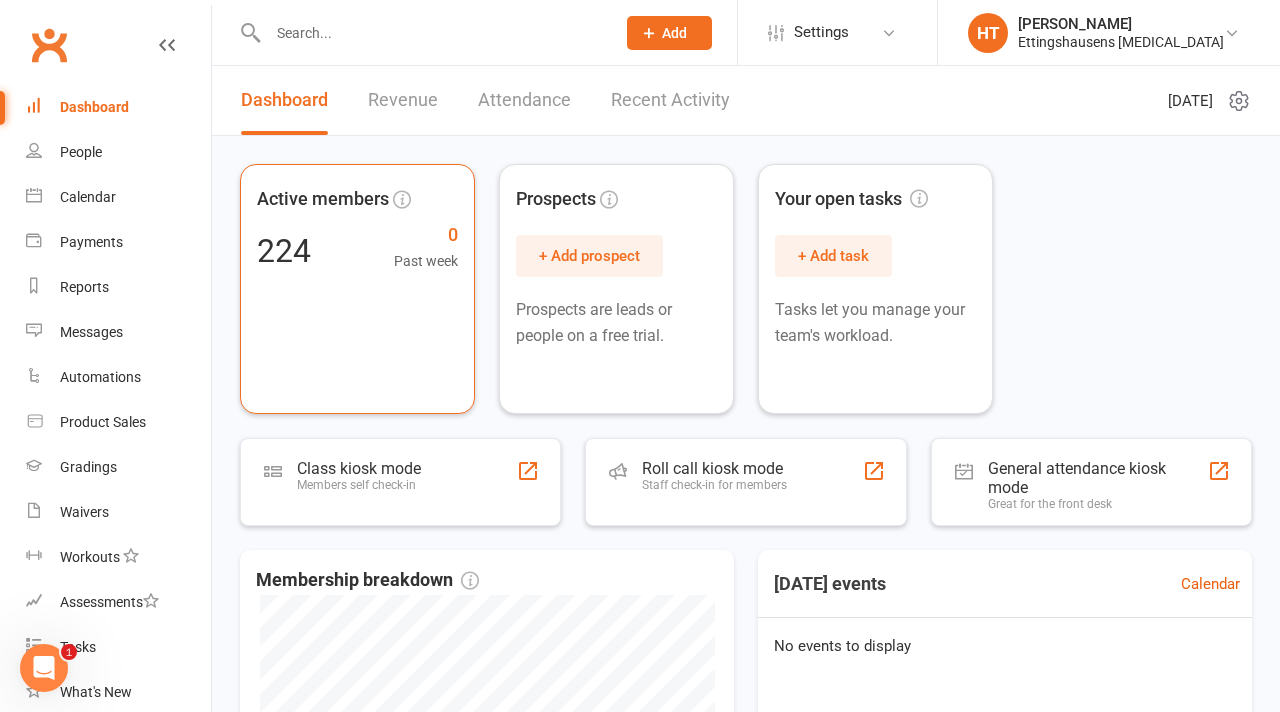 click on "Active members 224 0 Past week Prospects + Add prospect Prospects are leads or people on a free trial. Your open tasks + Add task Tasks let you manage your team's workload. Class kiosk mode Members self check-in Roll call kiosk mode Staff check-in for members General attendance kiosk mode Great for the front desk Membership breakdown 4 Cancelled 224 Active [DATE] events Calendar No events to display" at bounding box center [746, 624] 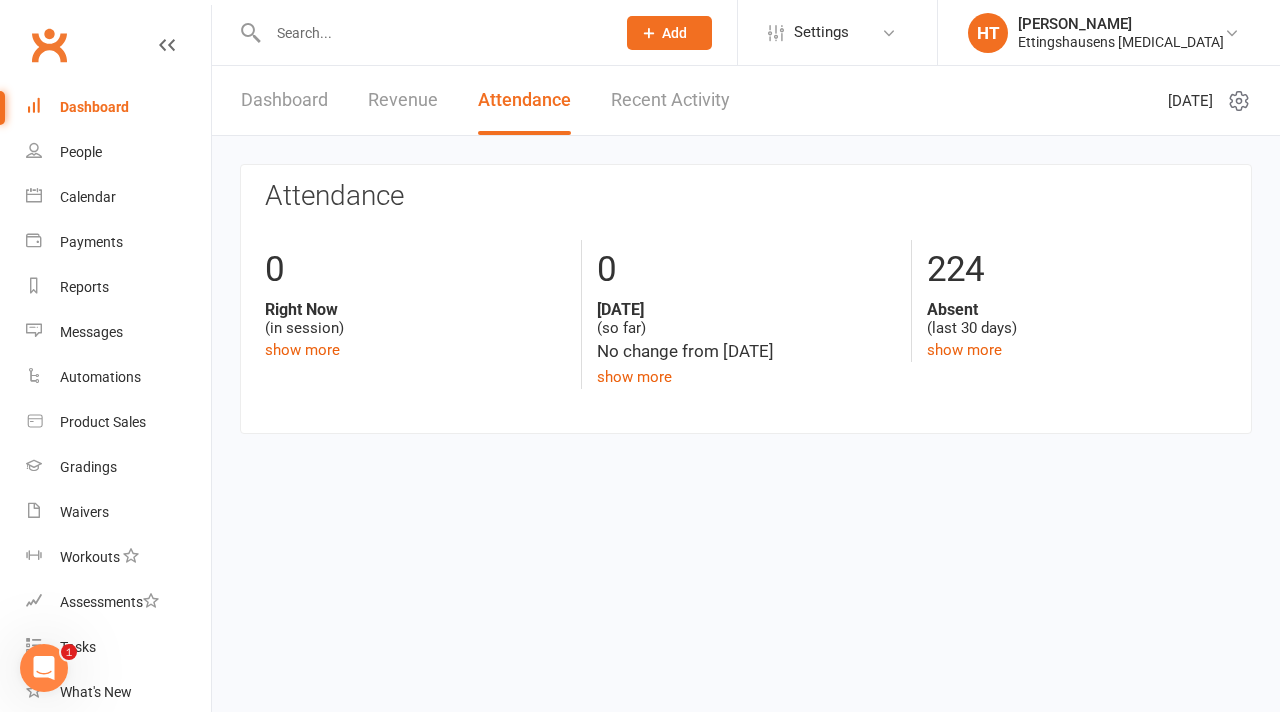 click on "Recent Activity" at bounding box center [670, 100] 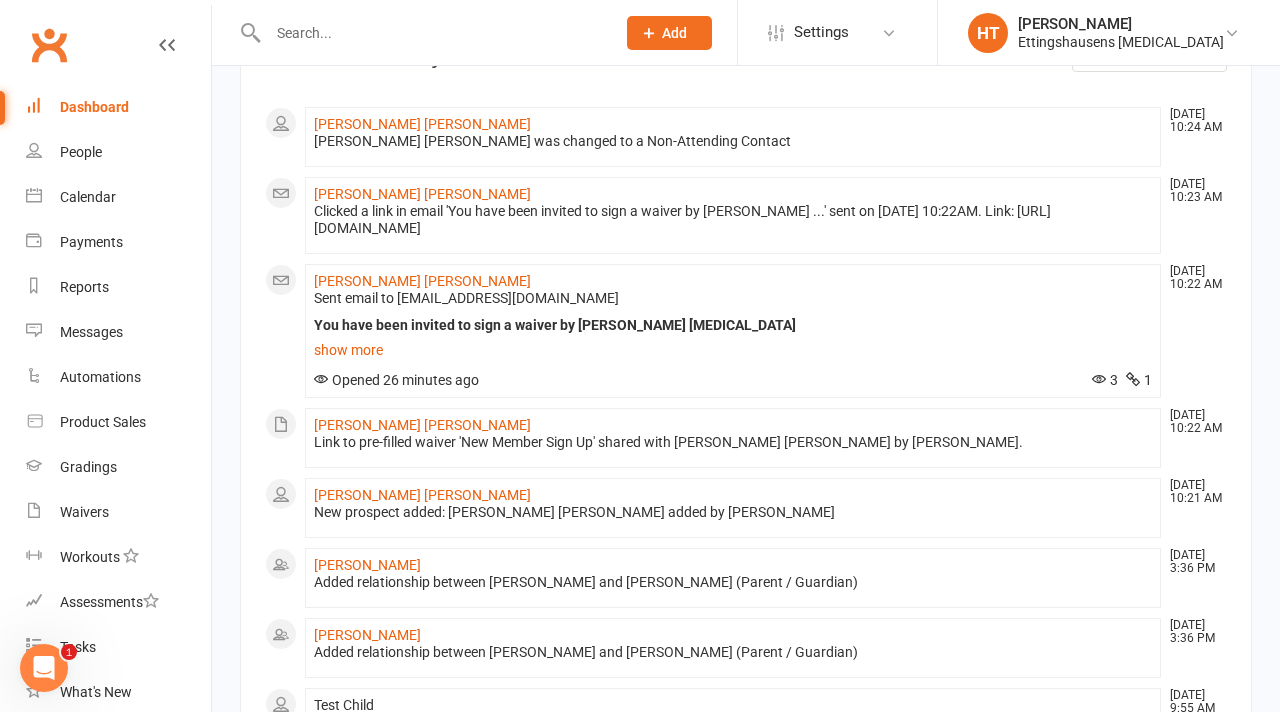 scroll, scrollTop: 0, scrollLeft: 0, axis: both 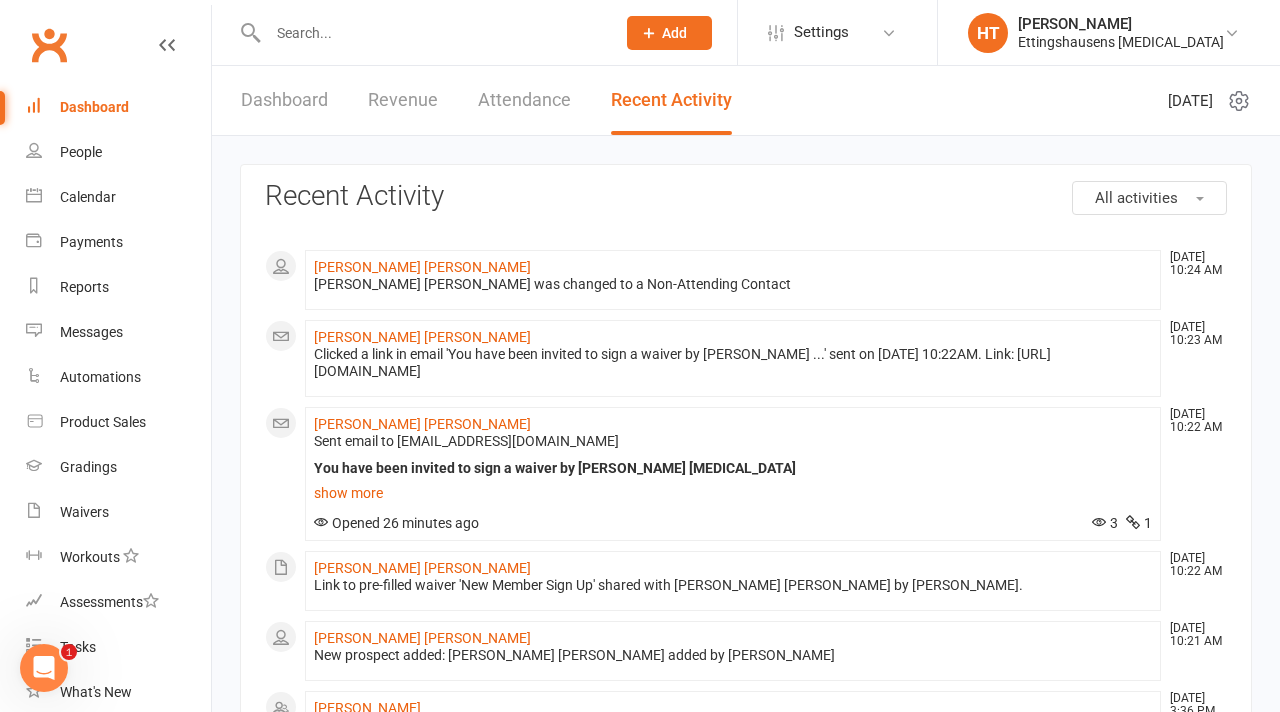 click on "Attendance" at bounding box center (524, 100) 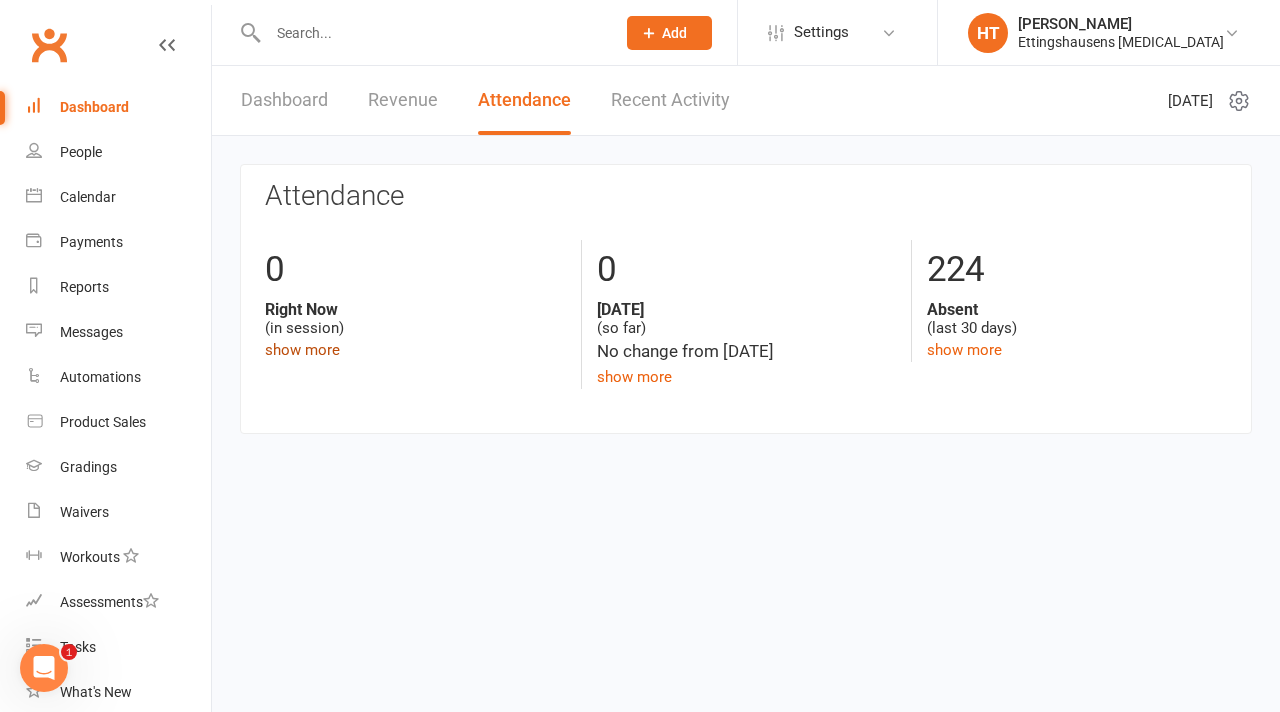click on "show more" at bounding box center [302, 350] 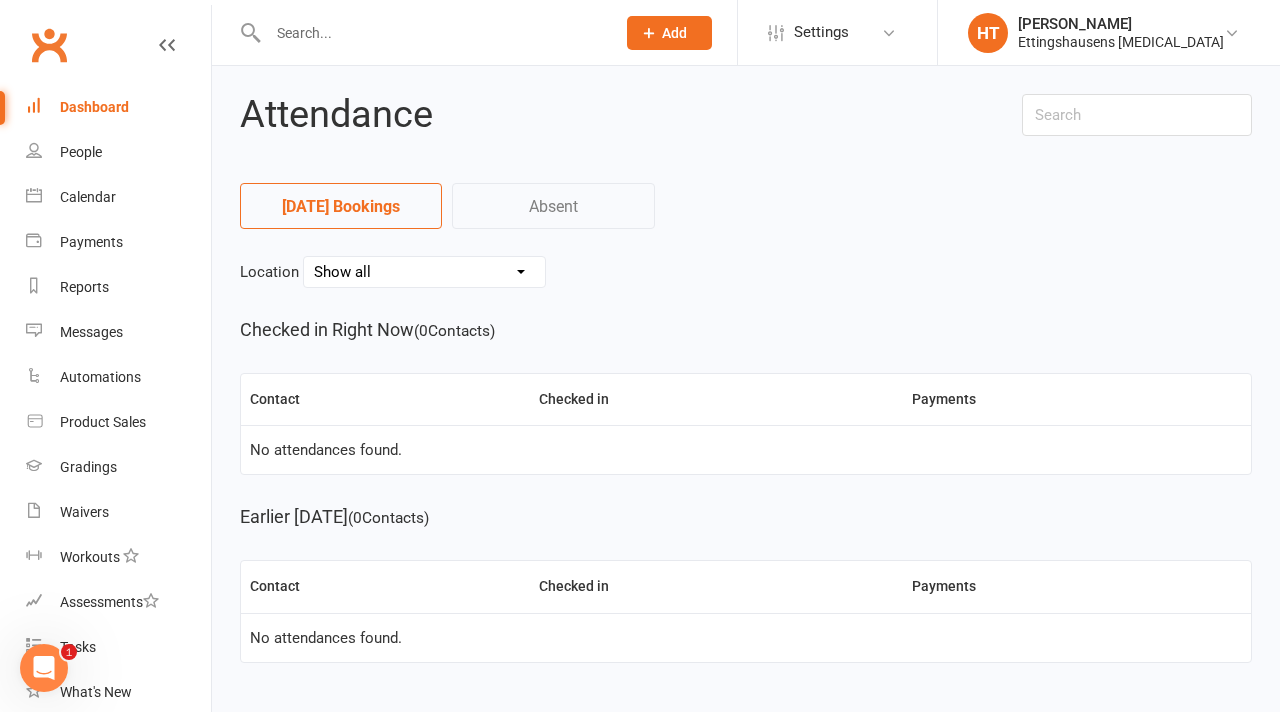 click on "Clubworx" at bounding box center [105, 57] 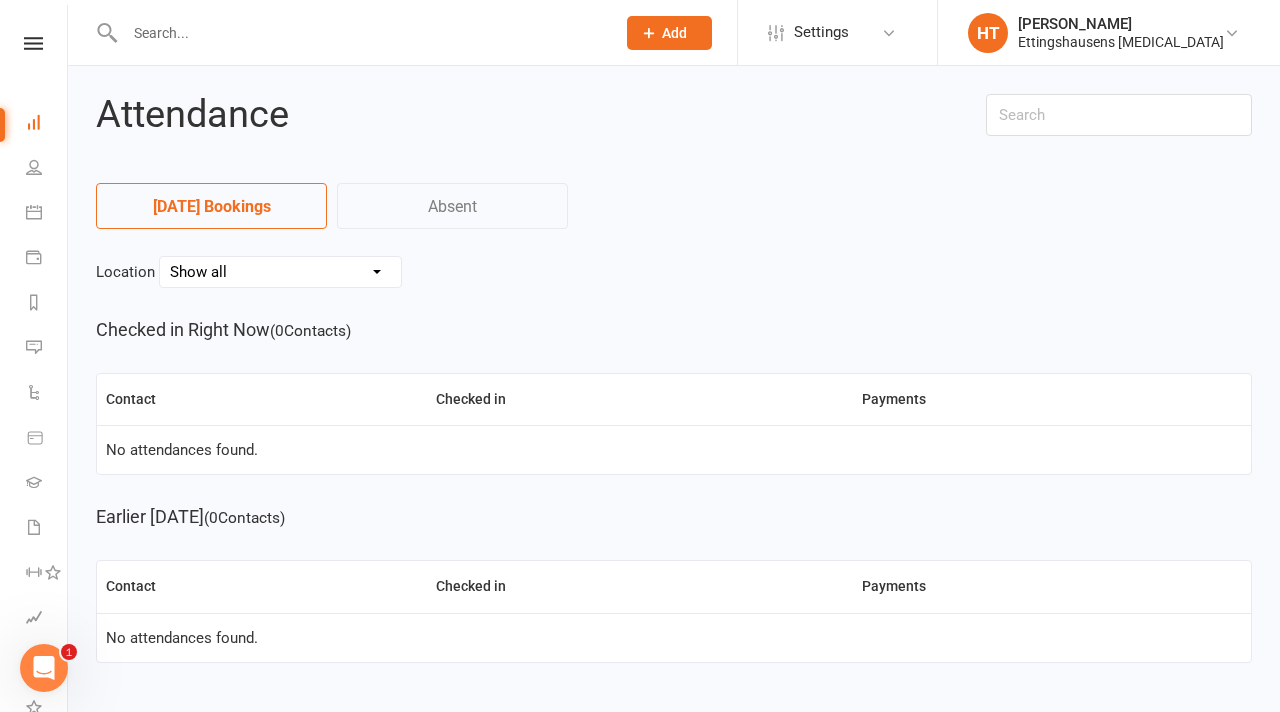 click at bounding box center (33, 43) 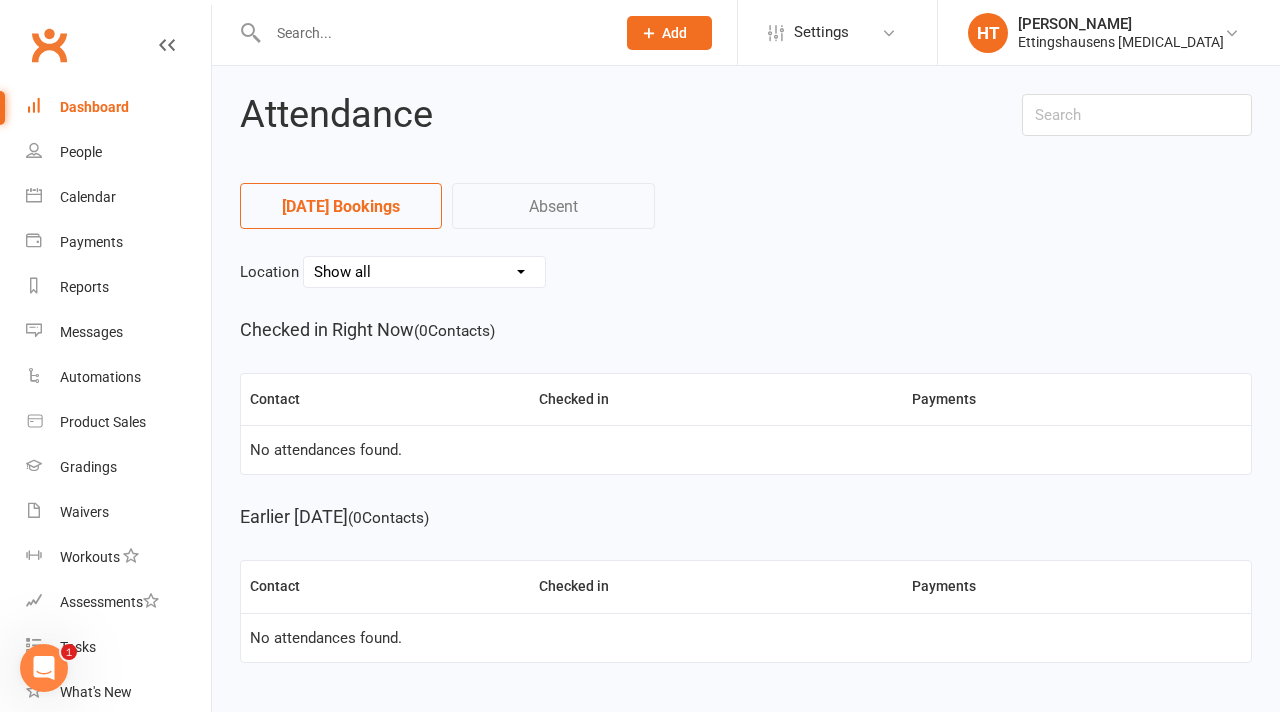 click on "Dashboard" at bounding box center (94, 107) 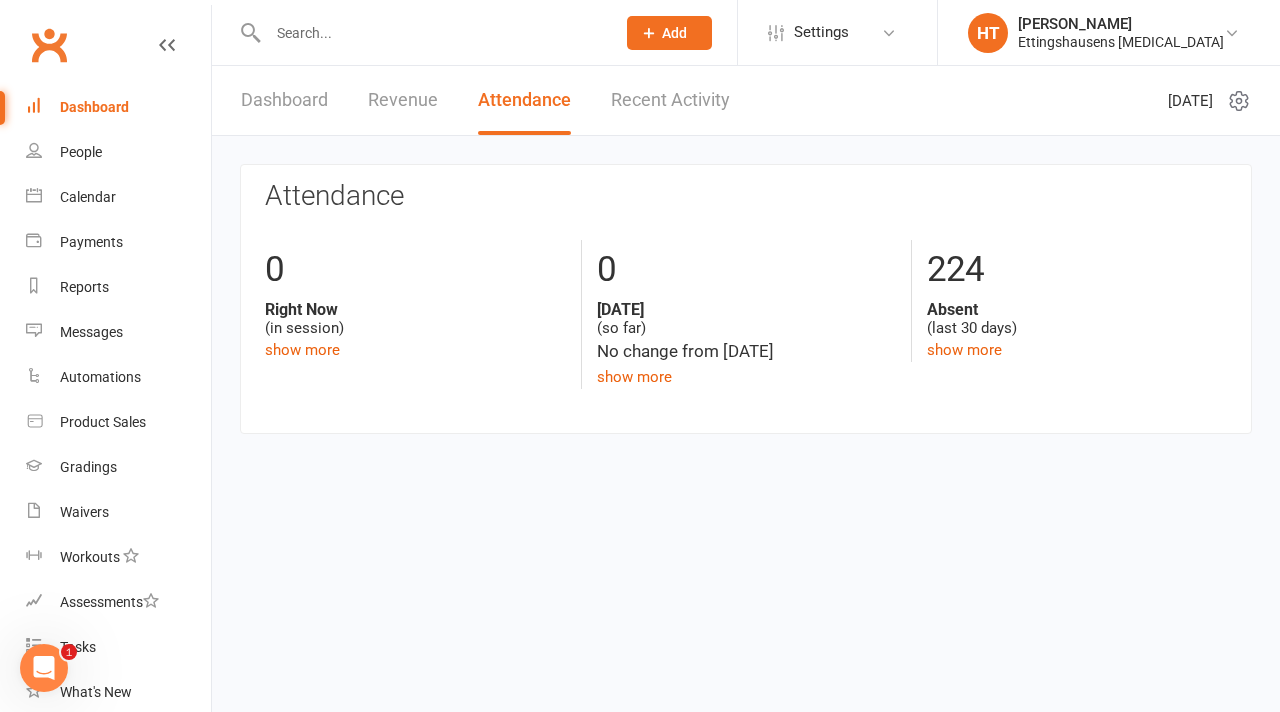 click on "Dashboard" at bounding box center (284, 100) 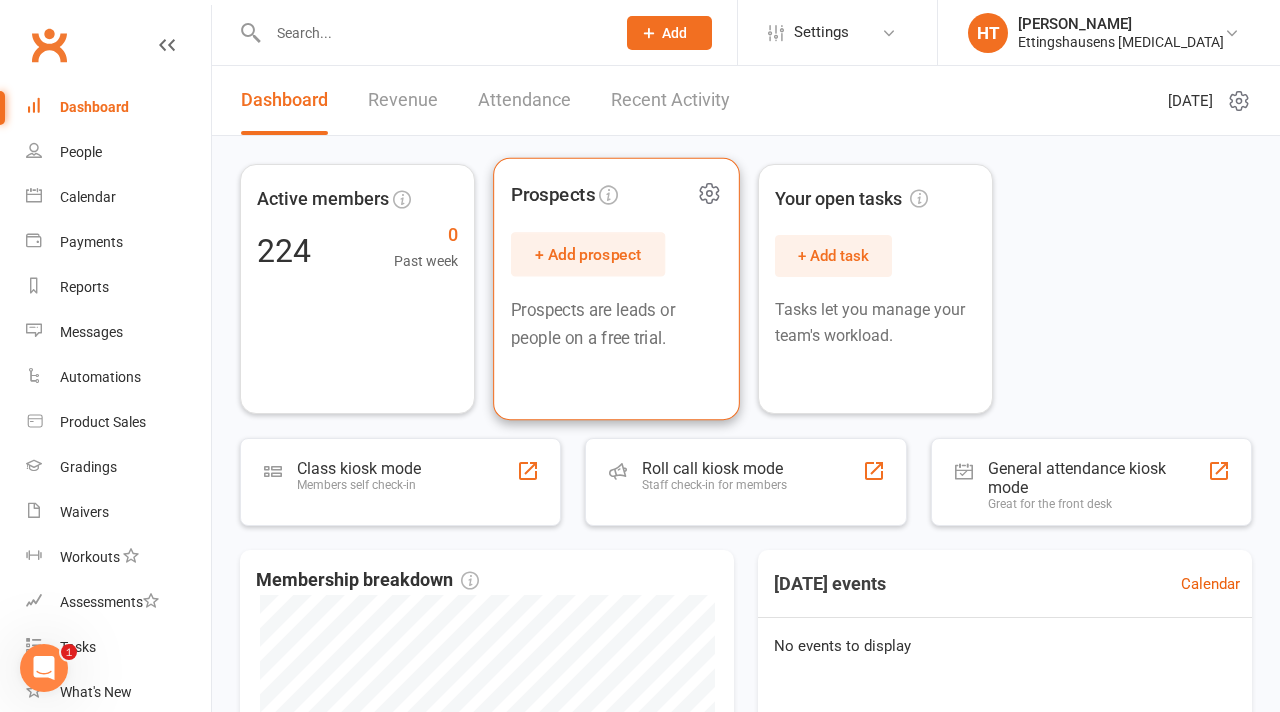 click on "+ Add prospect" at bounding box center [588, 254] 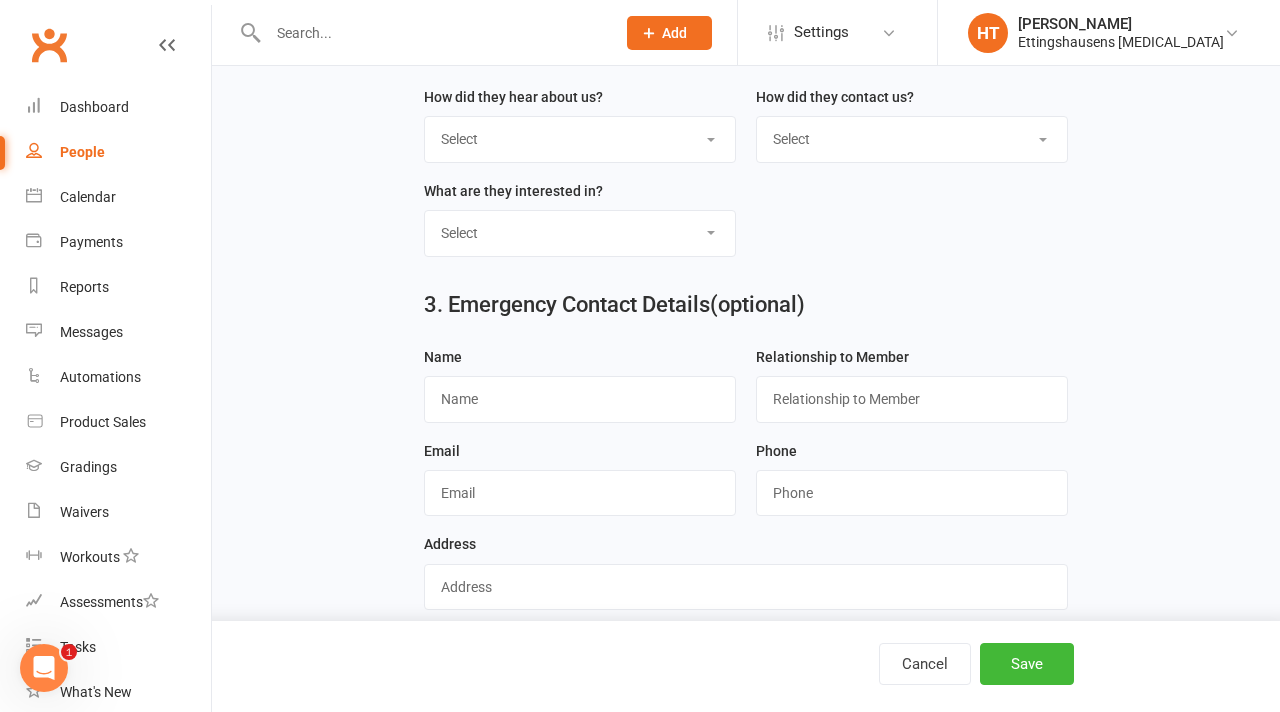 scroll, scrollTop: 779, scrollLeft: 0, axis: vertical 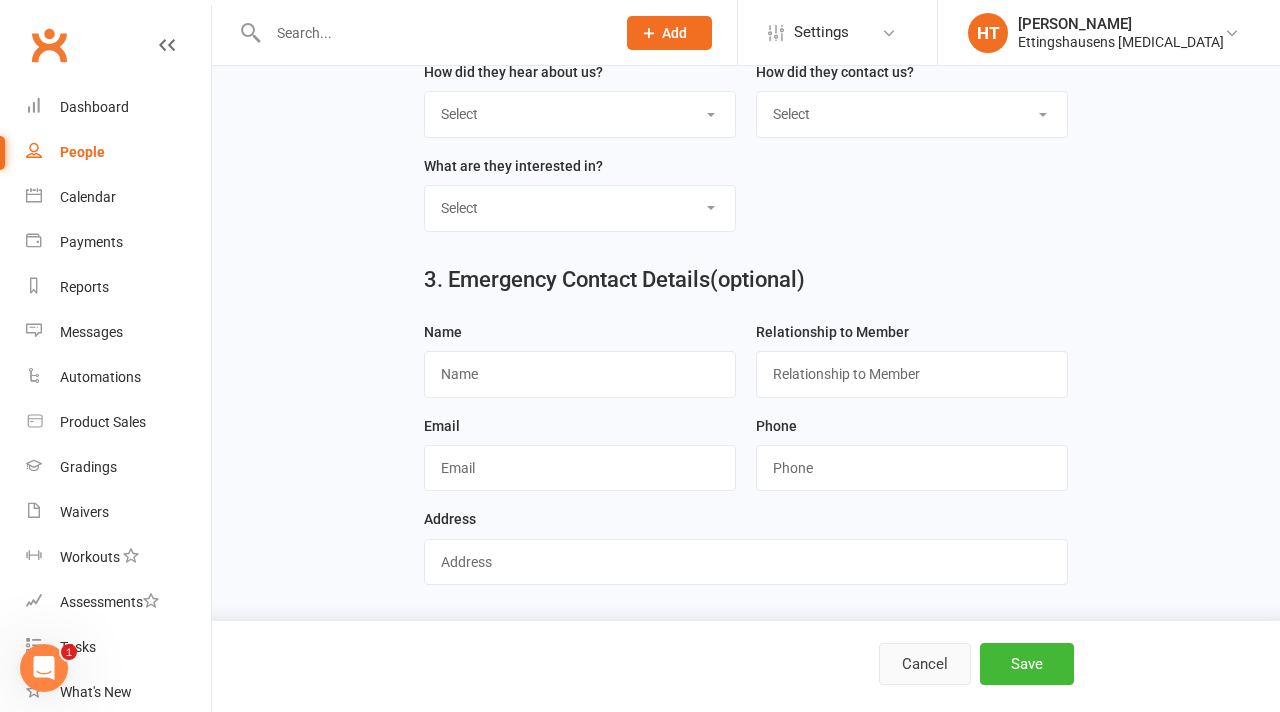 click on "Cancel" at bounding box center [925, 664] 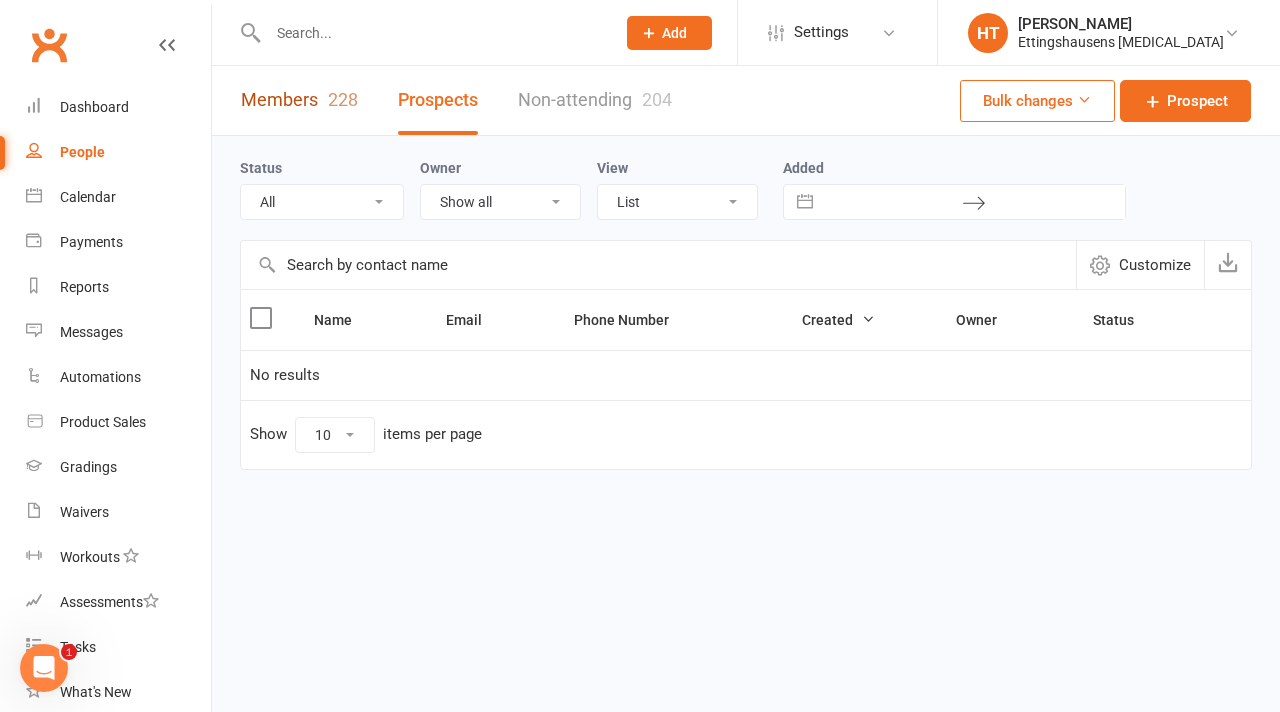 click on "Members 228" at bounding box center [299, 100] 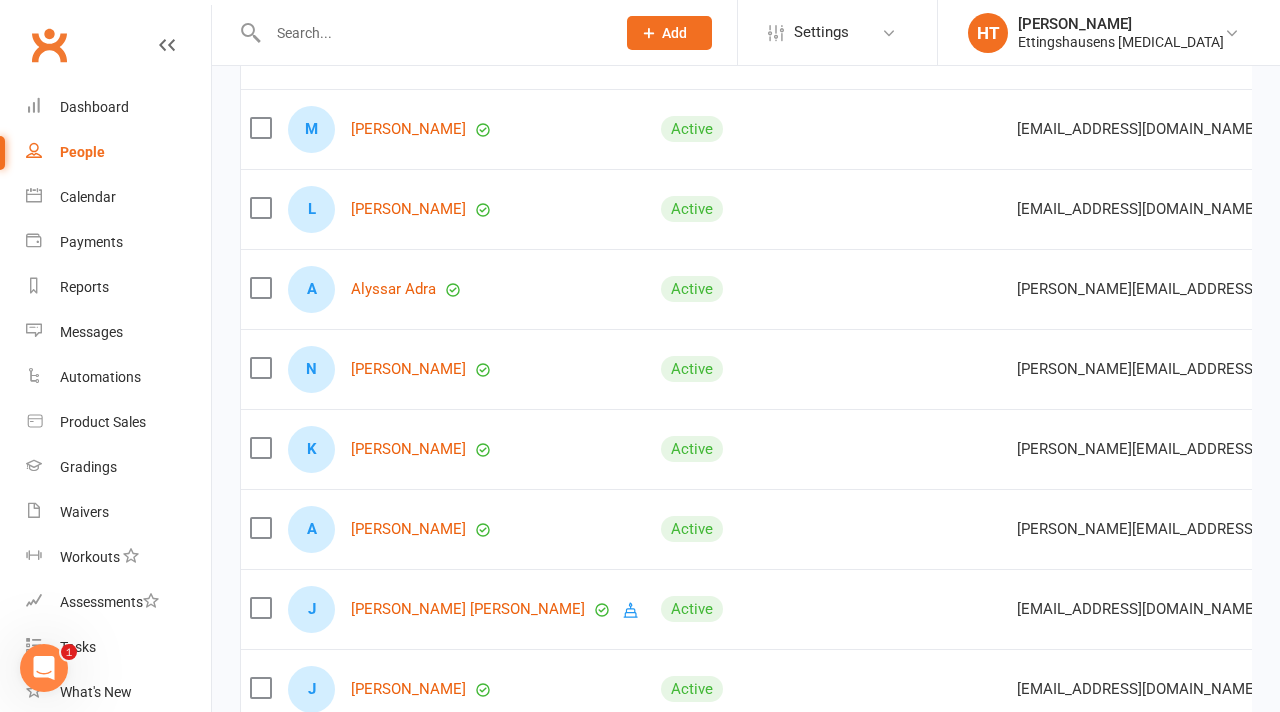 scroll, scrollTop: 270, scrollLeft: 0, axis: vertical 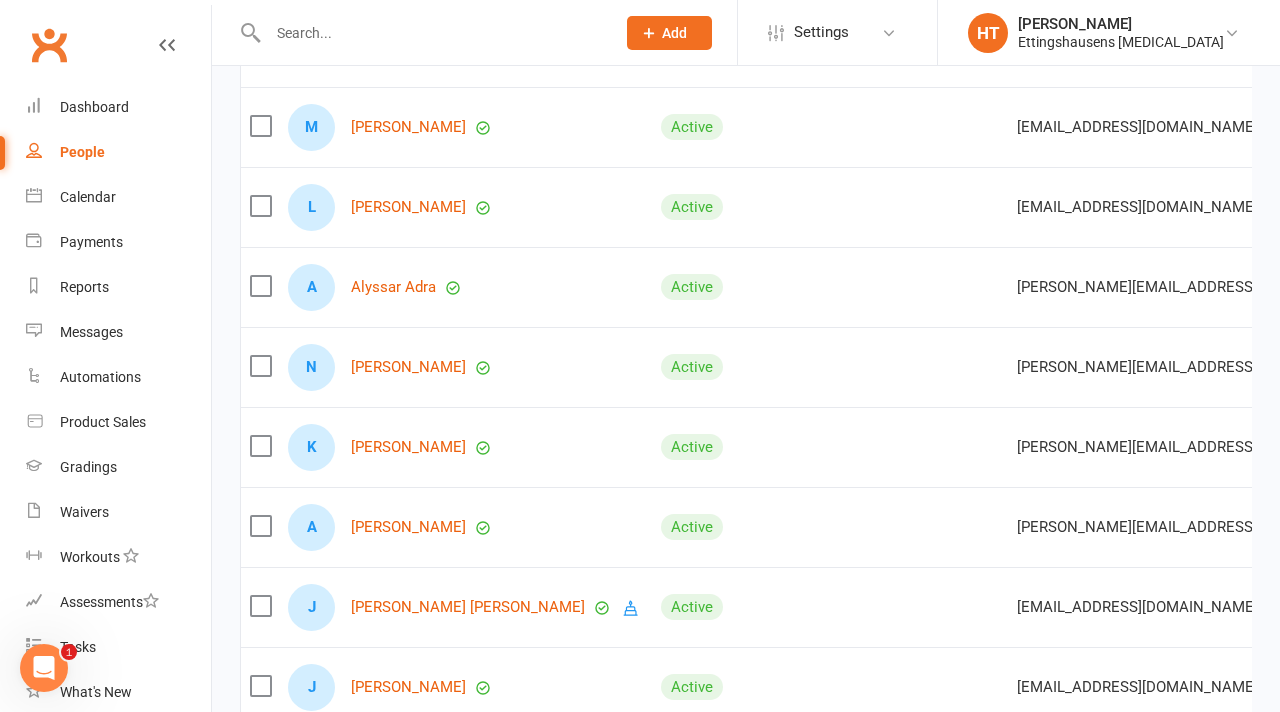 click at bounding box center [44, 668] 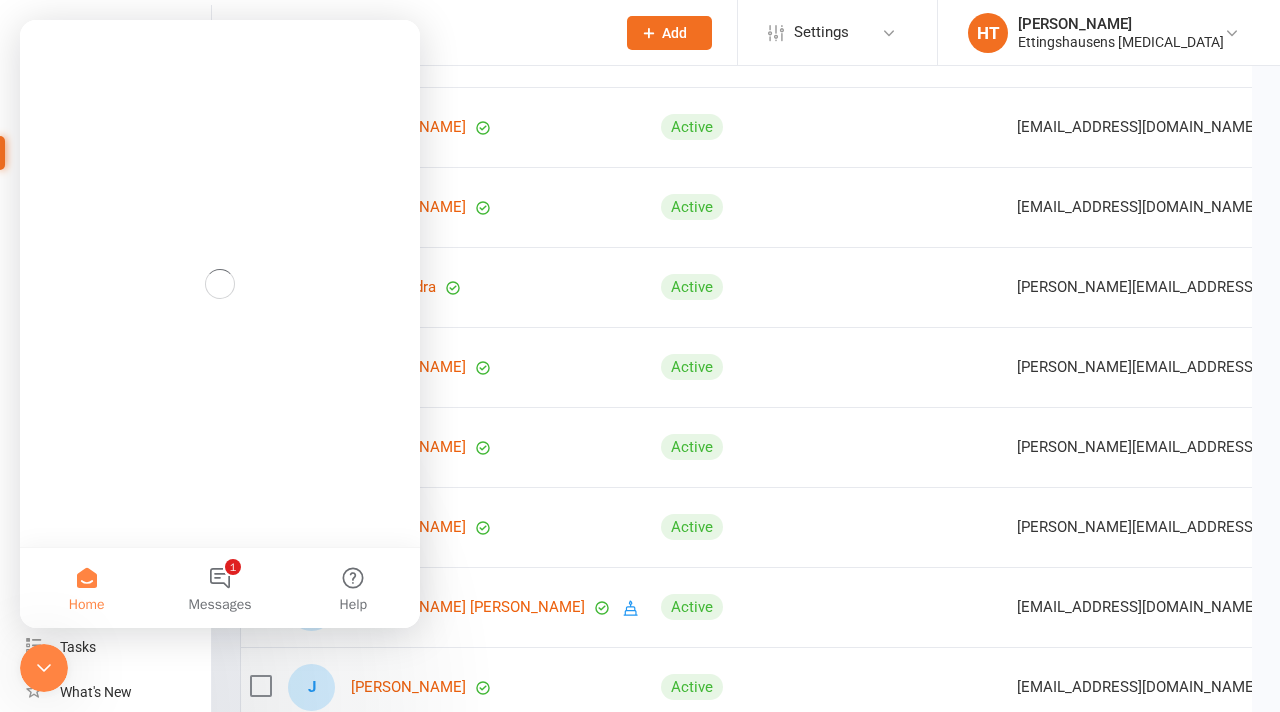 scroll, scrollTop: 0, scrollLeft: 0, axis: both 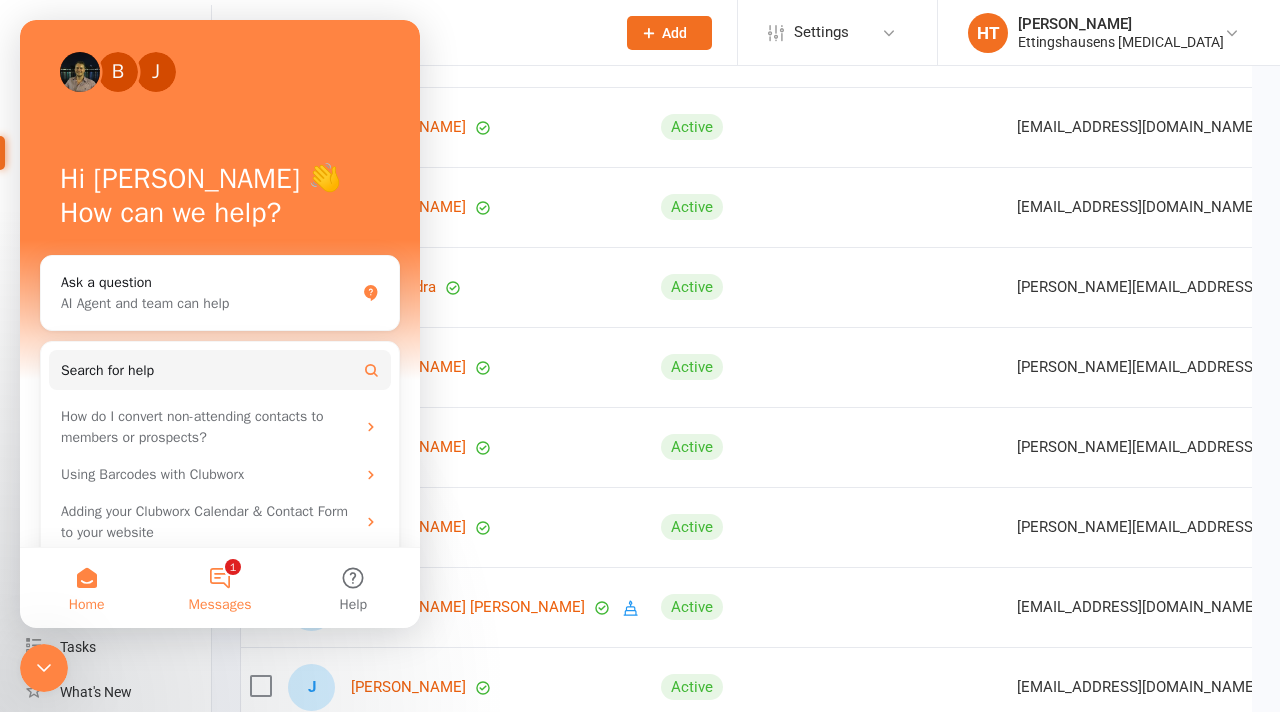 click on "1 Messages" at bounding box center [219, 588] 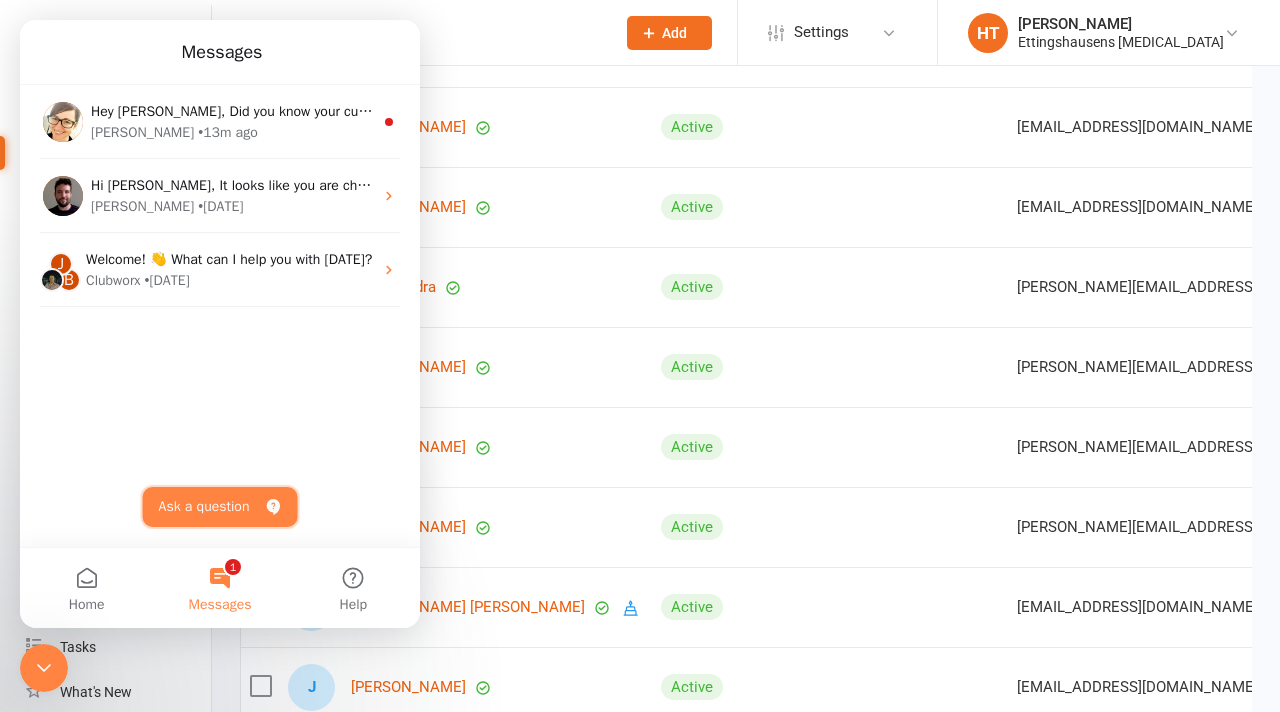 click on "Ask a question" at bounding box center [220, 507] 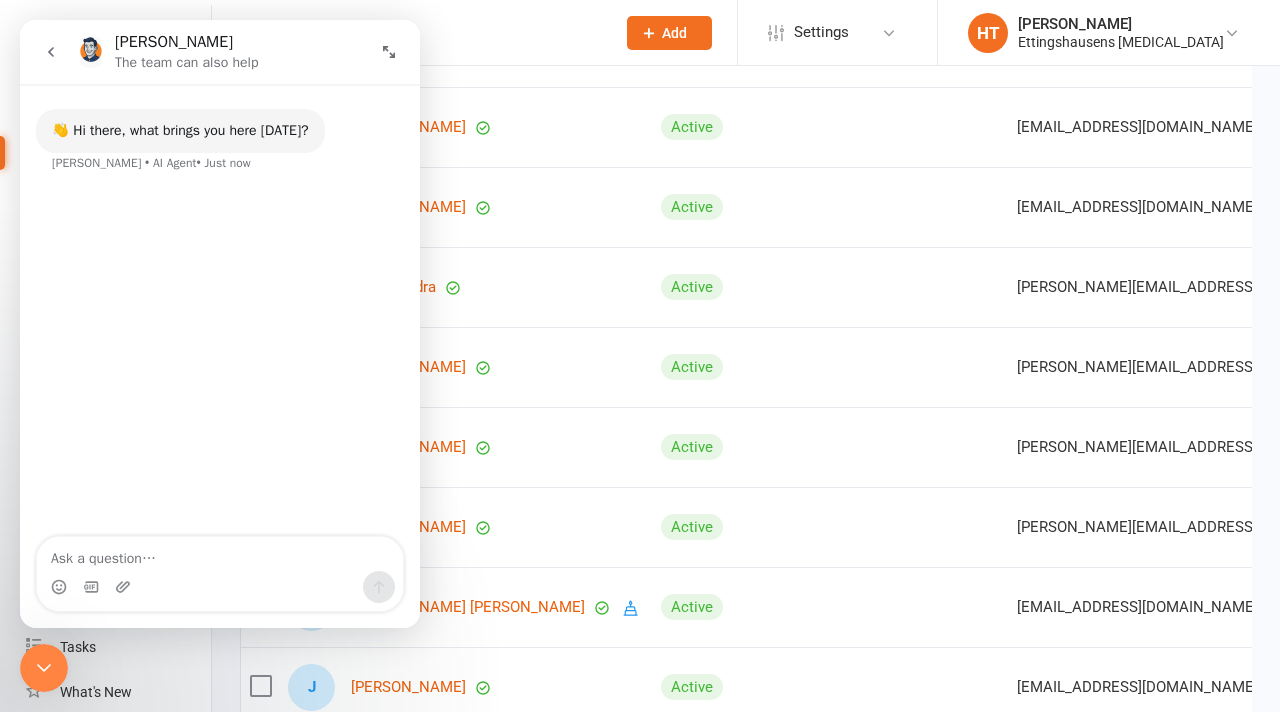 click at bounding box center (44, 668) 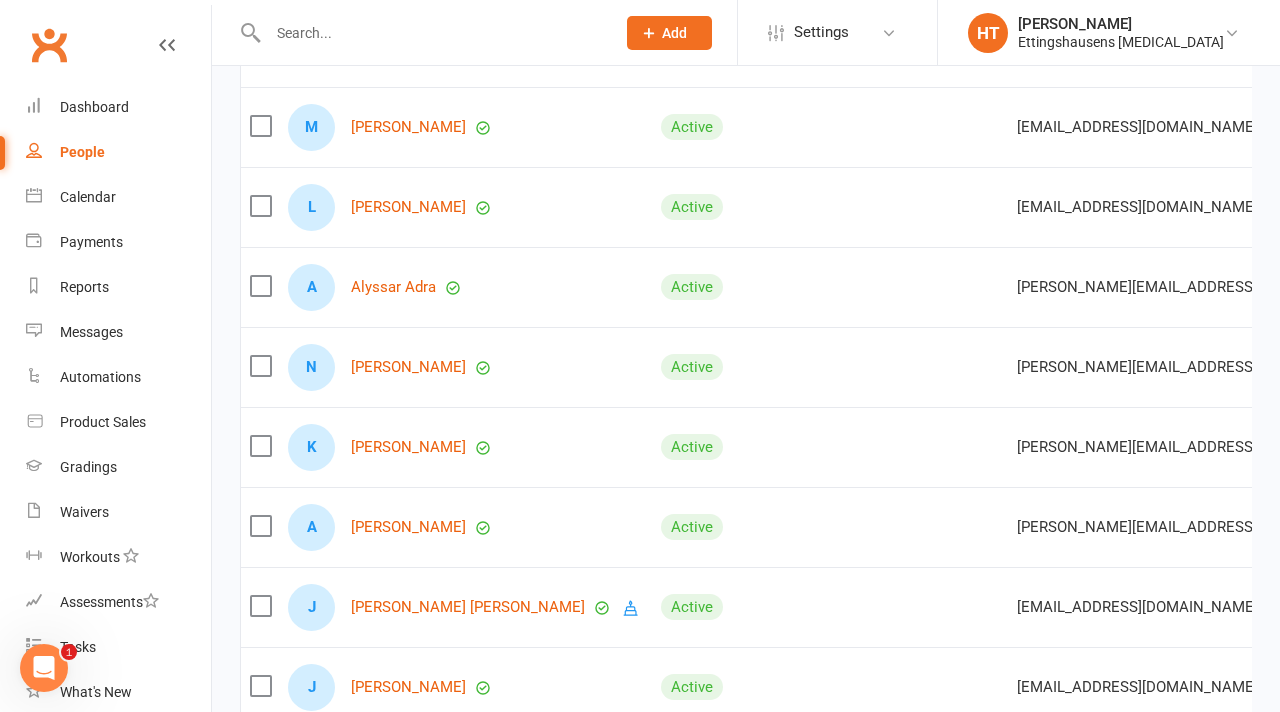 scroll, scrollTop: 0, scrollLeft: 0, axis: both 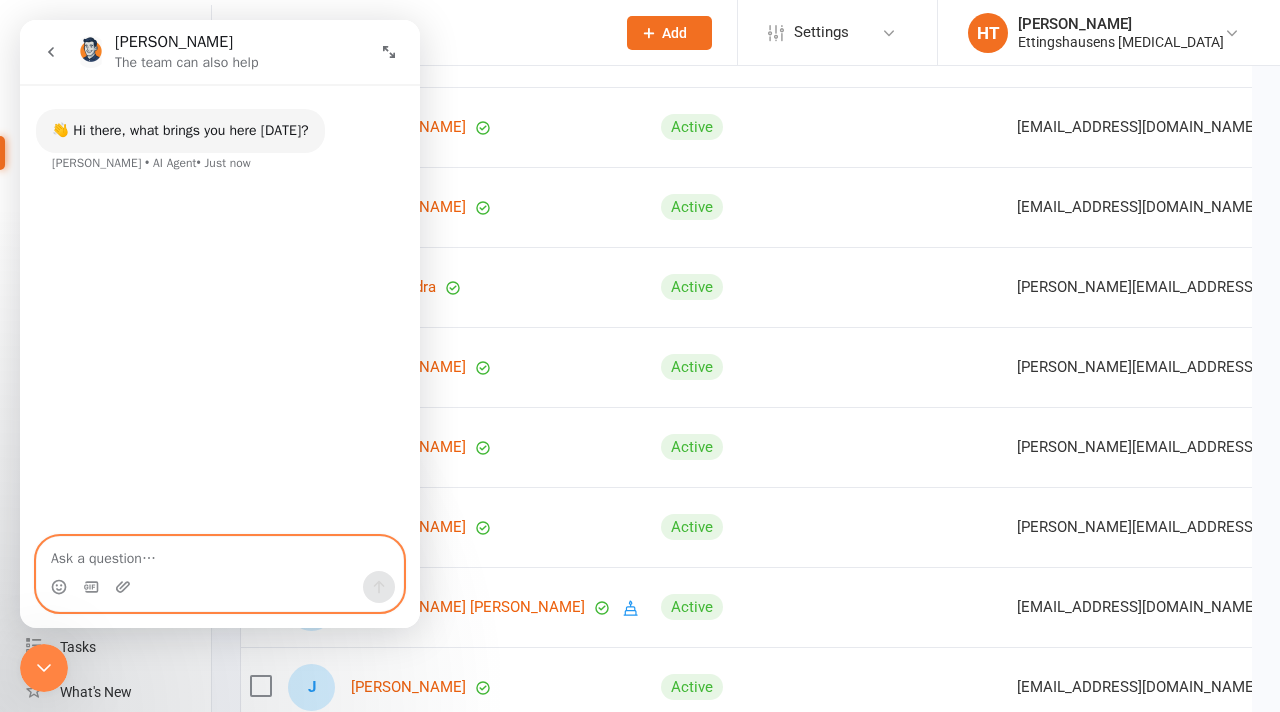 paste on "Could you please enable the Online Registration or Lead Capture features on our account so we can create a trial membership with a public sign-up link?" 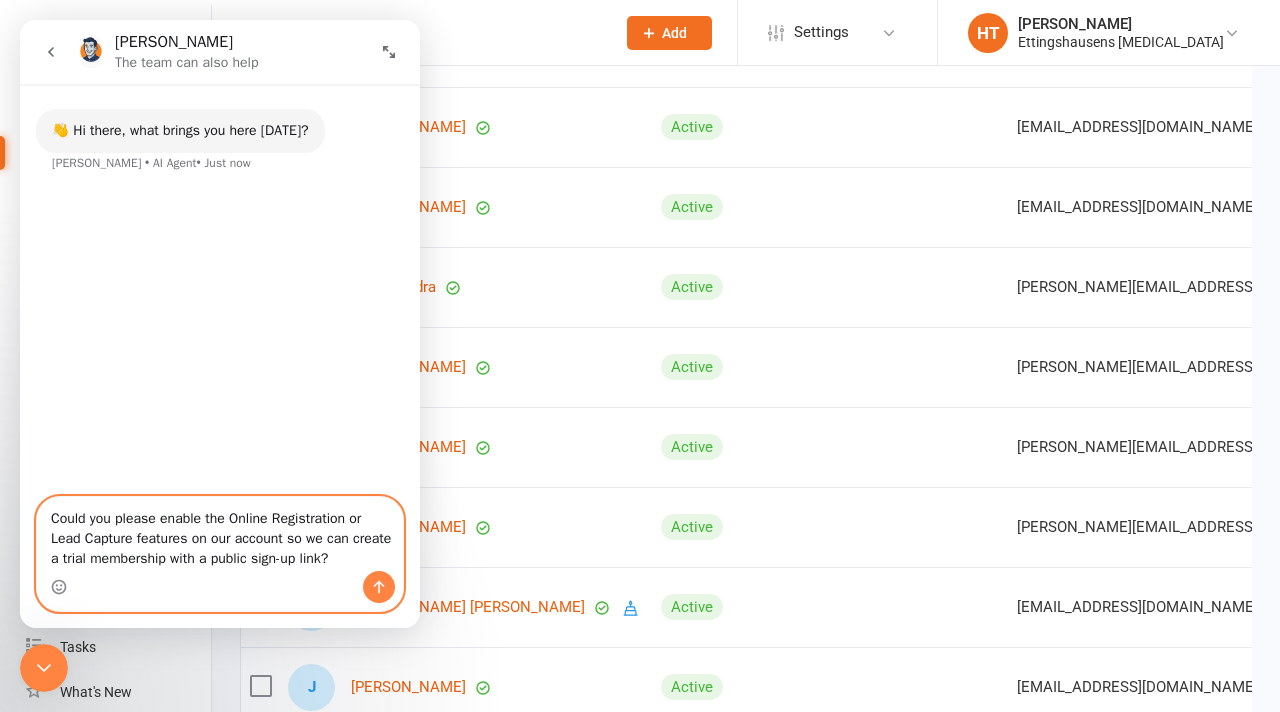 type 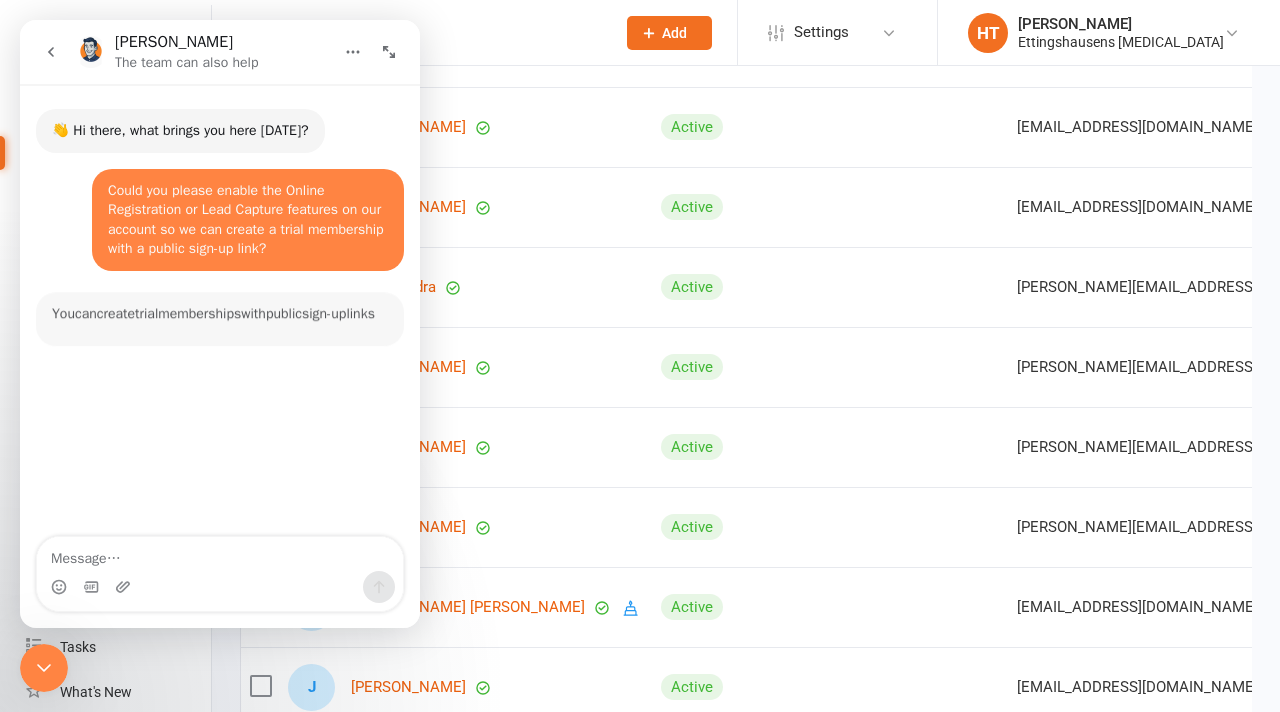 scroll, scrollTop: 3, scrollLeft: 0, axis: vertical 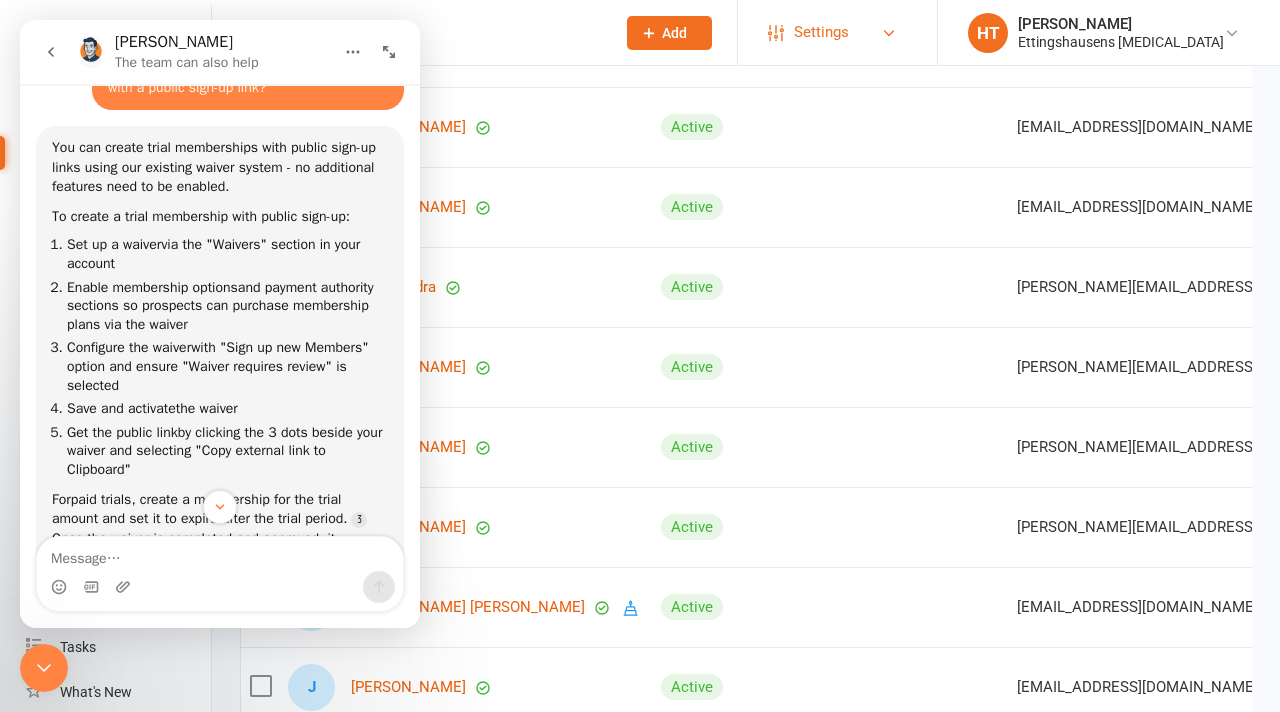 click on "Settings" at bounding box center [821, 32] 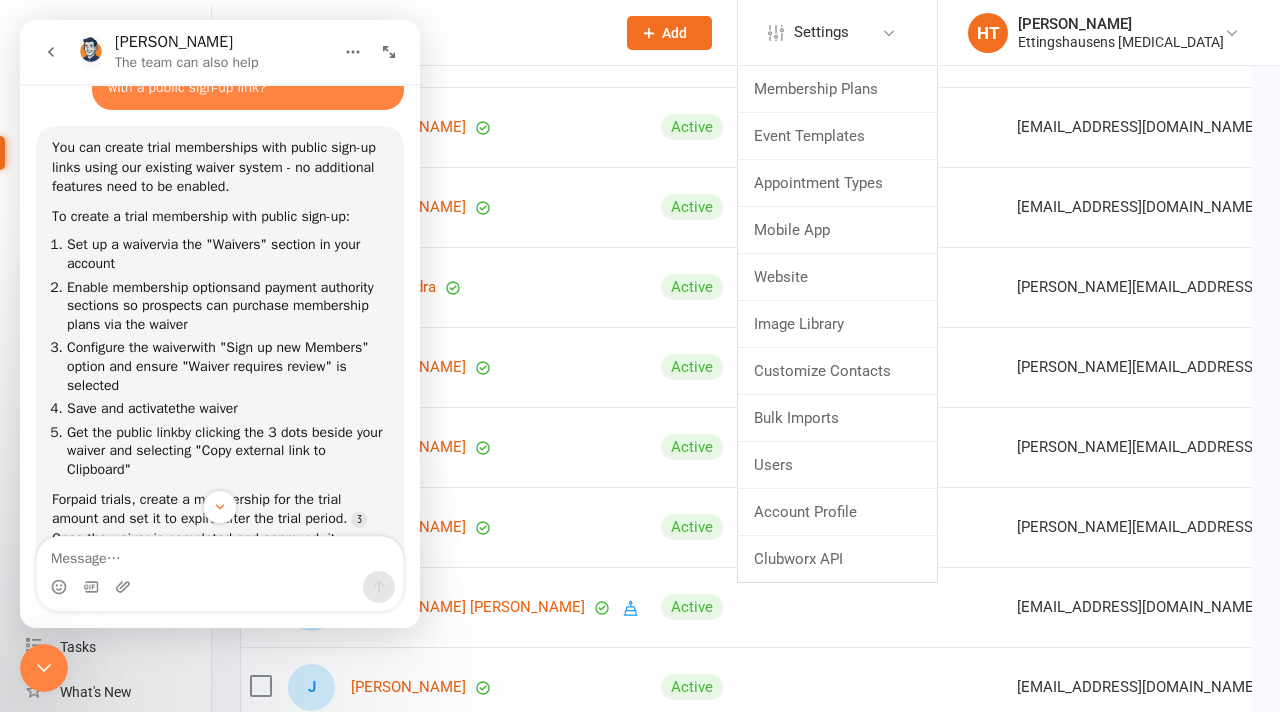 click on "[PERSON_NAME] The team can also help" at bounding box center [188, 52] 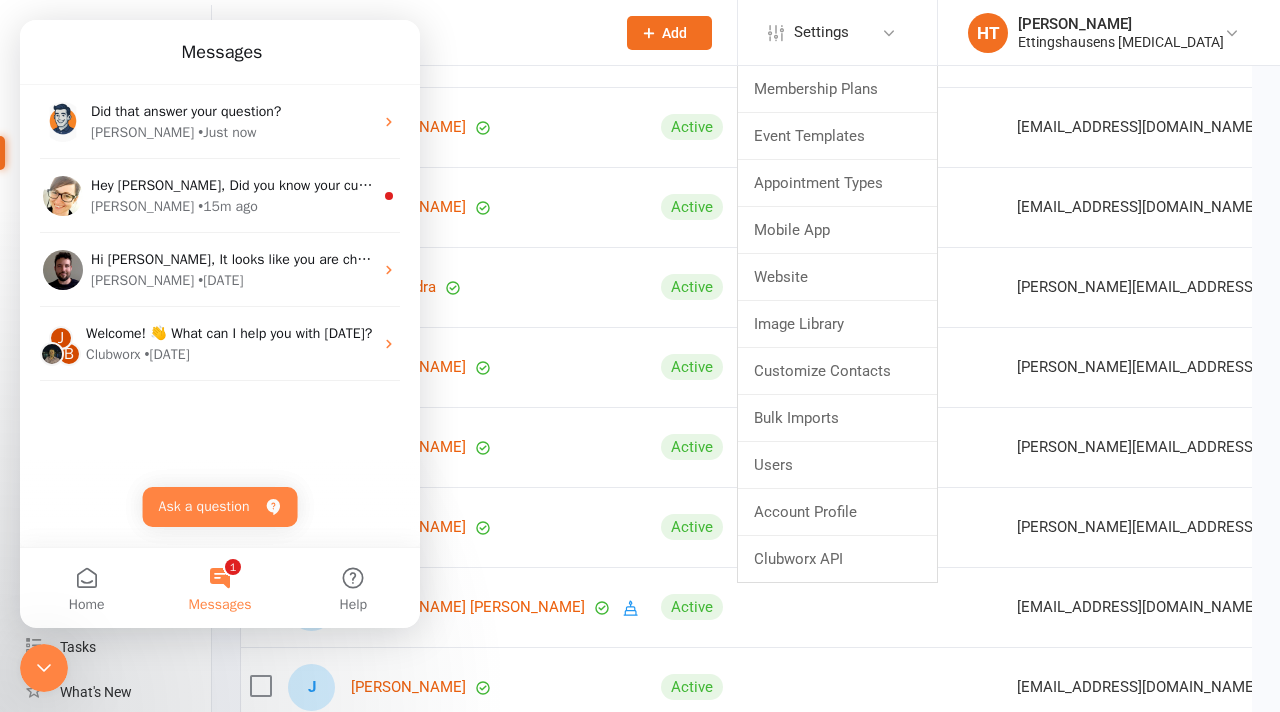 scroll, scrollTop: 0, scrollLeft: 0, axis: both 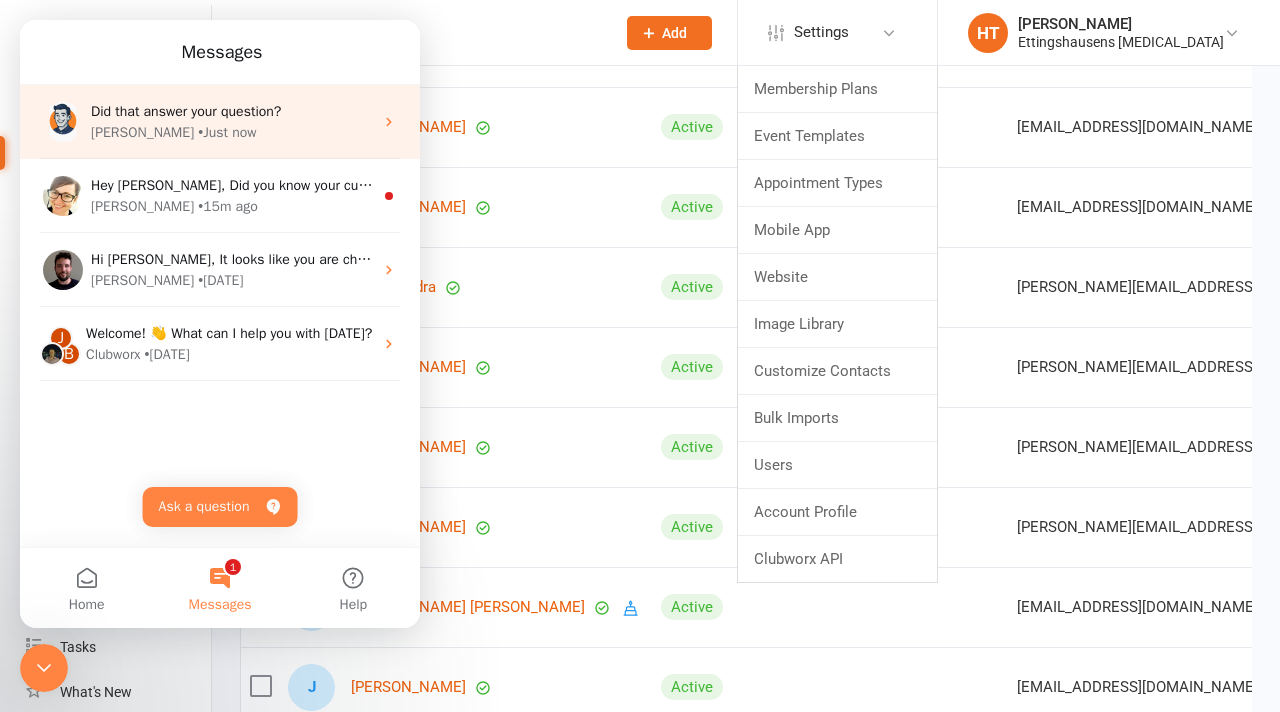 click on "•  Just now" at bounding box center (227, 132) 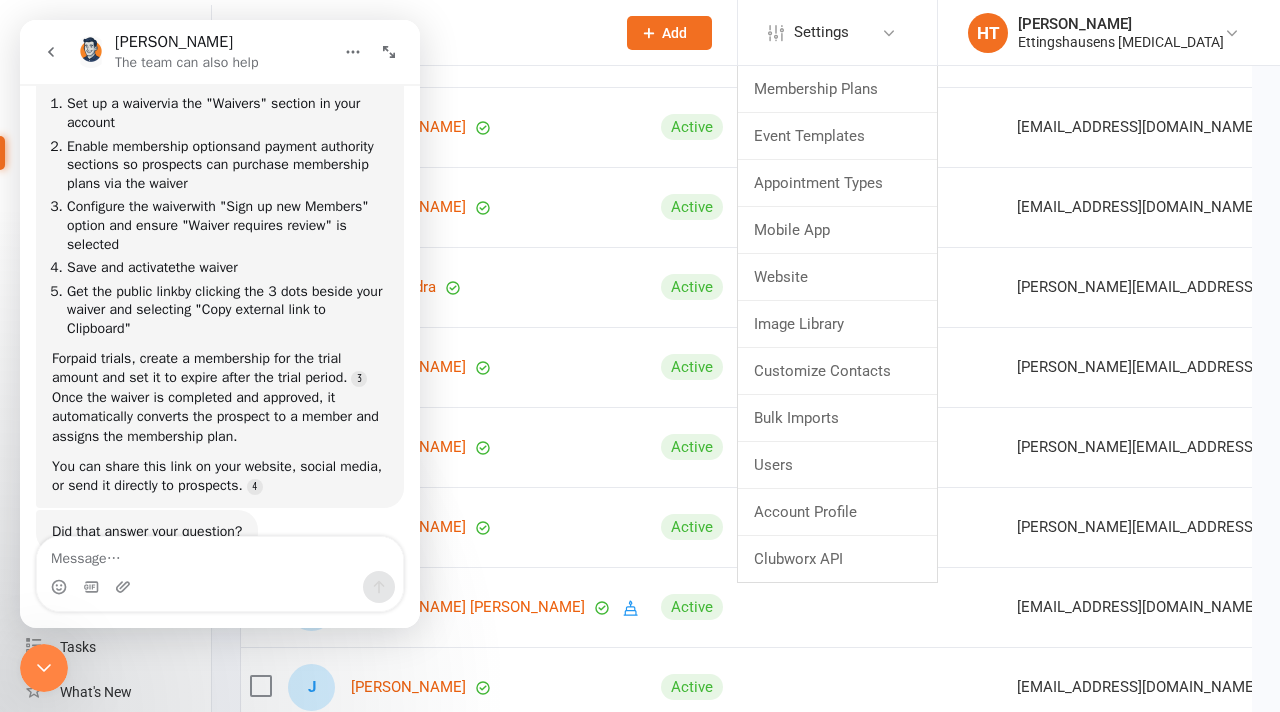 scroll, scrollTop: 360, scrollLeft: 0, axis: vertical 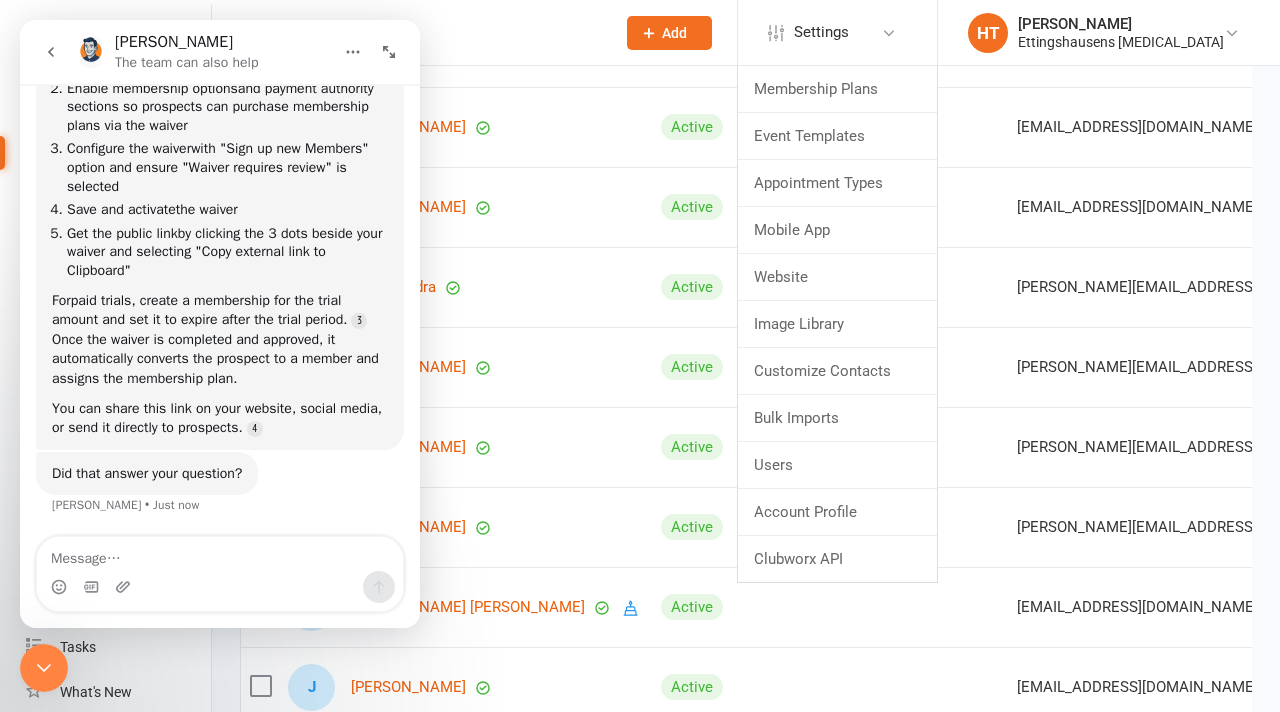 click 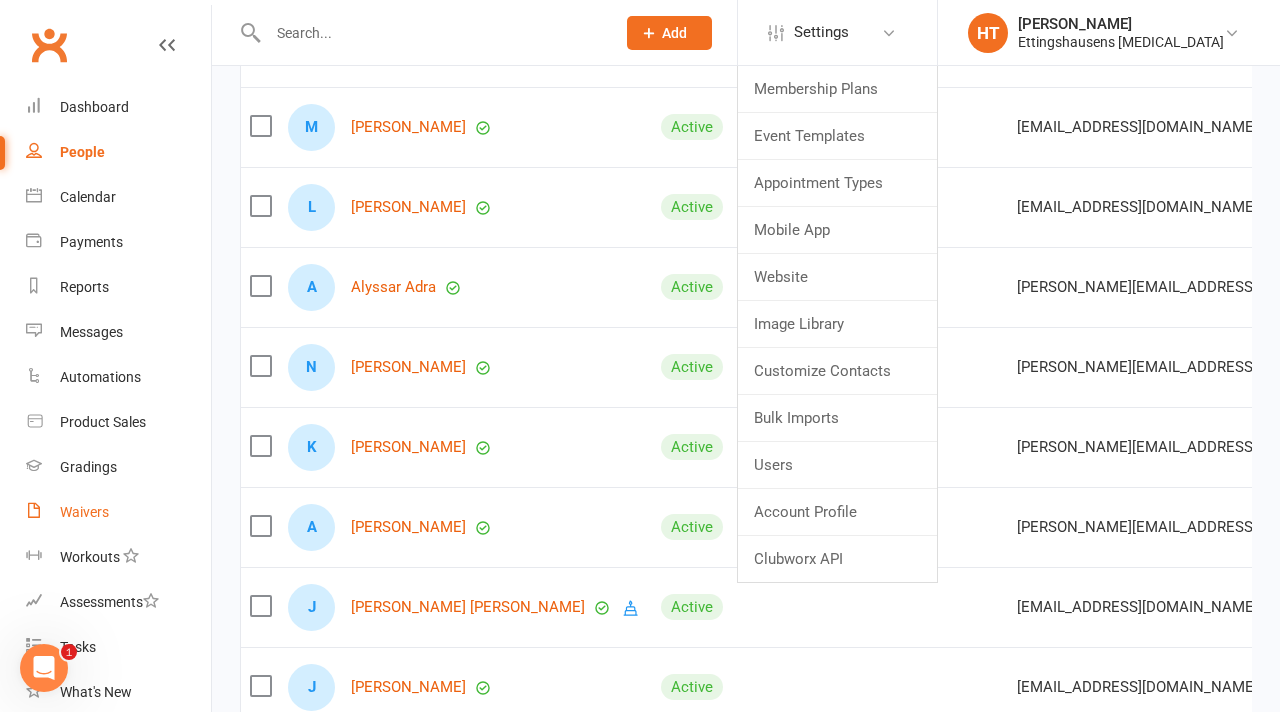 click on "Waivers" at bounding box center (84, 512) 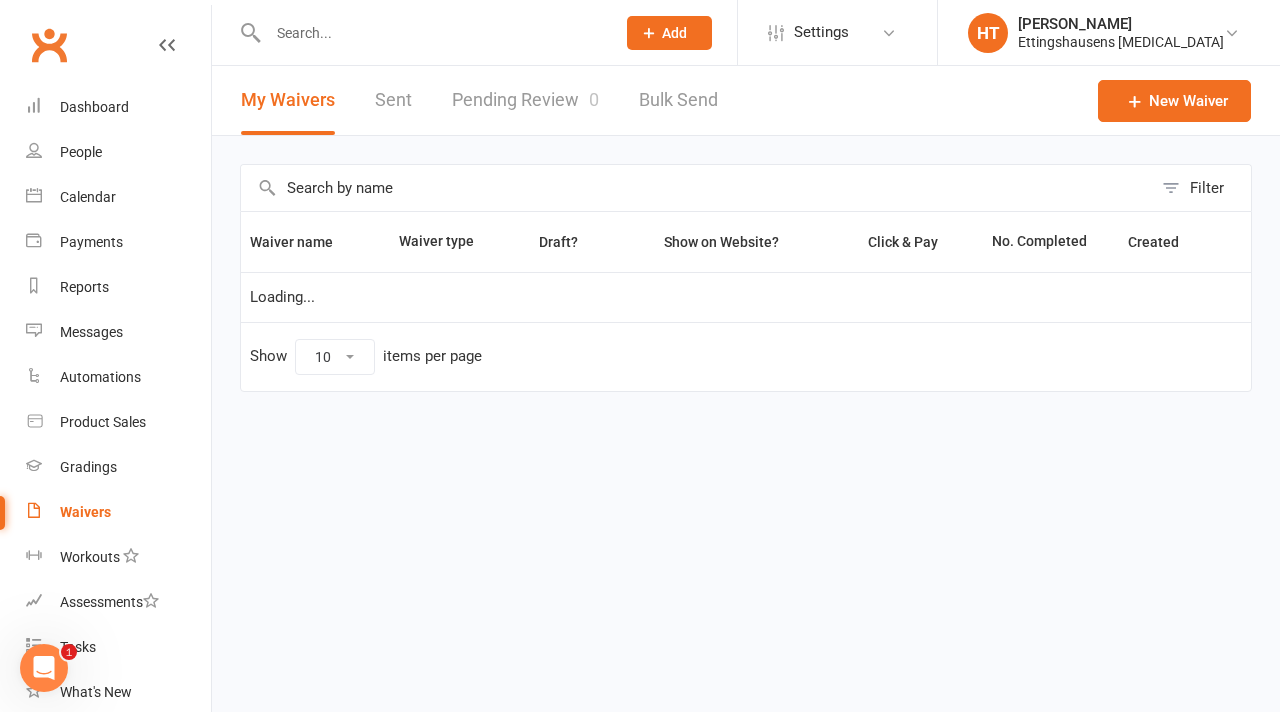 scroll, scrollTop: 0, scrollLeft: 0, axis: both 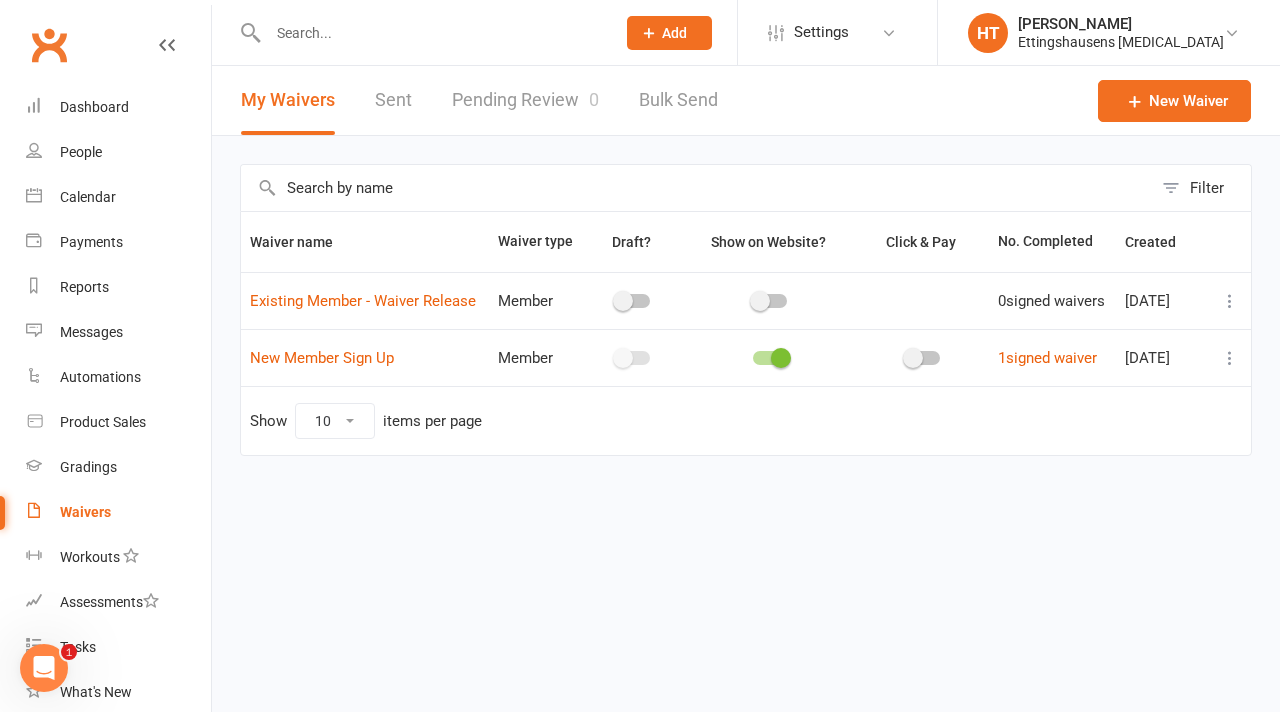 click 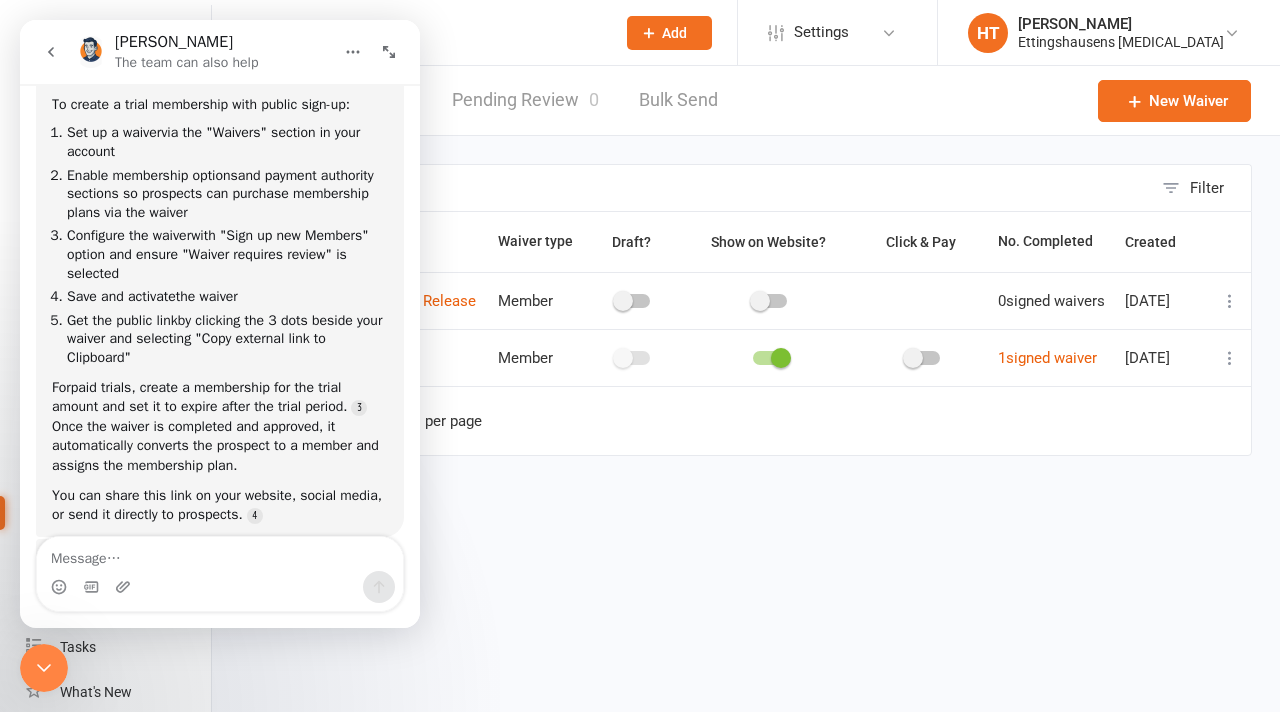scroll, scrollTop: 271, scrollLeft: 0, axis: vertical 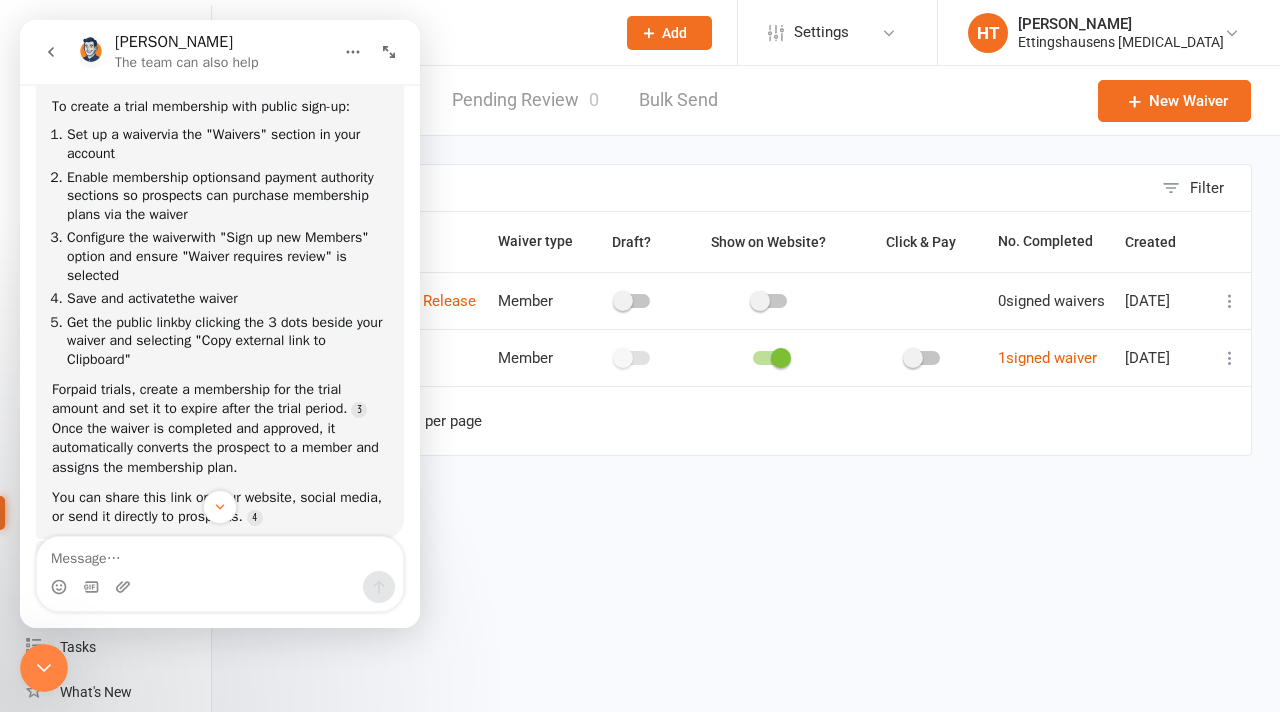 click at bounding box center [44, 668] 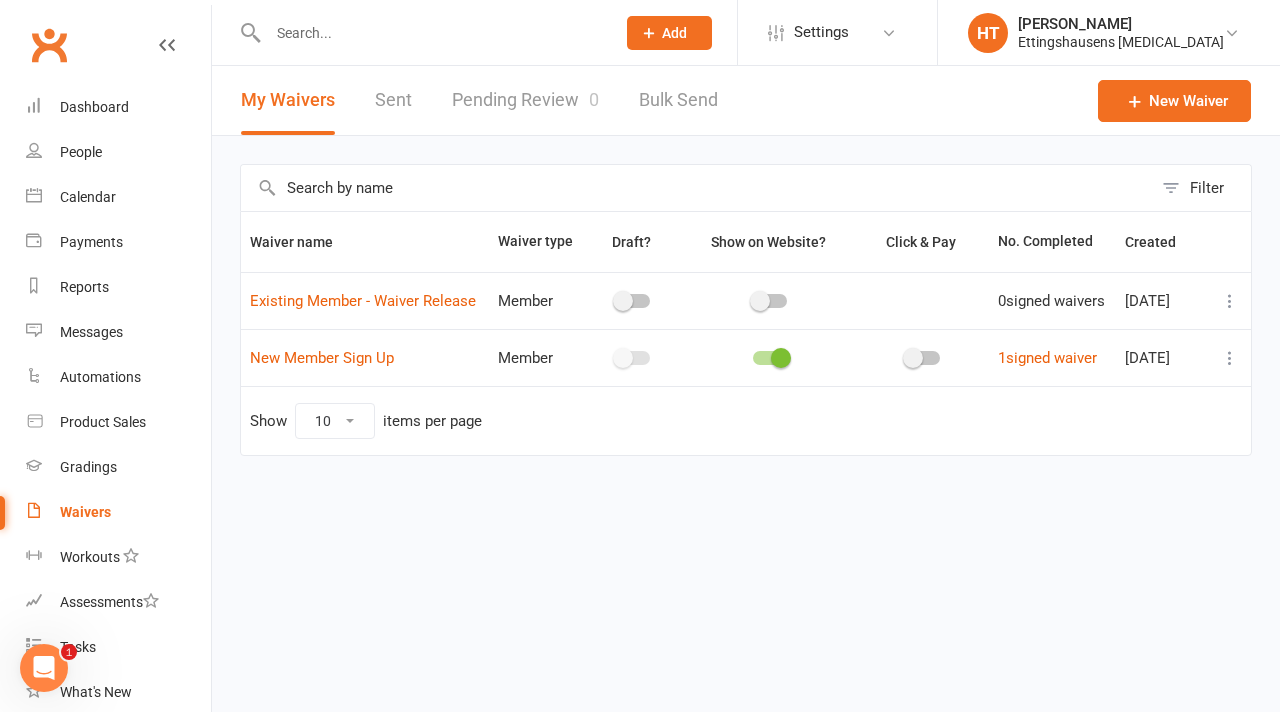 click 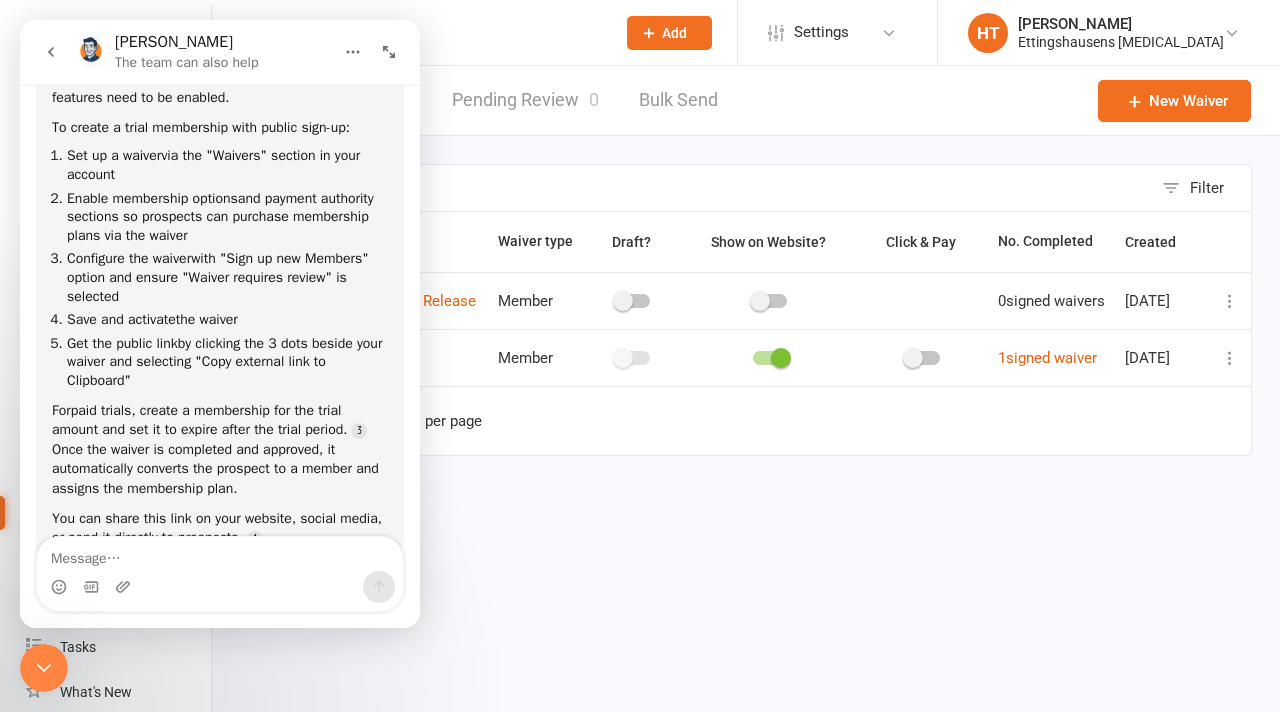 scroll, scrollTop: 249, scrollLeft: 0, axis: vertical 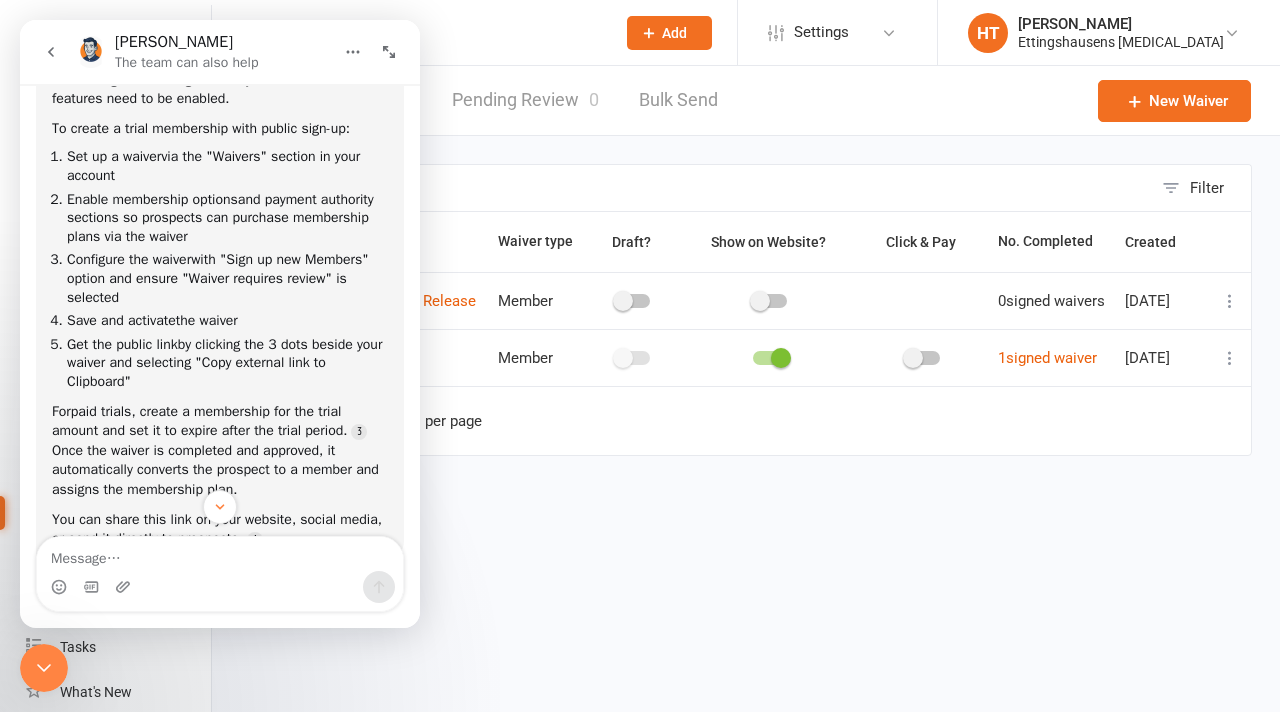 drag, startPoint x: 298, startPoint y: 239, endPoint x: 71, endPoint y: 203, distance: 229.8369 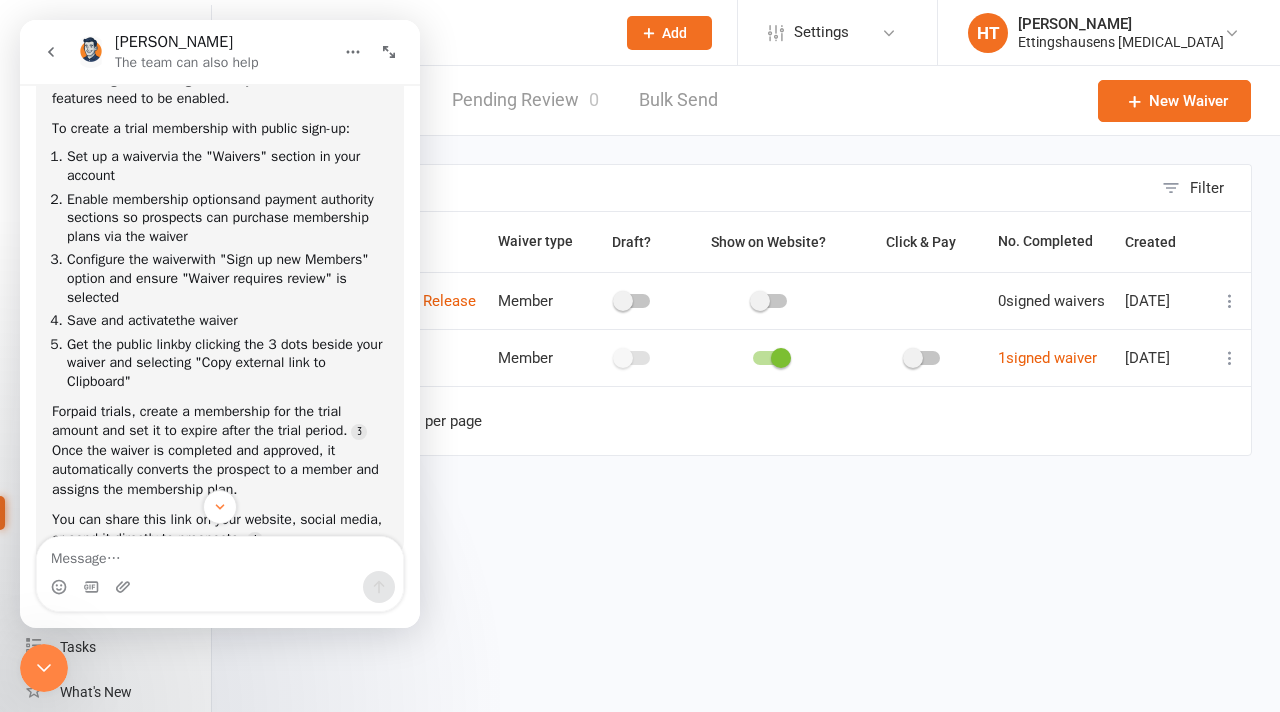 copy on "Enable membership options  and payment authority sections so prospects can purchase membership plans via the waiver" 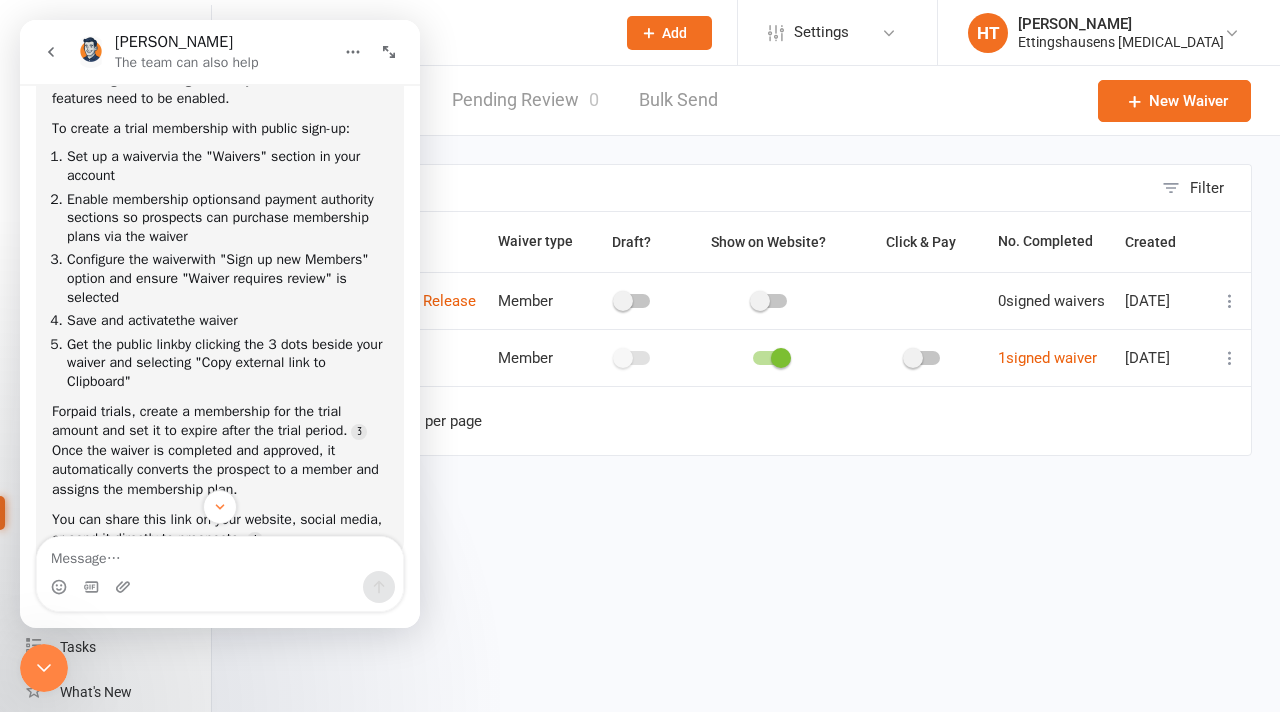 click at bounding box center [696, 188] 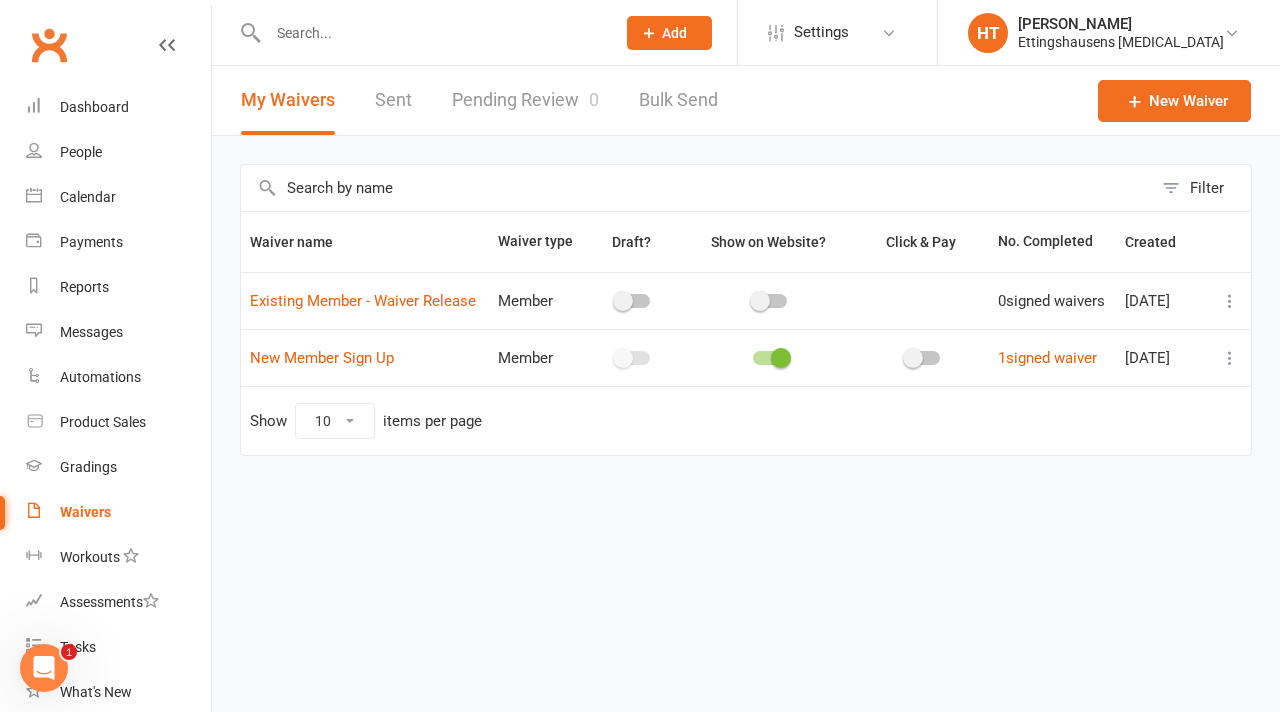 click at bounding box center (623, 358) 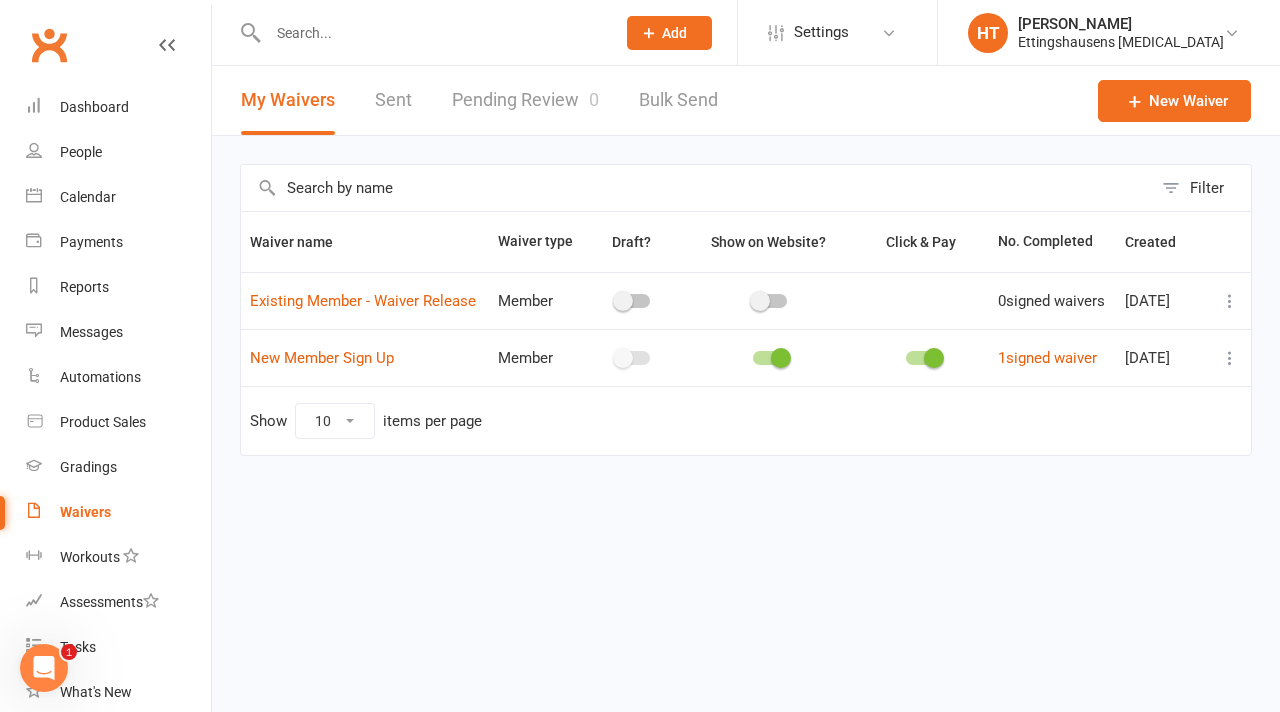 click at bounding box center [934, 358] 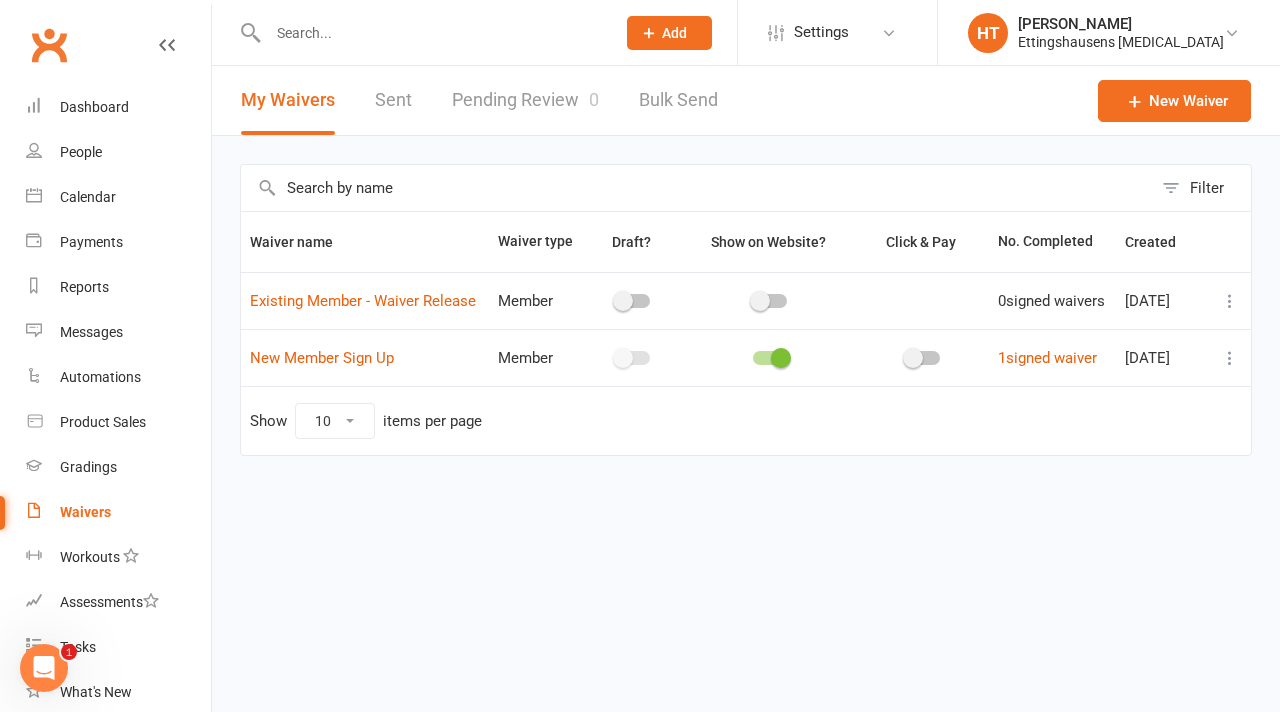 click at bounding box center [1230, 358] 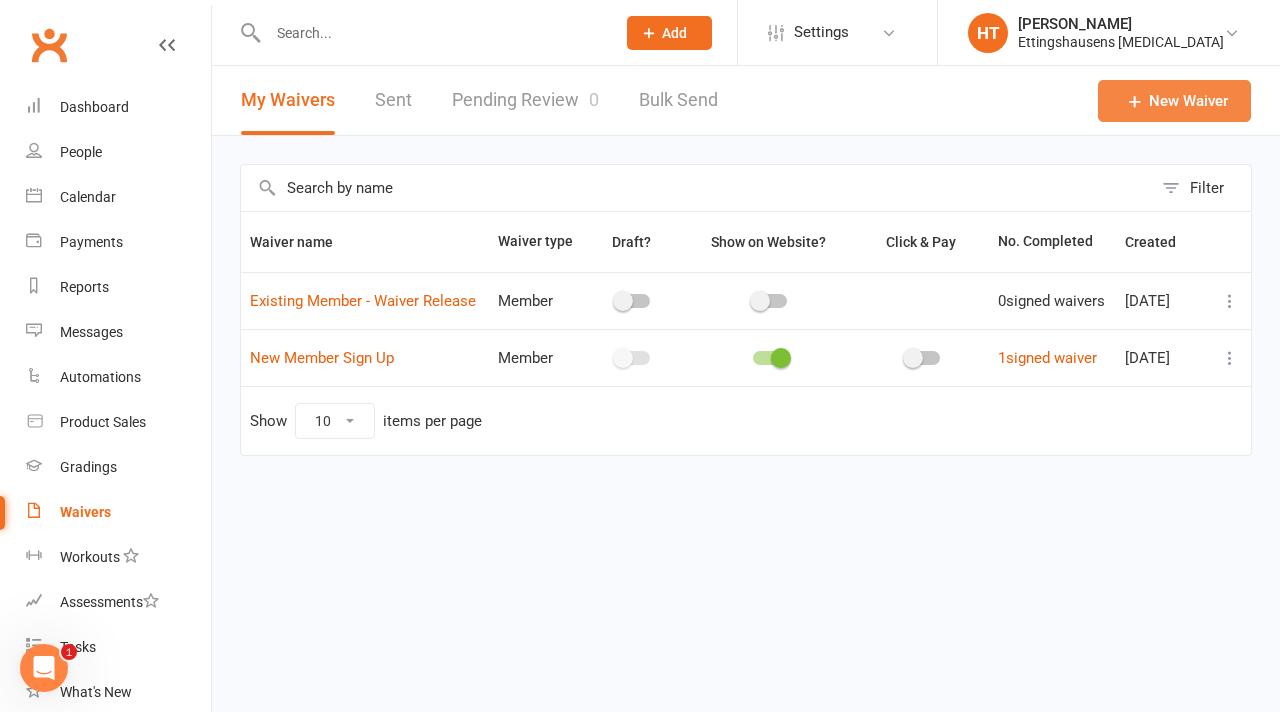 click on "New Waiver" at bounding box center [1174, 101] 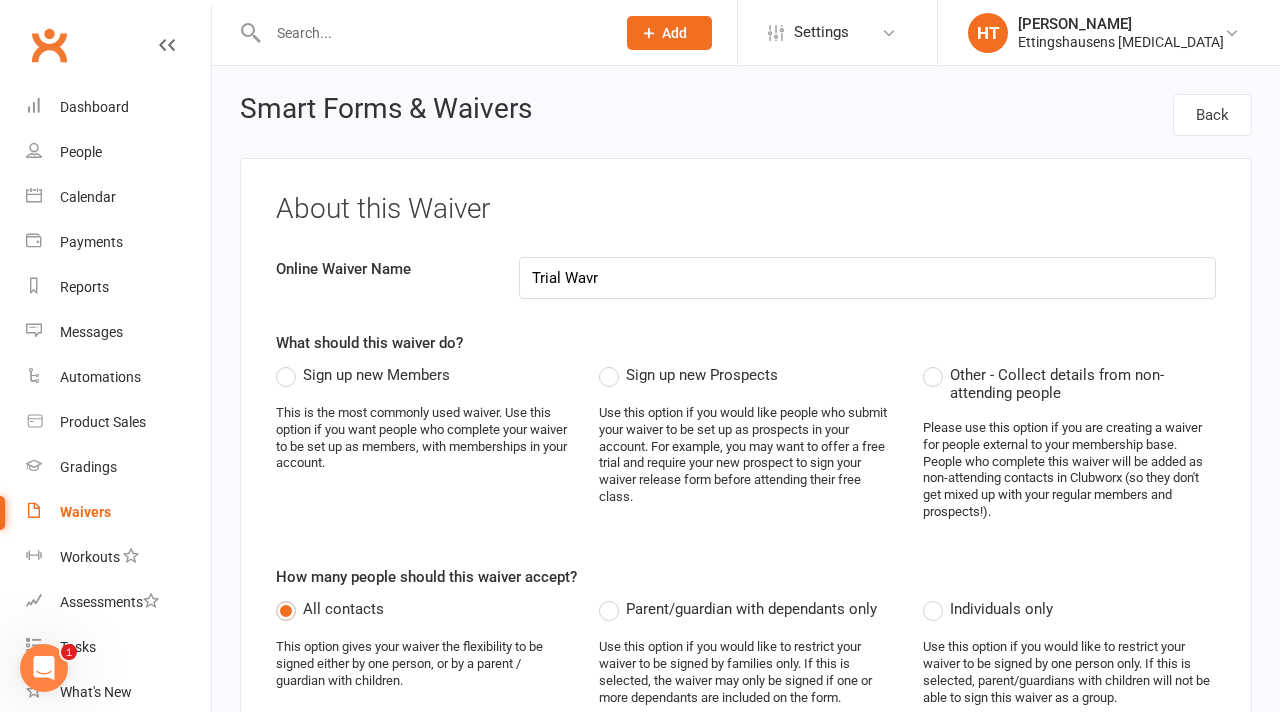 click on "Sign up new Members" at bounding box center [363, 375] 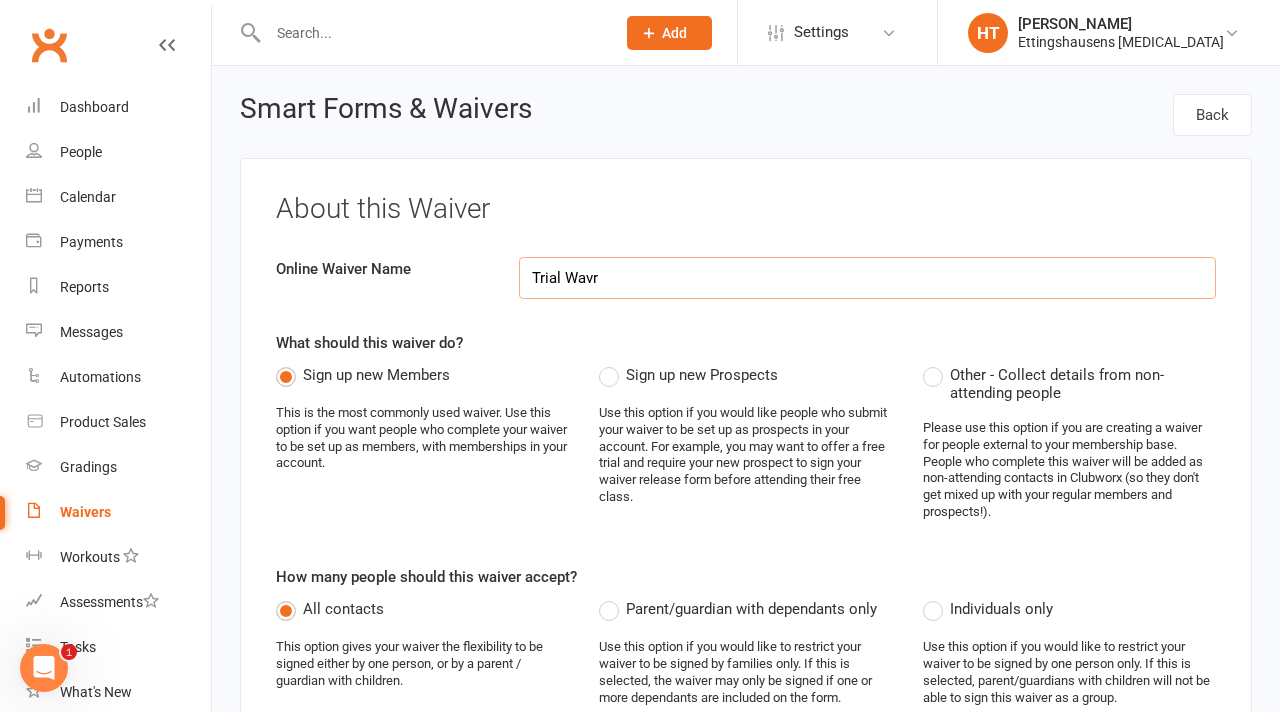 click on "Trial Wavr" at bounding box center [868, 278] 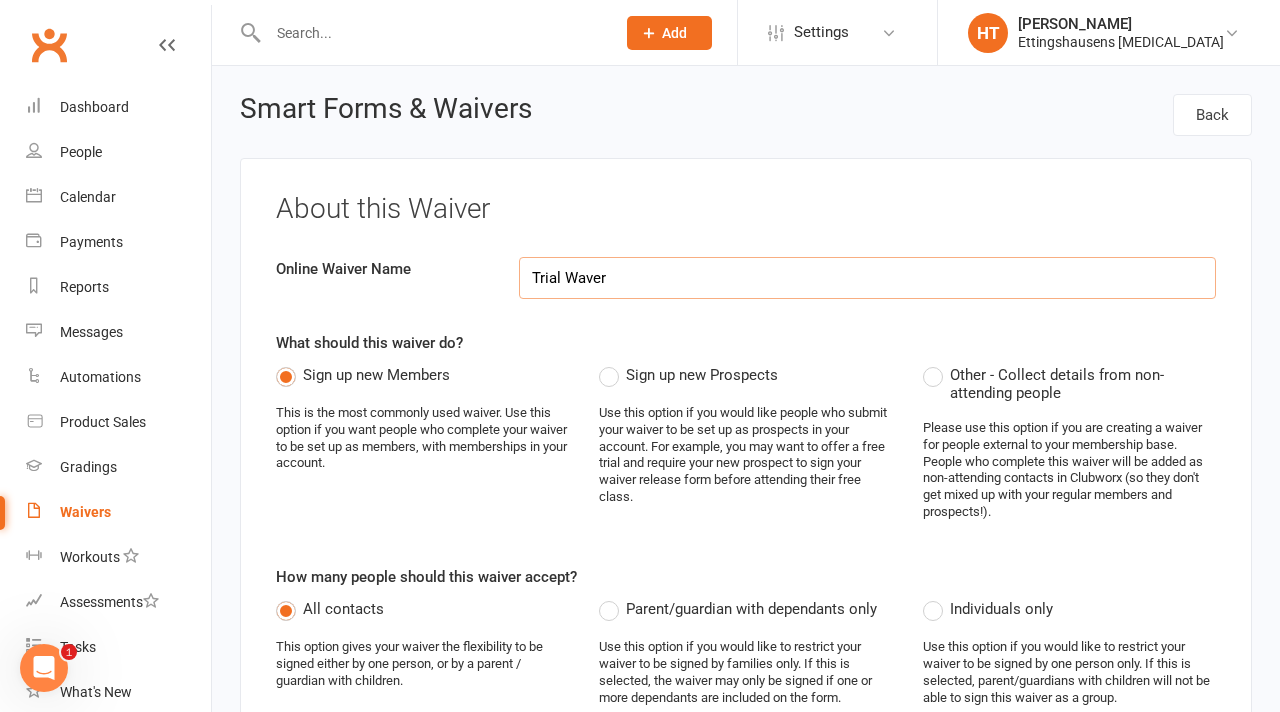type on "Trial Waver" 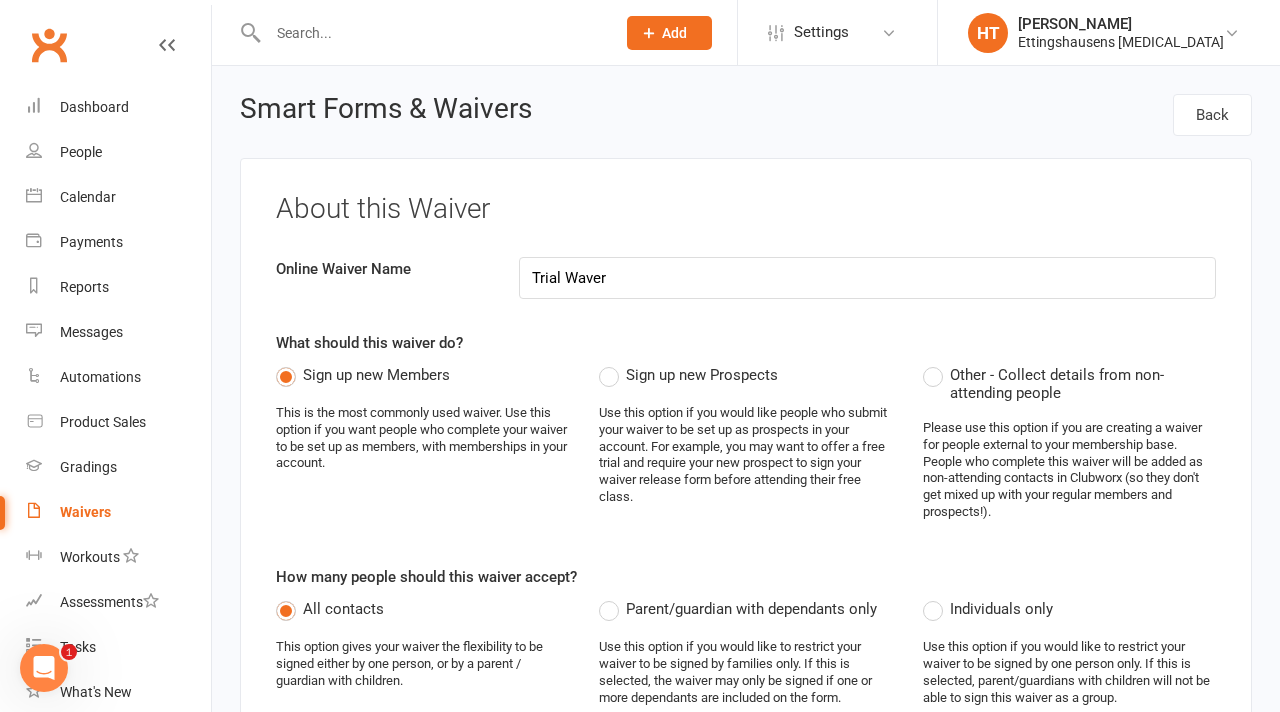 click on "About this Waiver Online Waiver Name Trial Waver What should this waiver do? Sign up new Members This is the most commonly used waiver. Use this option if you want people who complete your waiver to be set up as members, with memberships in your account. Sign up new Prospects Use this option if you would like people who submit your waiver to be set up as prospects in your account. For example, you may want to offer a free trial and require your new prospect to sign your waiver release form before attending their free class. Other - Collect details from non-attending people Please use this option if you are creating a waiver for people external to your membership base. People who complete this waiver will be added as non-attending contacts in Clubworx (so they don't get mixed up with your regular members and prospects!). How many people should this waiver accept? All contacts This option gives your waiver the flexibility to be signed either by one person, or by a parent / guardian with children. years old." at bounding box center [746, 687] 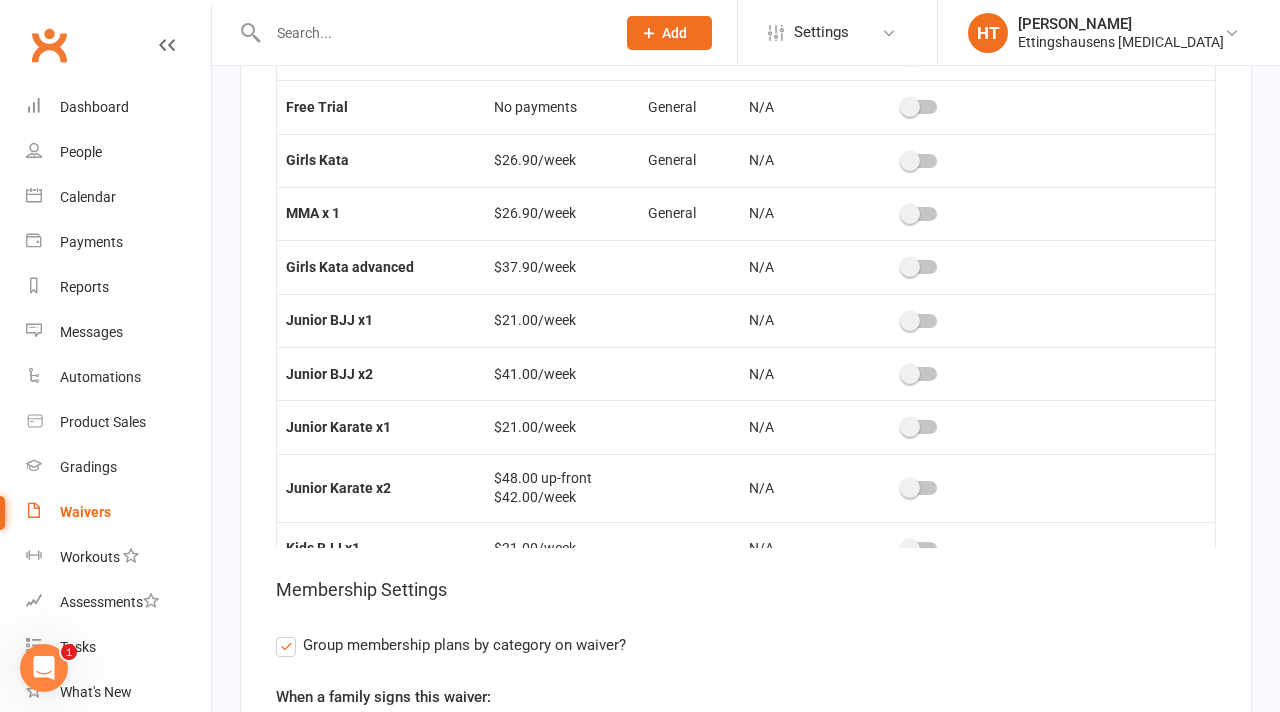 scroll, scrollTop: 4159, scrollLeft: 0, axis: vertical 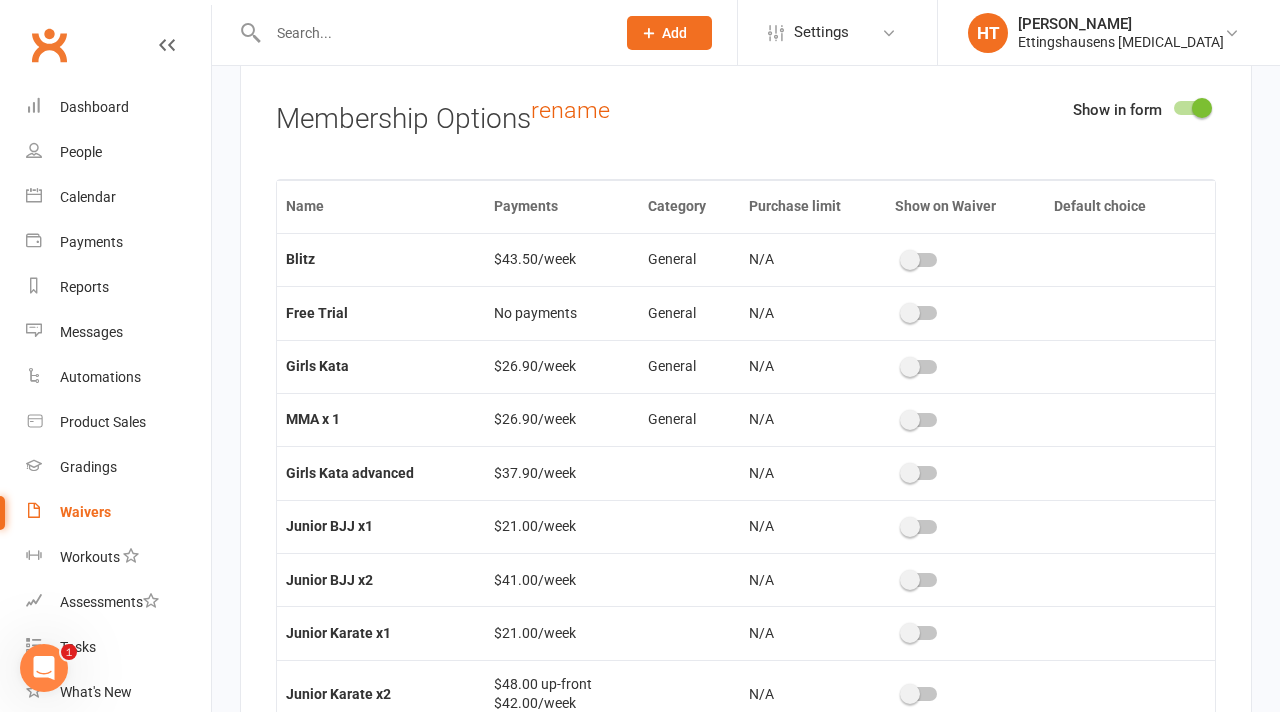click at bounding box center [910, 313] 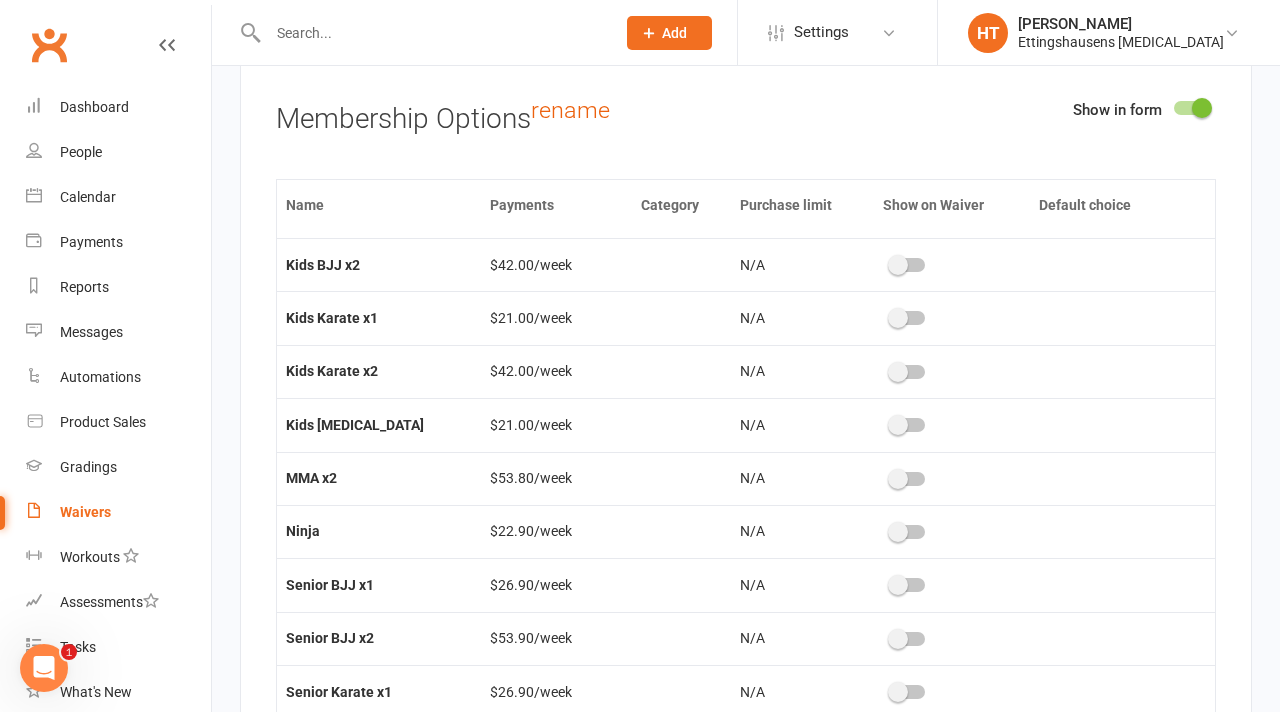 scroll, scrollTop: 589, scrollLeft: 0, axis: vertical 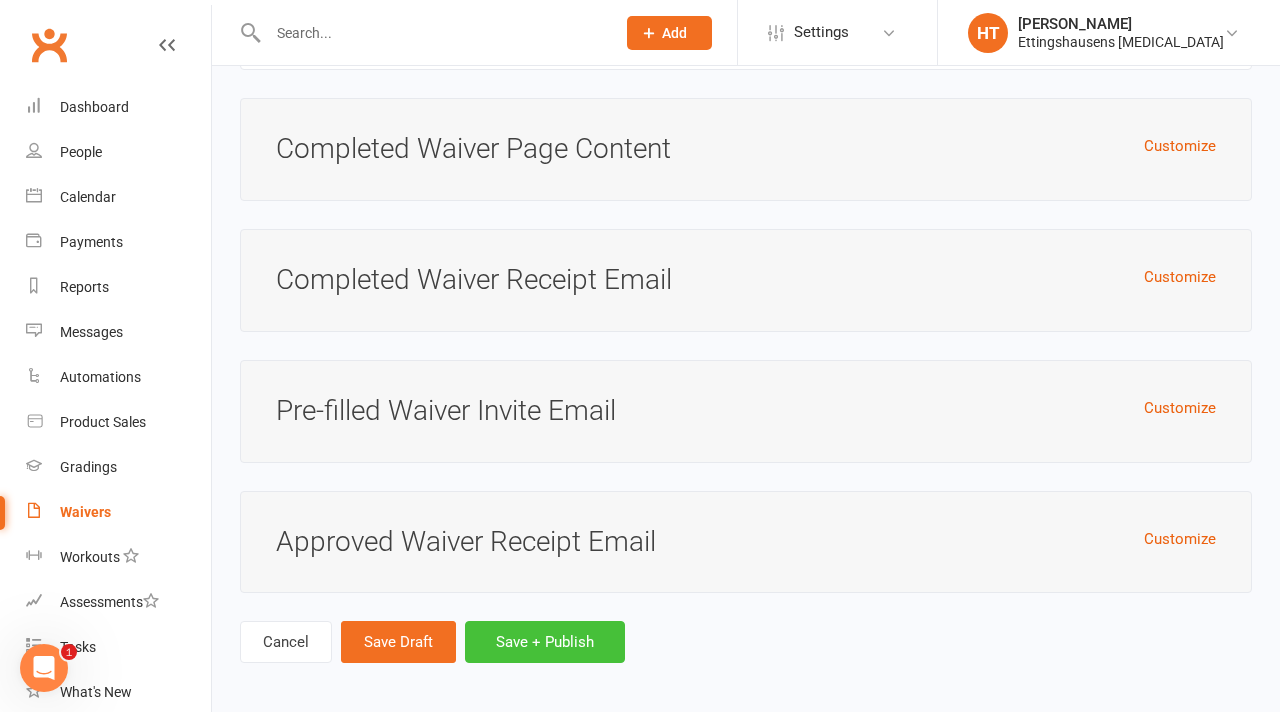 click on "Save + Publish" at bounding box center [545, 642] 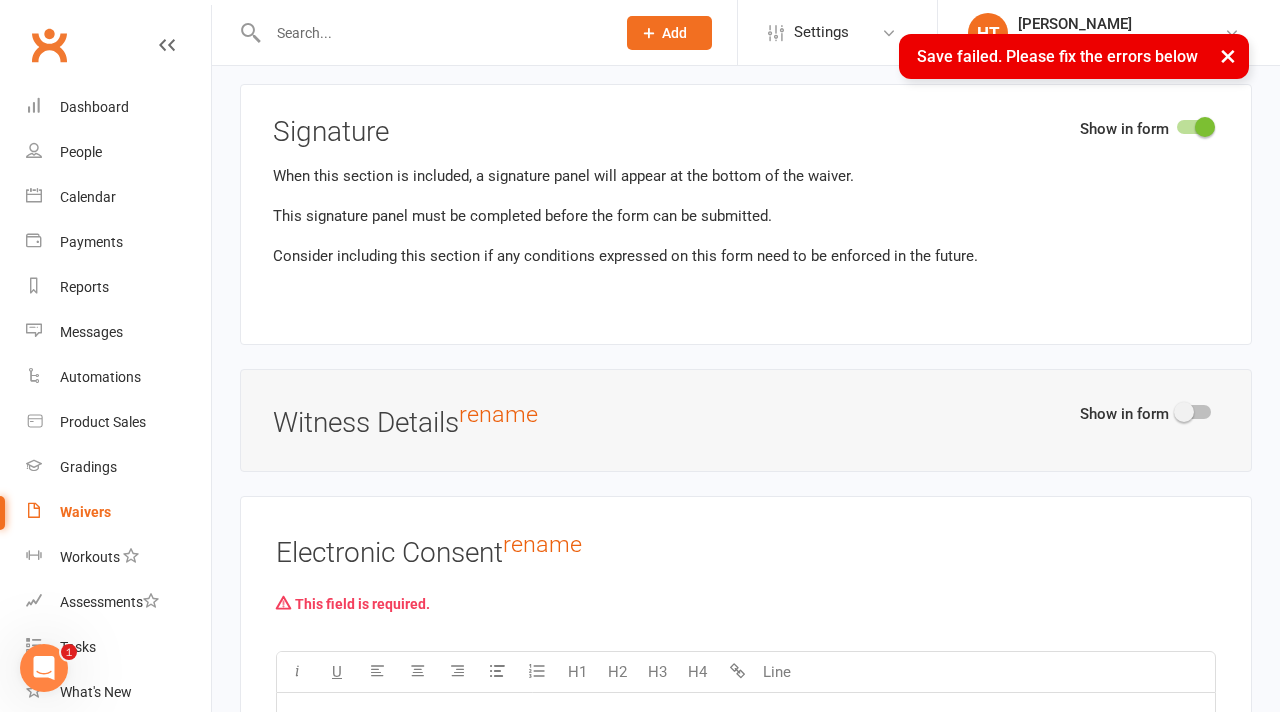 scroll, scrollTop: 6248, scrollLeft: 0, axis: vertical 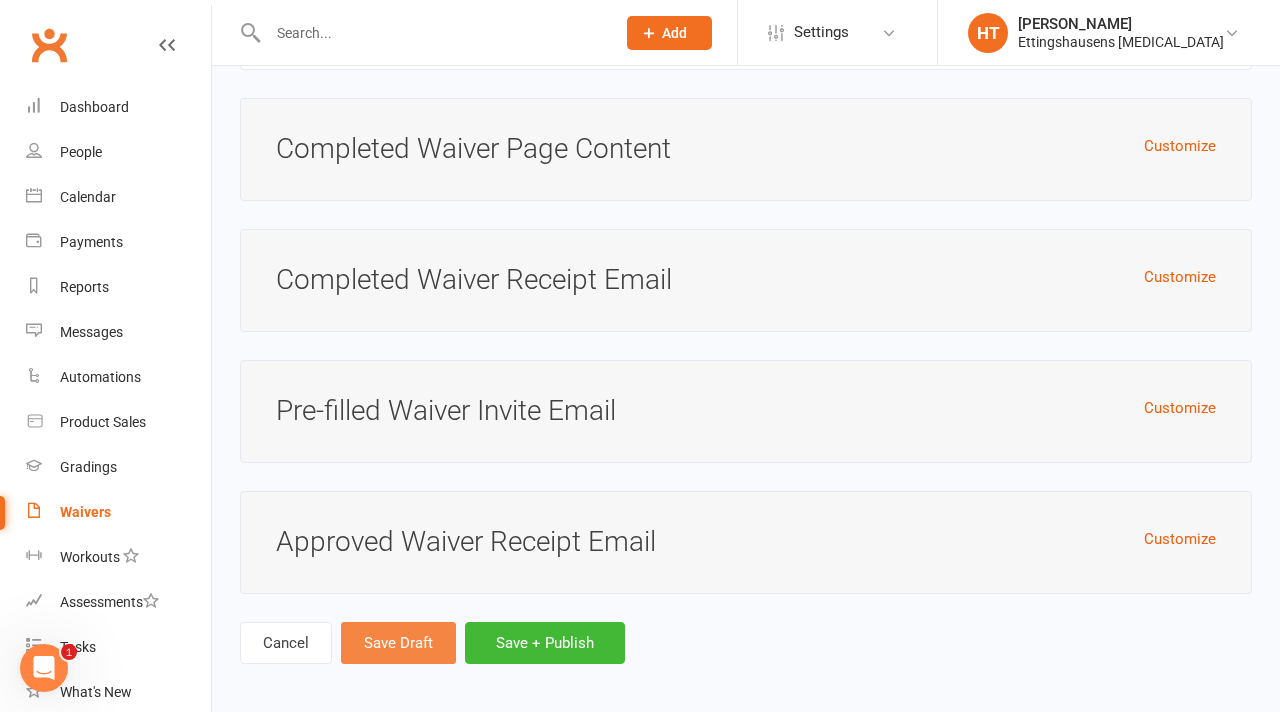 click on "Save Draft" at bounding box center [398, 643] 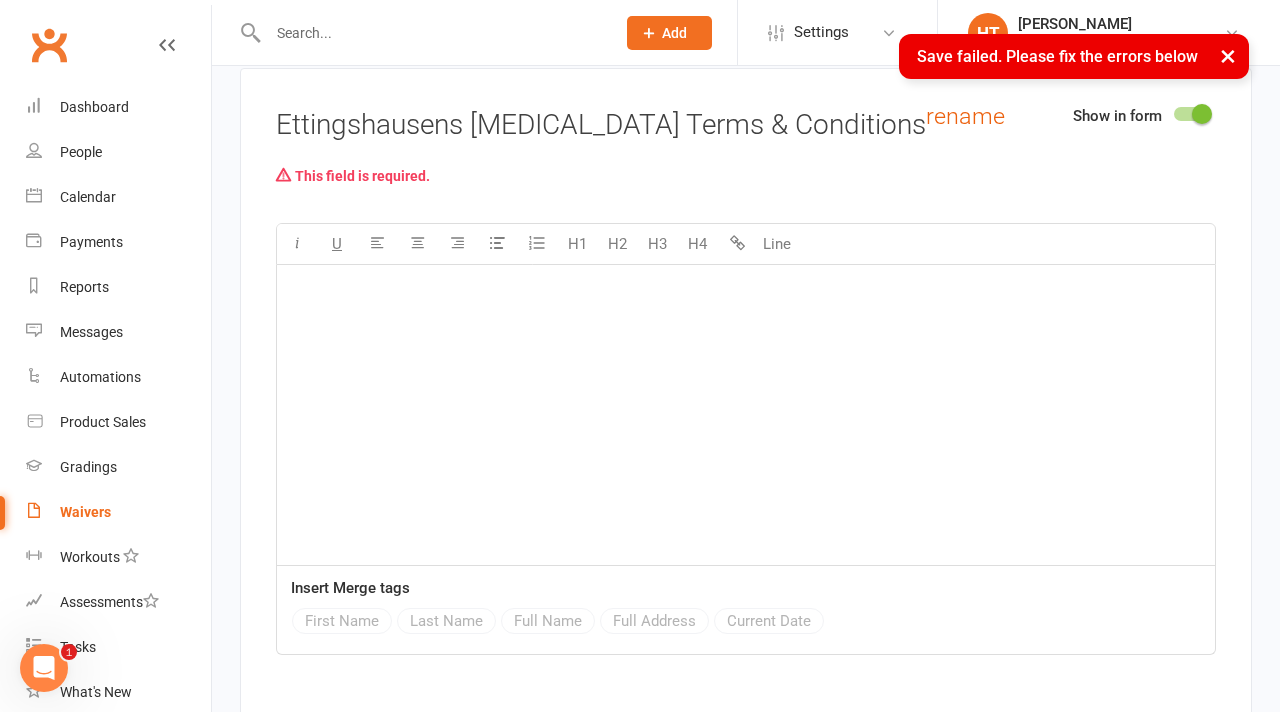 scroll, scrollTop: 2677, scrollLeft: 0, axis: vertical 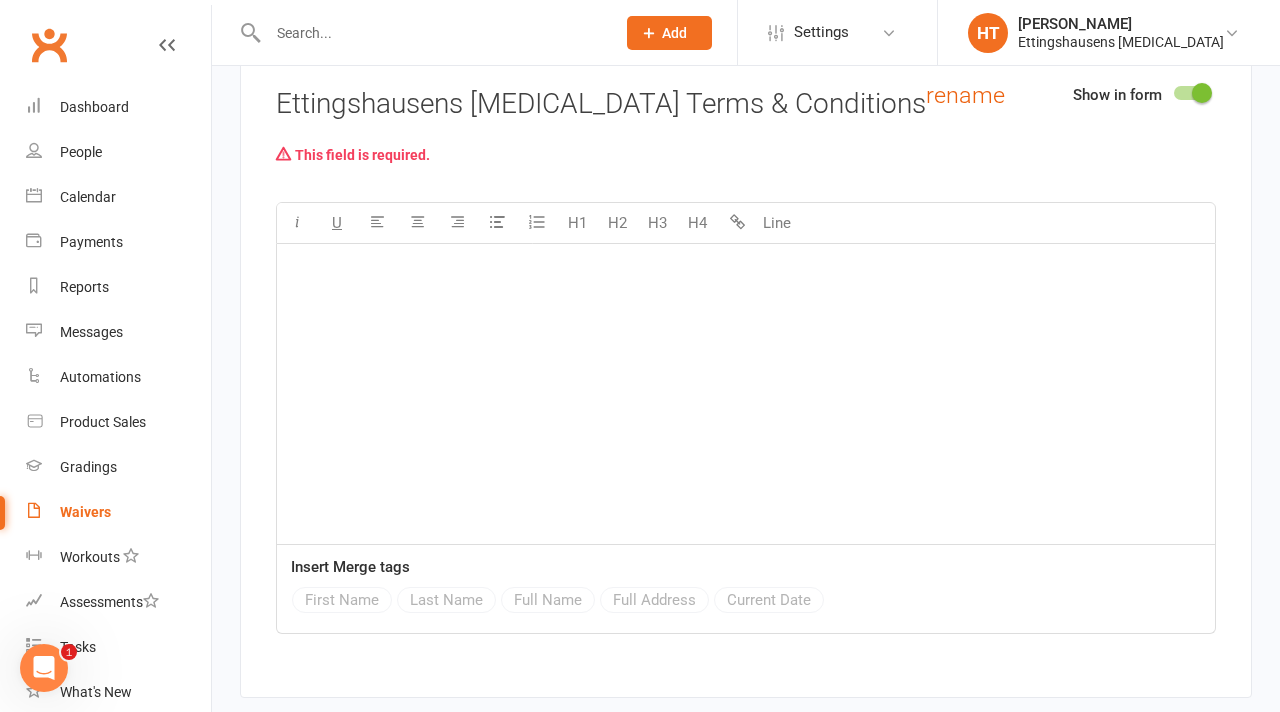 click on "﻿" at bounding box center [746, 394] 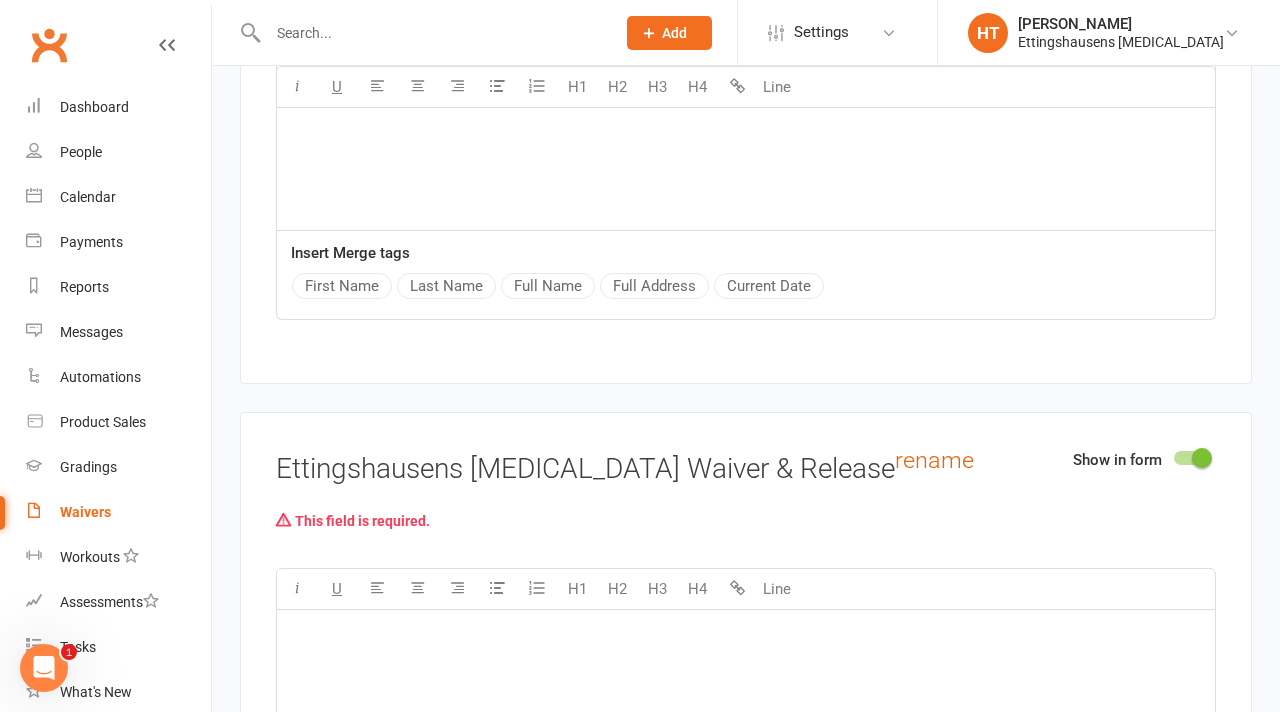 scroll, scrollTop: 3137, scrollLeft: 0, axis: vertical 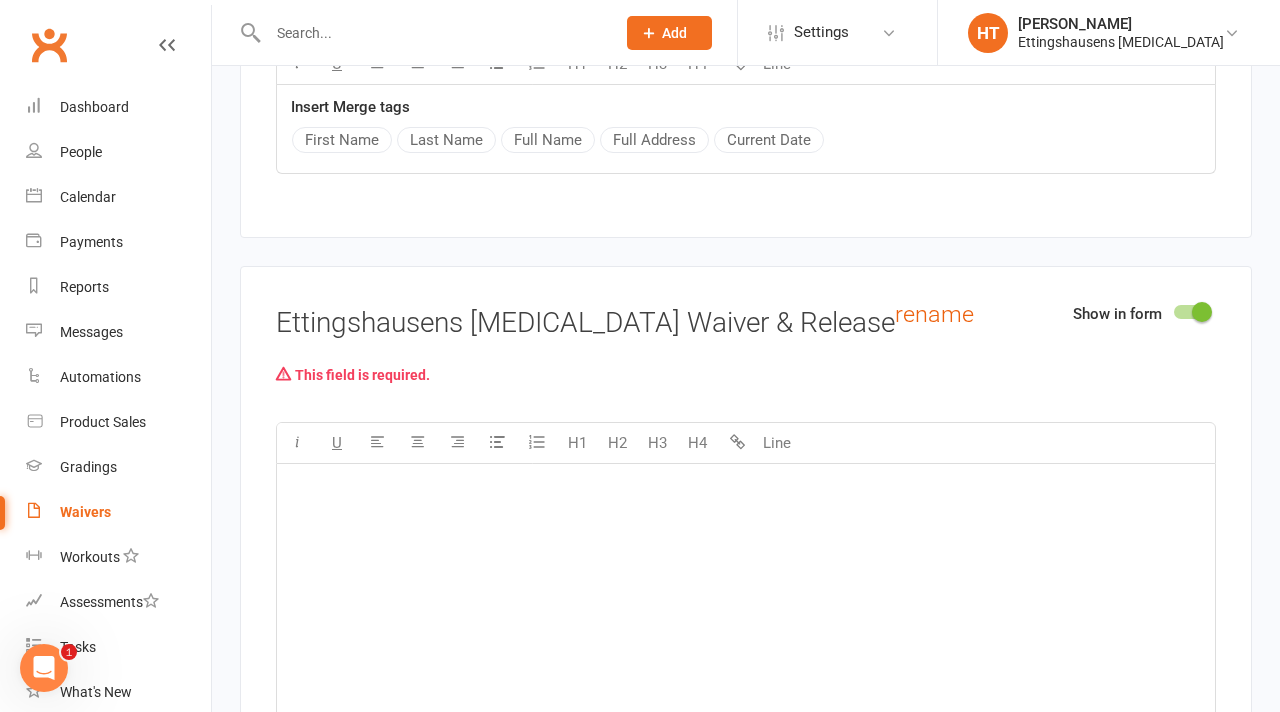click on "﻿" at bounding box center [746, 614] 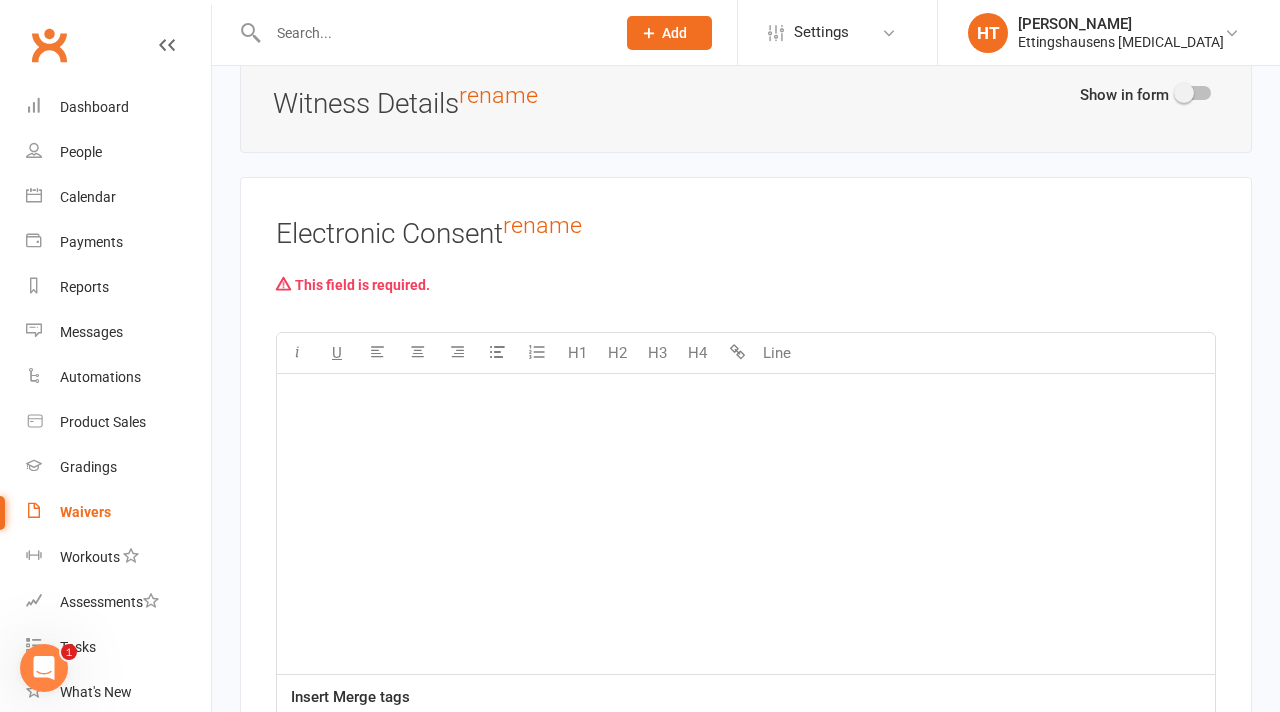 click on "﻿" at bounding box center [746, 524] 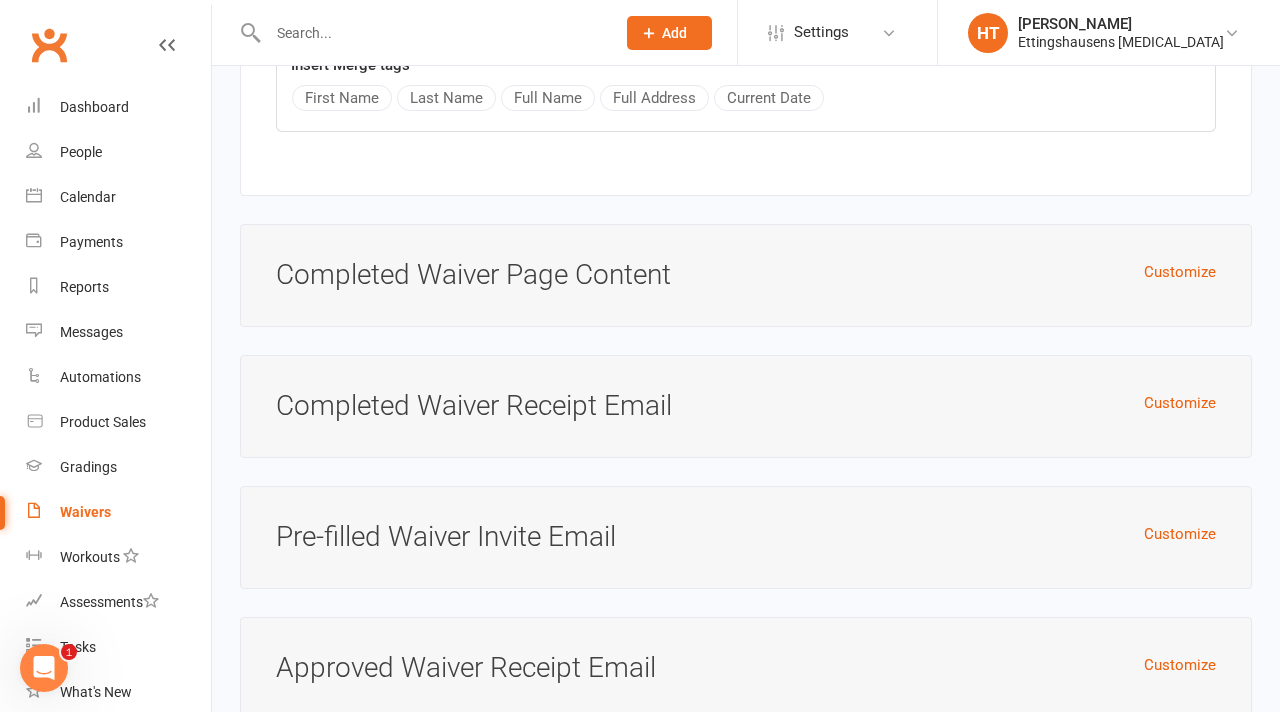 scroll, scrollTop: 6248, scrollLeft: 0, axis: vertical 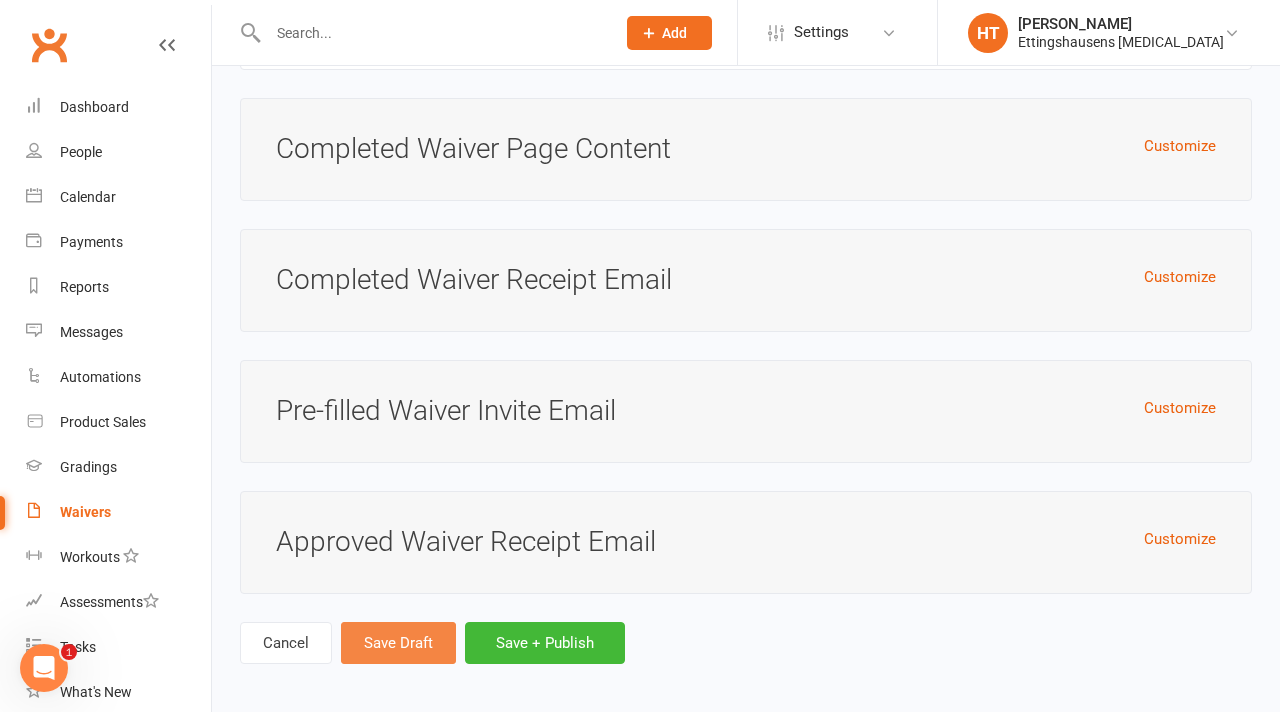 click on "Save Draft" at bounding box center (398, 643) 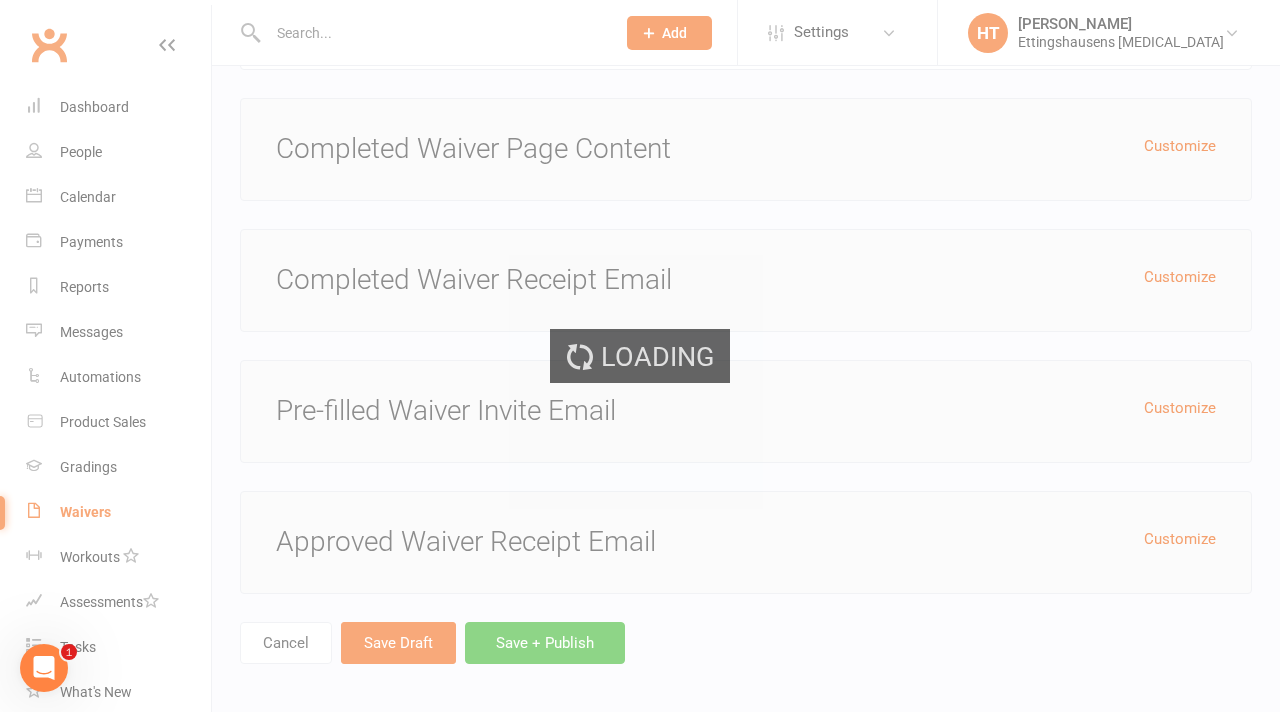 scroll, scrollTop: 0, scrollLeft: 0, axis: both 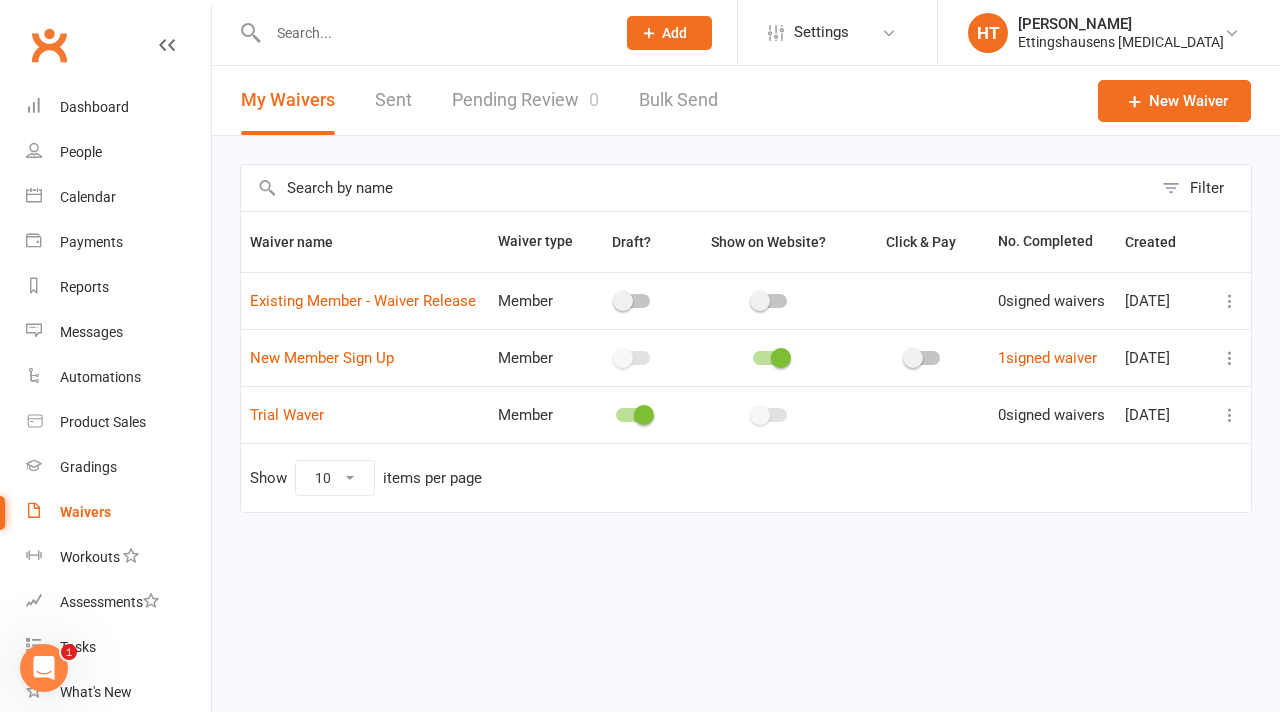 click at bounding box center [1230, 358] 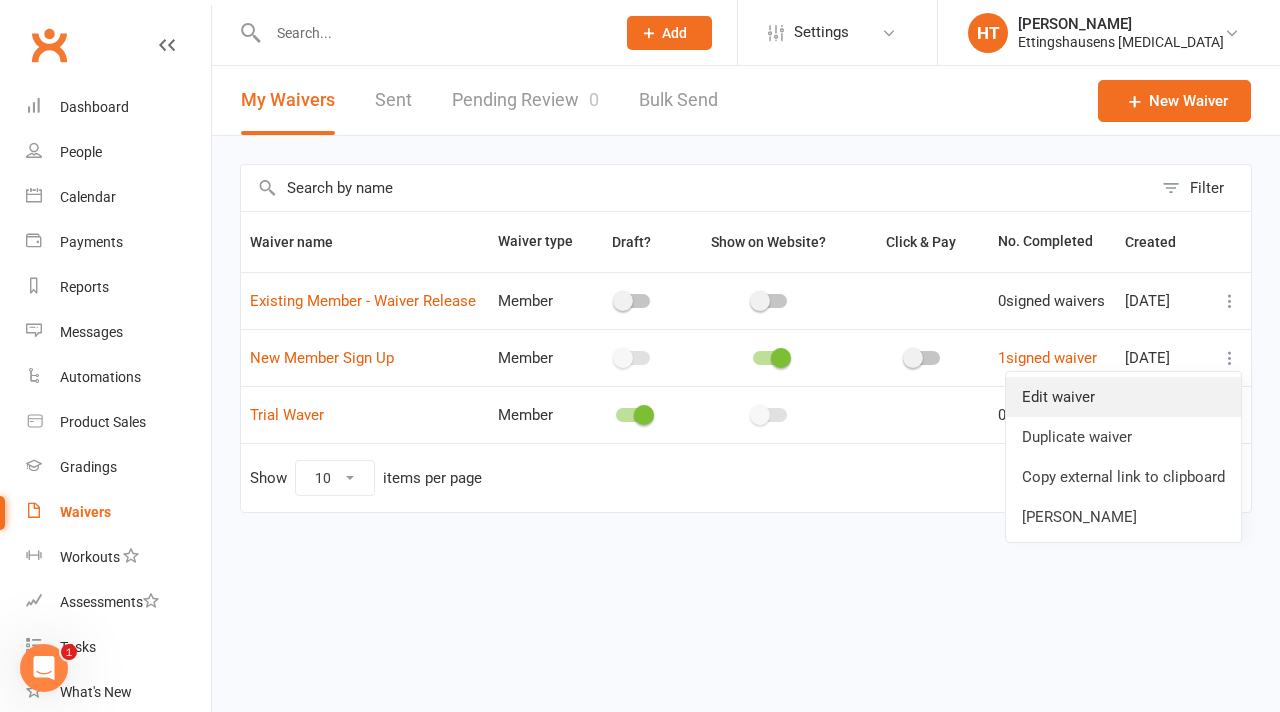 click on "Edit waiver" at bounding box center [1123, 397] 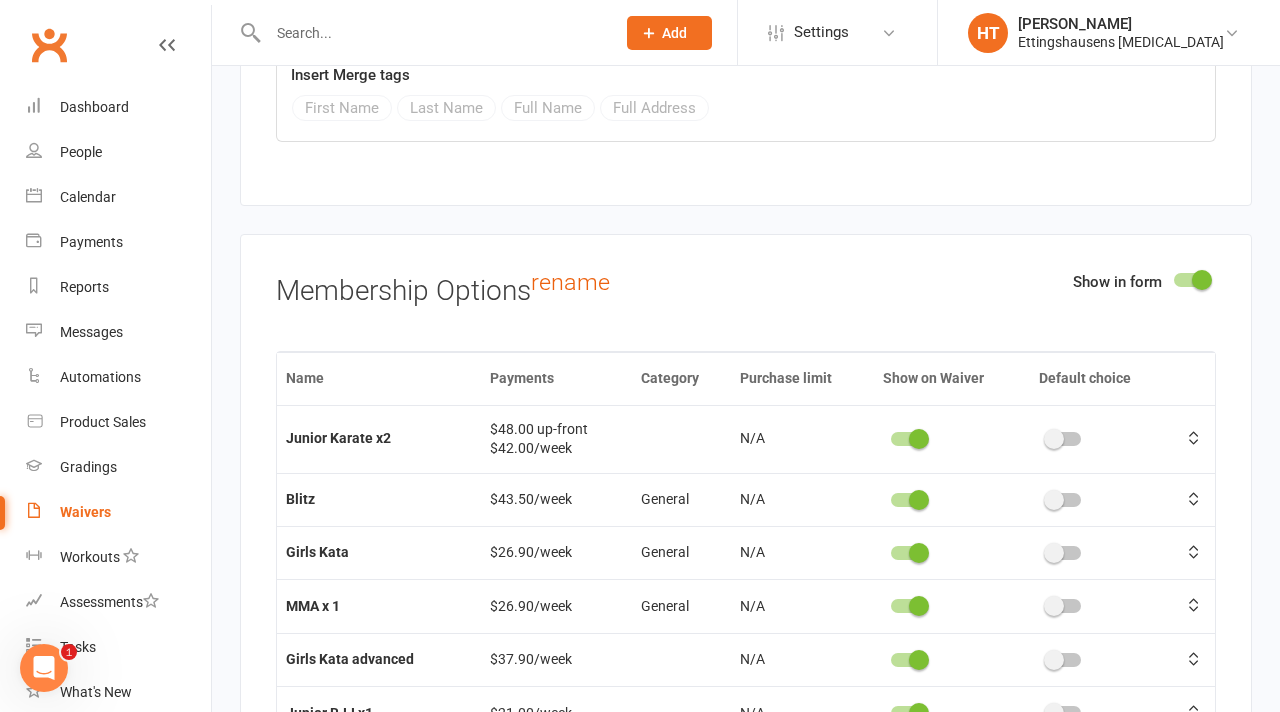 scroll, scrollTop: 4001, scrollLeft: 0, axis: vertical 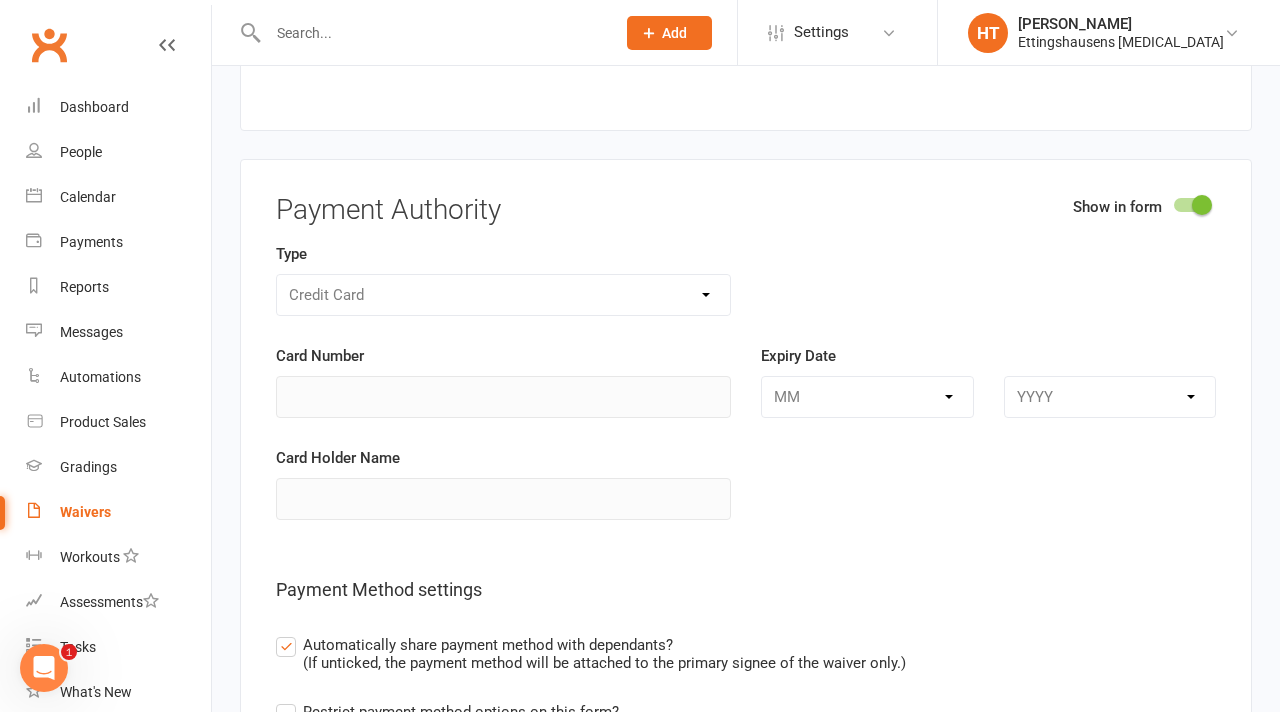 click 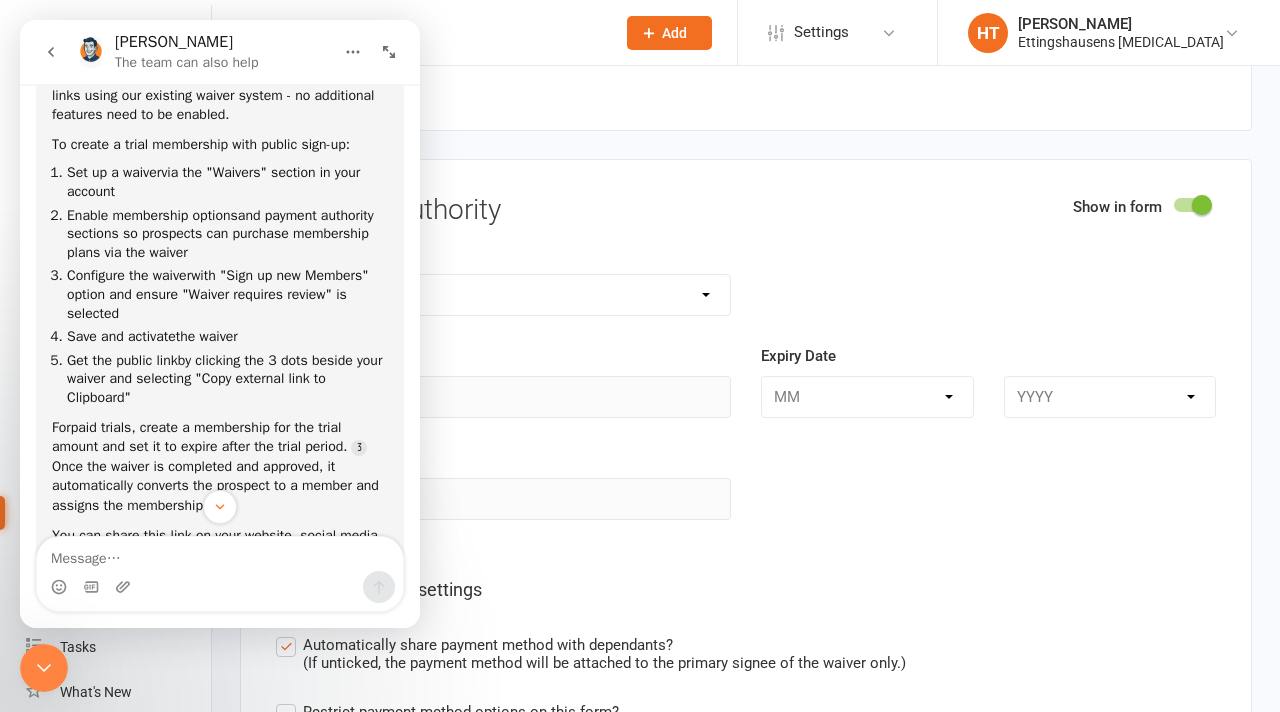 scroll, scrollTop: 174, scrollLeft: 0, axis: vertical 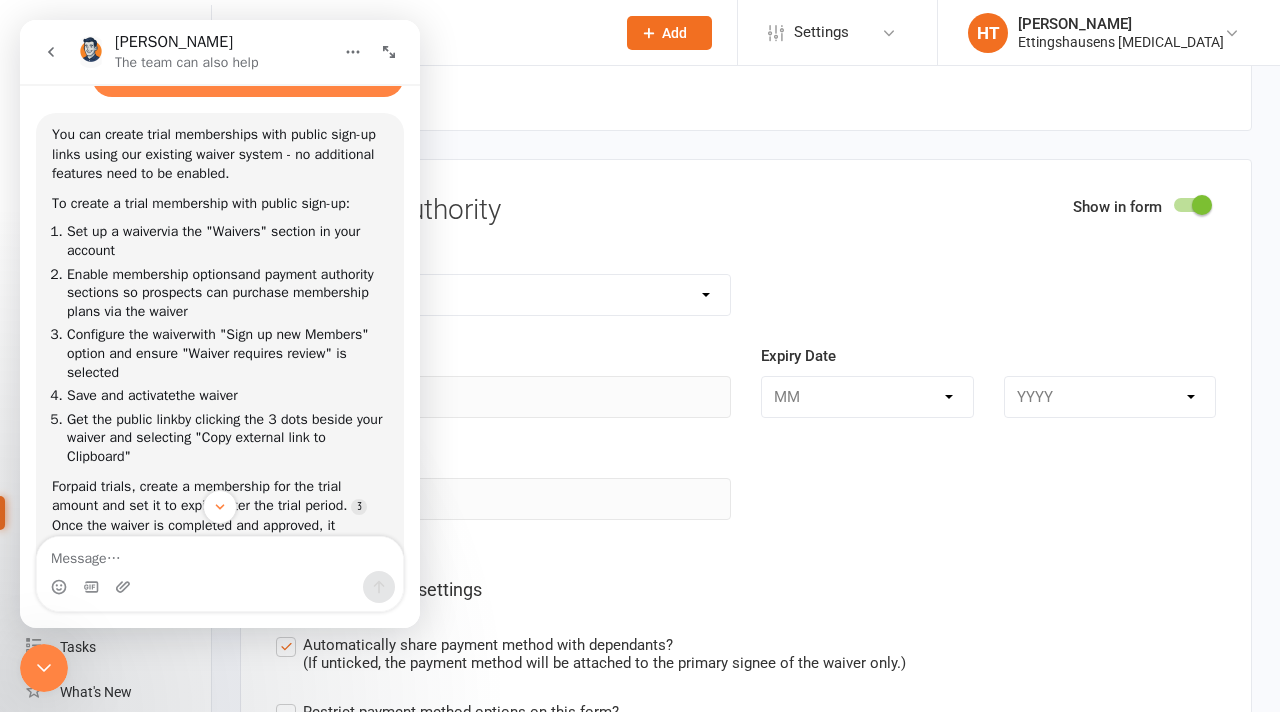 click 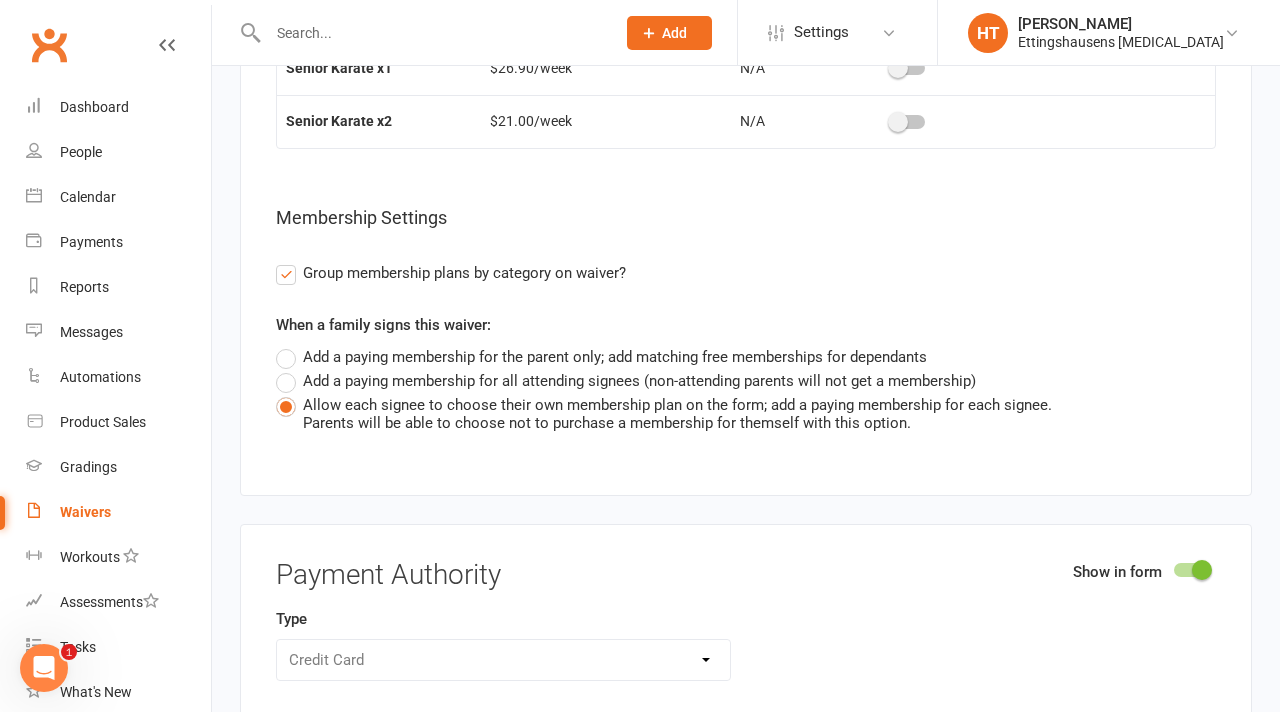 scroll, scrollTop: 4505, scrollLeft: 0, axis: vertical 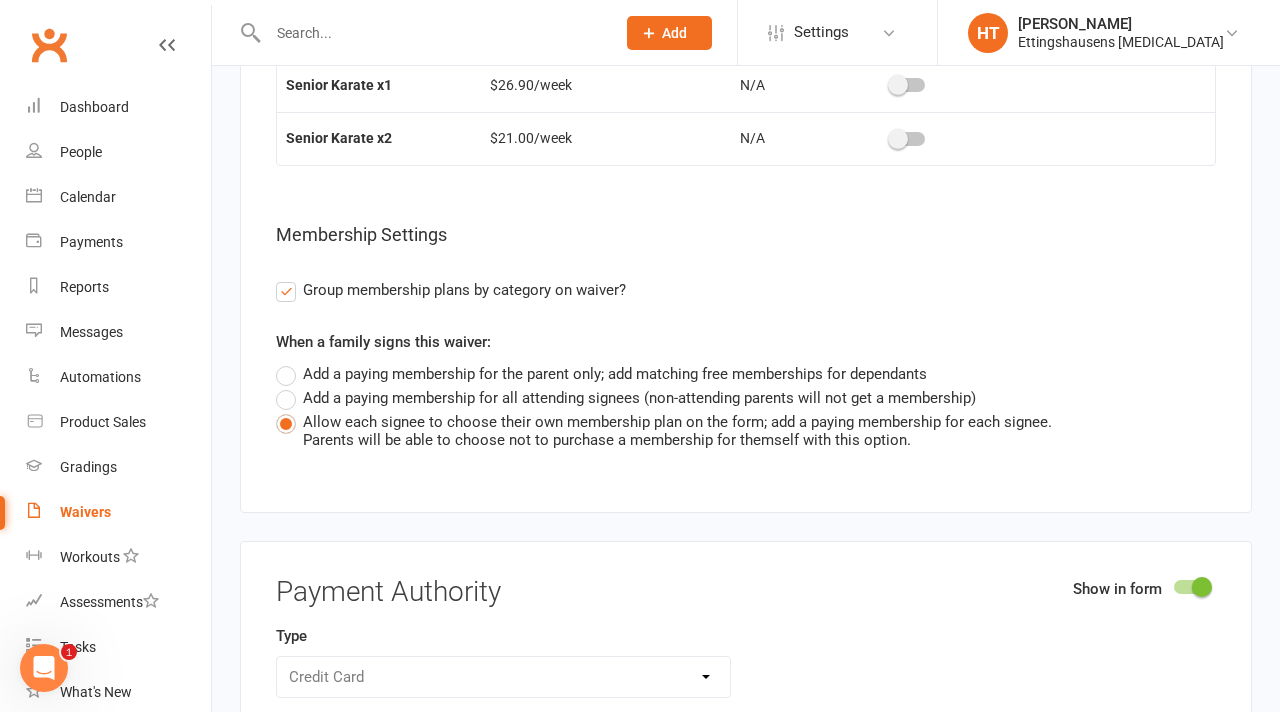 click 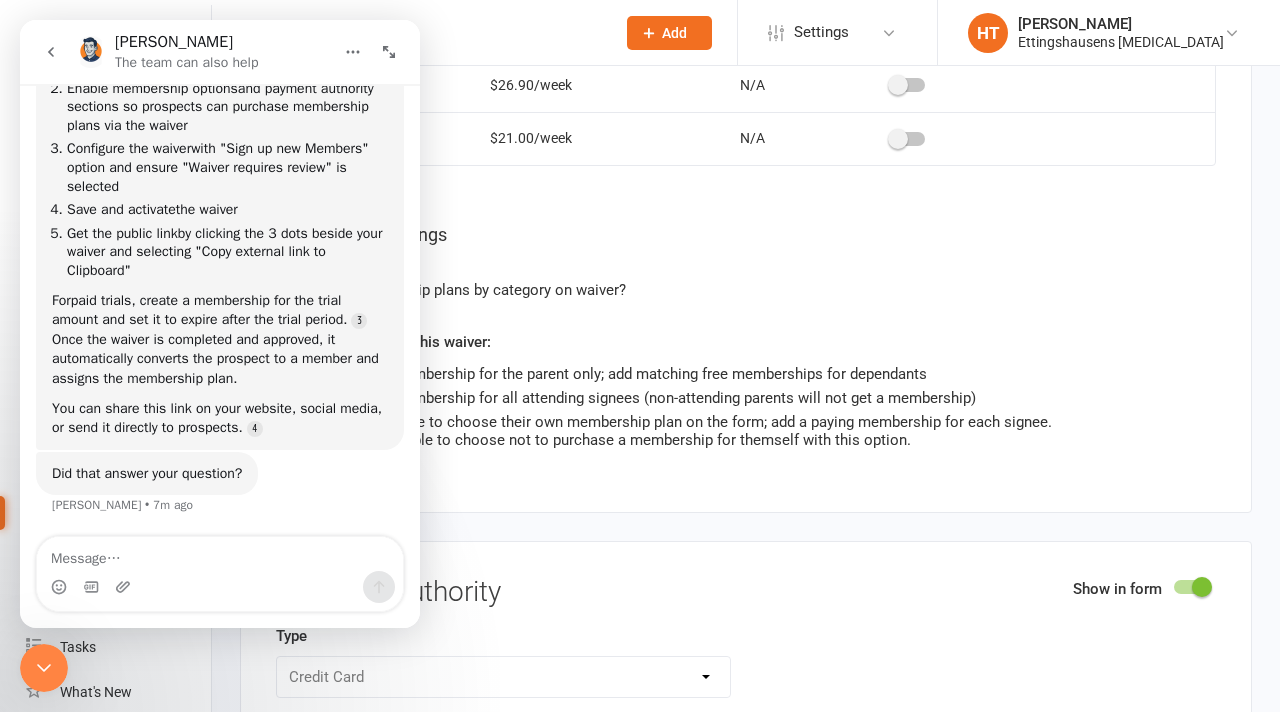 scroll, scrollTop: 222, scrollLeft: 0, axis: vertical 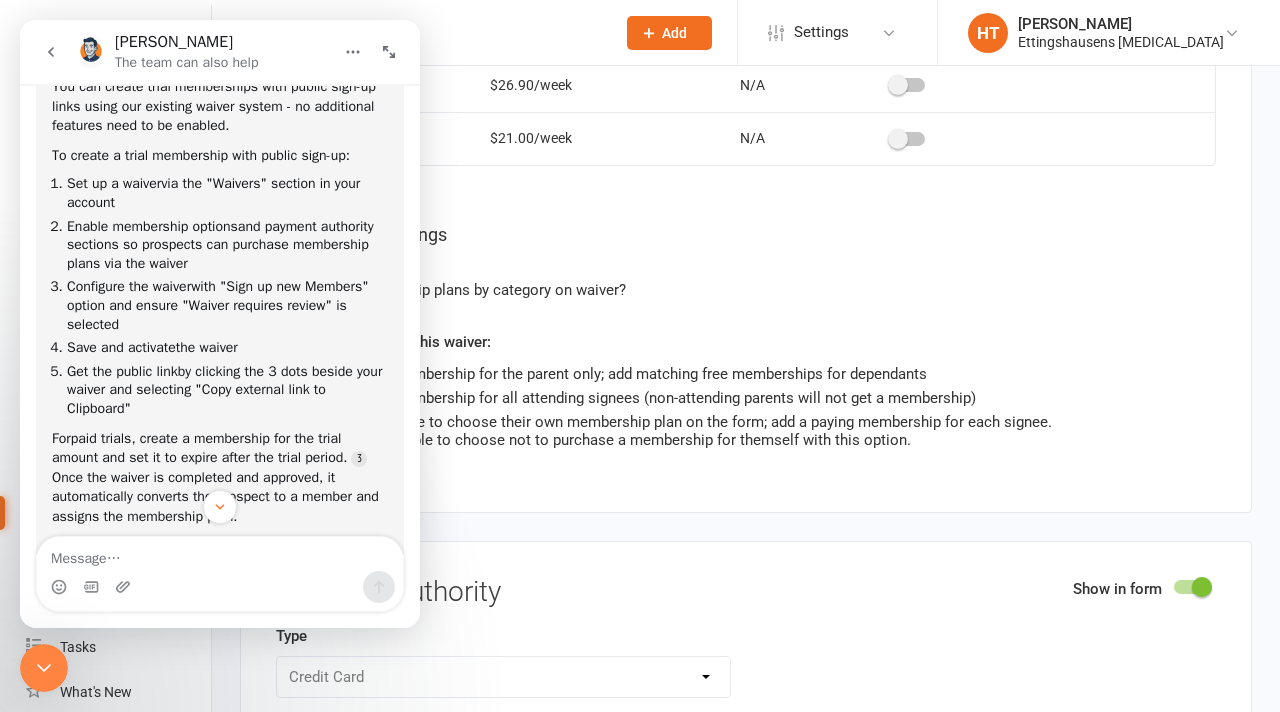 click at bounding box center (44, 668) 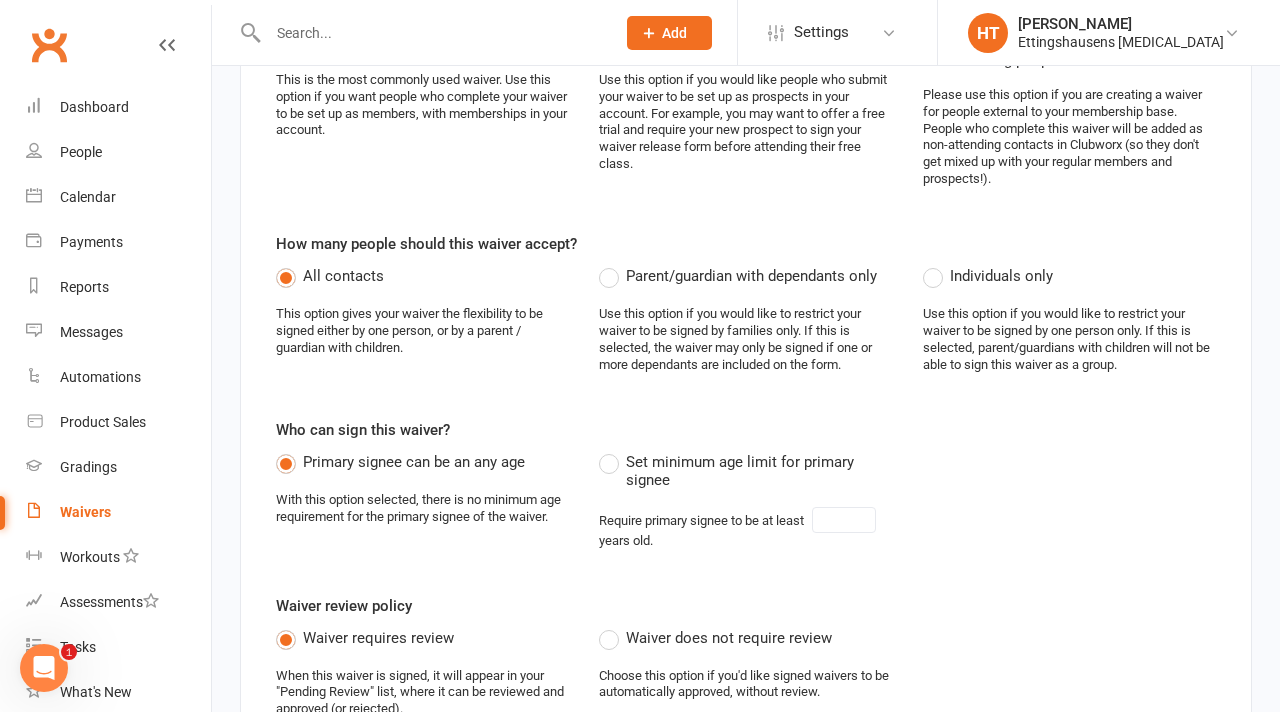 scroll, scrollTop: 0, scrollLeft: 0, axis: both 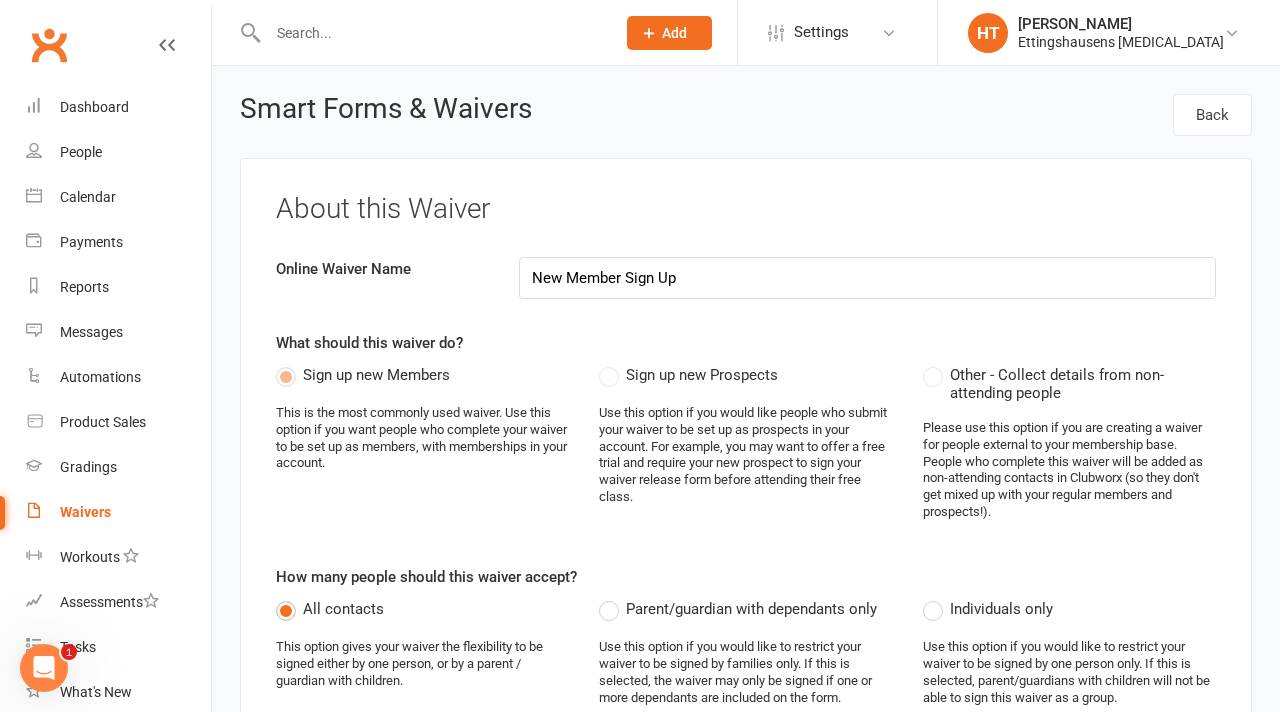 click at bounding box center (44, 668) 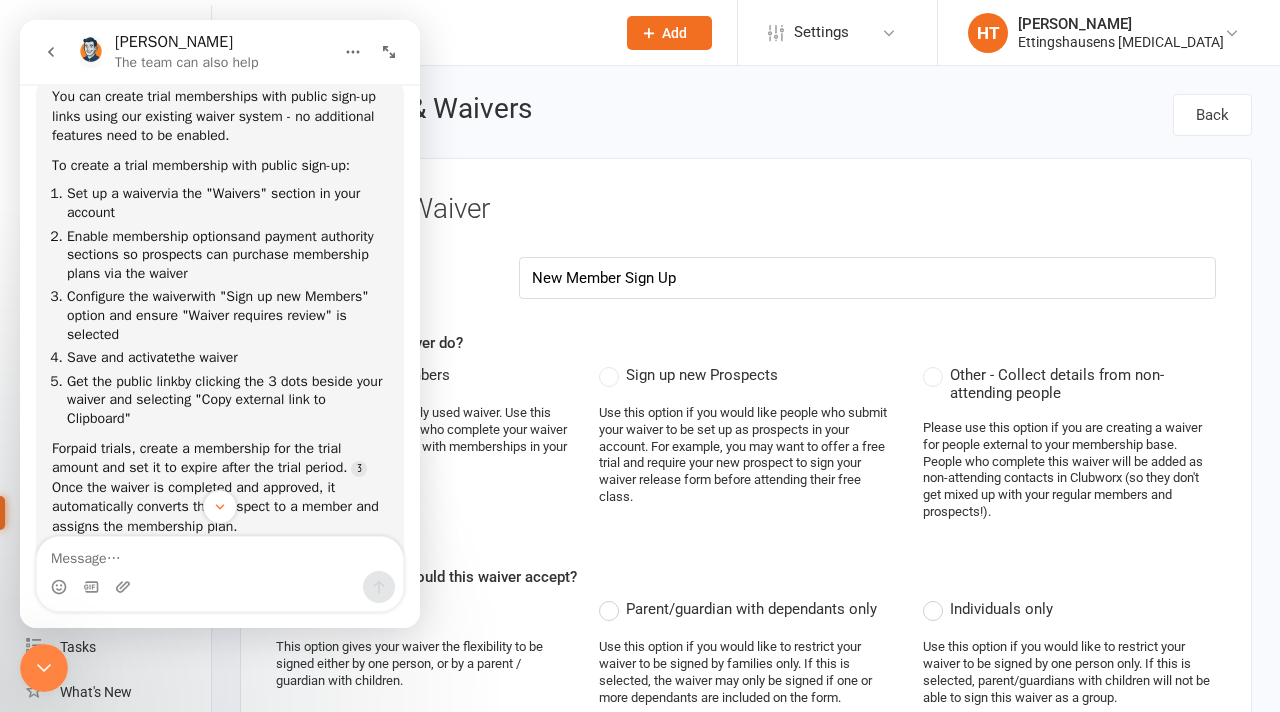 scroll, scrollTop: 360, scrollLeft: 0, axis: vertical 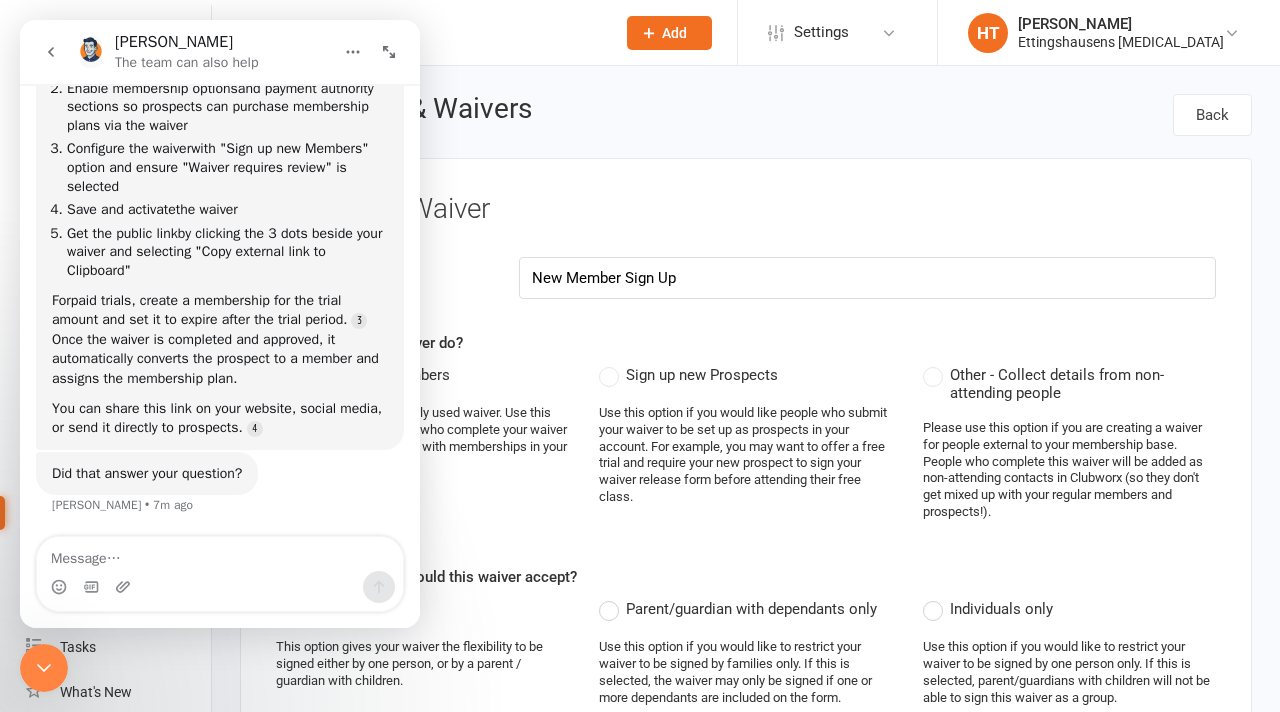 click at bounding box center [51, 52] 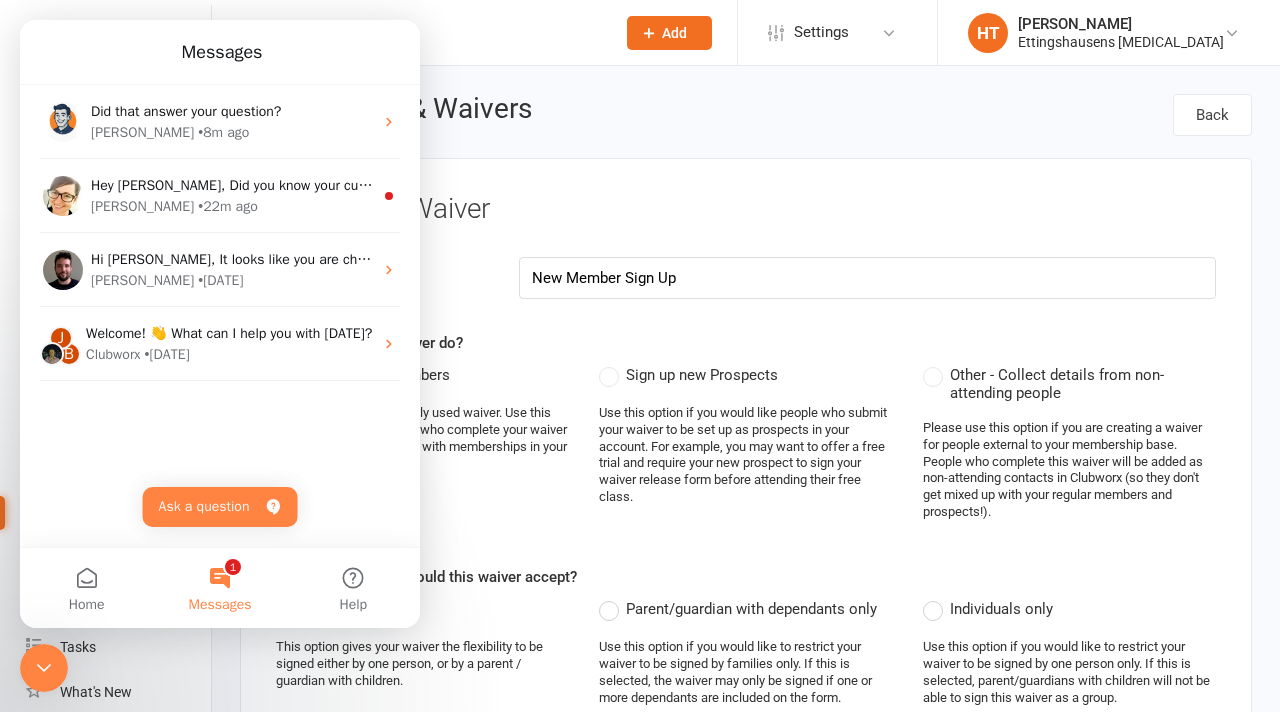 click on "Smart Forms & Waivers Back" at bounding box center [746, 126] 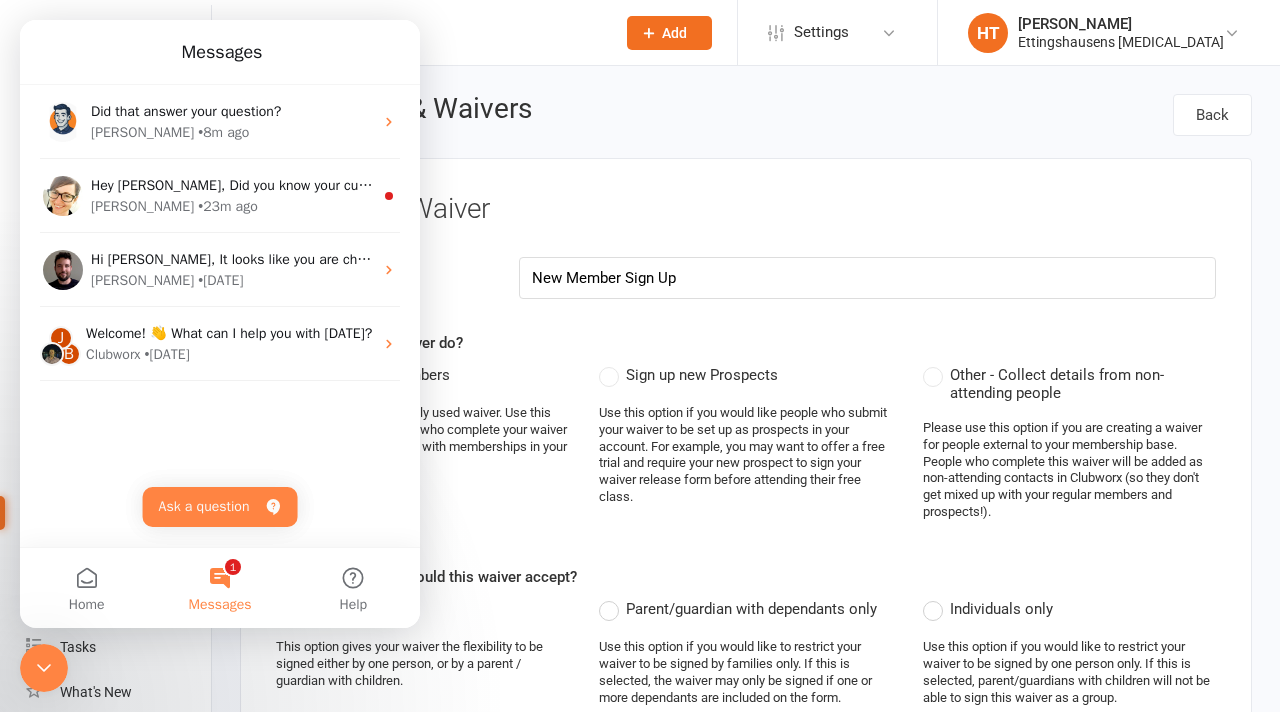 click on "Smart Forms & Waivers Back" at bounding box center [746, 126] 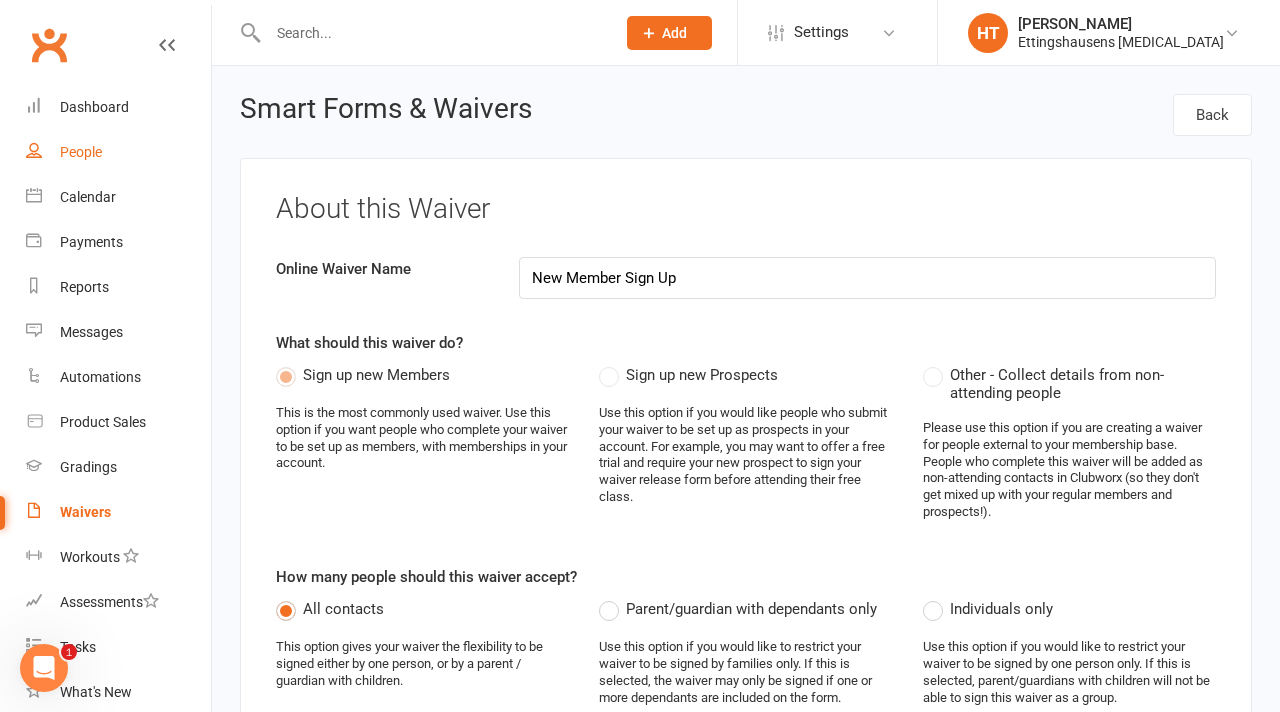 click on "People" at bounding box center (118, 152) 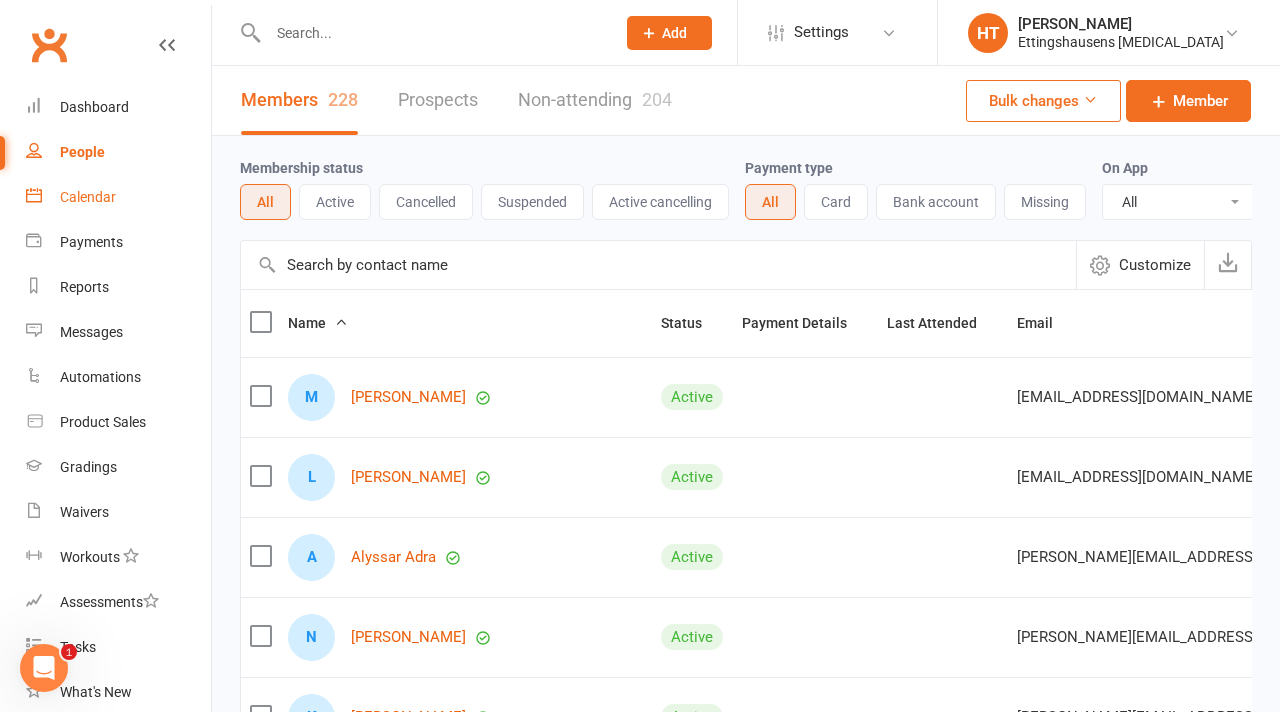 click on "Calendar" at bounding box center (88, 197) 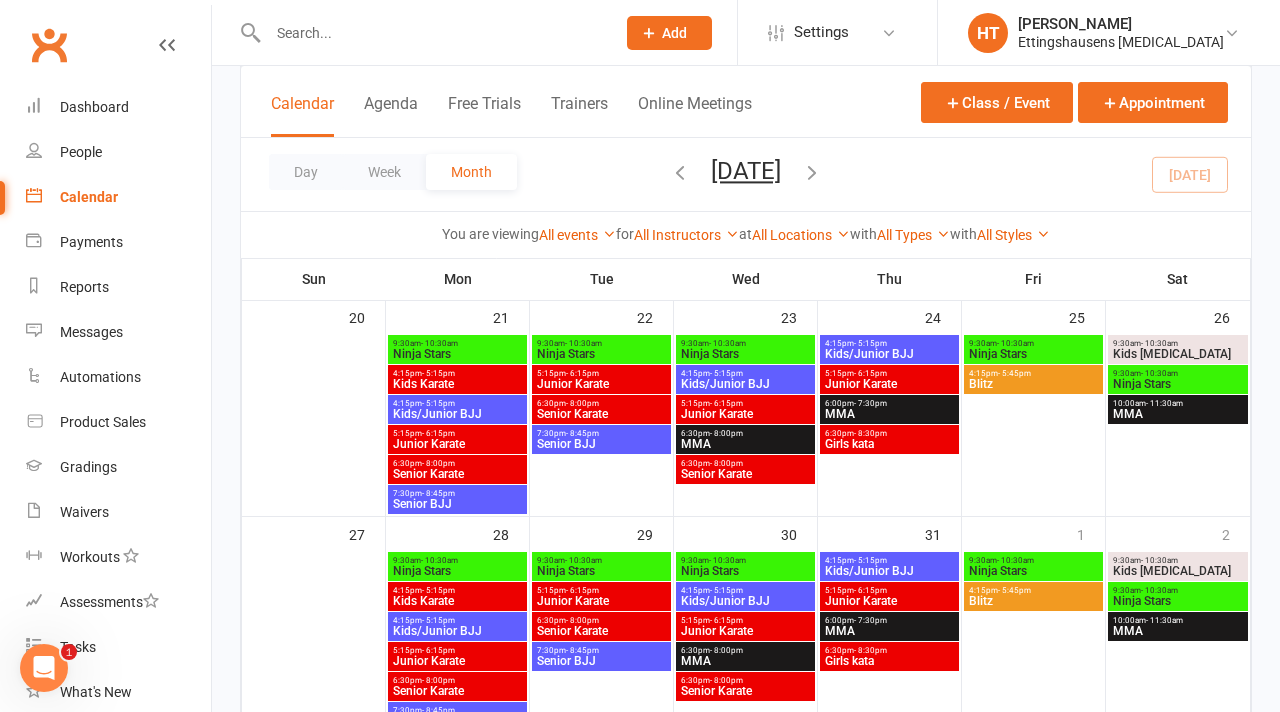 scroll, scrollTop: 472, scrollLeft: 0, axis: vertical 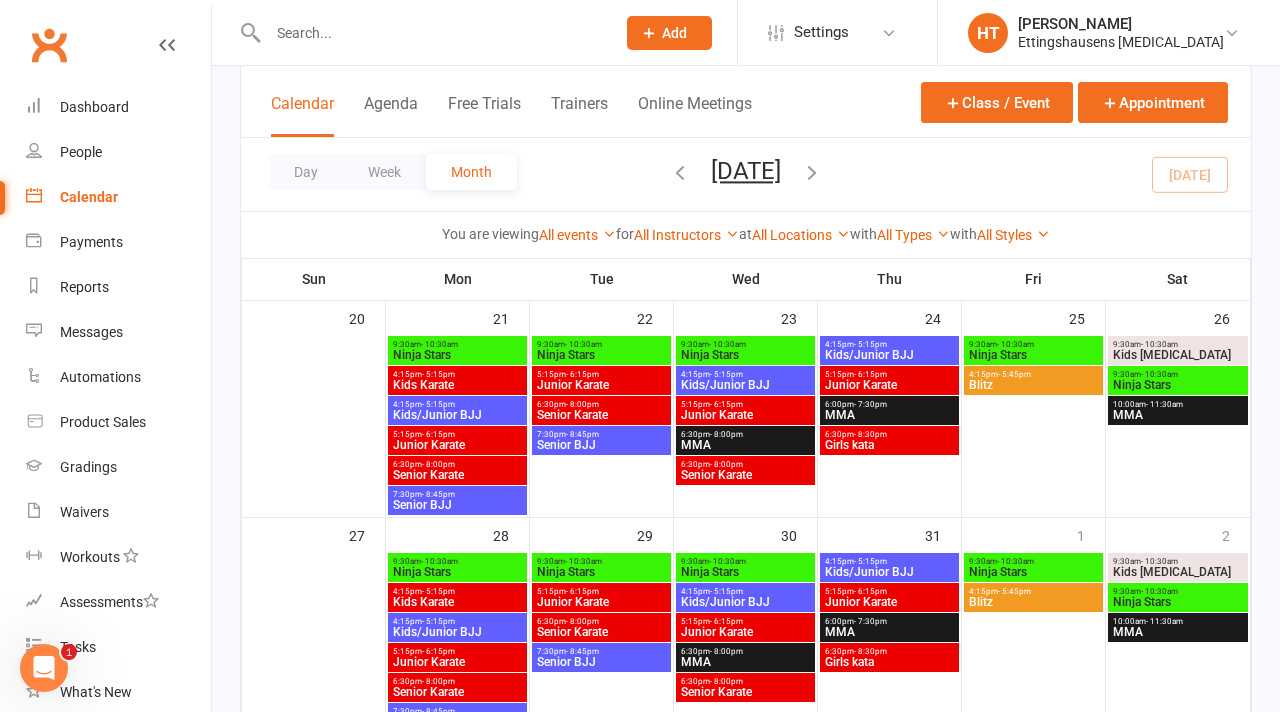 click on "Blitz" at bounding box center [1033, 602] 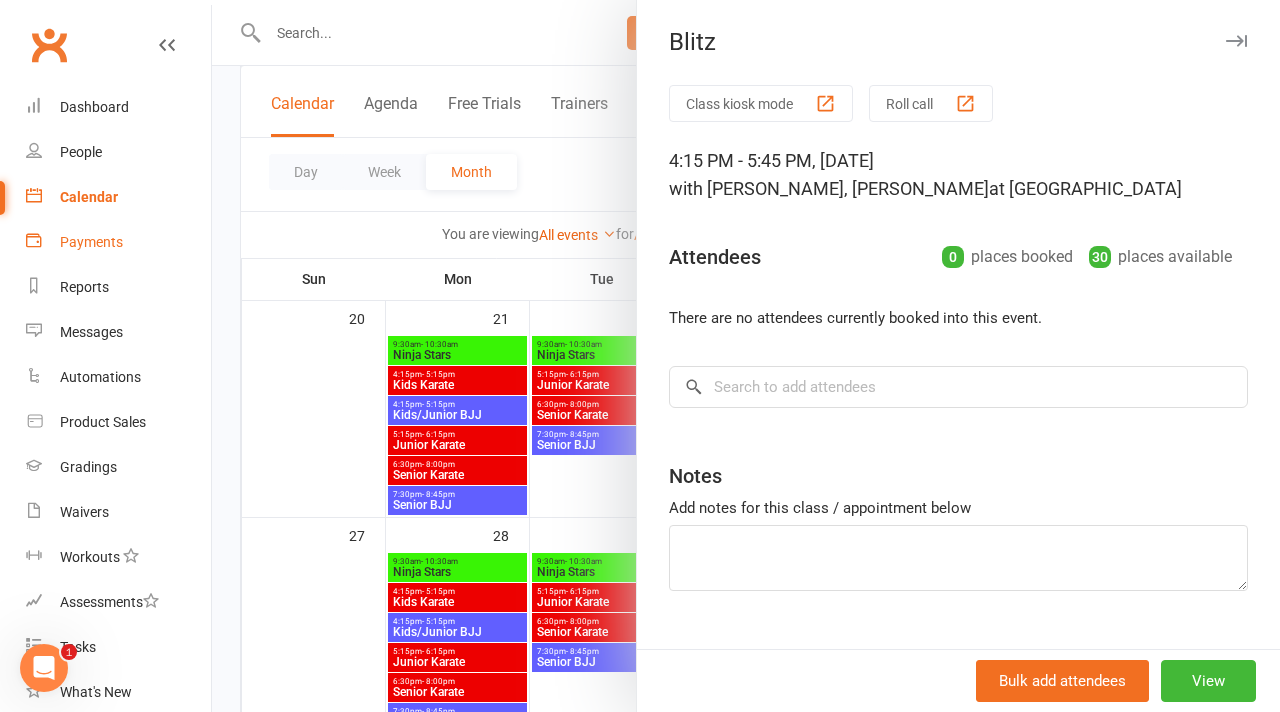 click on "Payments" at bounding box center (118, 242) 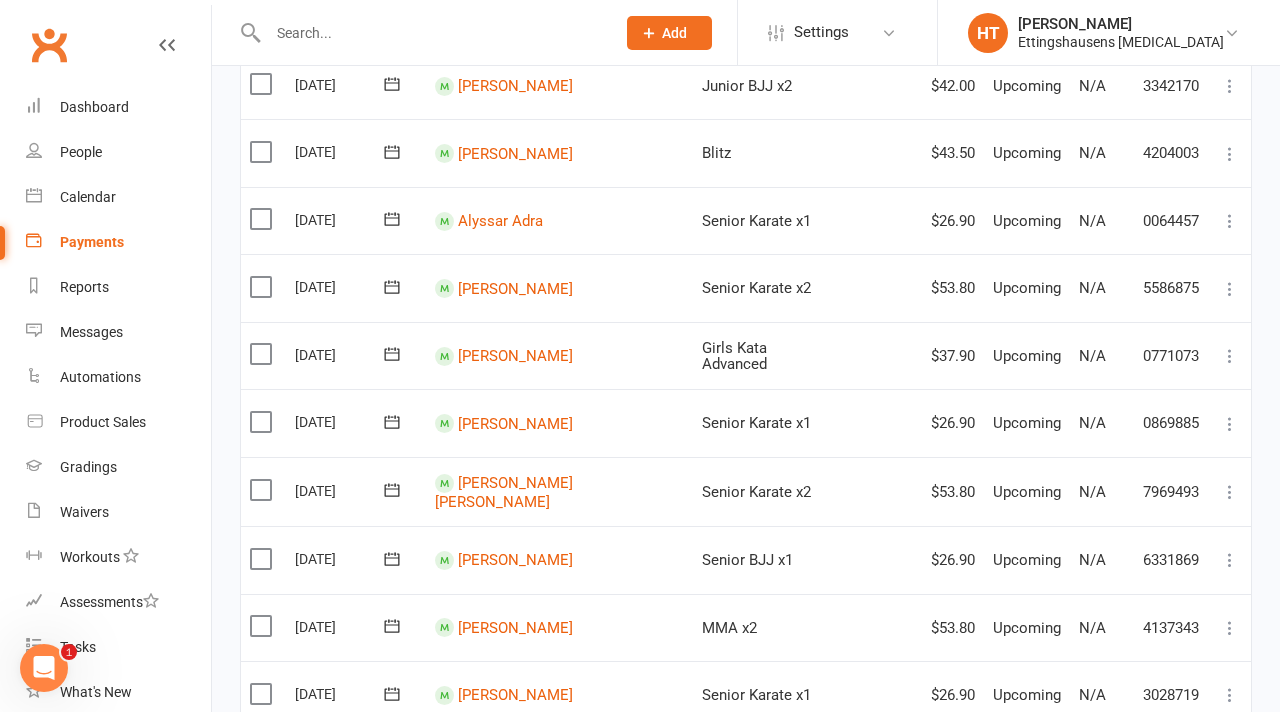 scroll, scrollTop: 0, scrollLeft: 0, axis: both 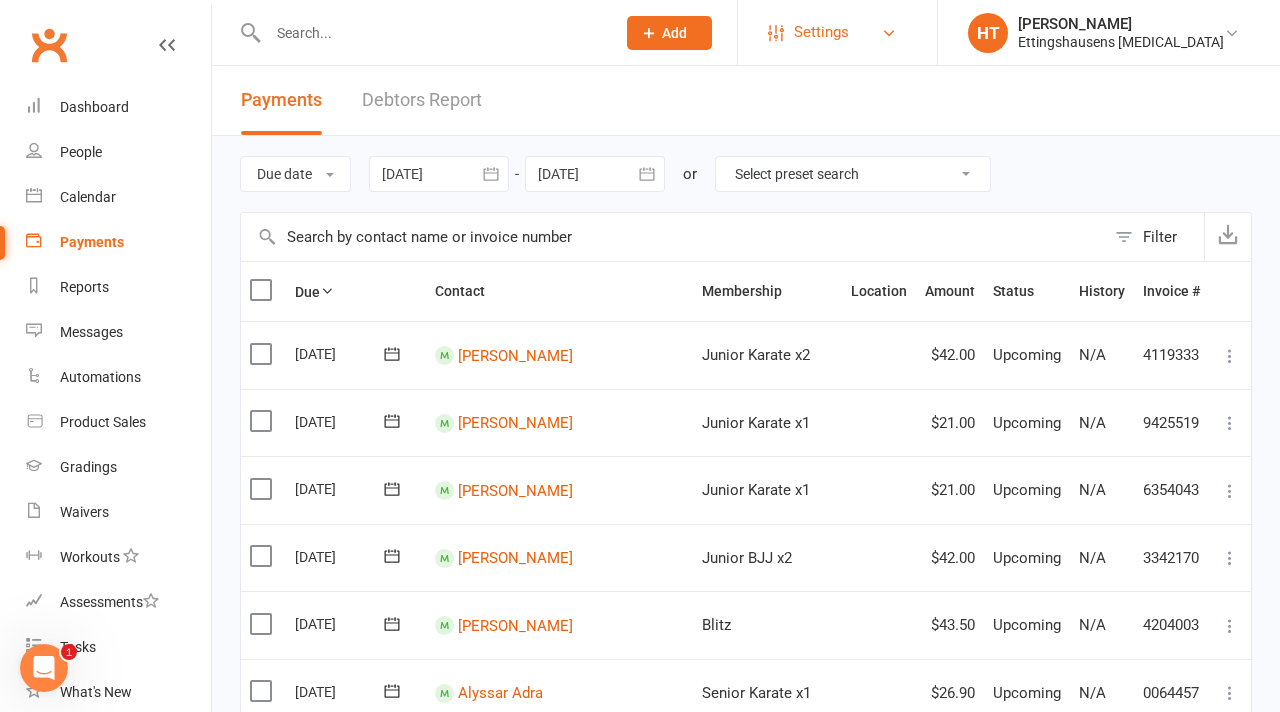 click on "Settings" at bounding box center [837, 32] 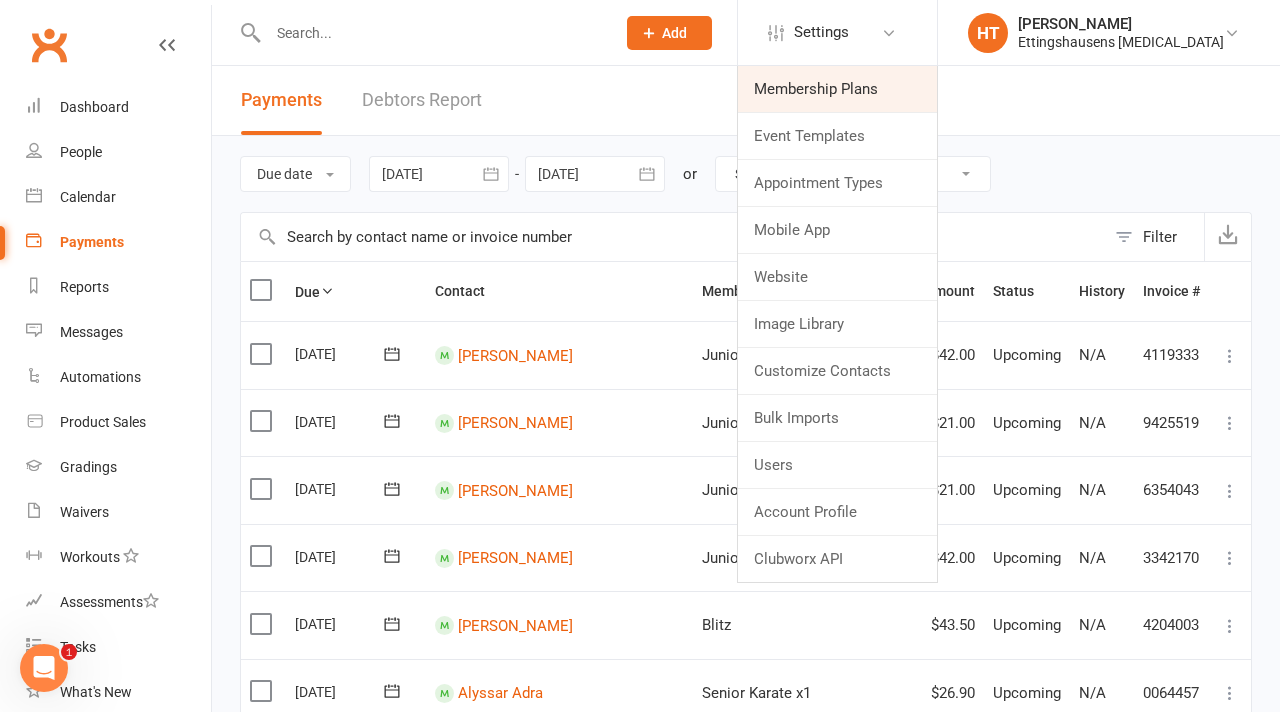 click on "Membership Plans" at bounding box center [837, 89] 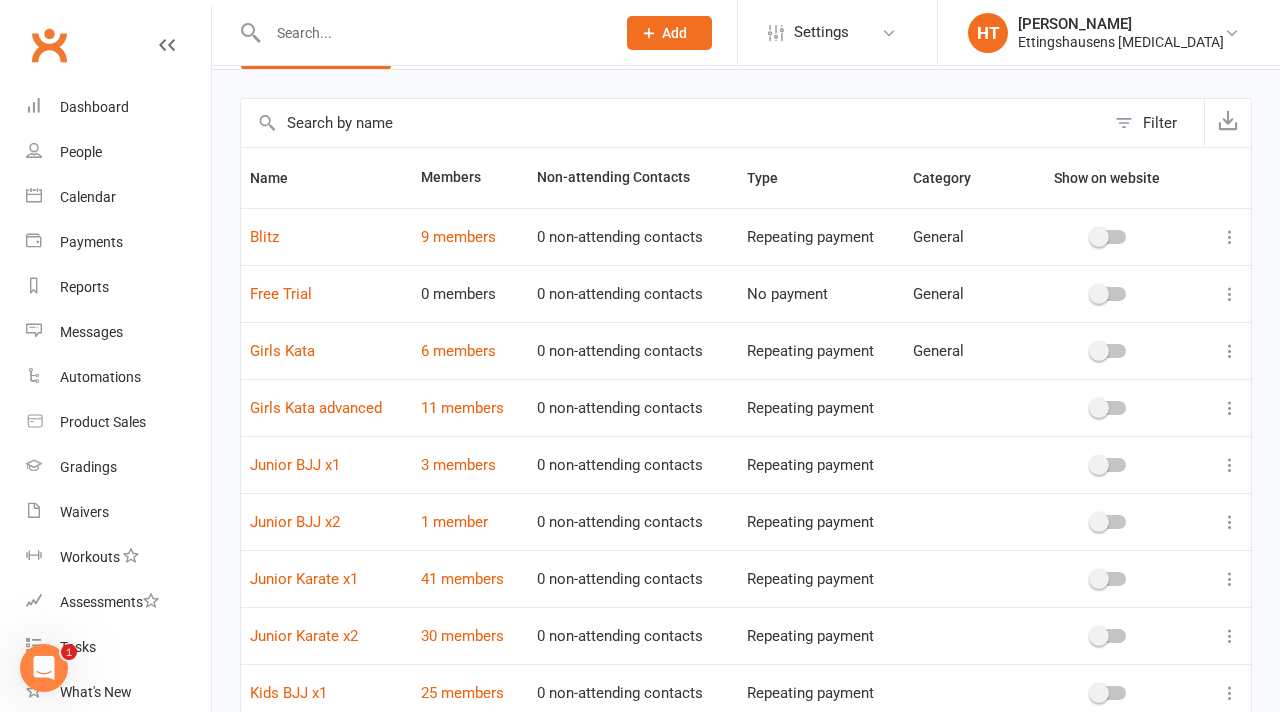 scroll, scrollTop: 76, scrollLeft: 0, axis: vertical 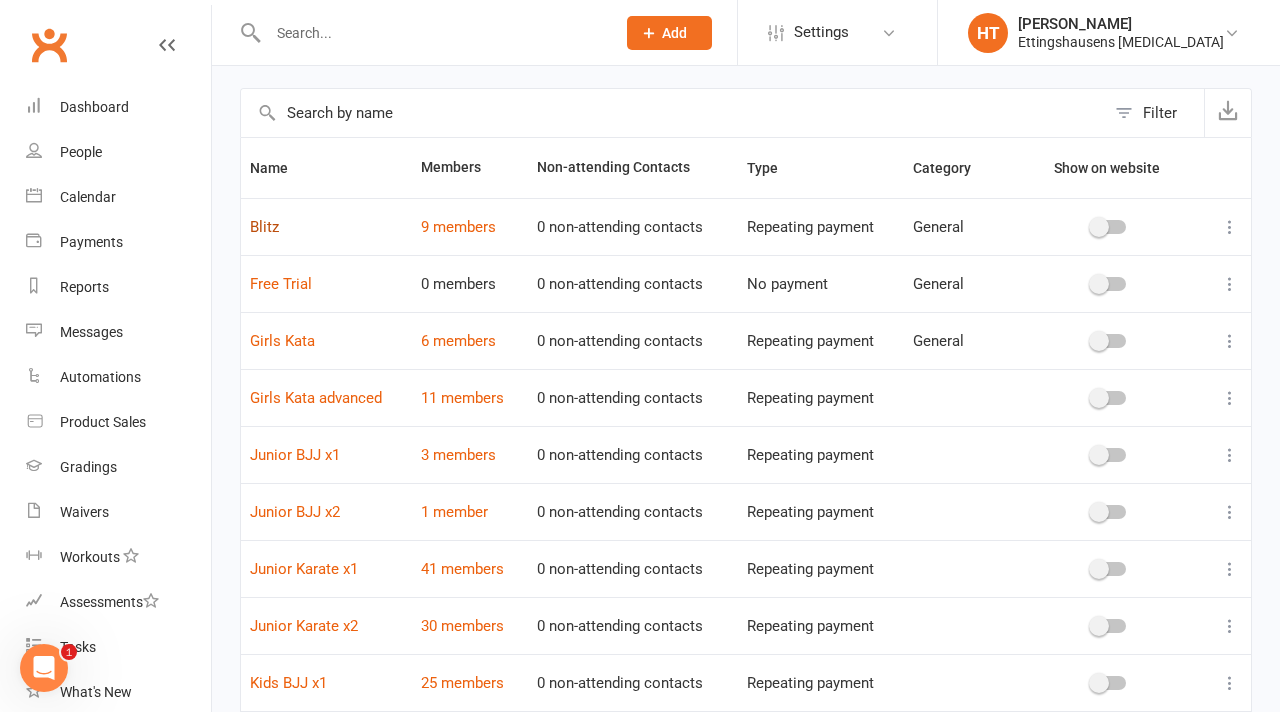 click on "Blitz" at bounding box center [264, 227] 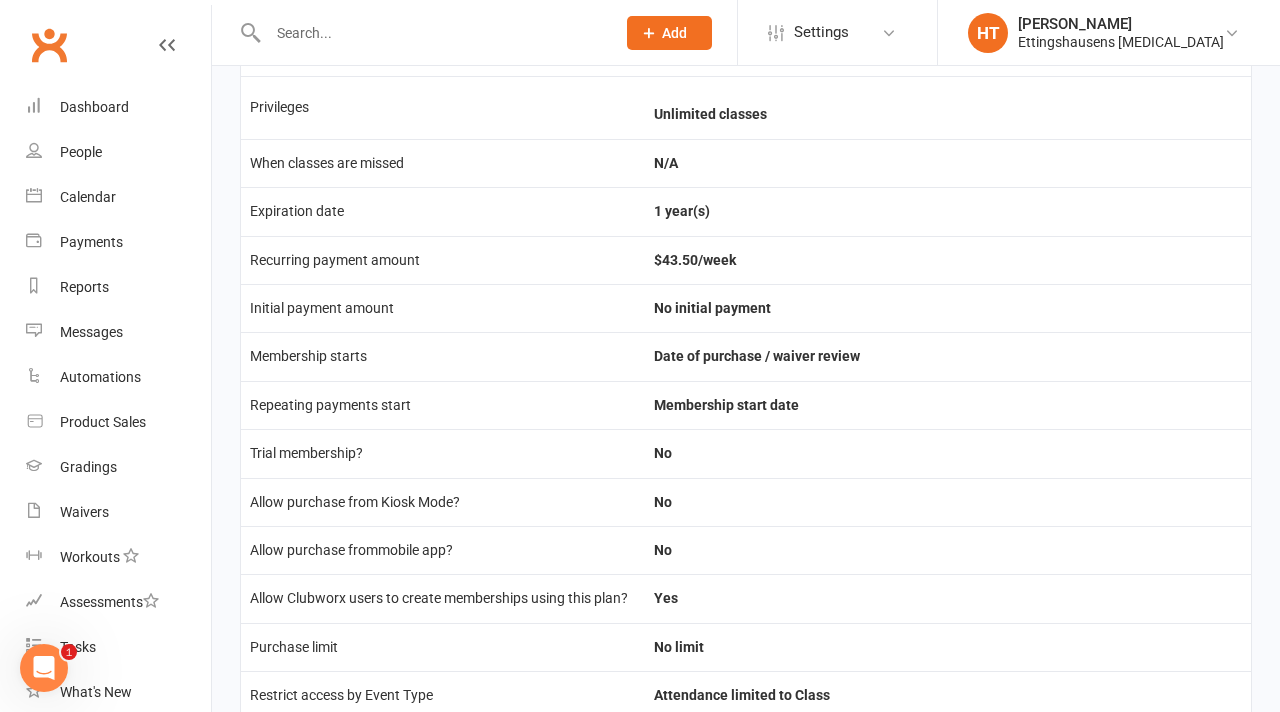 scroll, scrollTop: 141, scrollLeft: 0, axis: vertical 